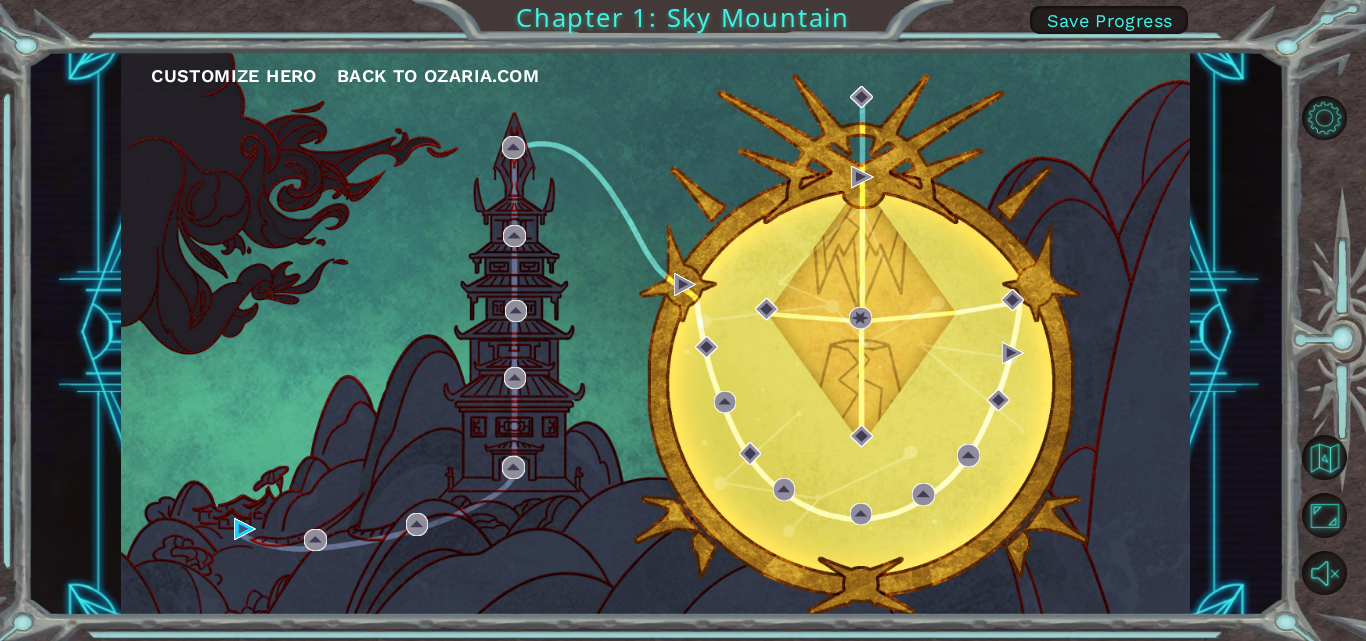 scroll, scrollTop: 0, scrollLeft: 0, axis: both 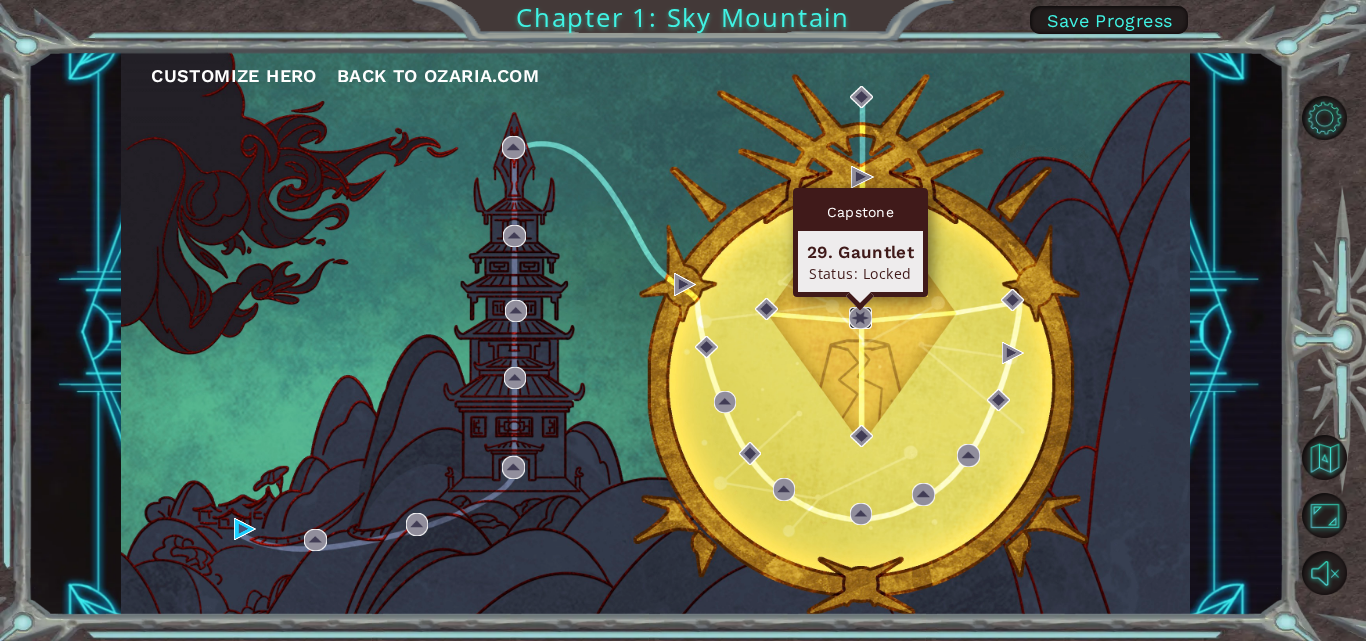 click at bounding box center [860, 318] 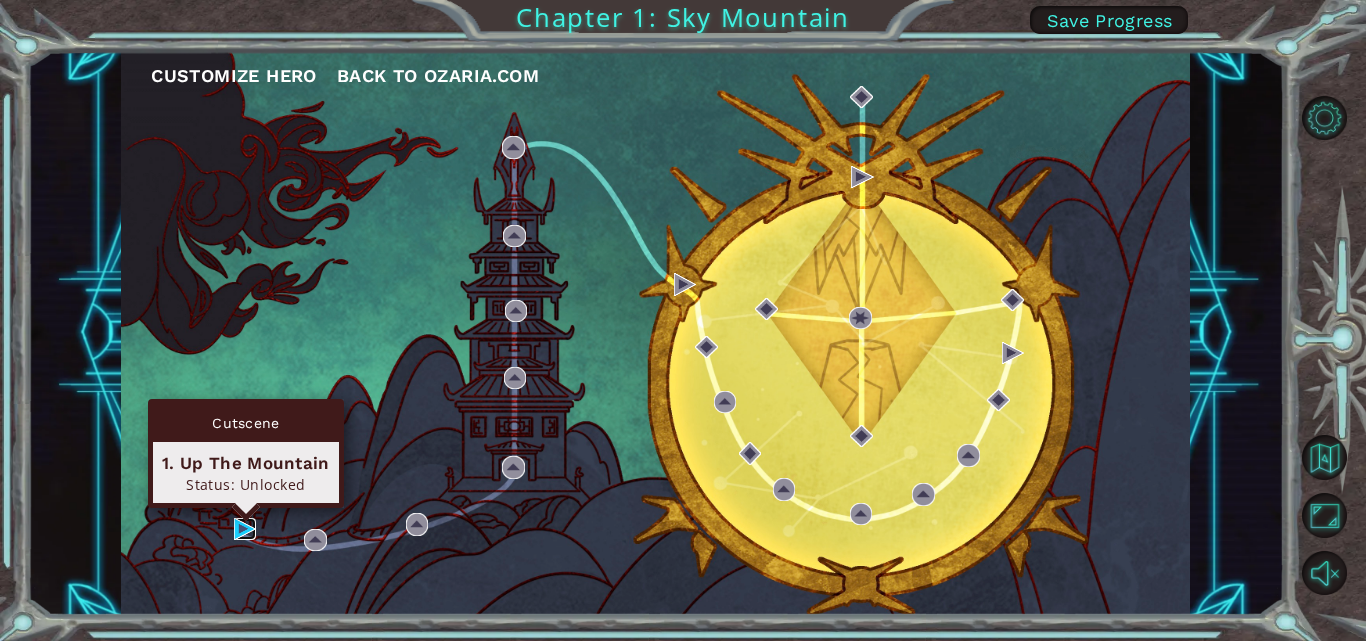click at bounding box center (245, 529) 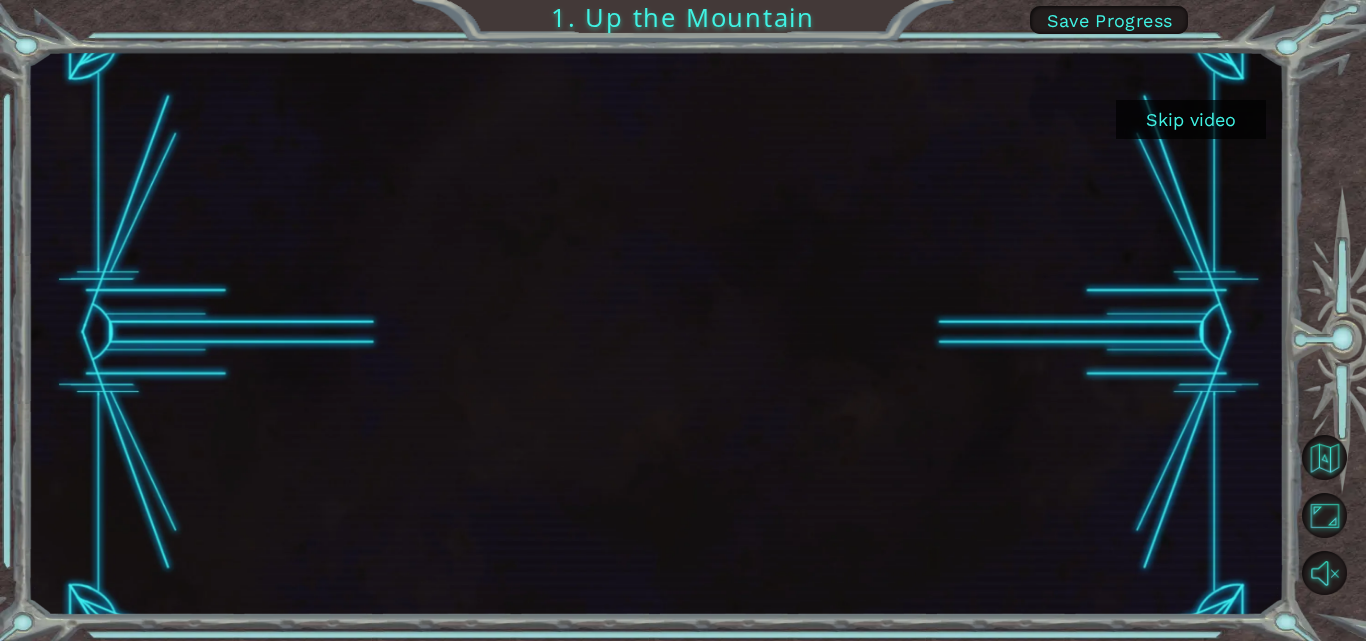 click on "Skip video" at bounding box center (1191, 119) 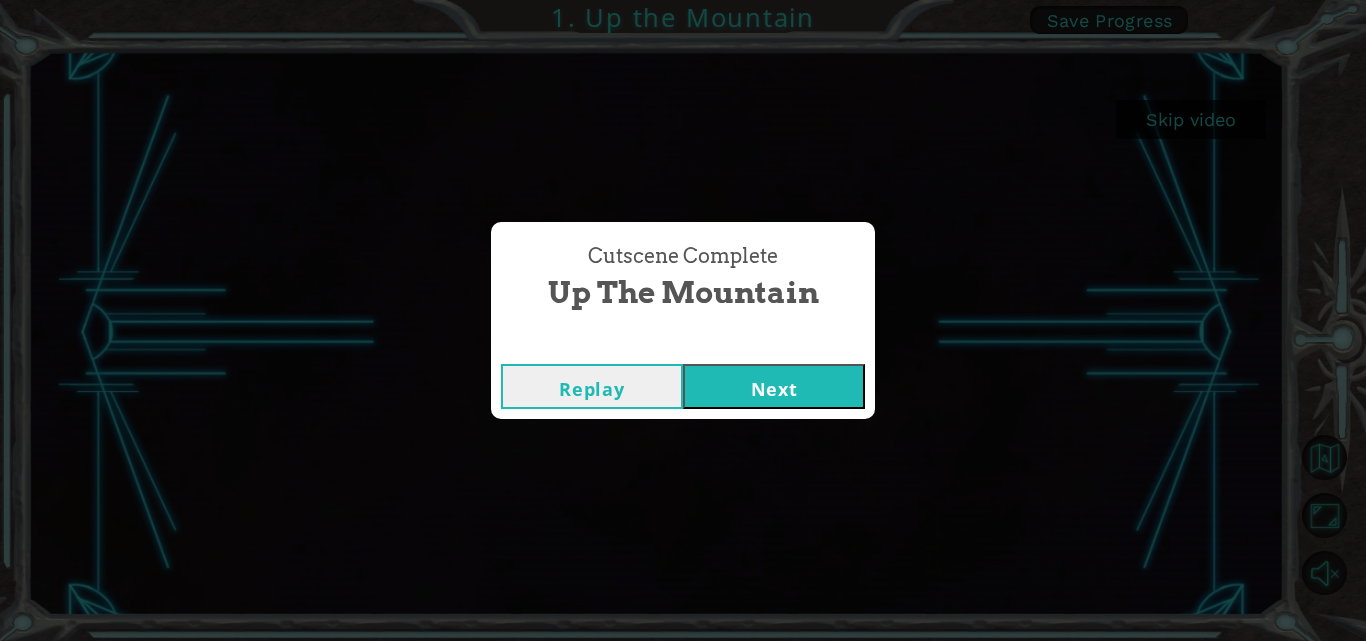 click on "Next" at bounding box center (774, 386) 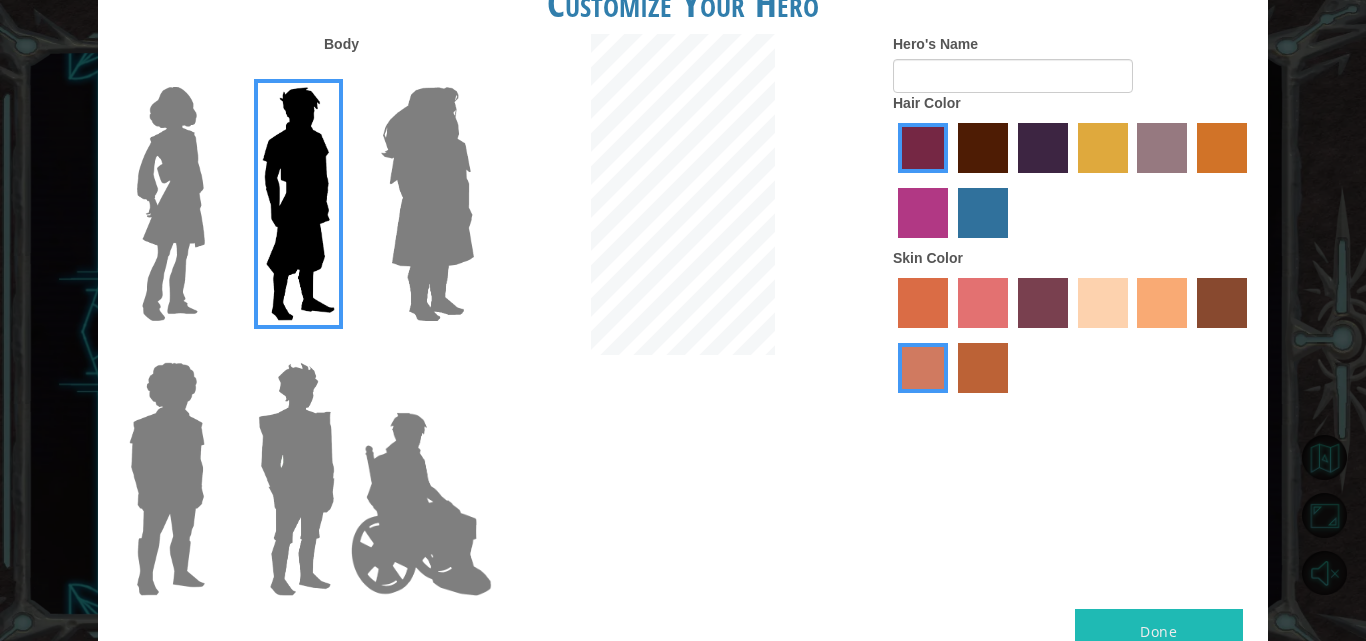 click at bounding box center (427, 204) 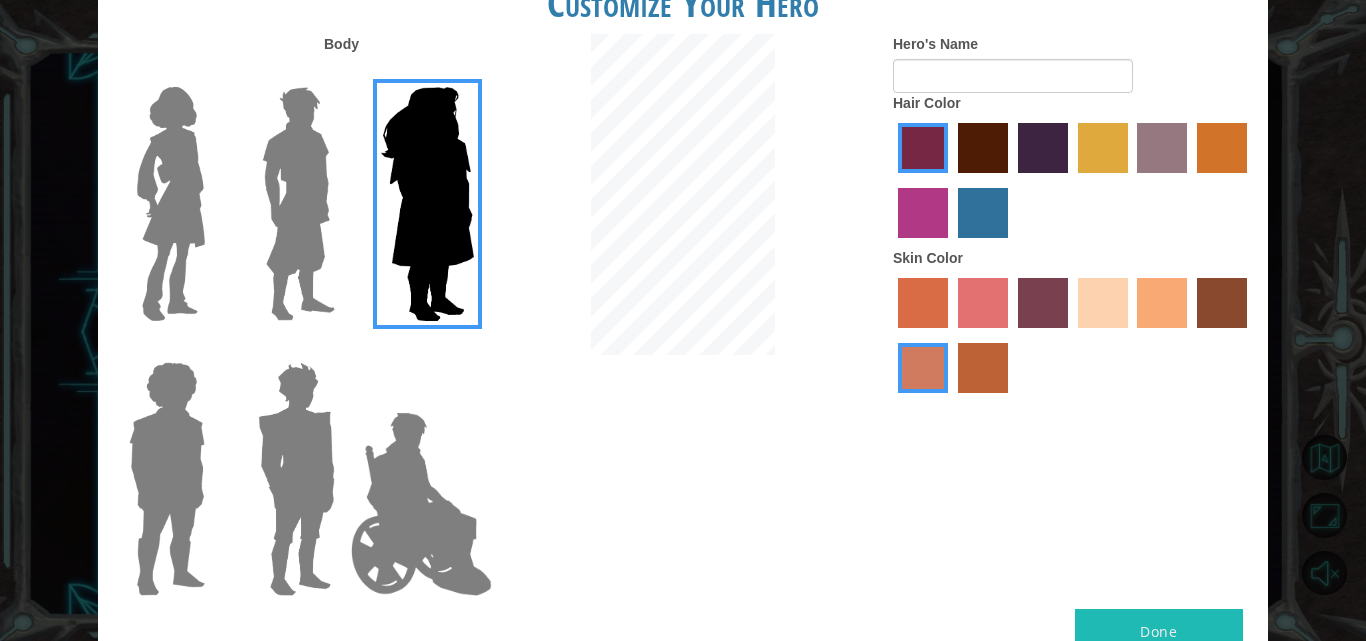 click at bounding box center (427, 204) 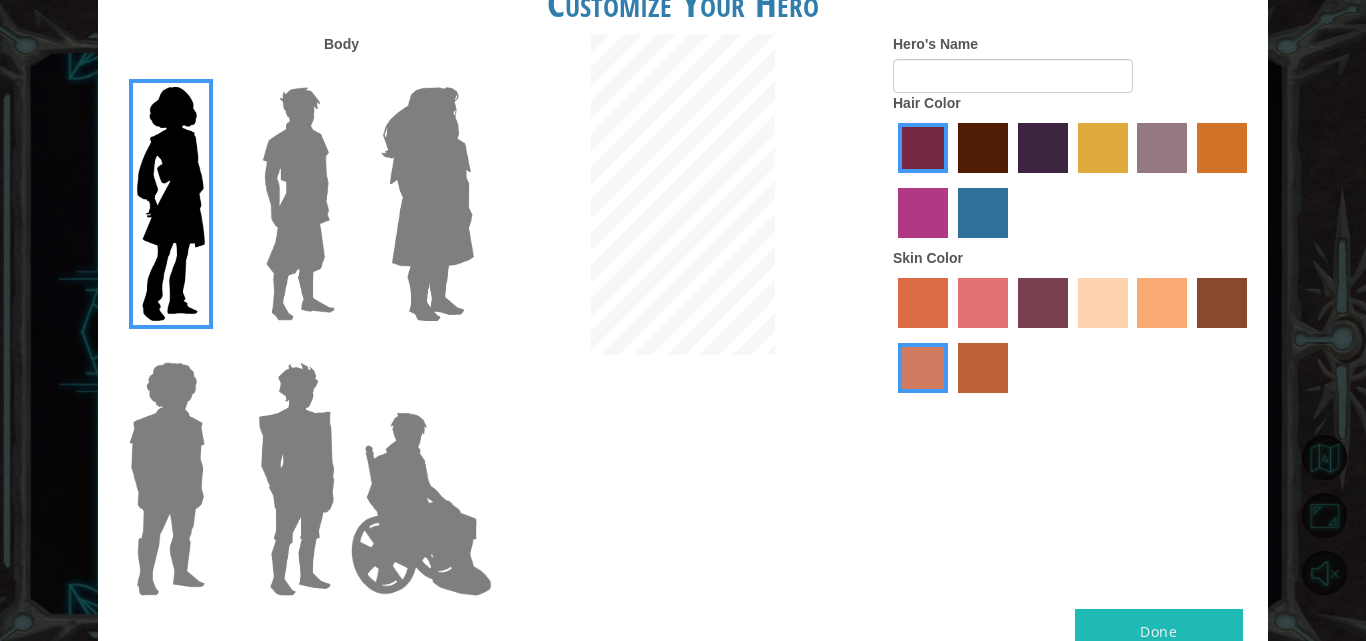 click at bounding box center (167, 479) 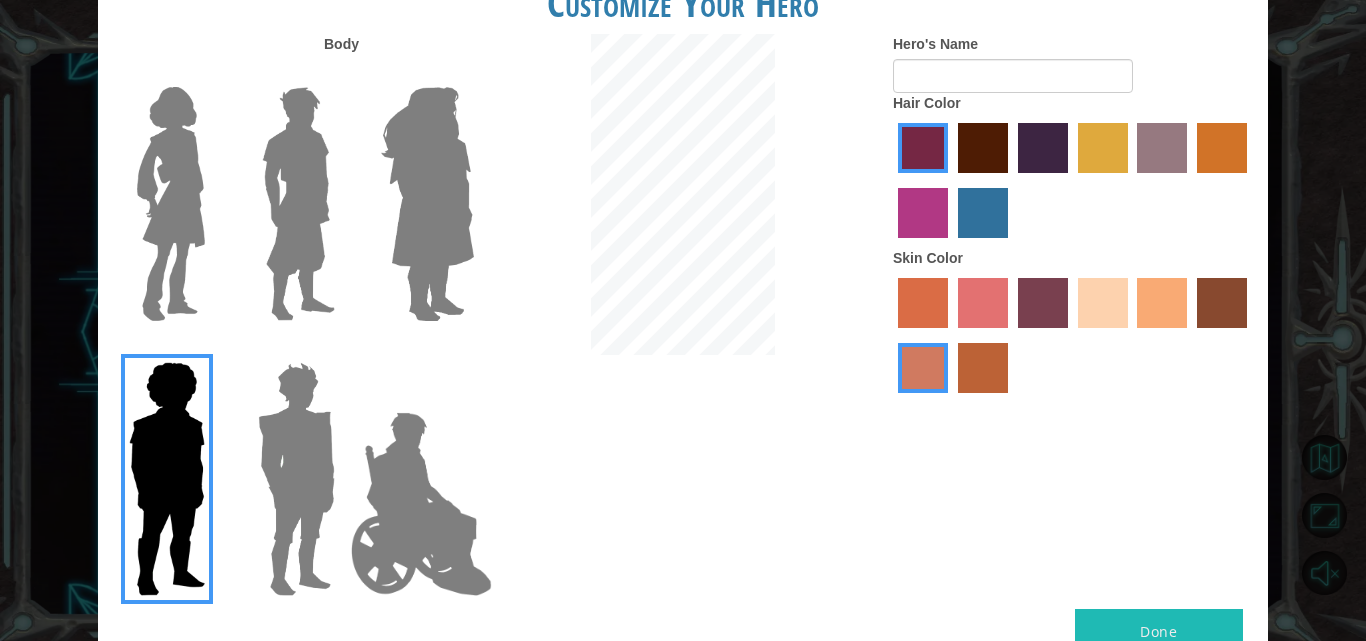 click at bounding box center [296, 479] 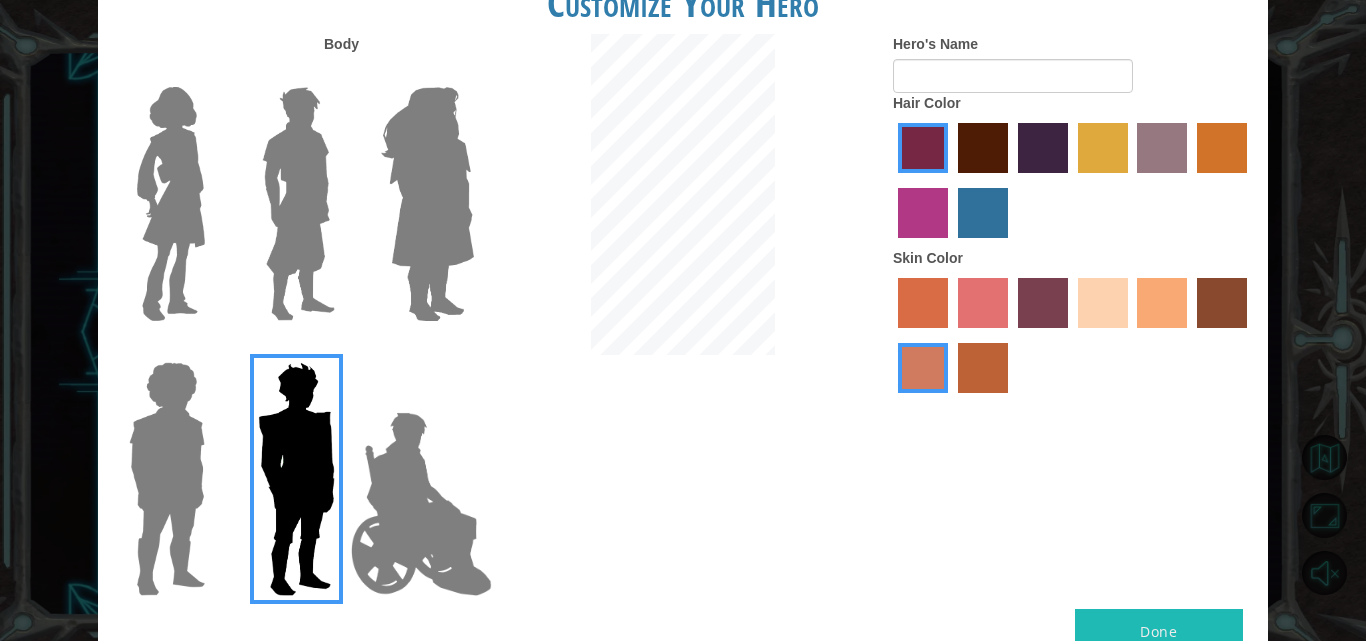 click at bounding box center (421, 504) 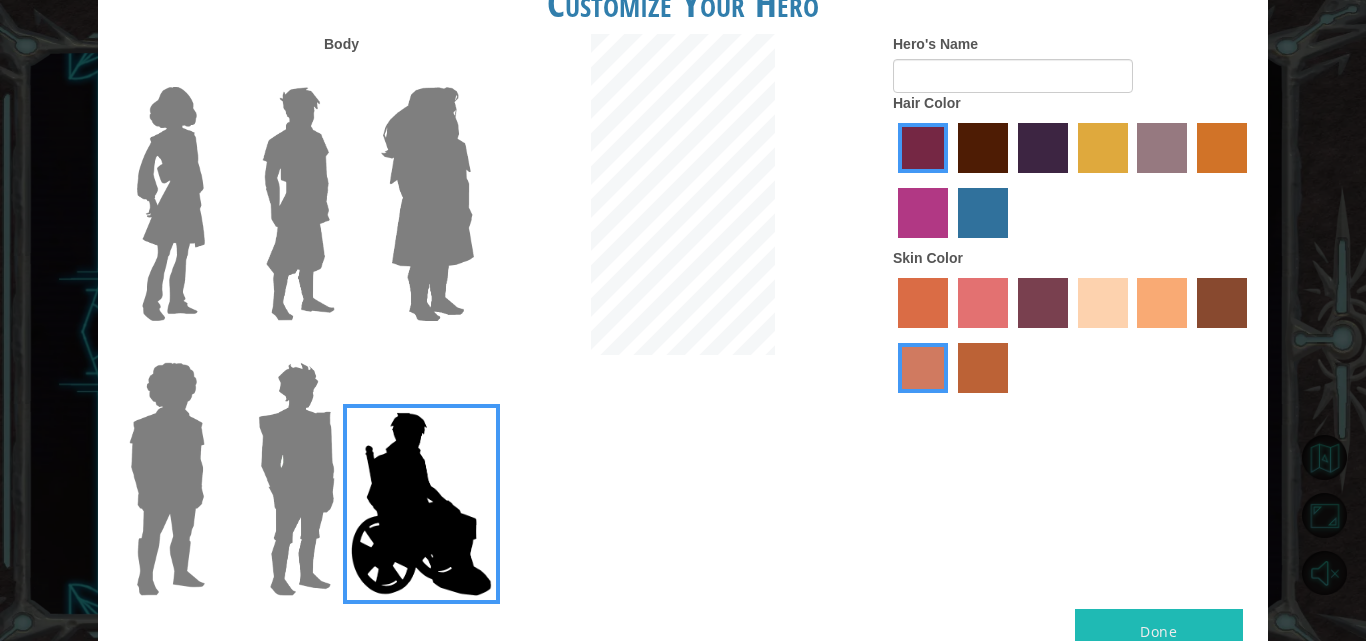 click at bounding box center [171, 204] 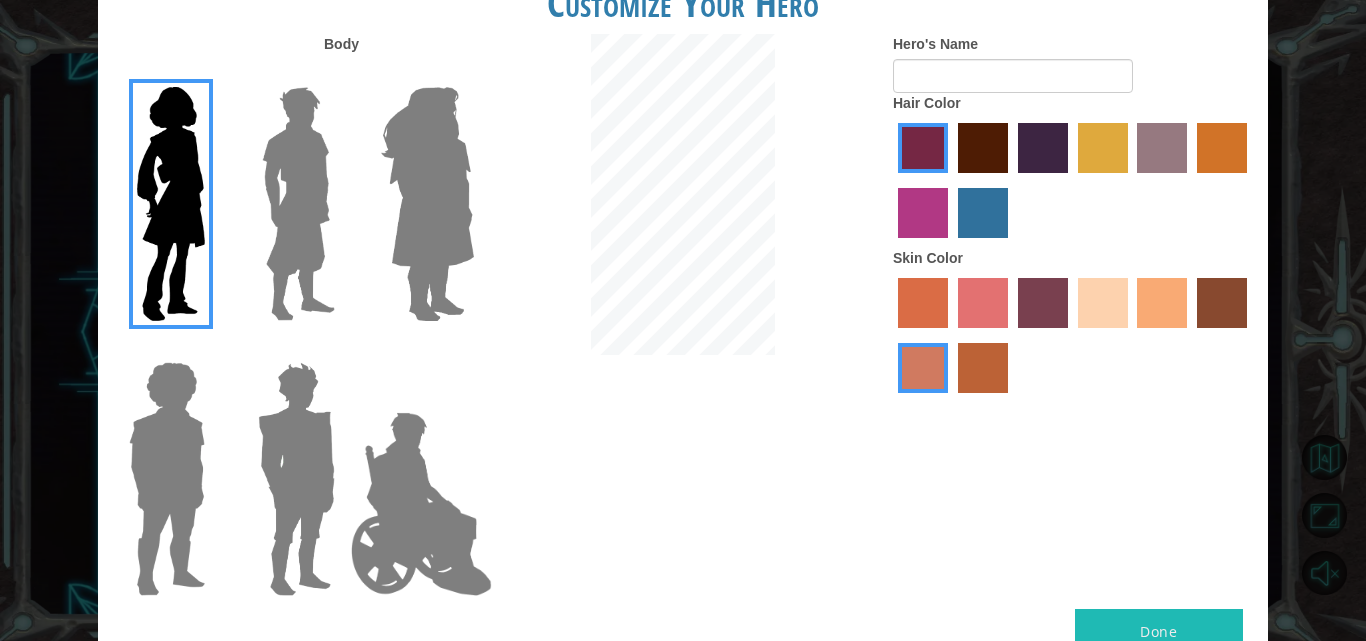 click at bounding box center (421, 504) 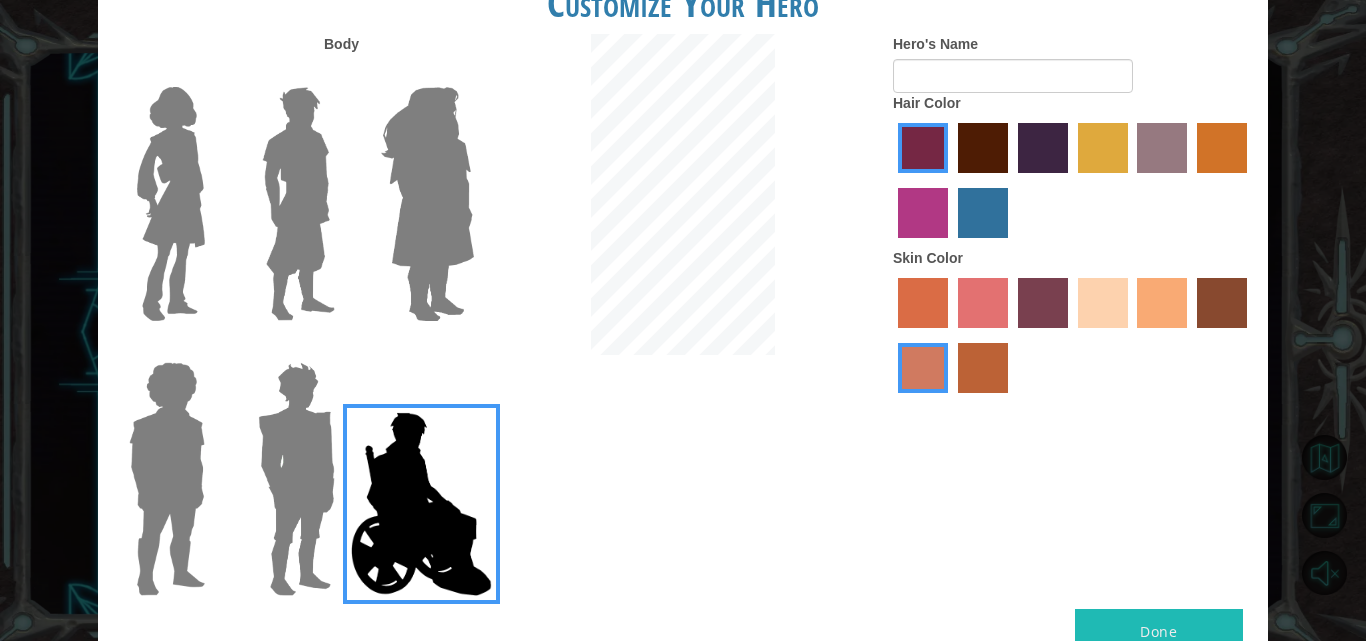 click at bounding box center [171, 204] 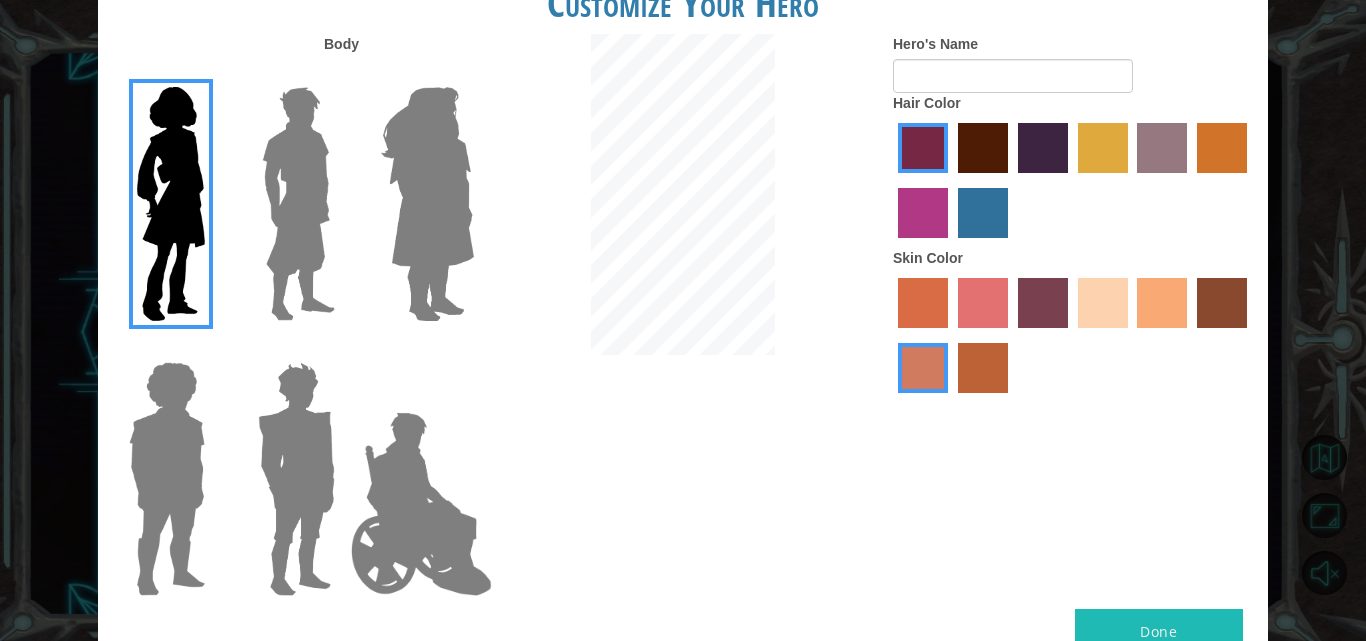 click at bounding box center [983, 148] 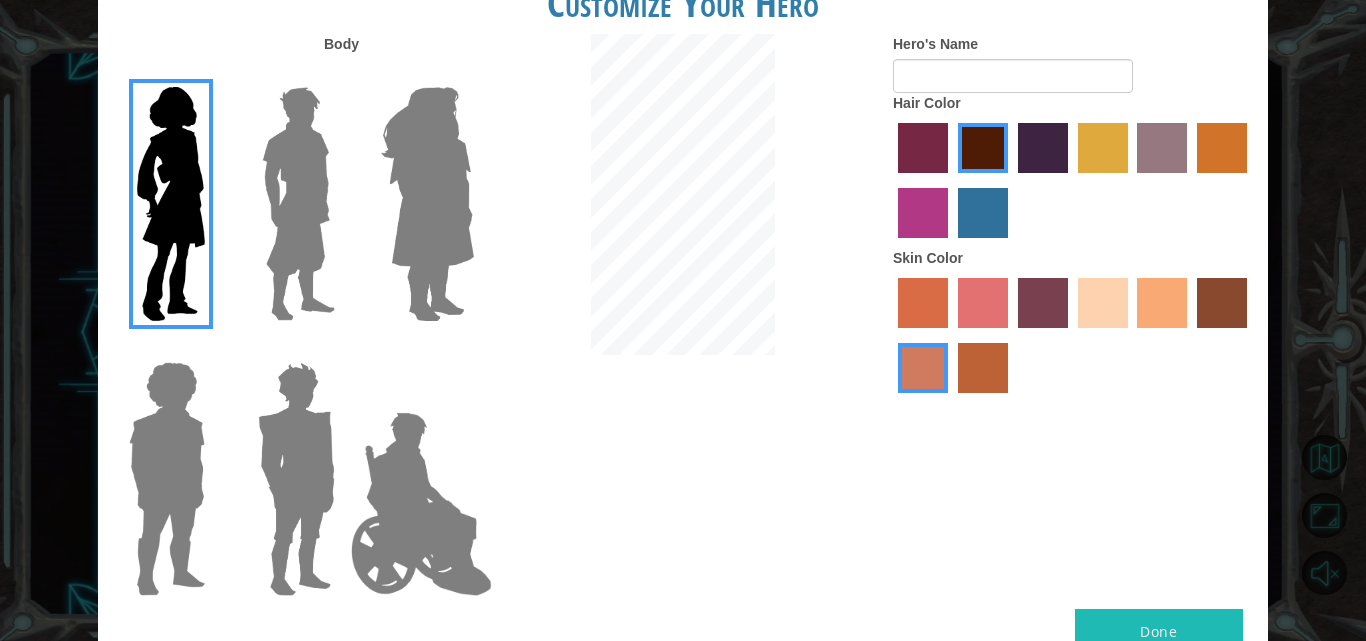 click at bounding box center [1043, 148] 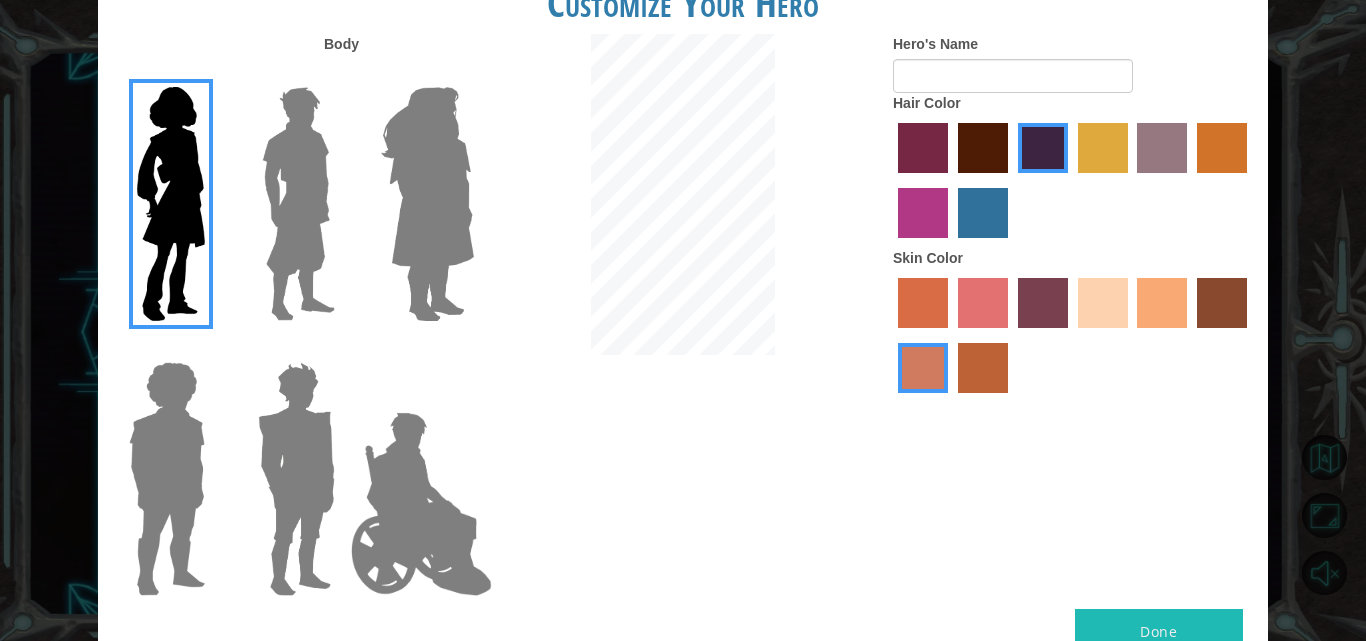 click at bounding box center (1043, 303) 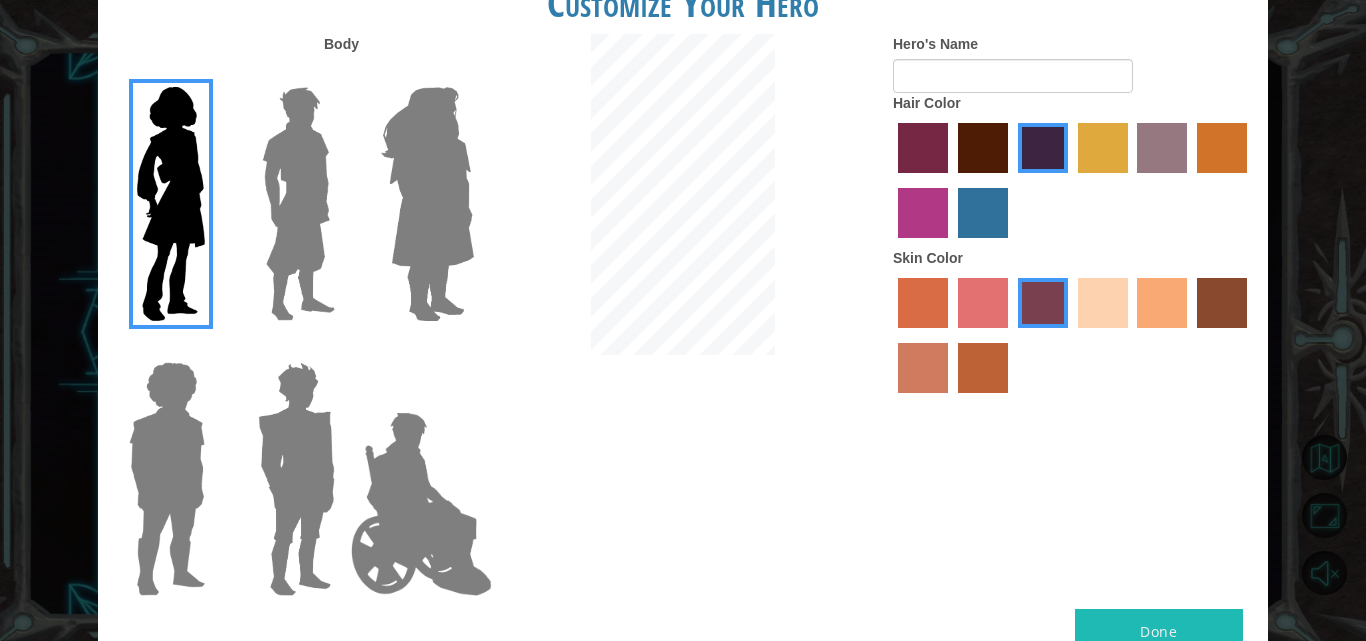 click at bounding box center [1162, 303] 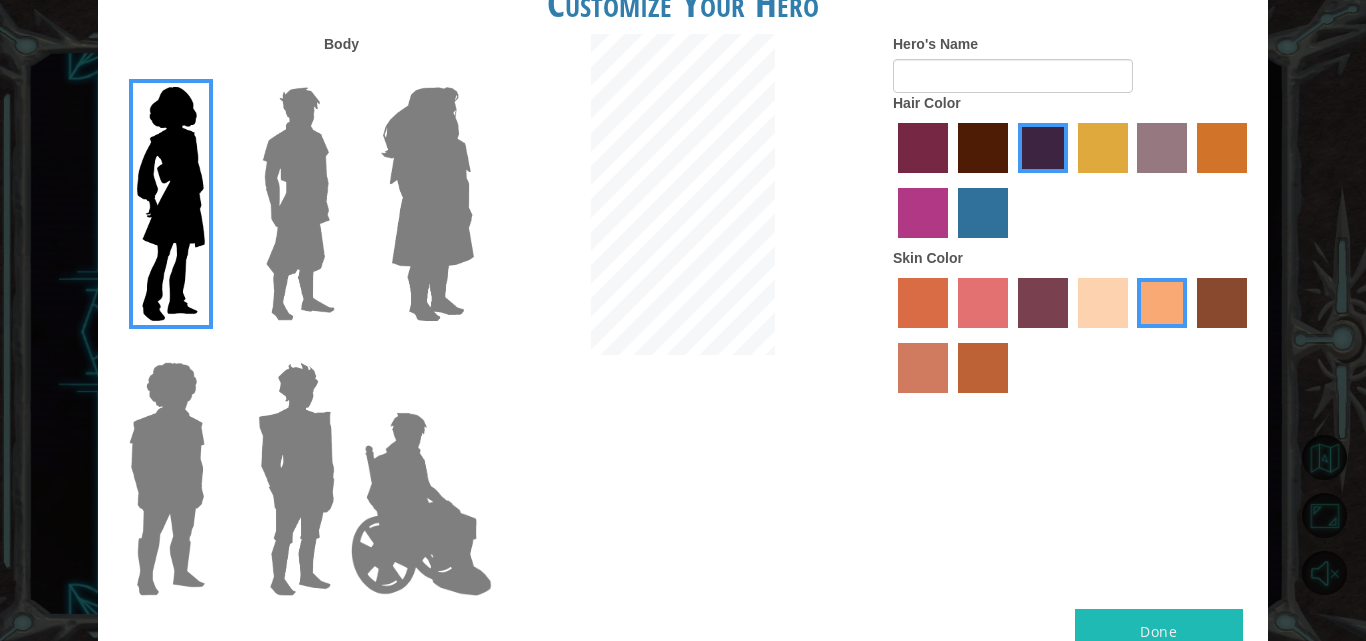 click at bounding box center [983, 368] 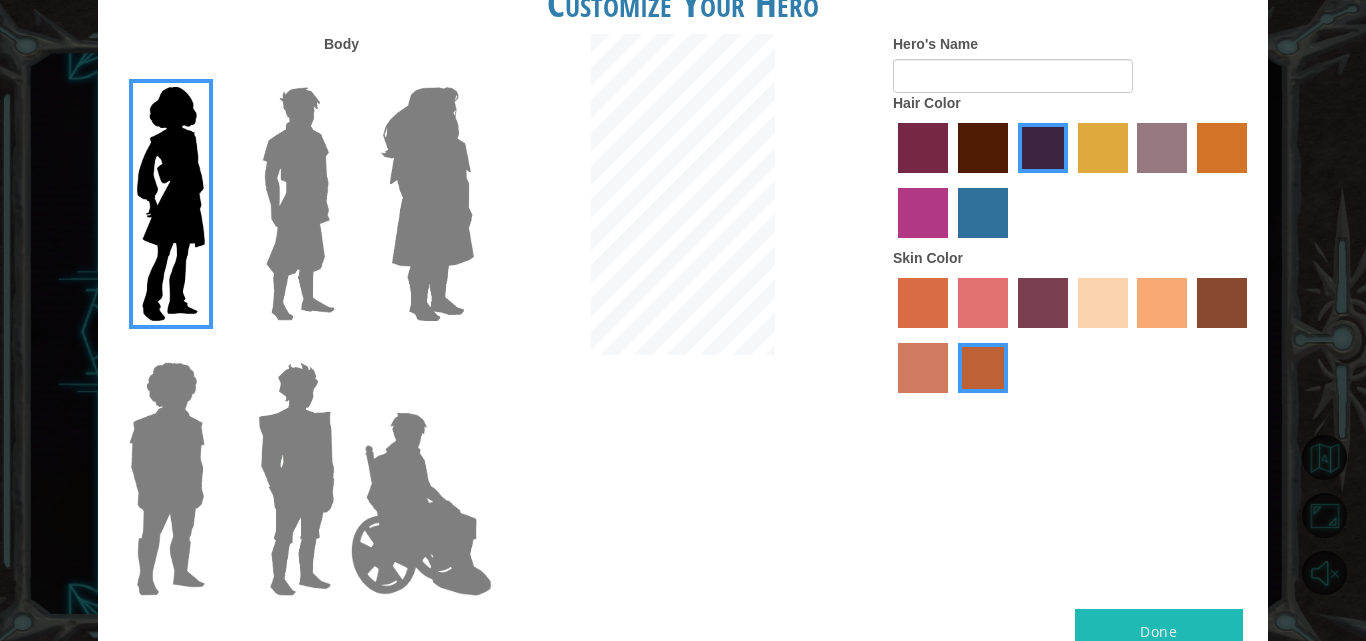 click at bounding box center [923, 368] 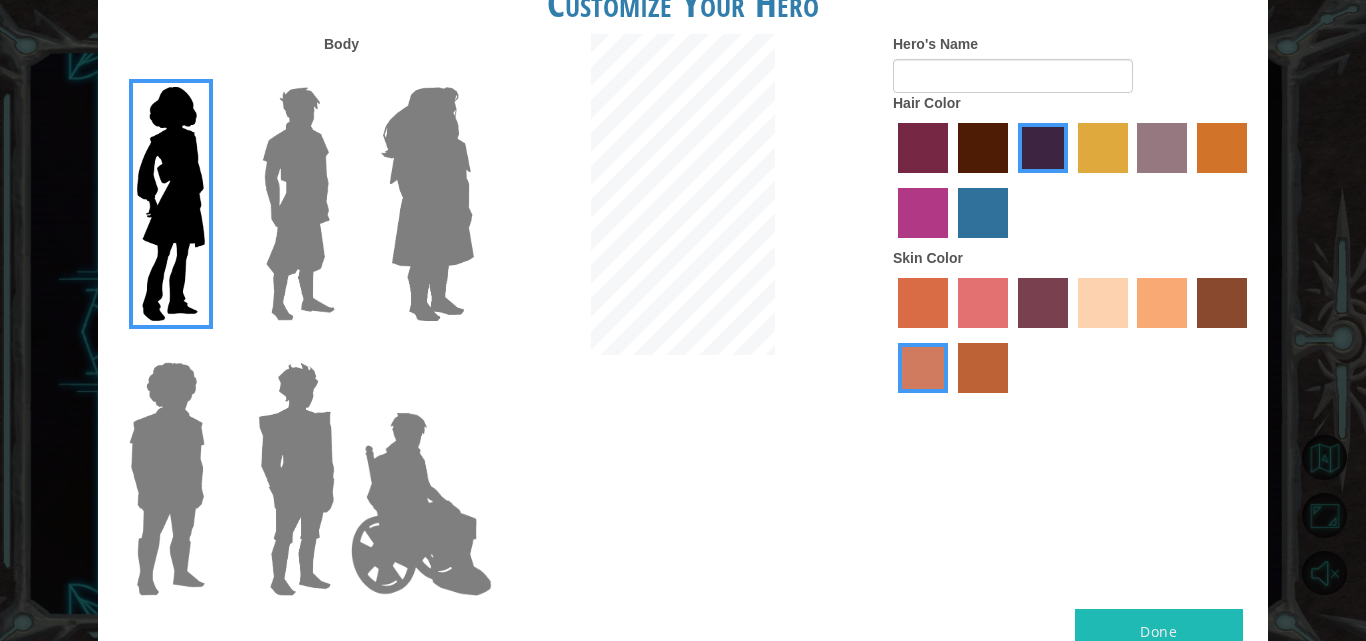 click at bounding box center [983, 303] 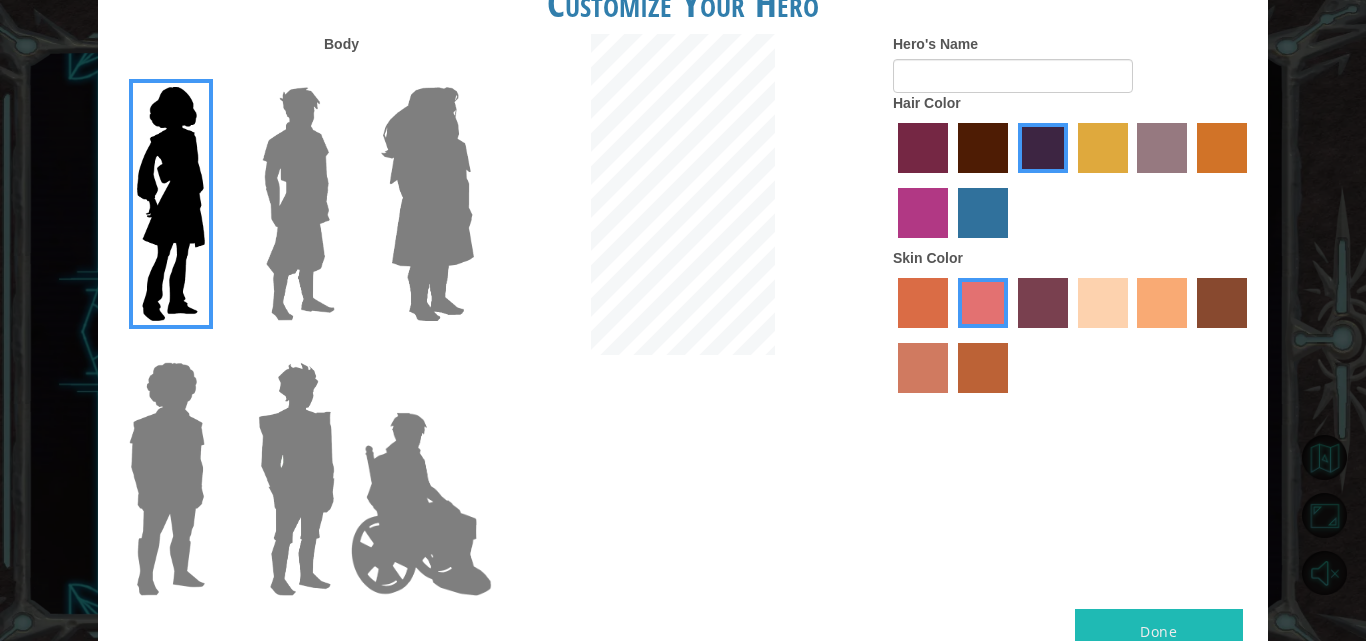click at bounding box center [1103, 303] 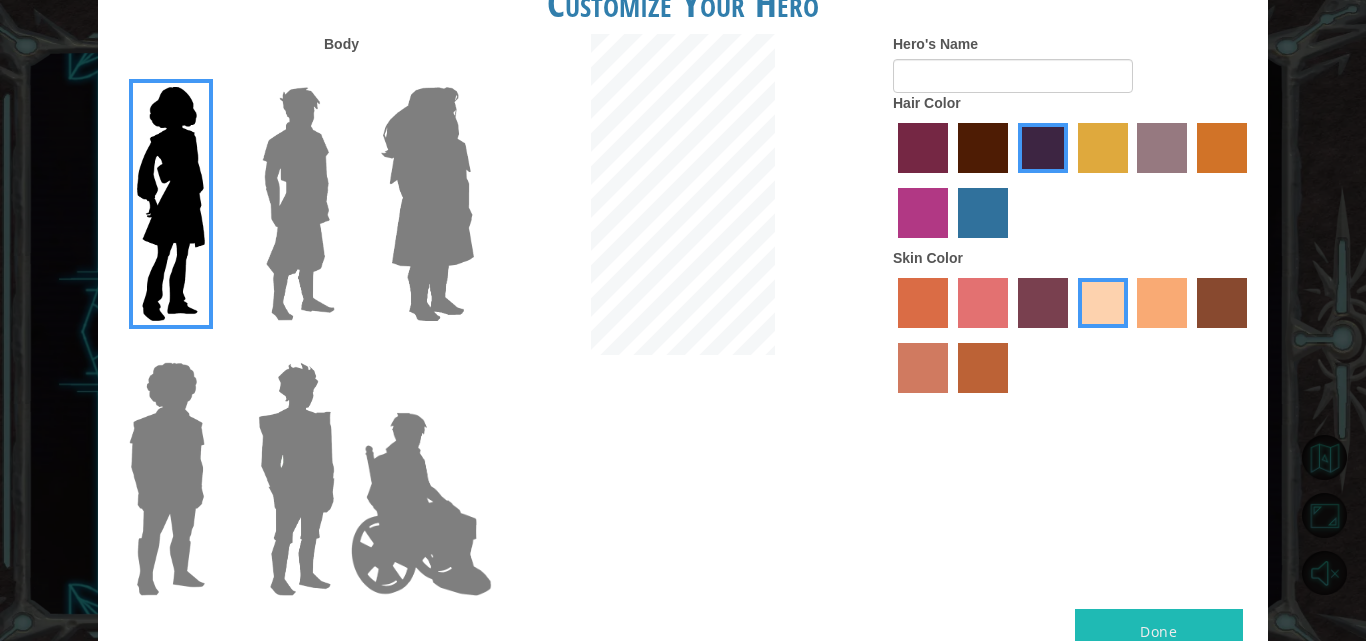 click at bounding box center [983, 148] 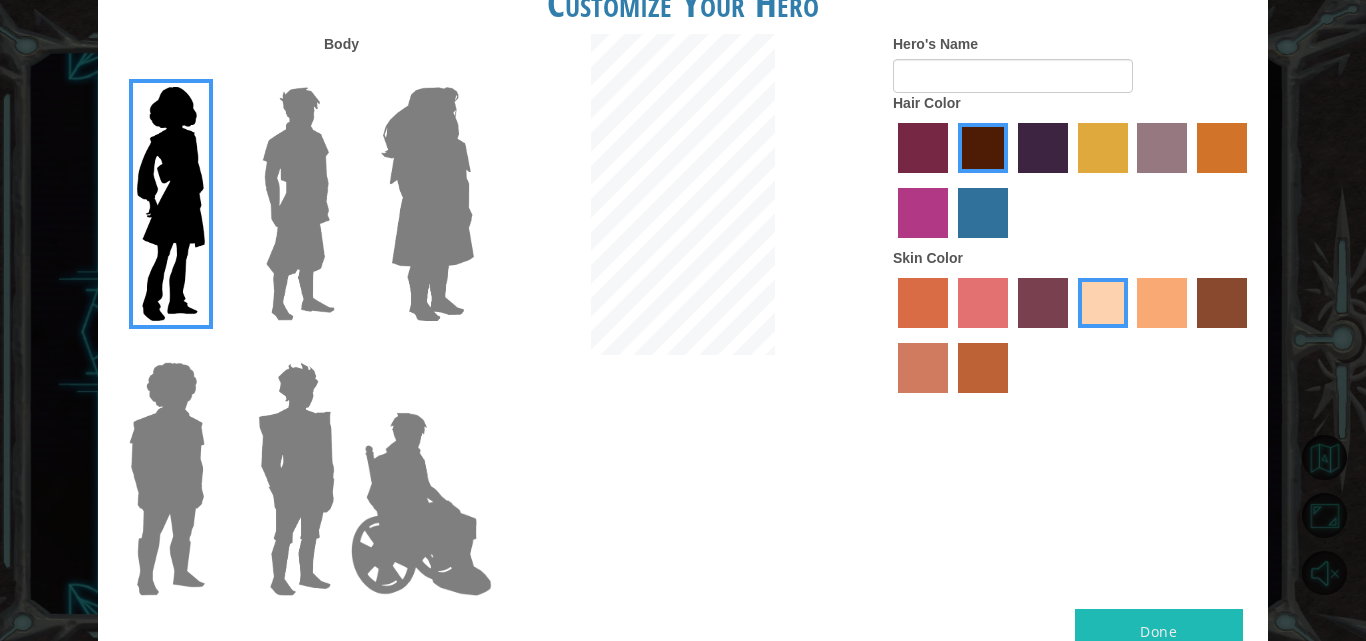drag, startPoint x: 899, startPoint y: 172, endPoint x: 906, endPoint y: 187, distance: 16.552946 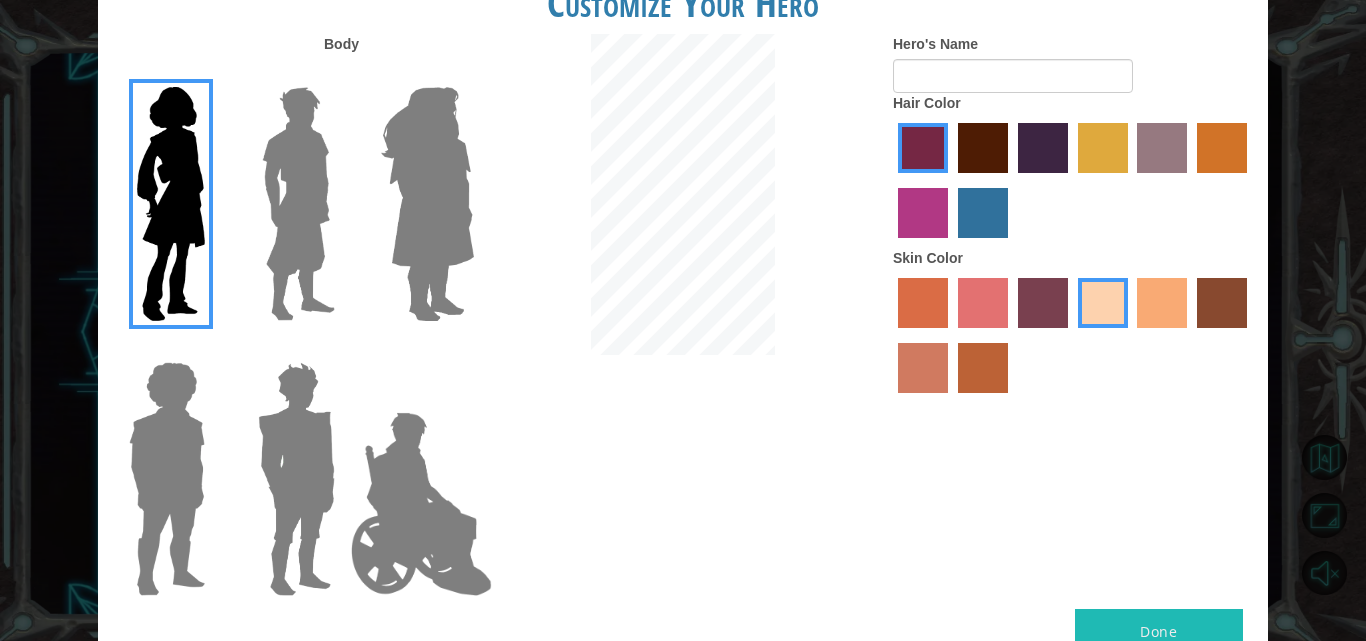 click at bounding box center [1043, 148] 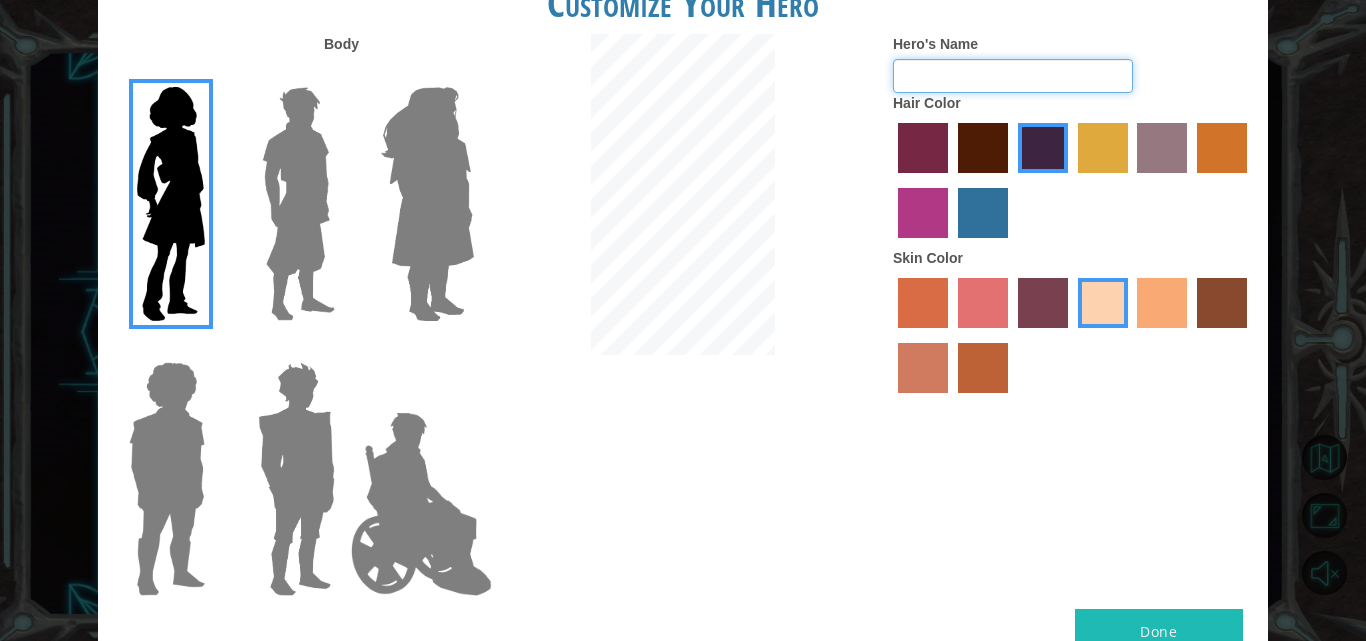 click on "Hero's Name" at bounding box center [1013, 76] 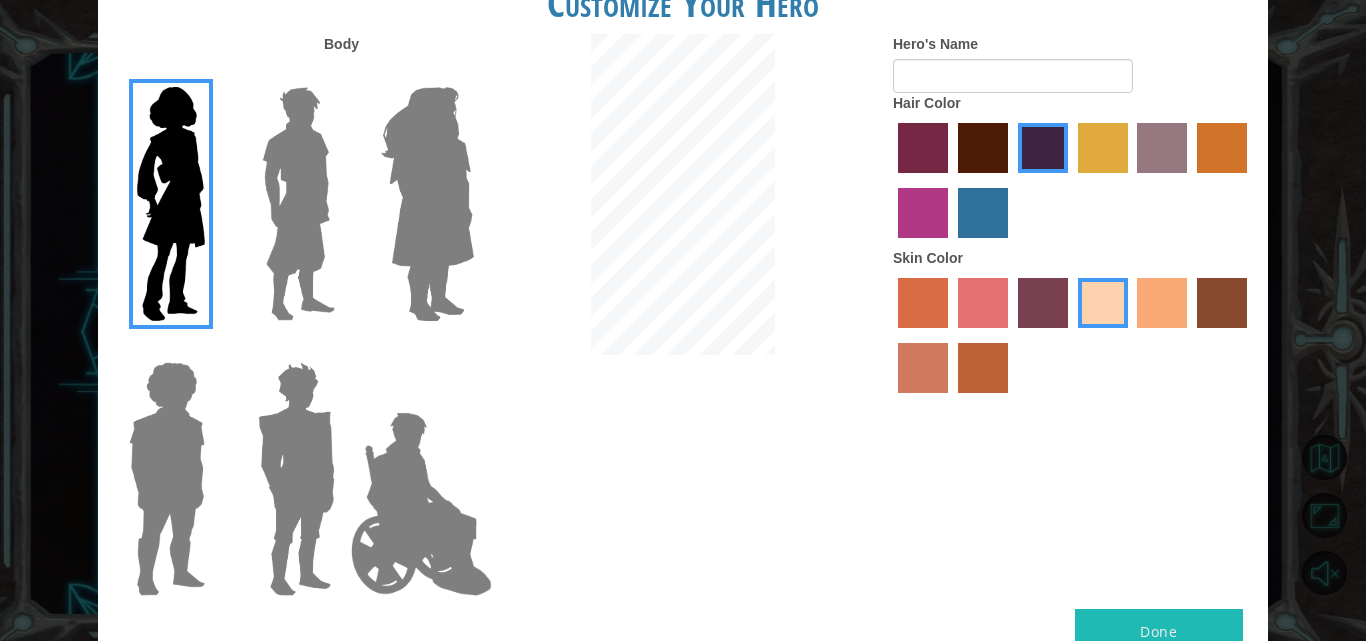 click at bounding box center (1162, 303) 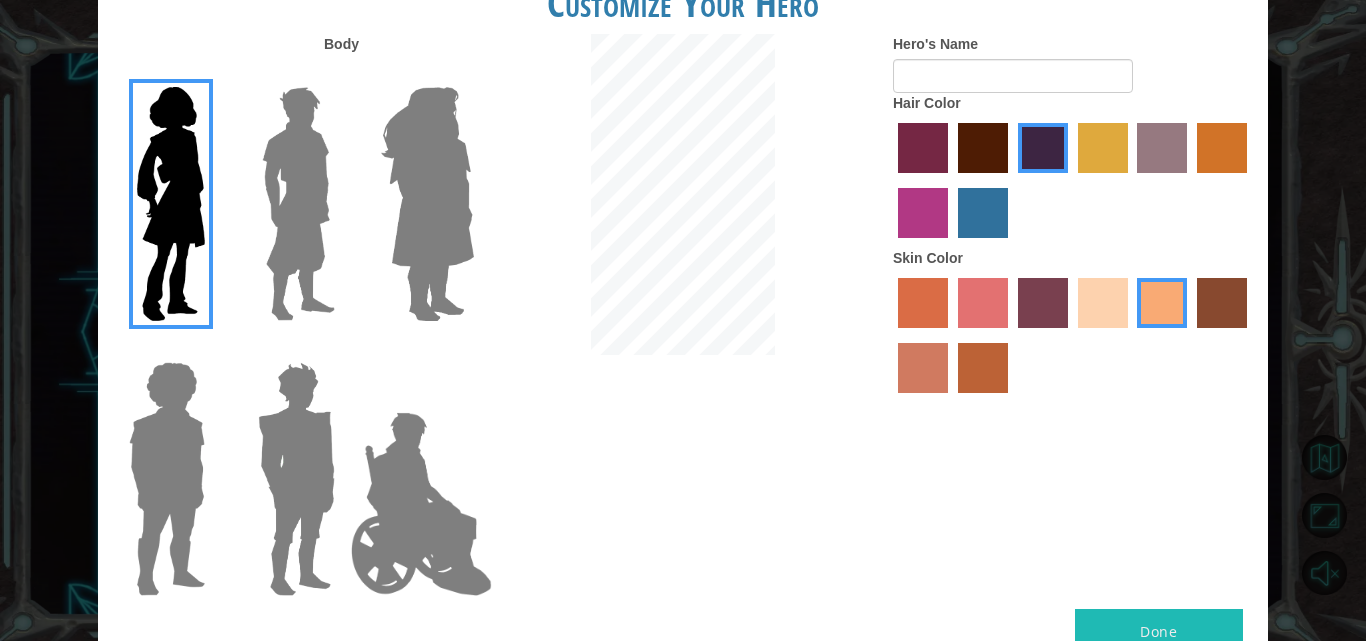 click at bounding box center [1043, 303] 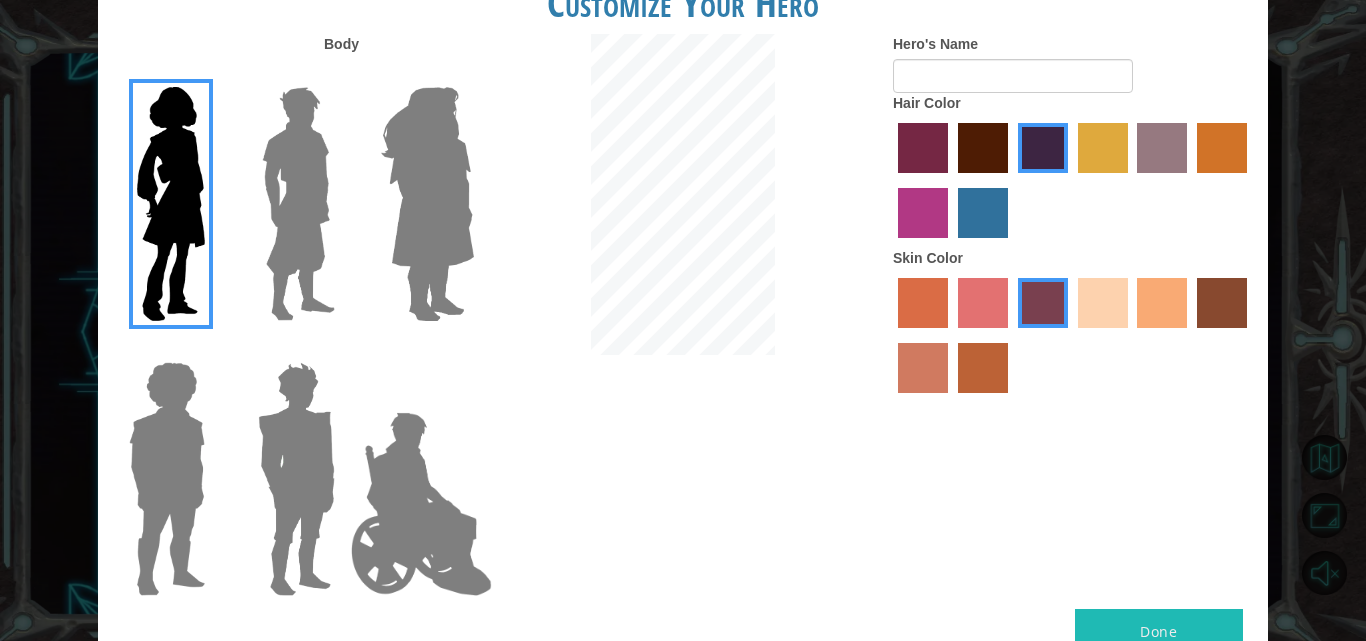 click at bounding box center [983, 303] 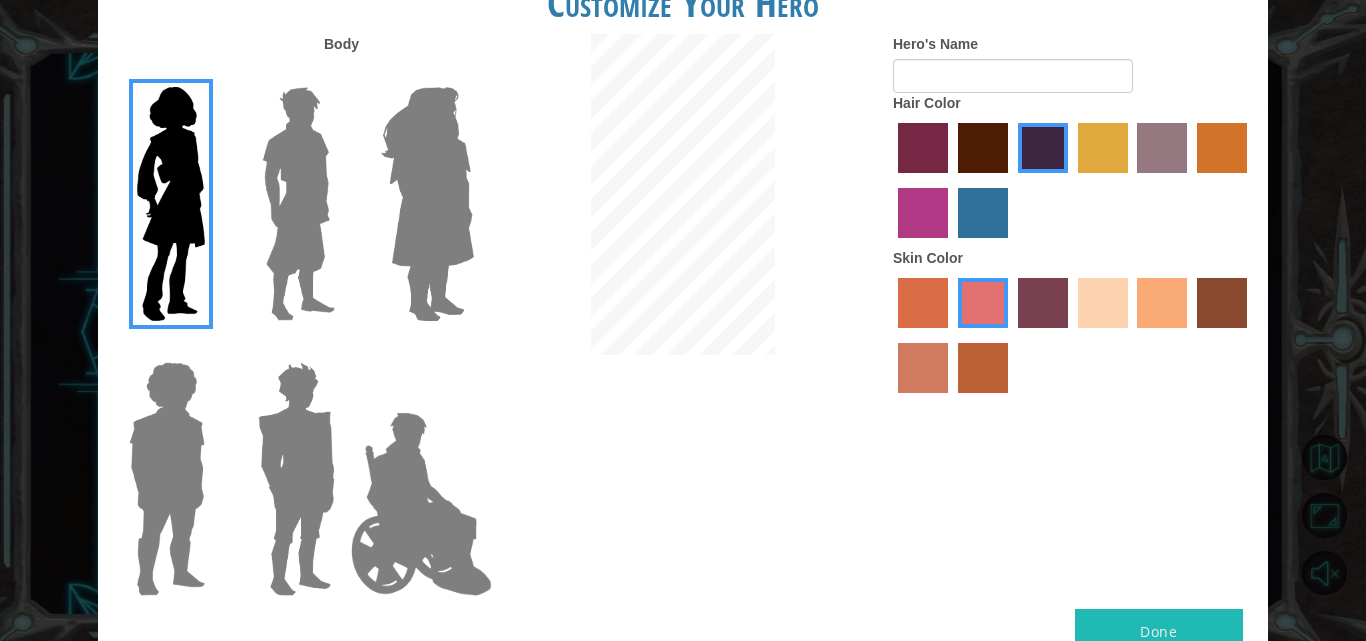 click at bounding box center [923, 303] 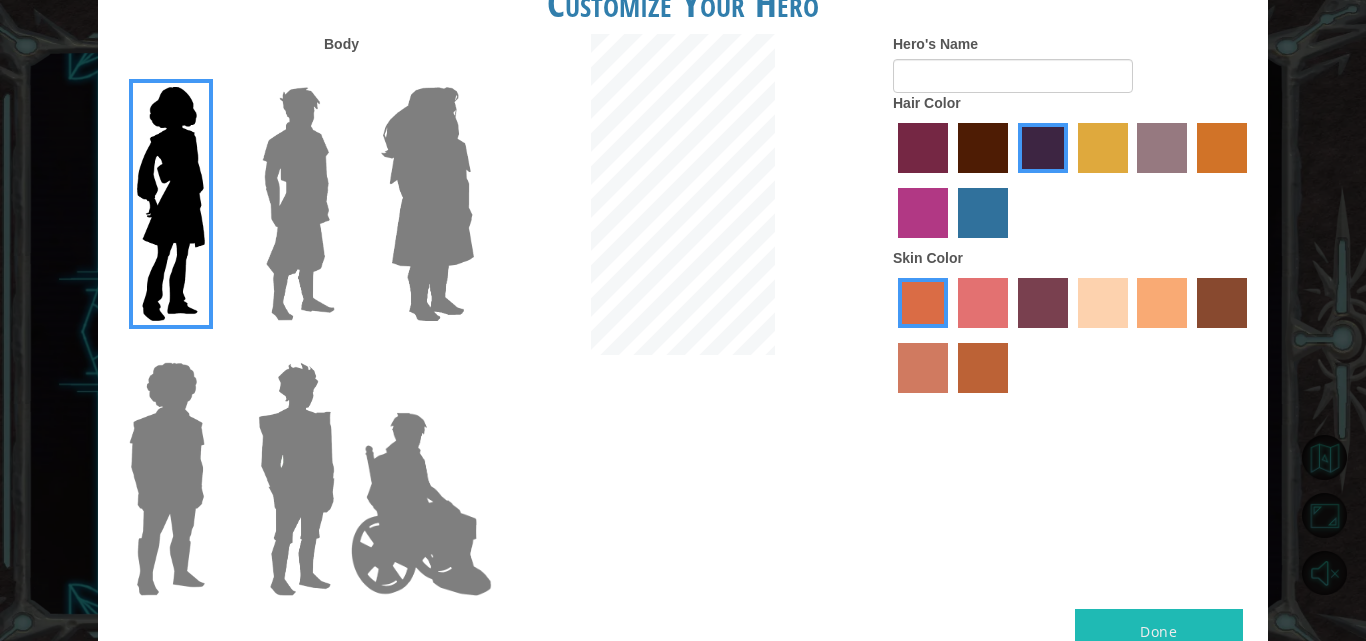 click at bounding box center [983, 368] 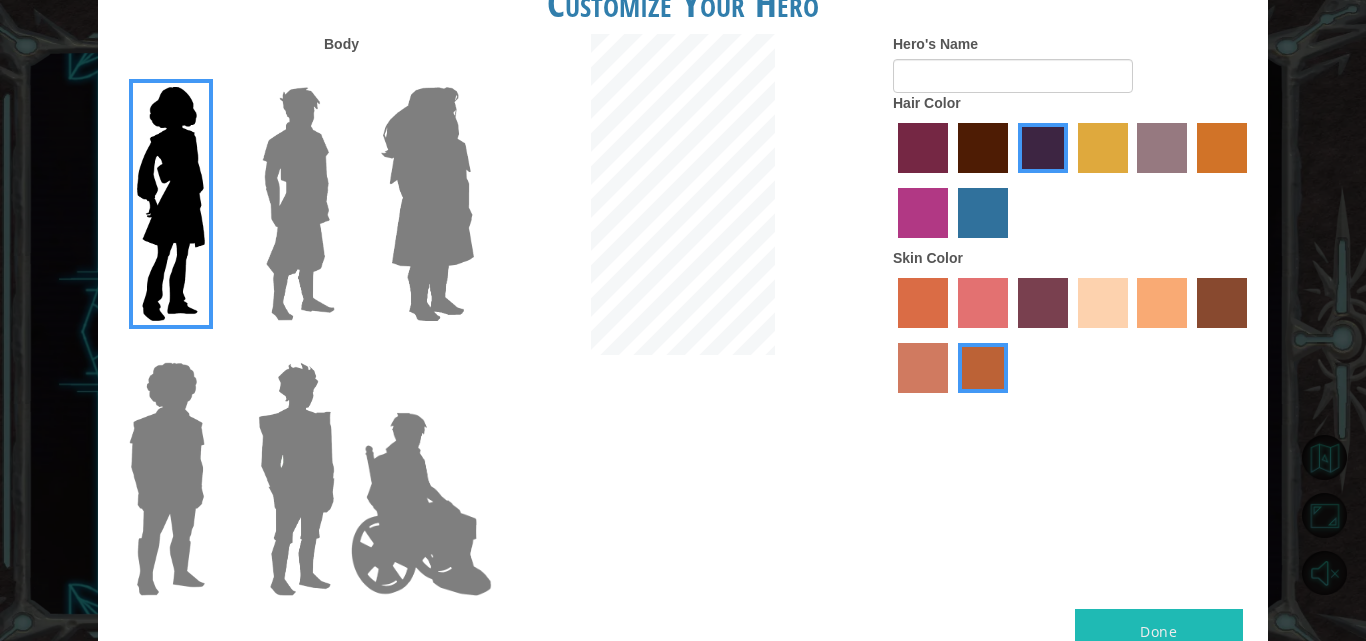 click at bounding box center (983, 303) 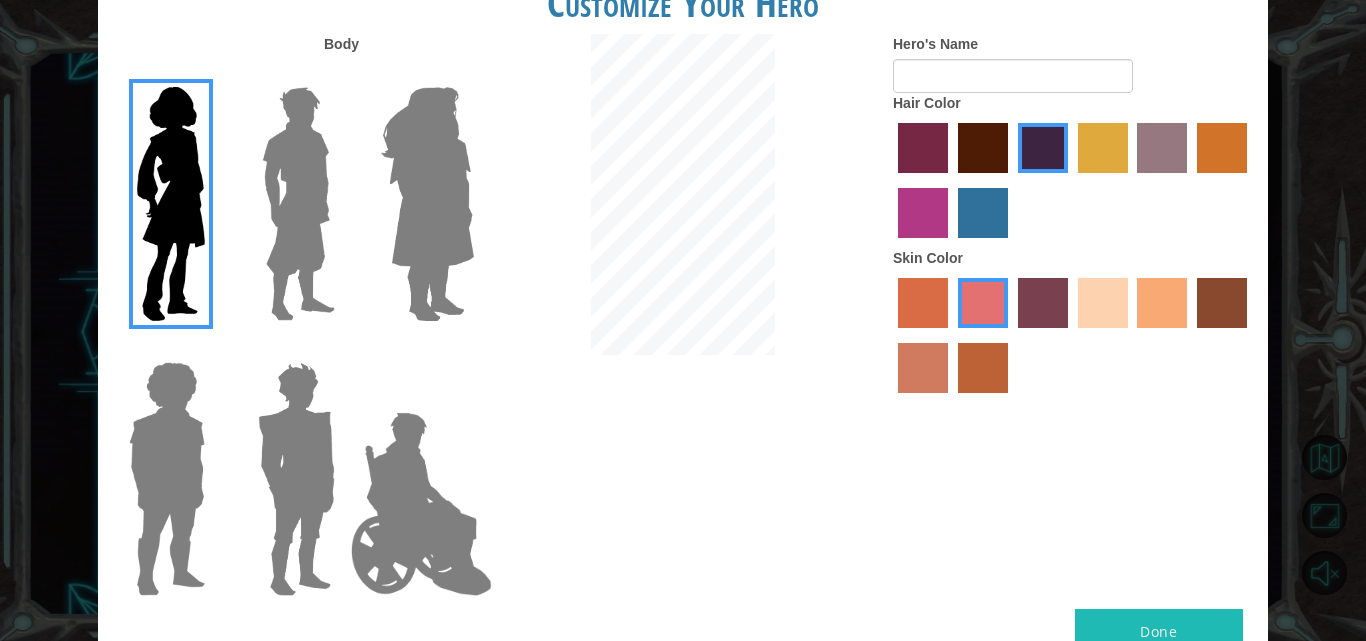 click at bounding box center [983, 213] 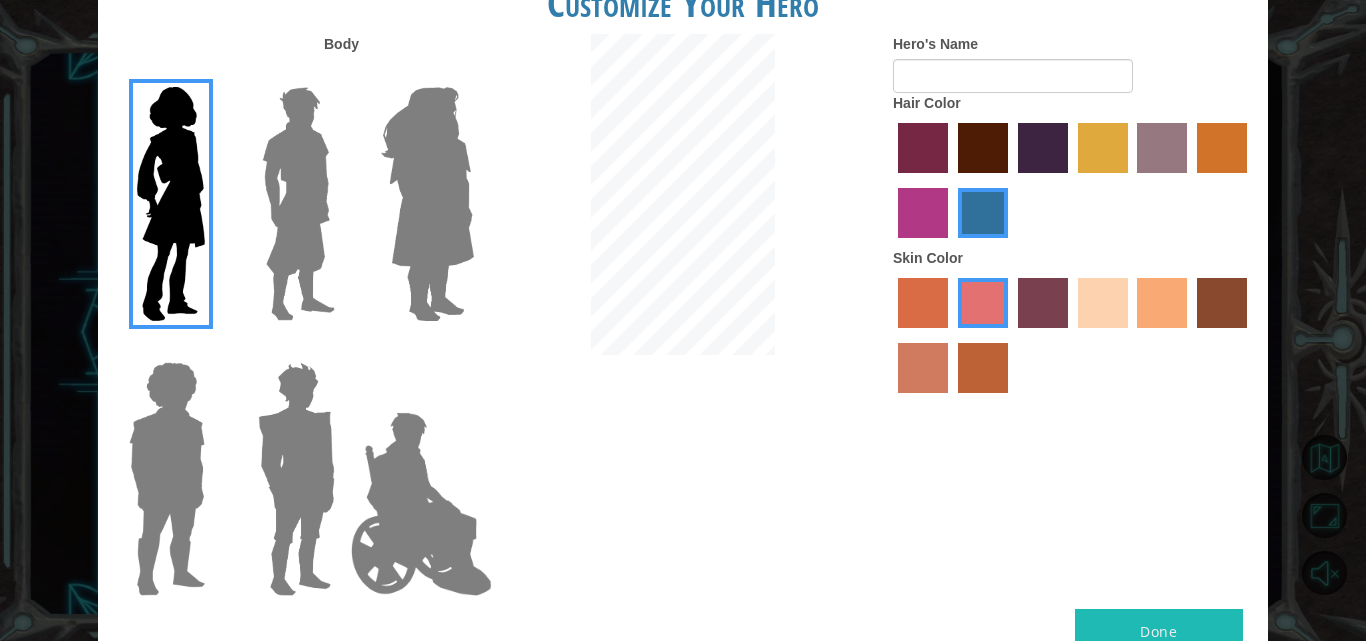 click at bounding box center (983, 148) 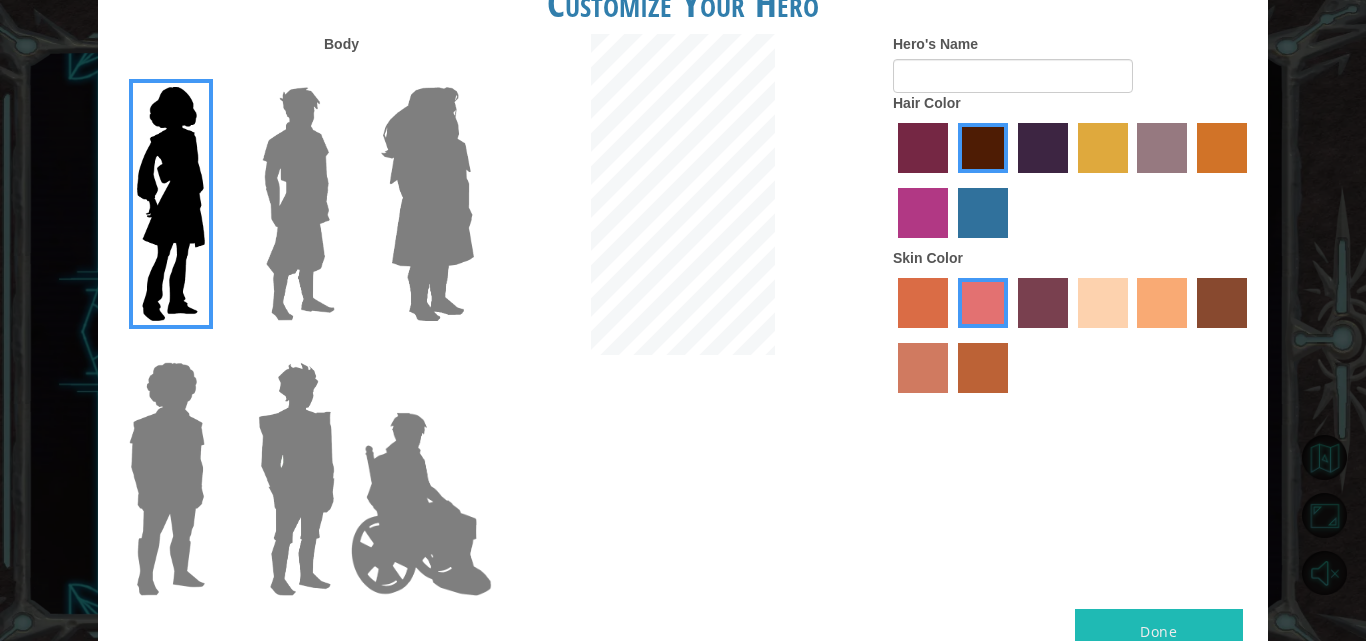click at bounding box center [923, 213] 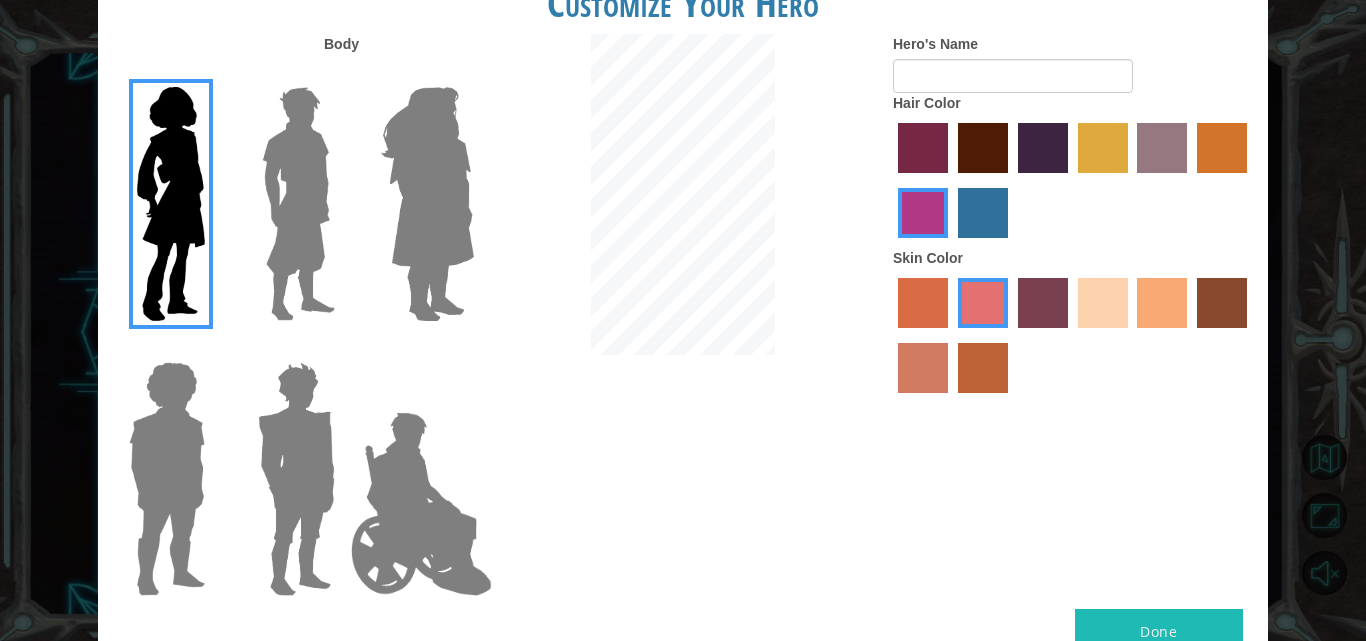click at bounding box center (1043, 148) 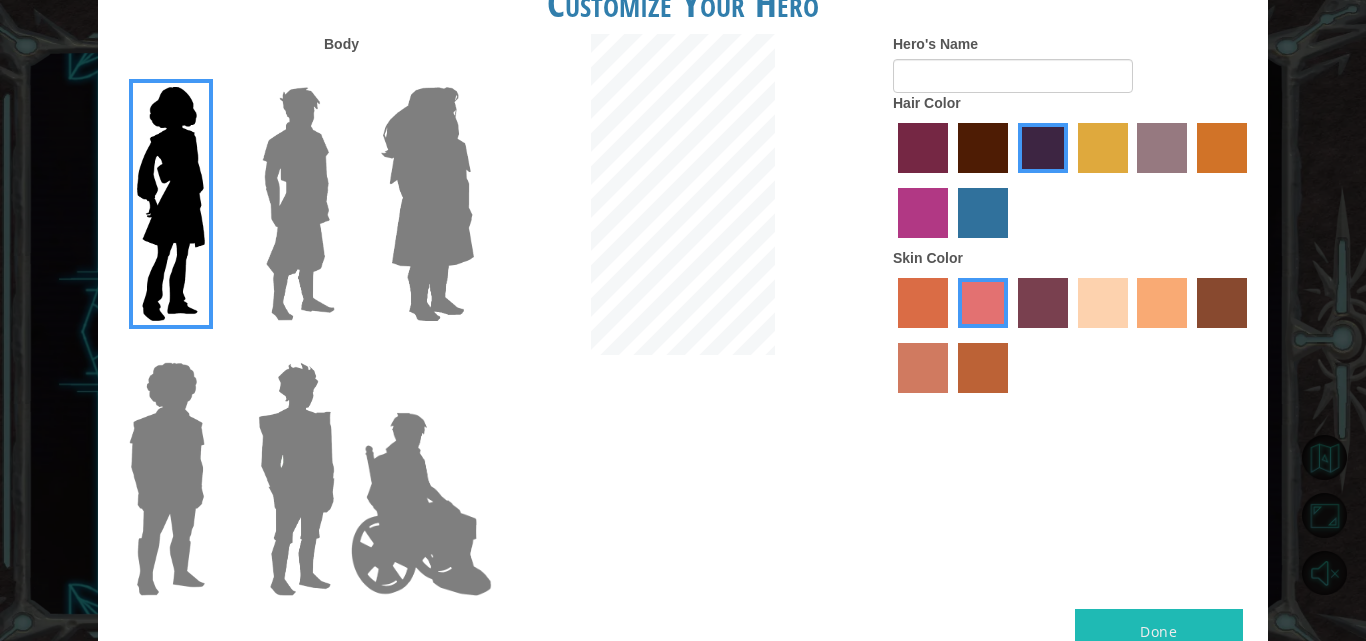 click at bounding box center (983, 148) 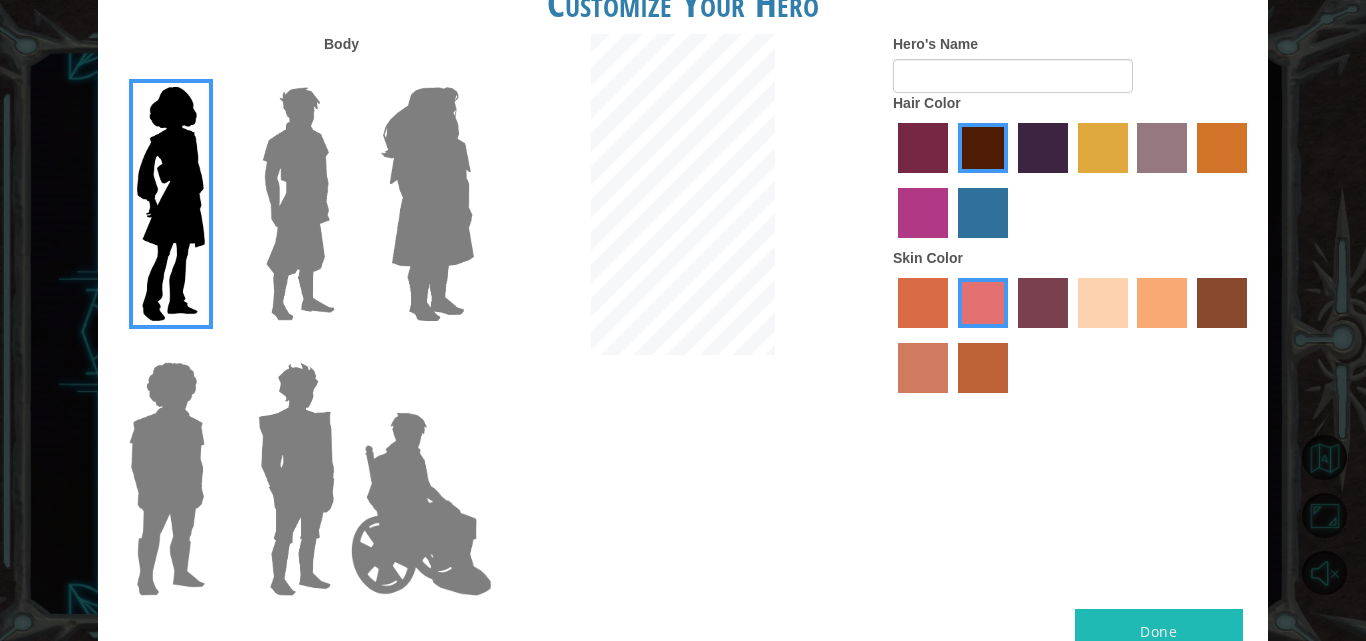 click at bounding box center [1043, 148] 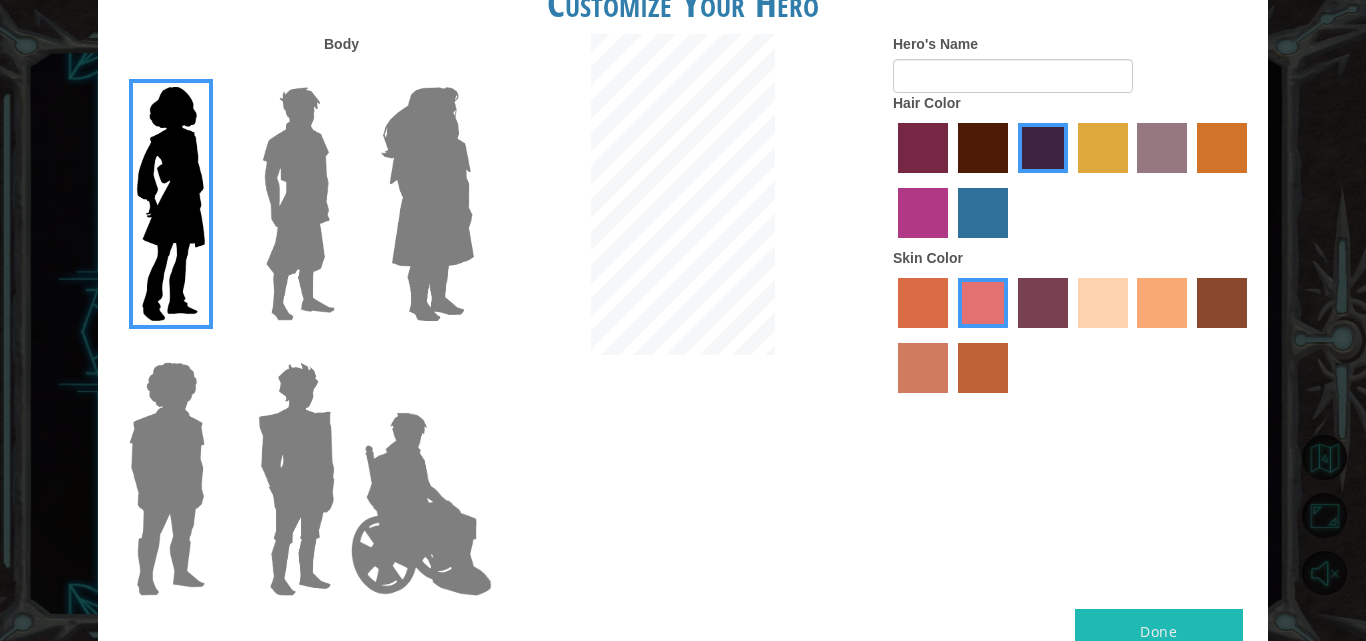 click at bounding box center (1103, 303) 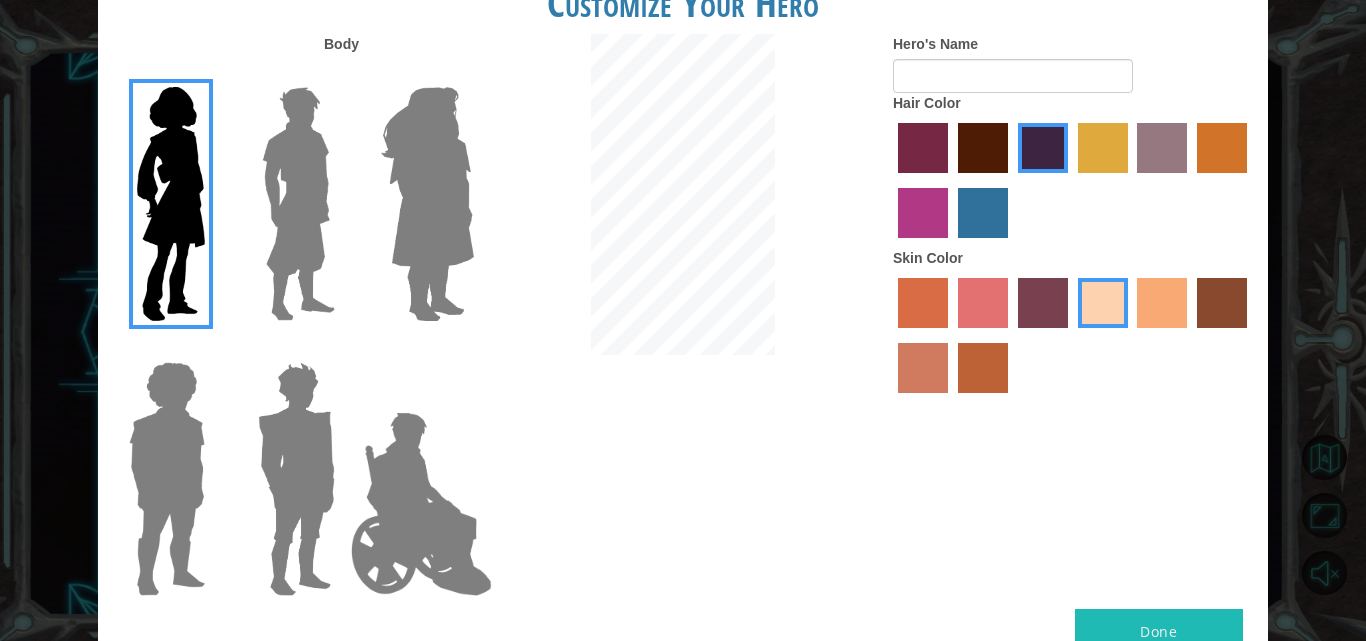 click at bounding box center (983, 303) 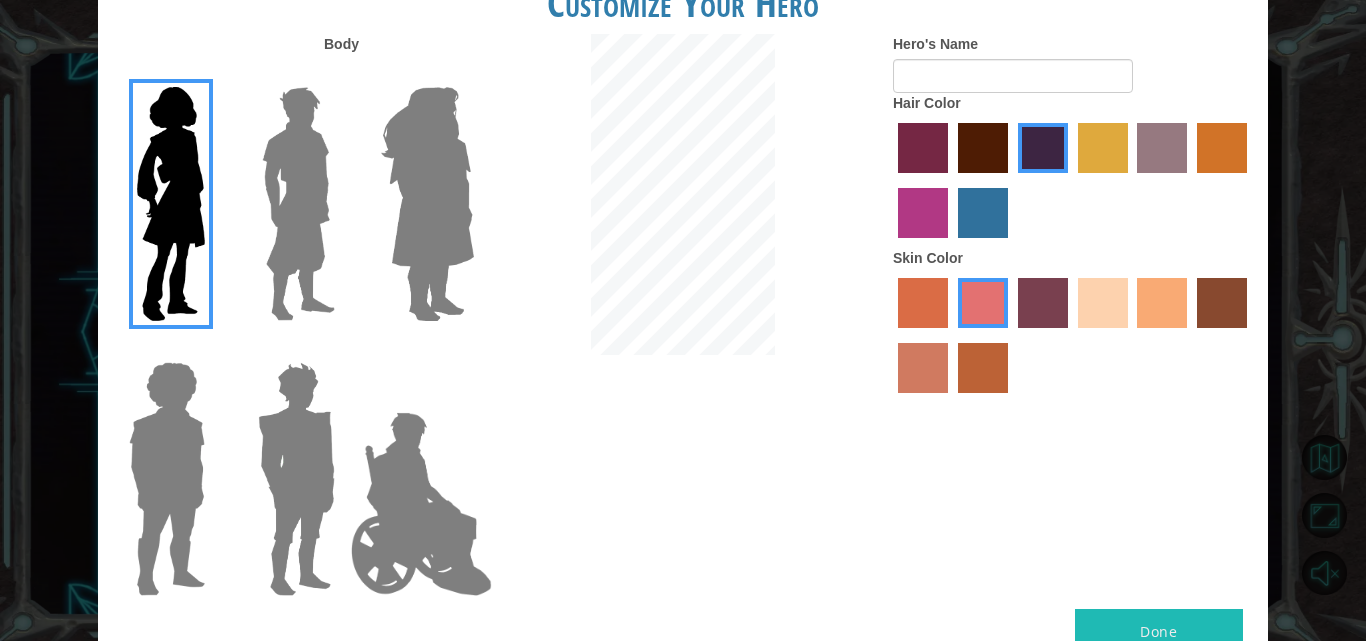 click at bounding box center (983, 303) 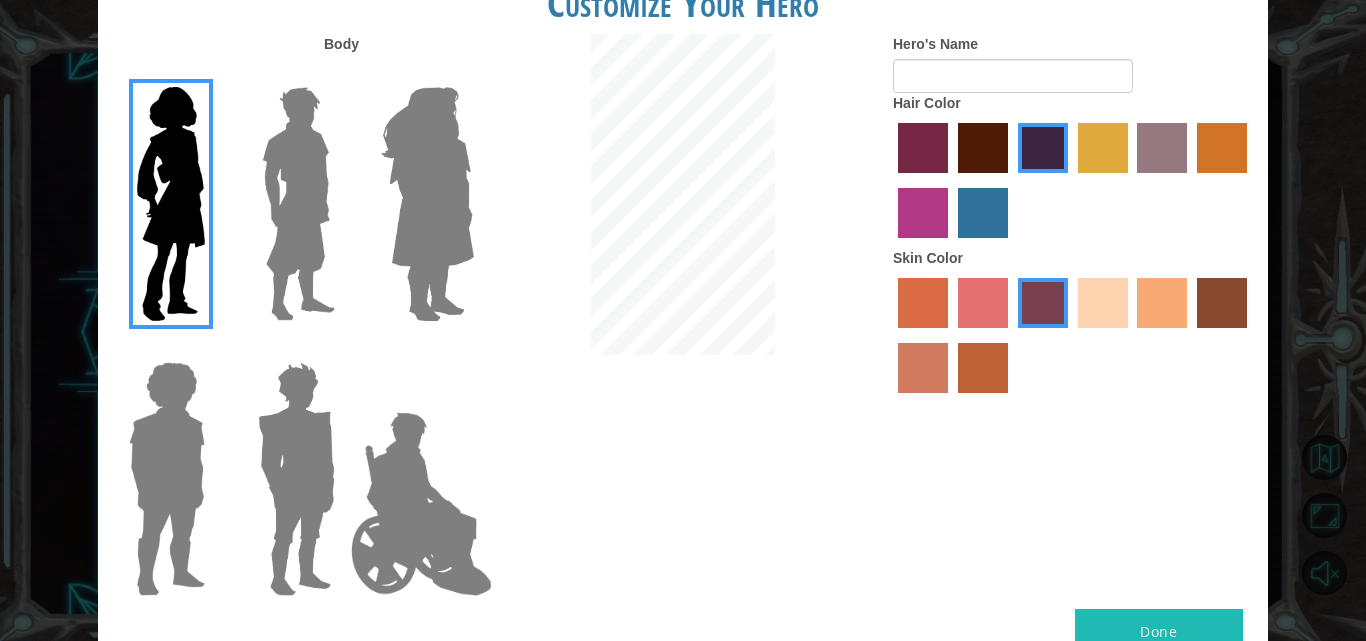 click at bounding box center (1162, 303) 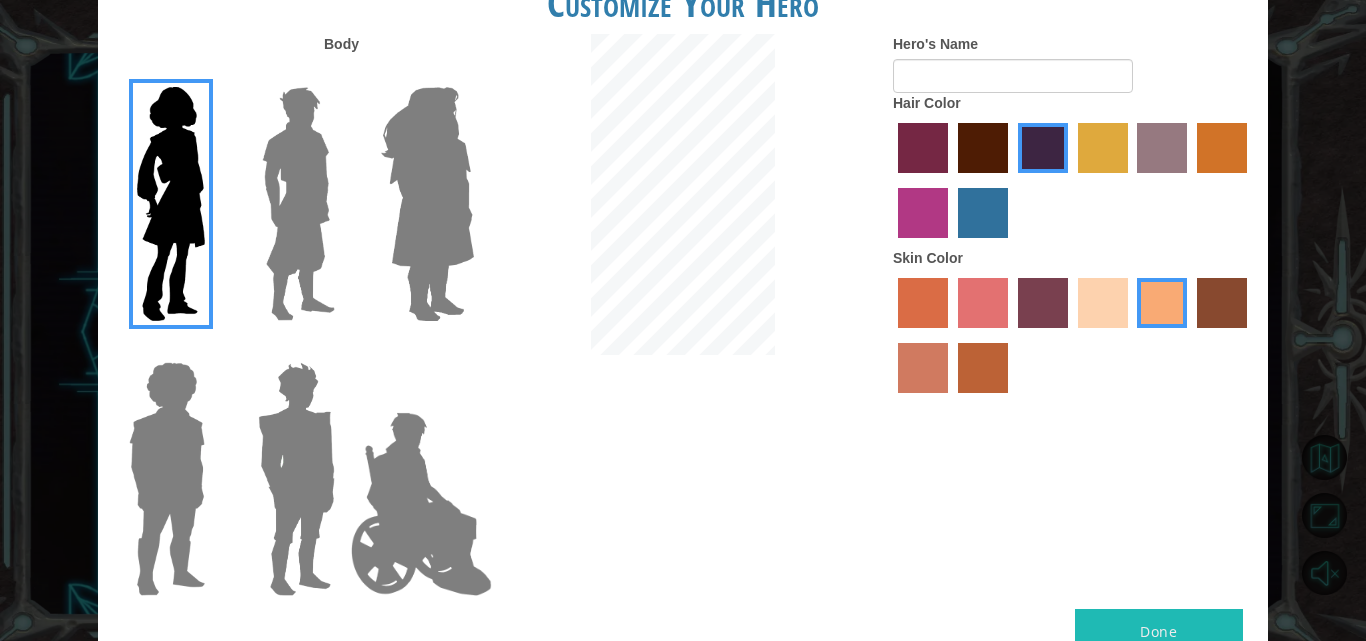 click at bounding box center (1103, 303) 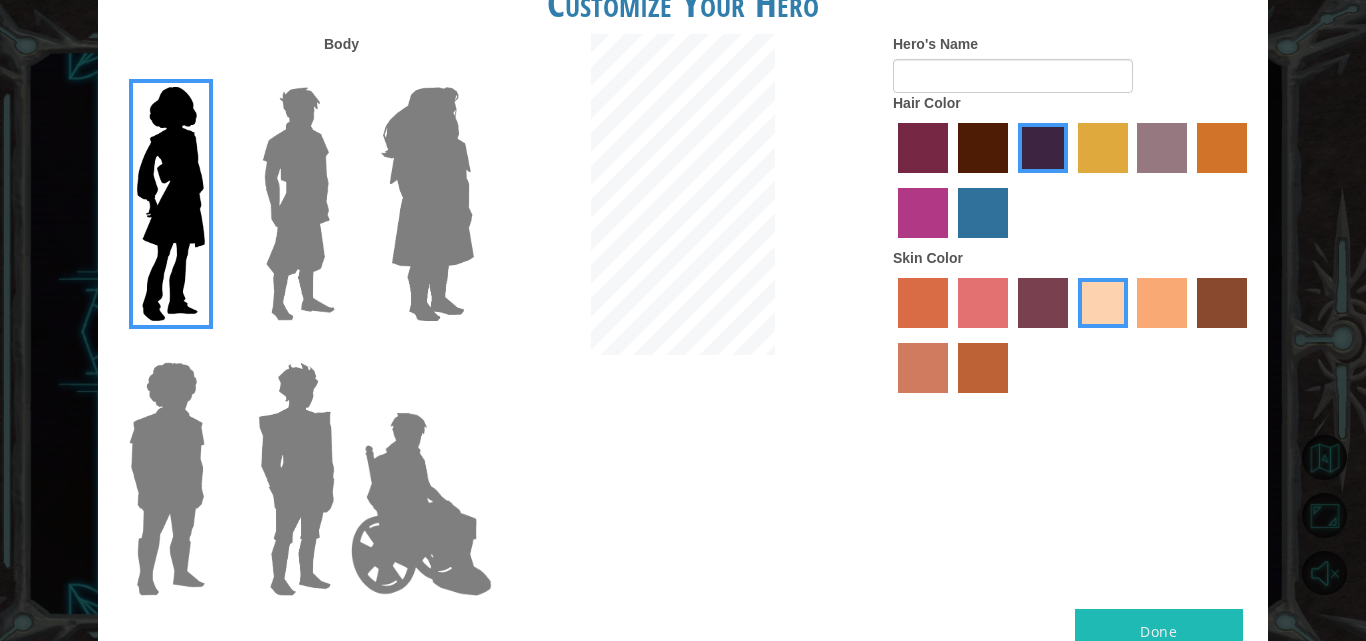 click on "Done" at bounding box center [1159, 631] 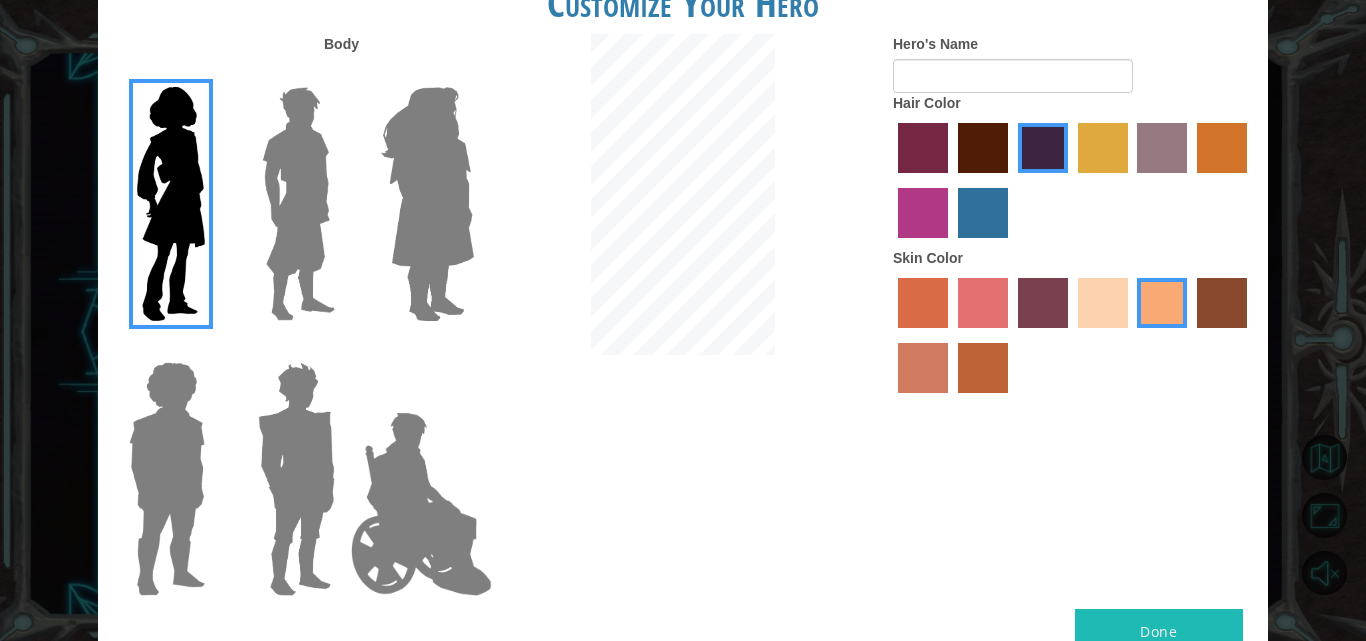 click at bounding box center (983, 148) 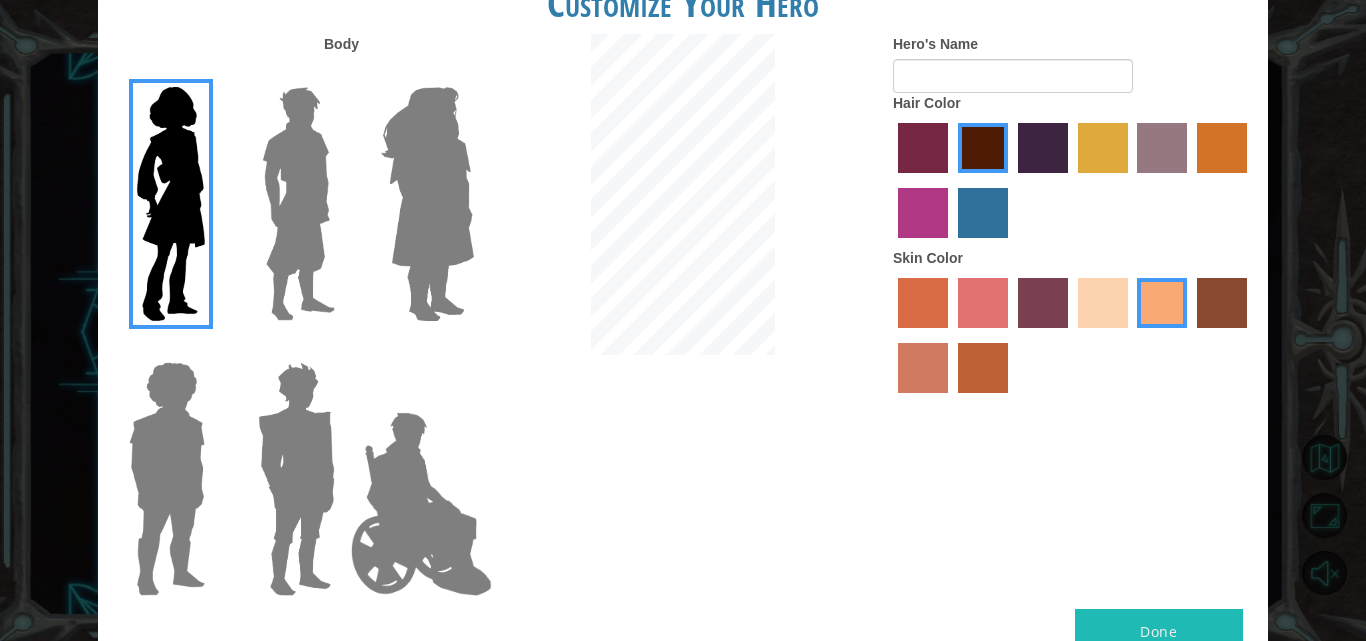 click at bounding box center (1073, 183) 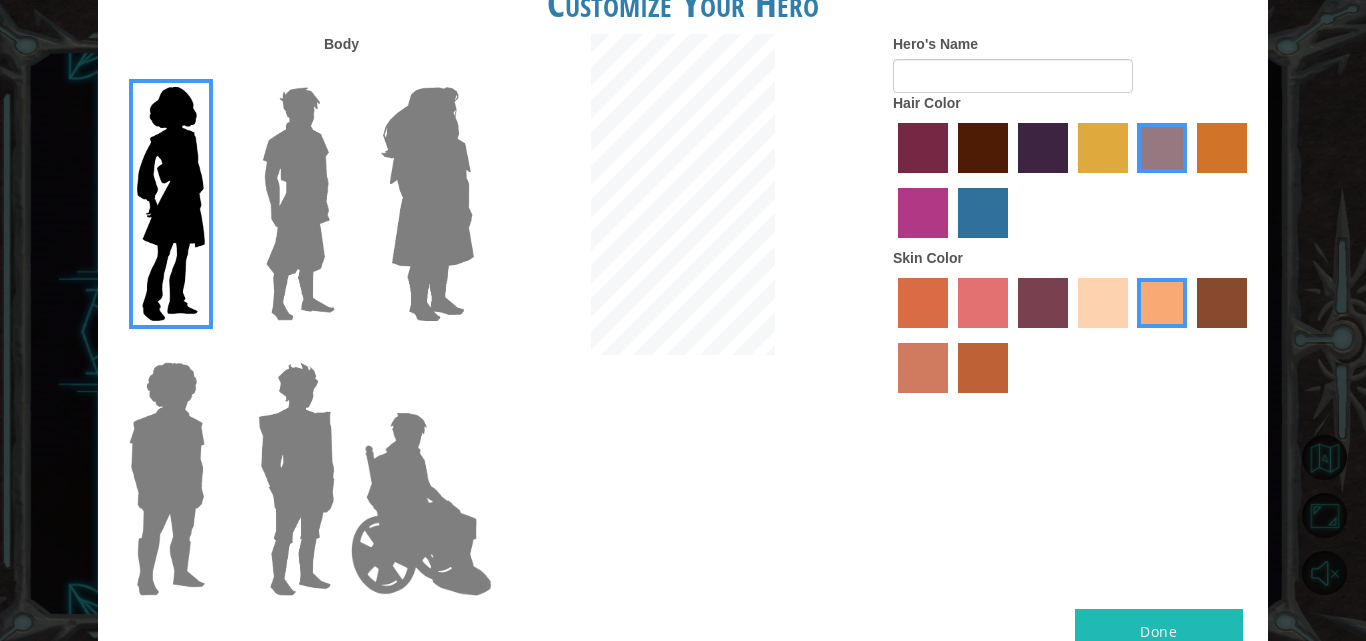 click at bounding box center (1103, 148) 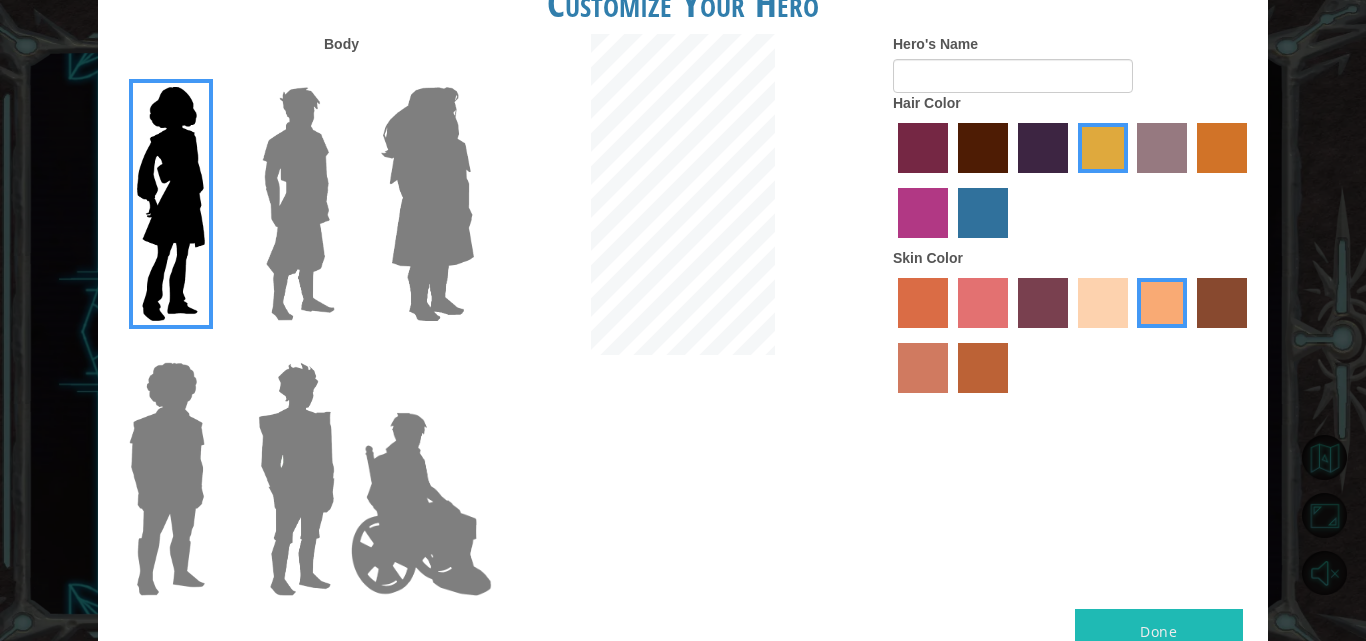 click at bounding box center (1073, 338) 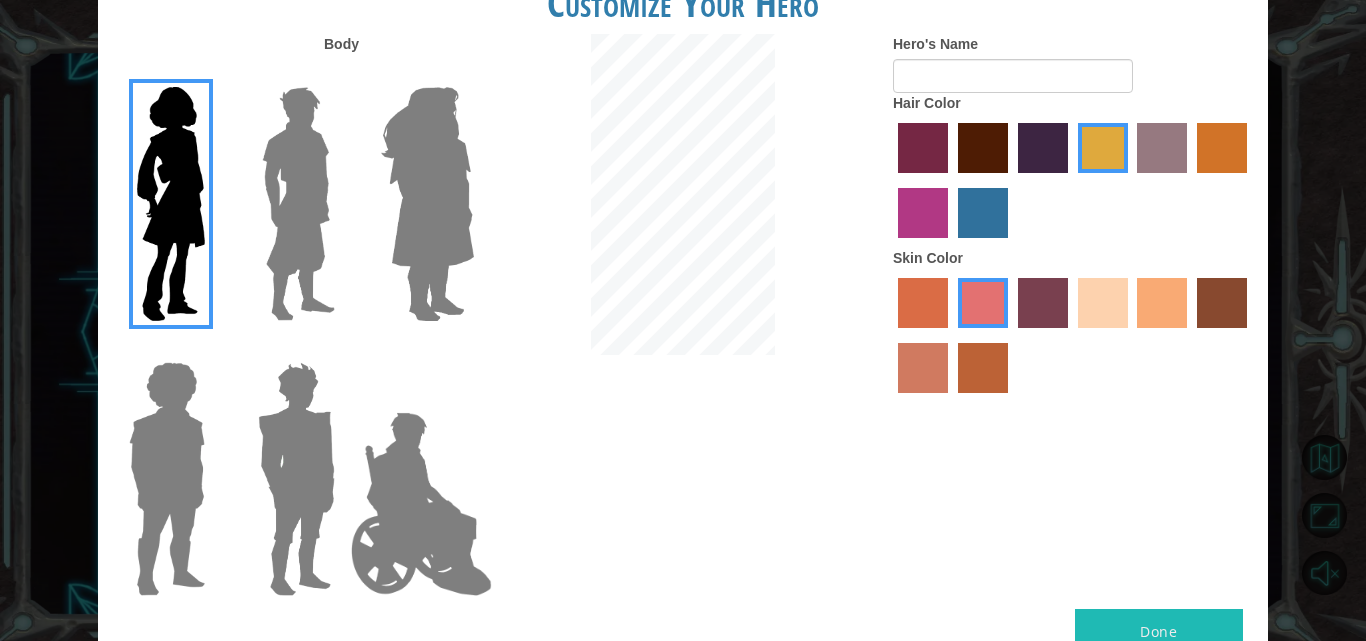click at bounding box center [1103, 303] 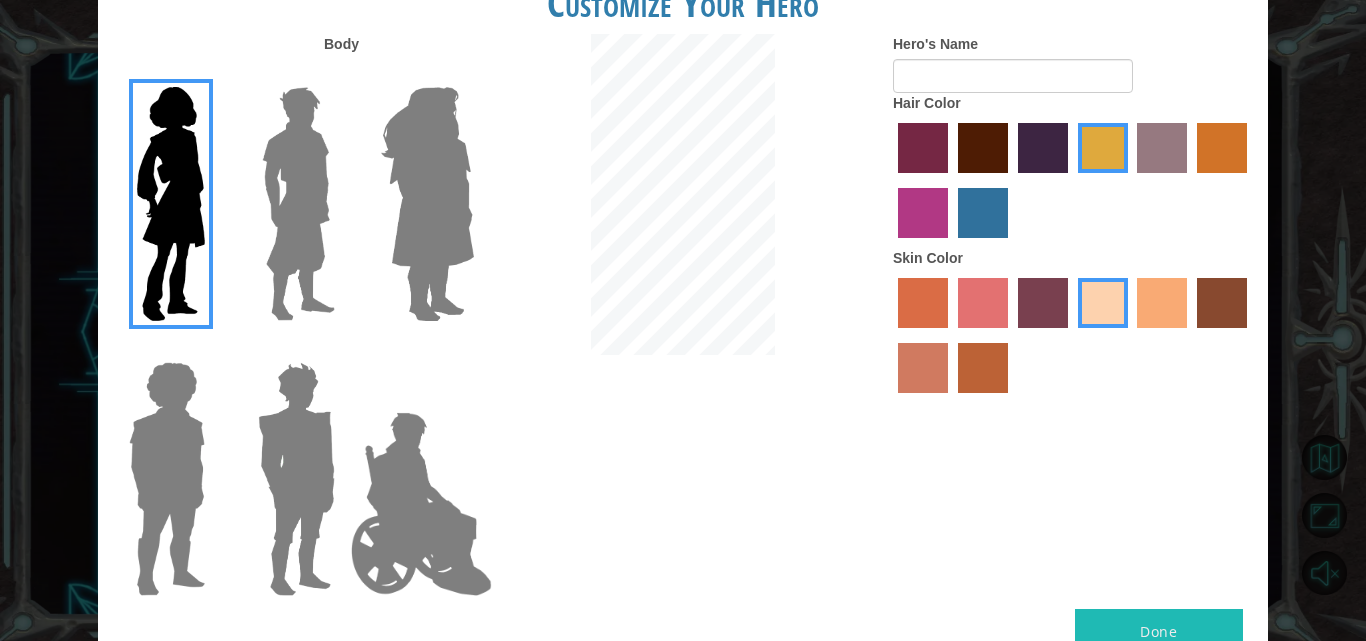 click at bounding box center [983, 368] 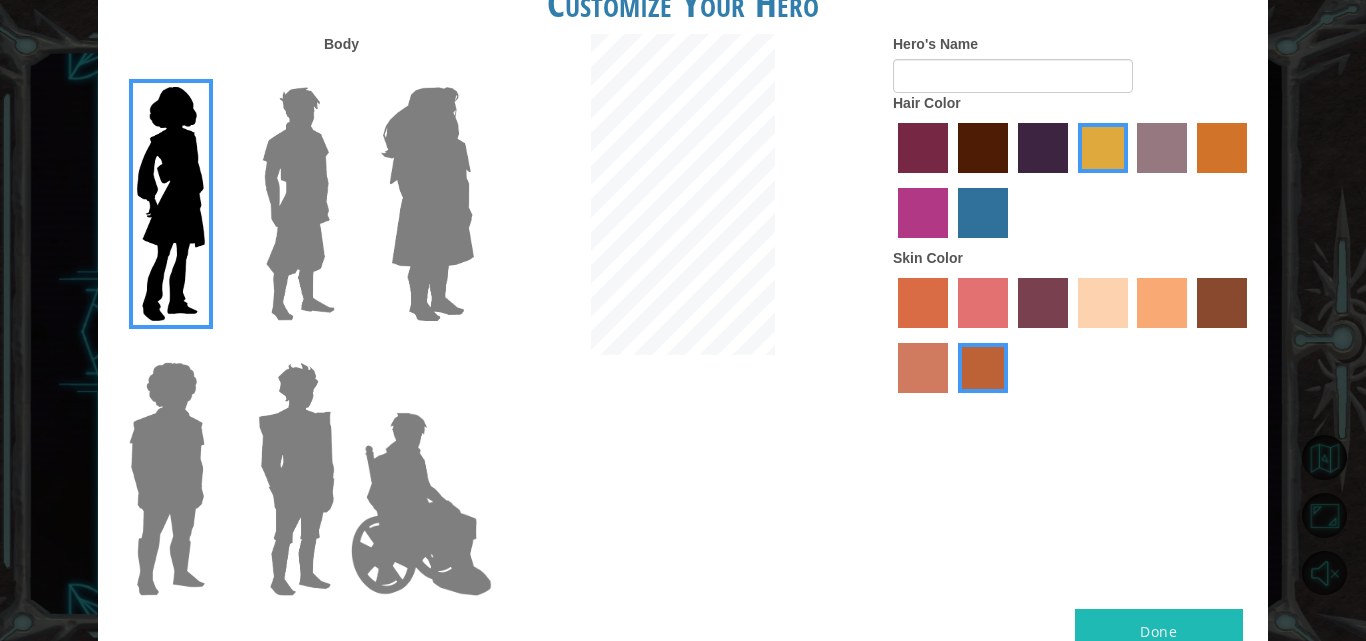 click at bounding box center [923, 368] 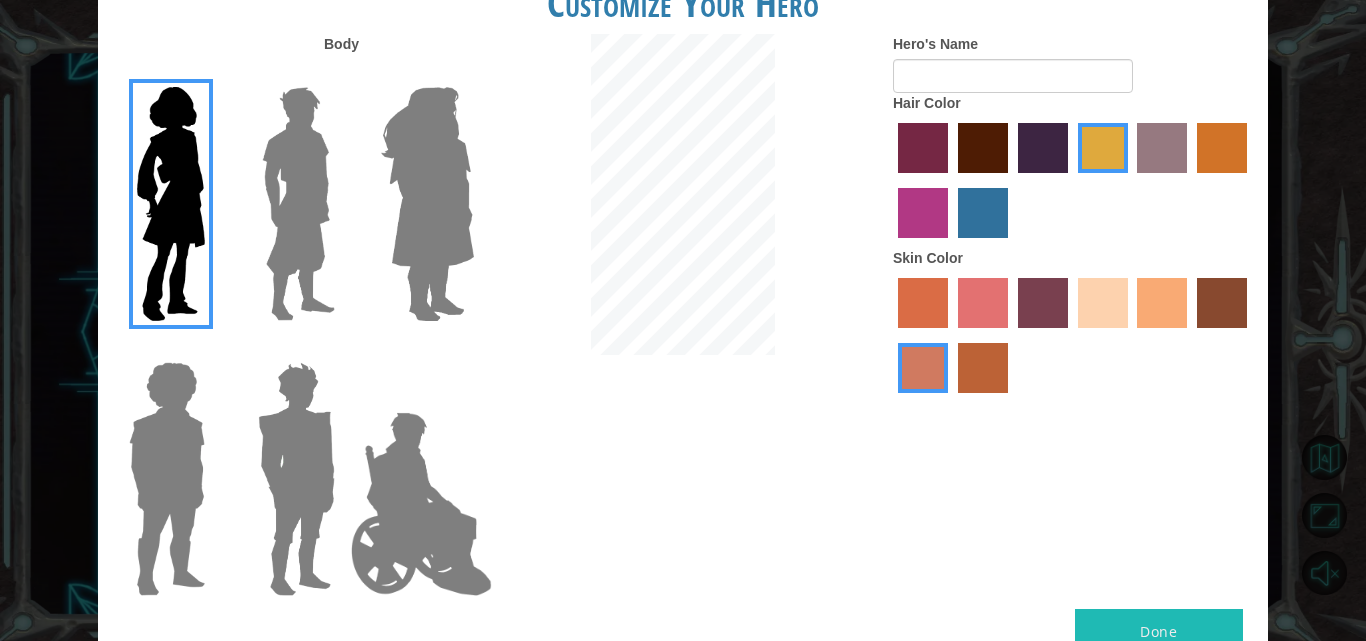 click at bounding box center [1222, 303] 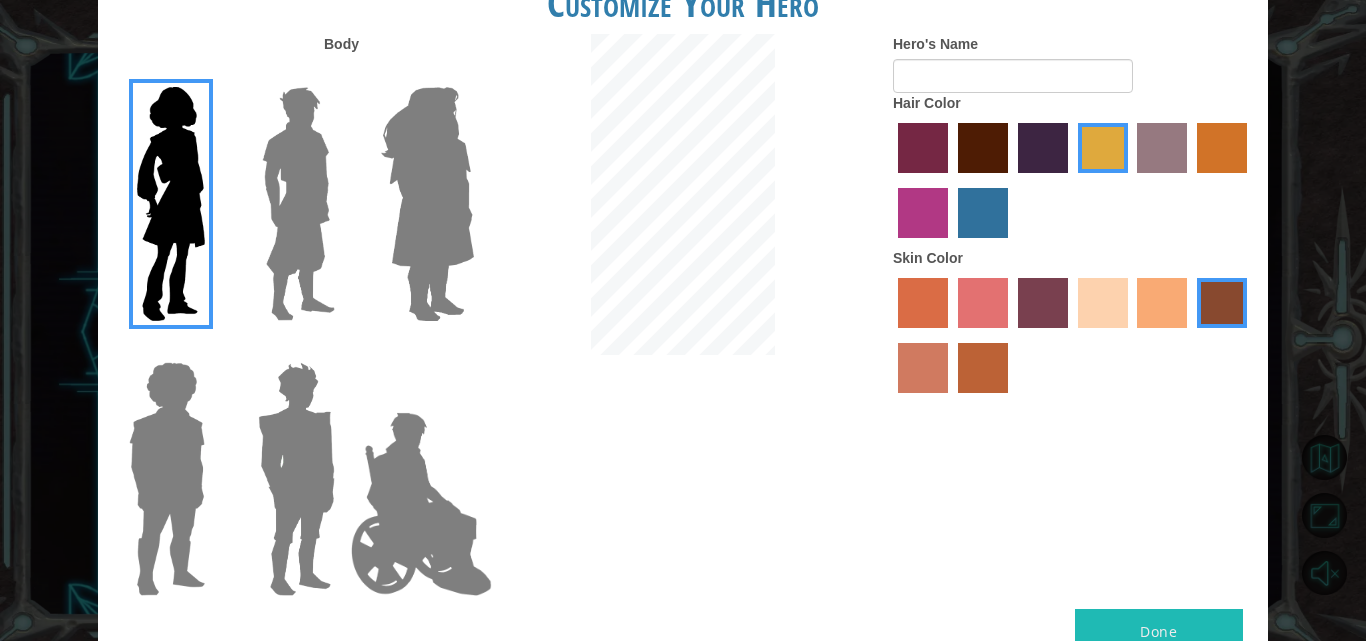 click at bounding box center [1162, 148] 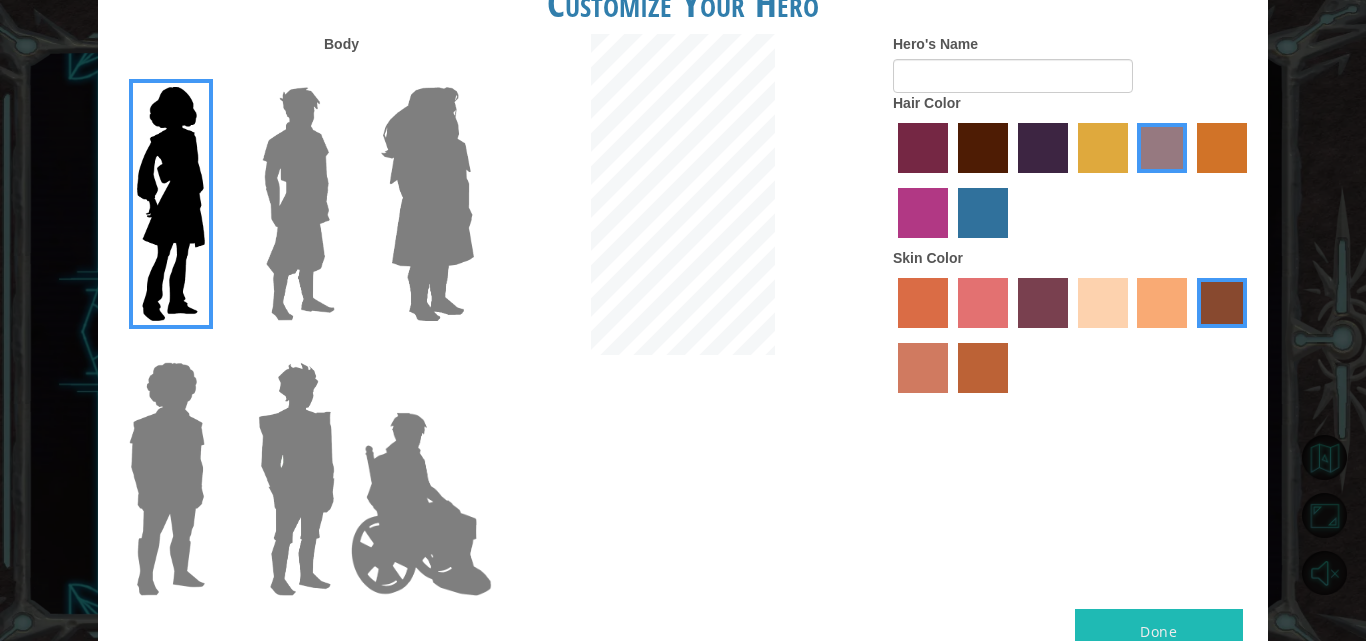 click at bounding box center [1222, 148] 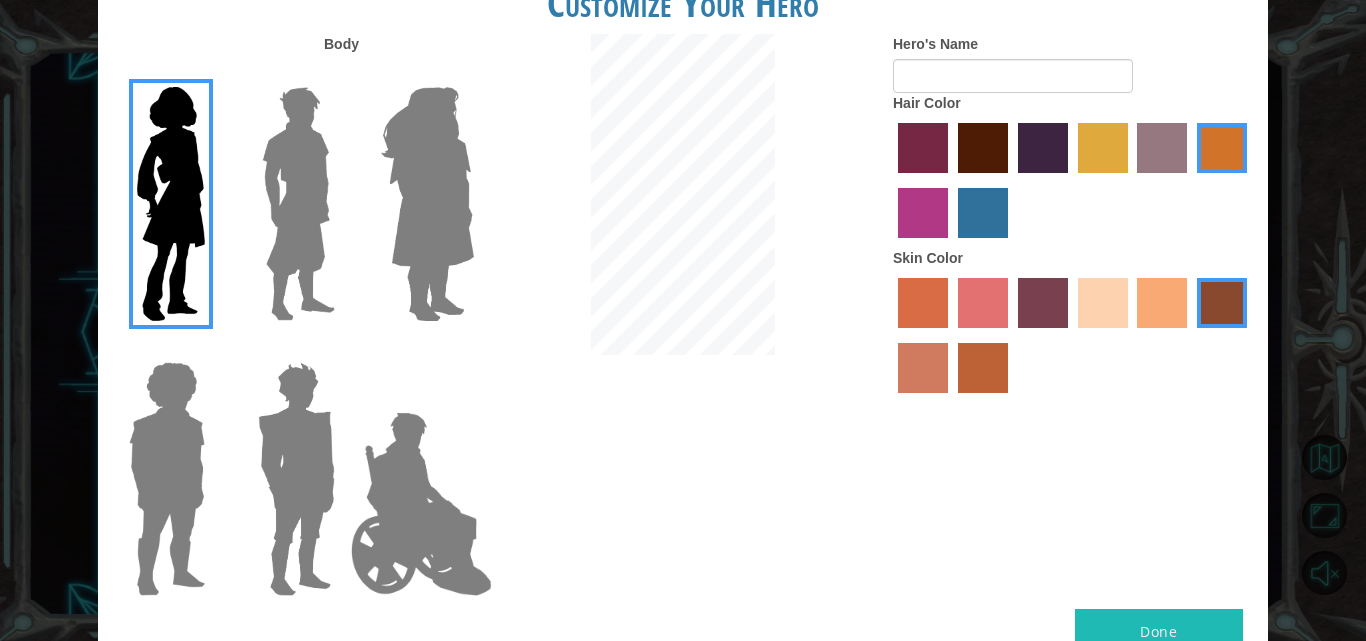 click at bounding box center (983, 213) 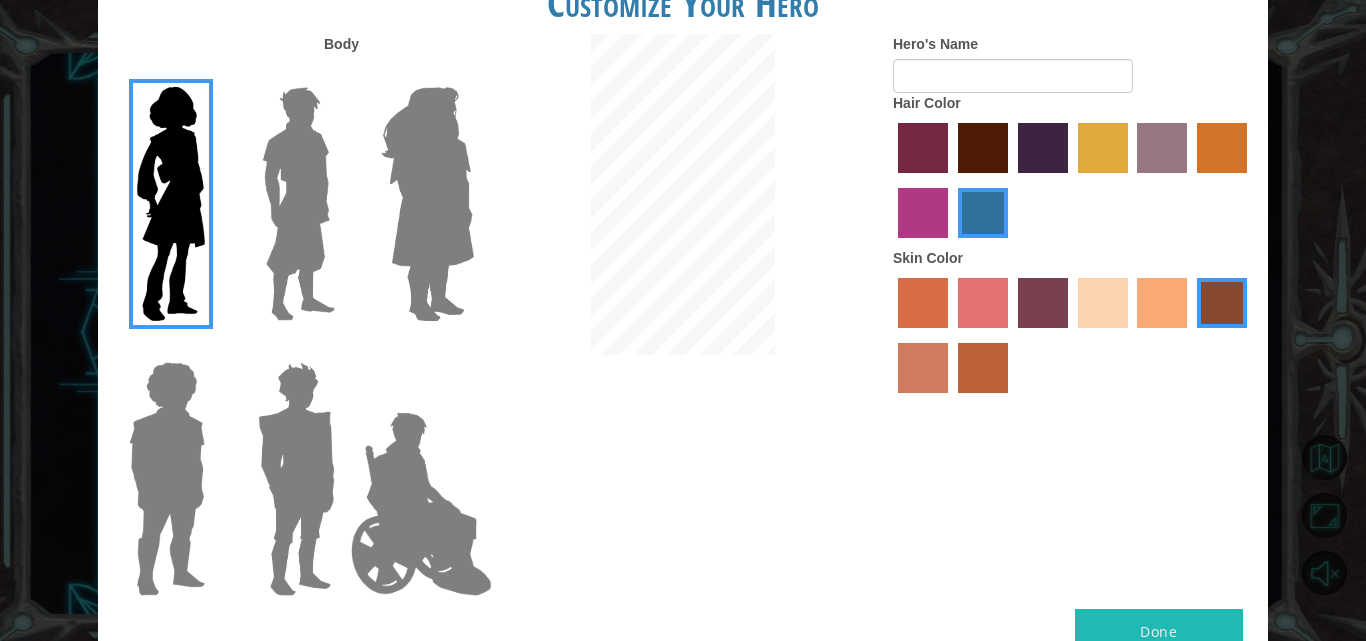click at bounding box center (923, 213) 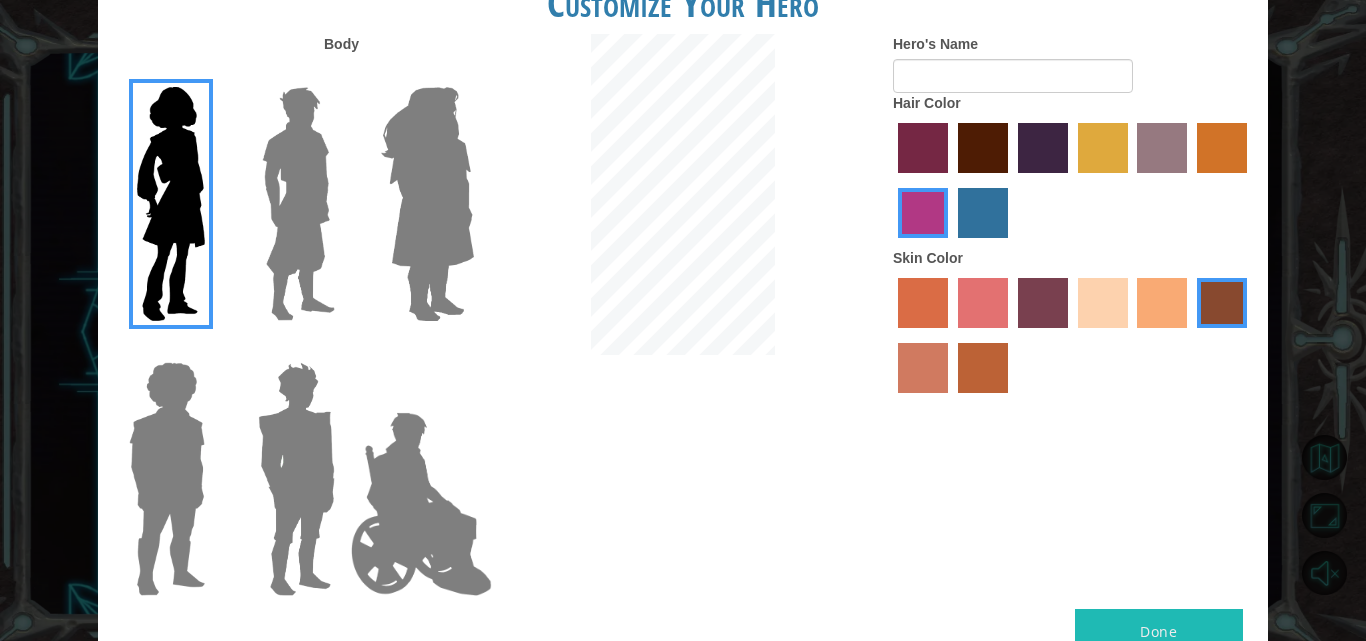 click at bounding box center (983, 303) 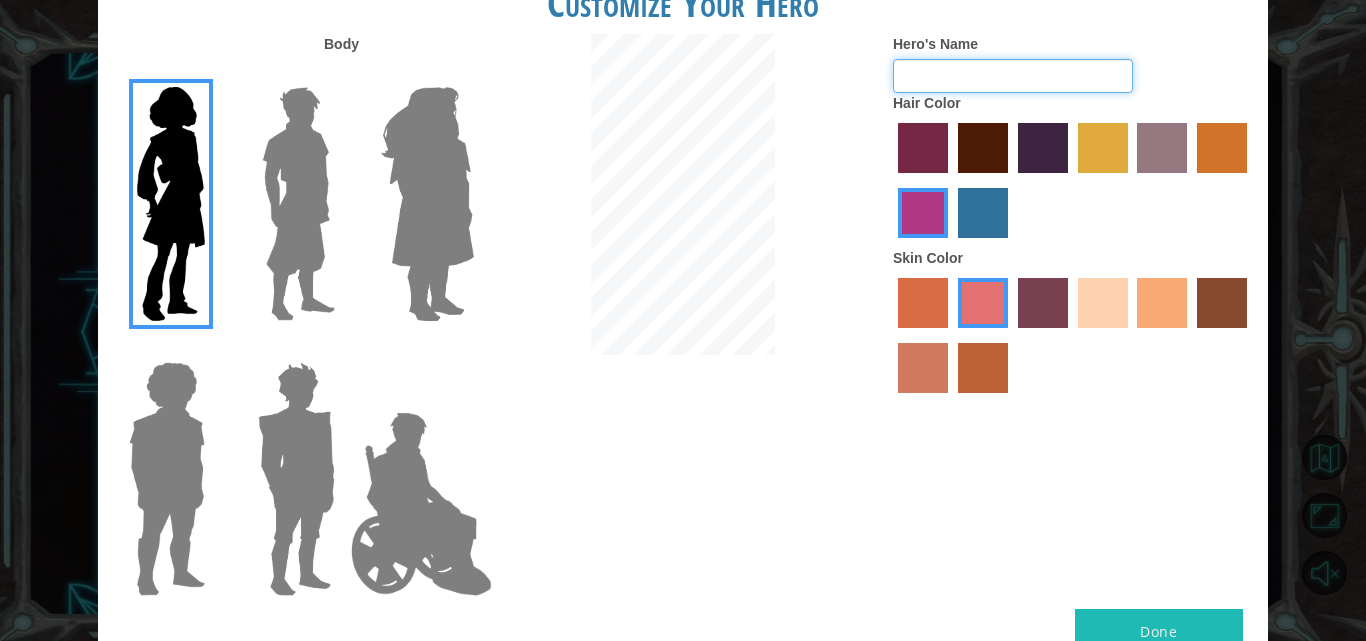 click on "Hero's Name" at bounding box center (1013, 76) 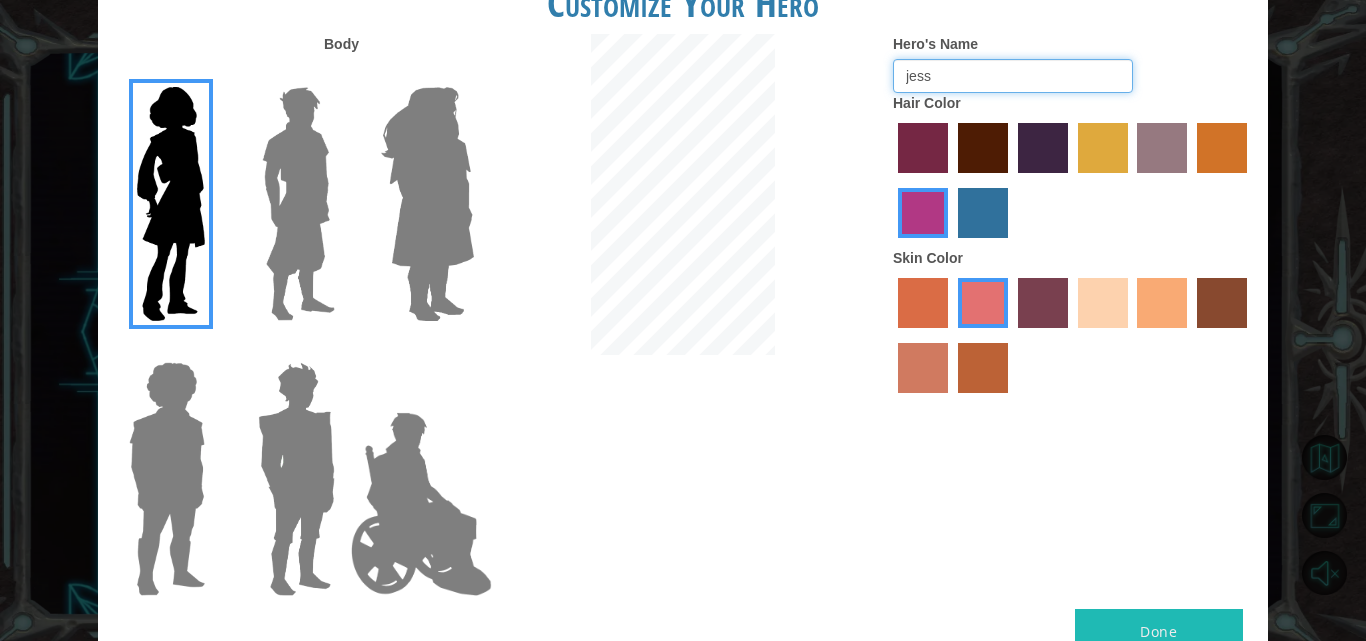 type on "jess" 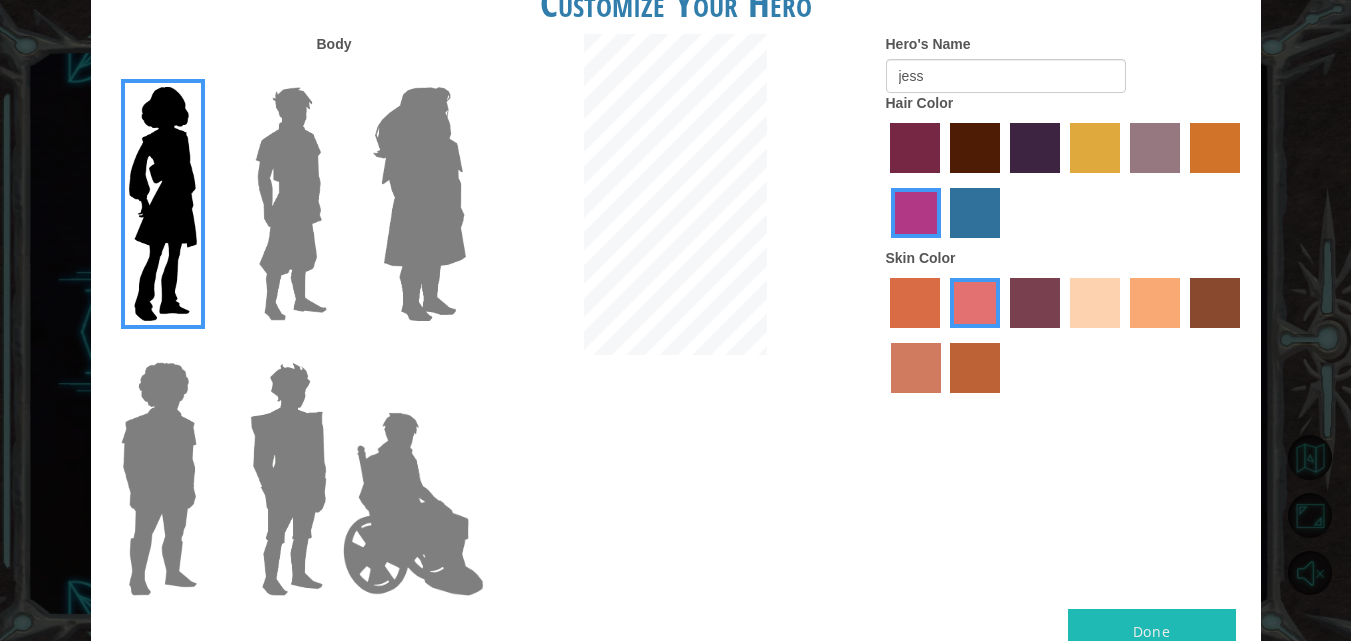 click on "Done" at bounding box center [1152, 631] 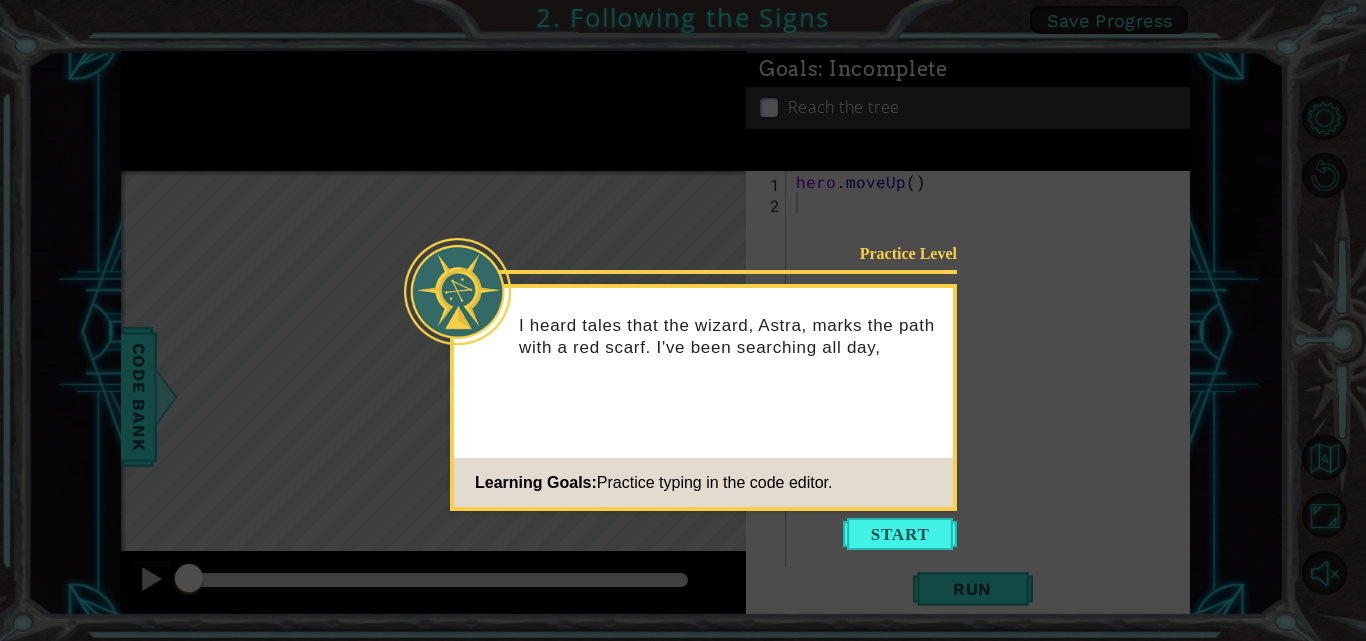 click on "I heard tales that the wizard, Astra, marks the path with a red scarf. I've been searching all day," at bounding box center (703, 346) 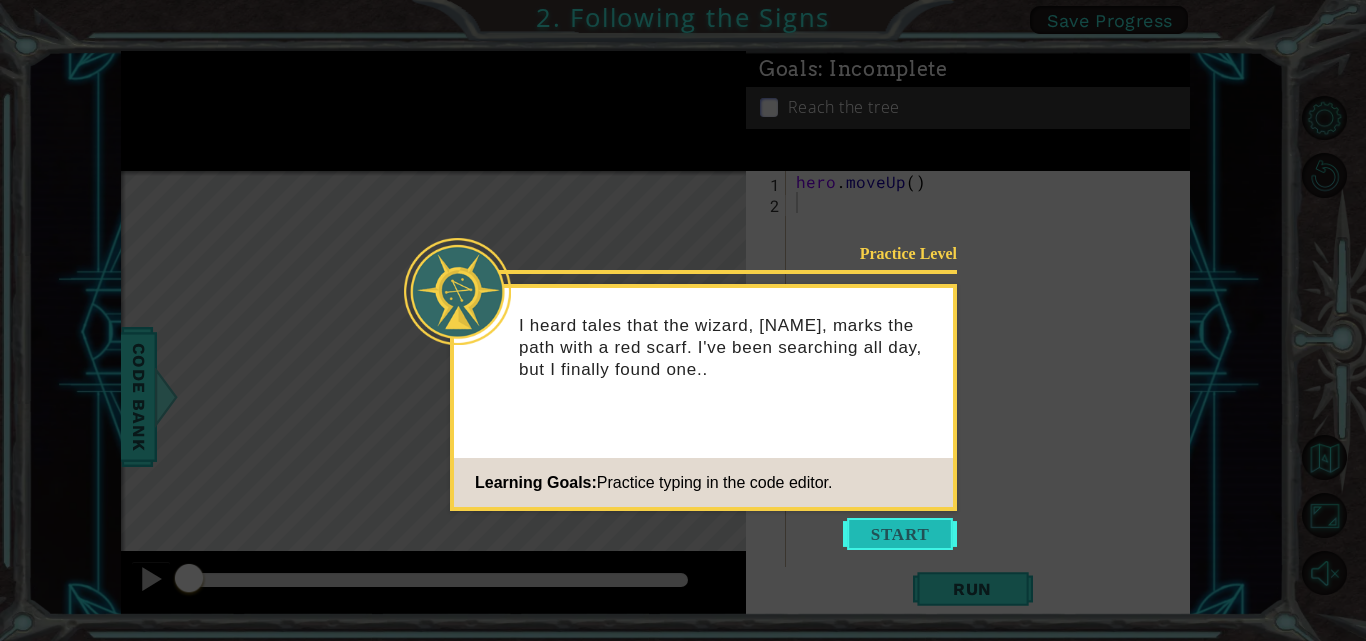 click at bounding box center [900, 534] 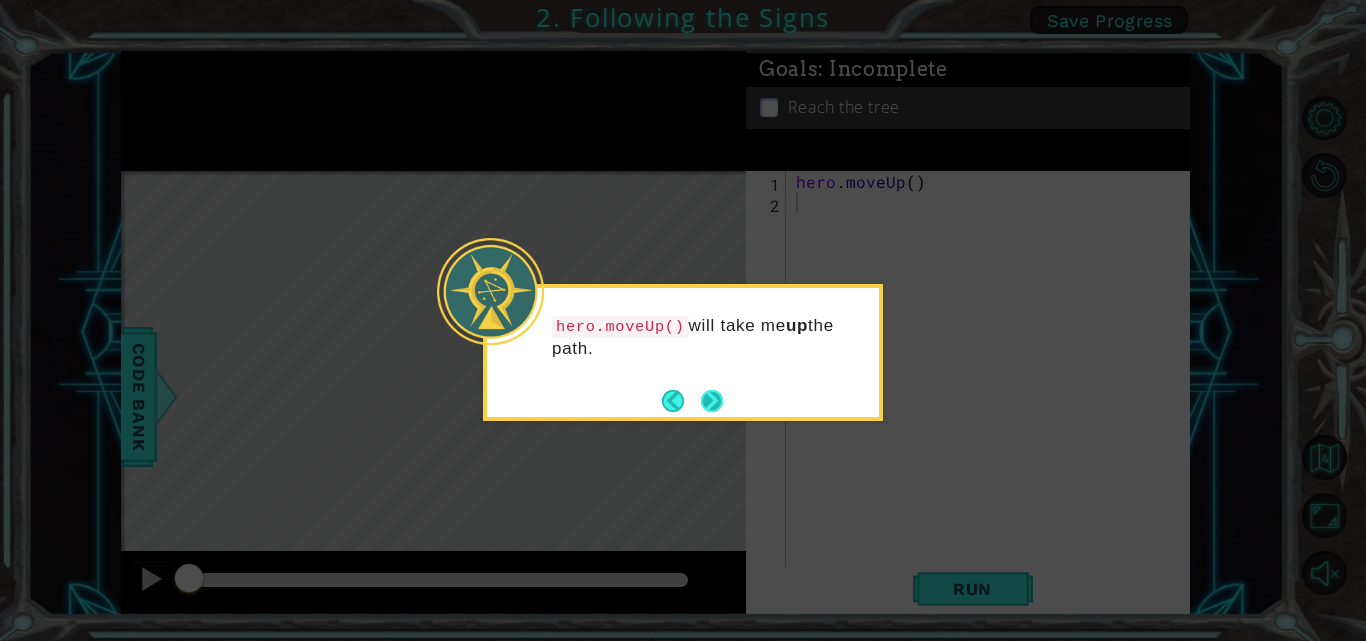 click at bounding box center (712, 400) 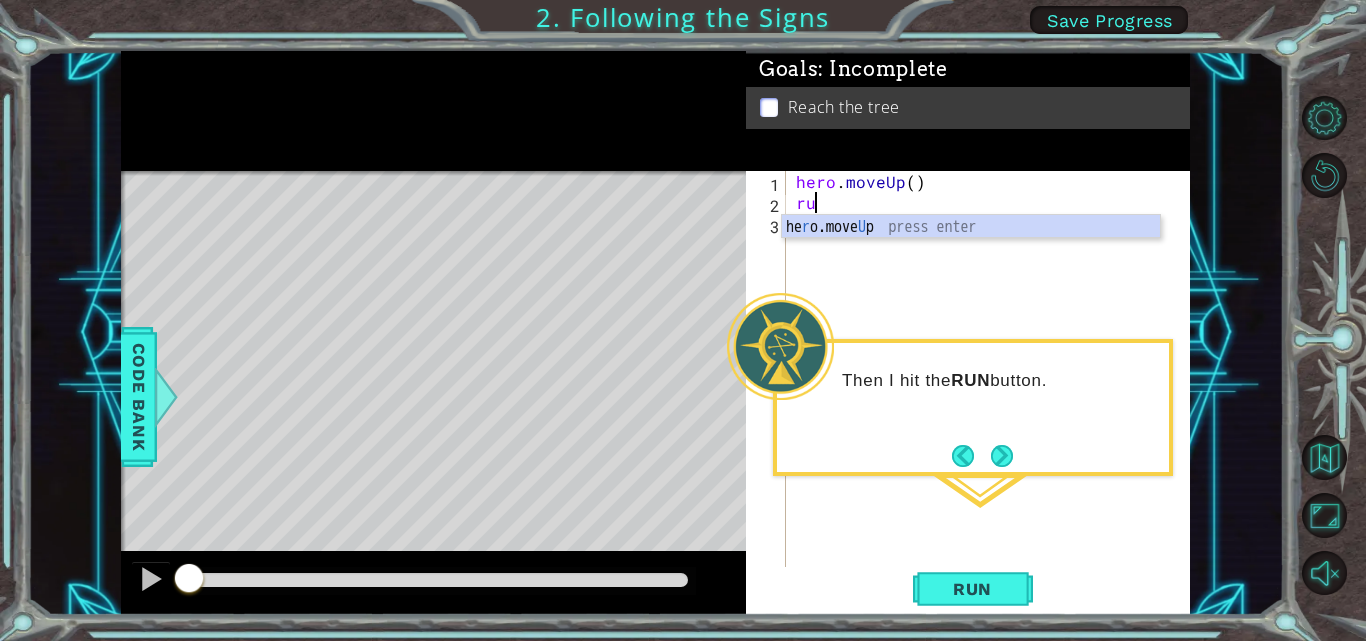 type on "run" 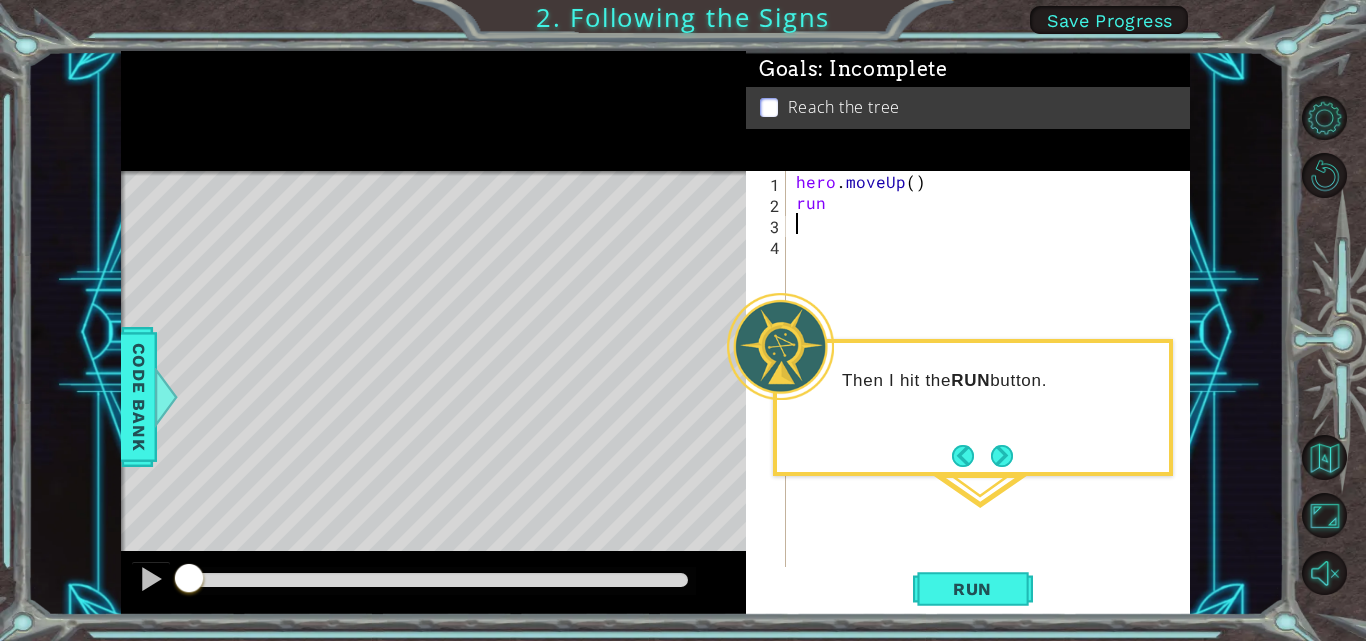 scroll, scrollTop: 0, scrollLeft: 0, axis: both 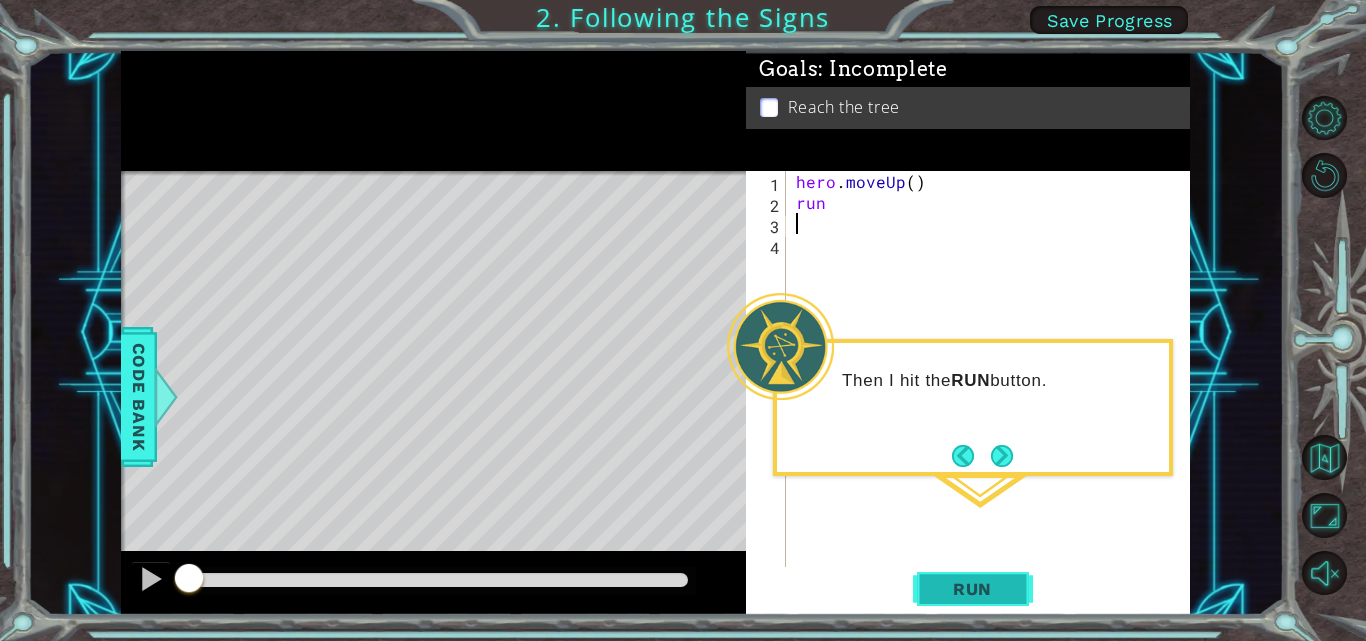 click on "Run" at bounding box center (972, 589) 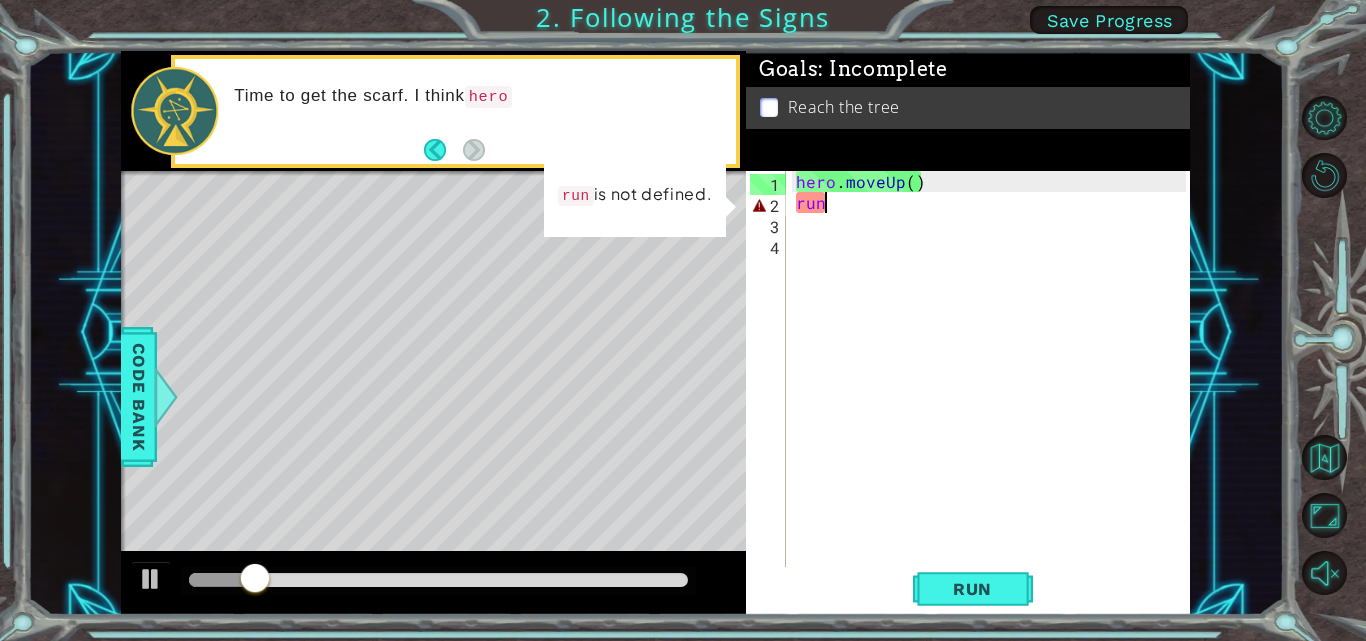 click on "hero . moveUp ( ) run" at bounding box center [994, 391] 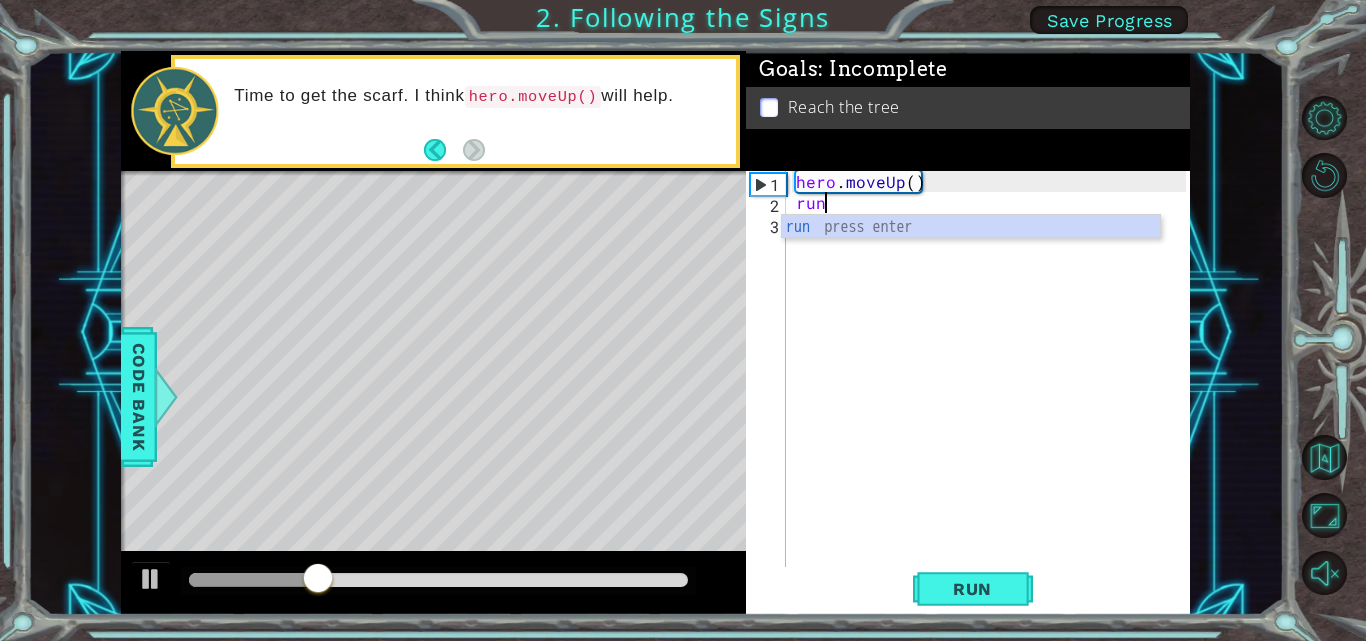 type on "r" 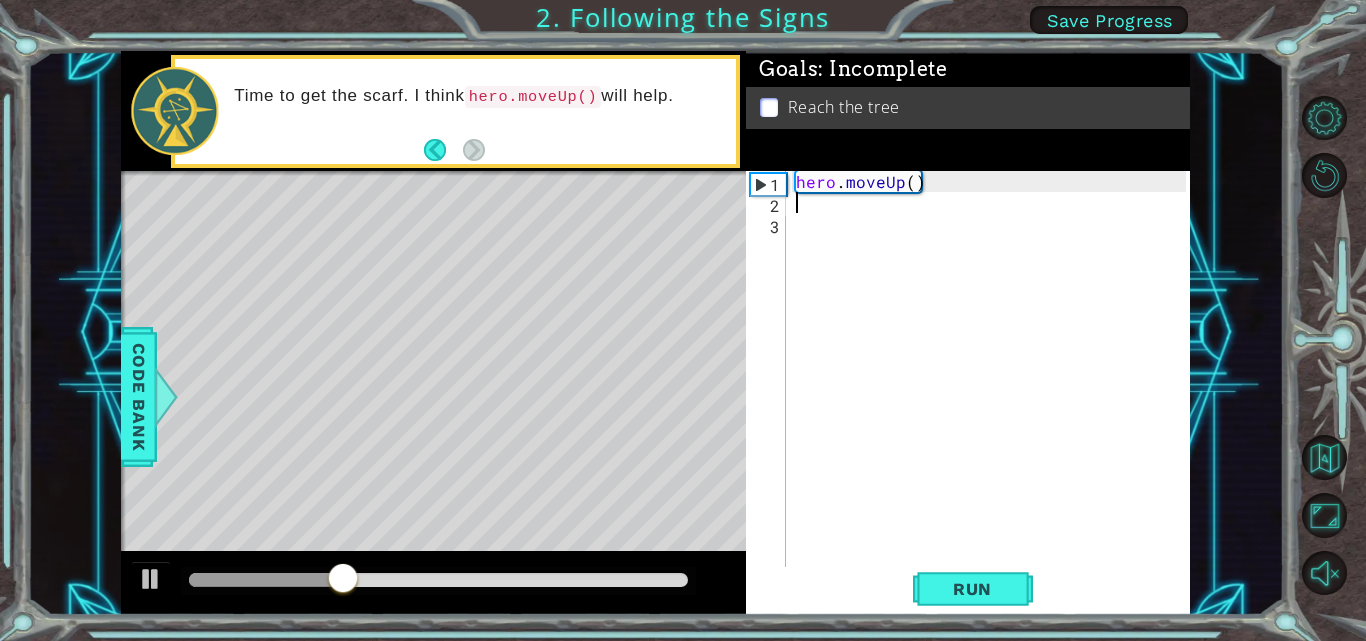 type on "hero.moveUp()" 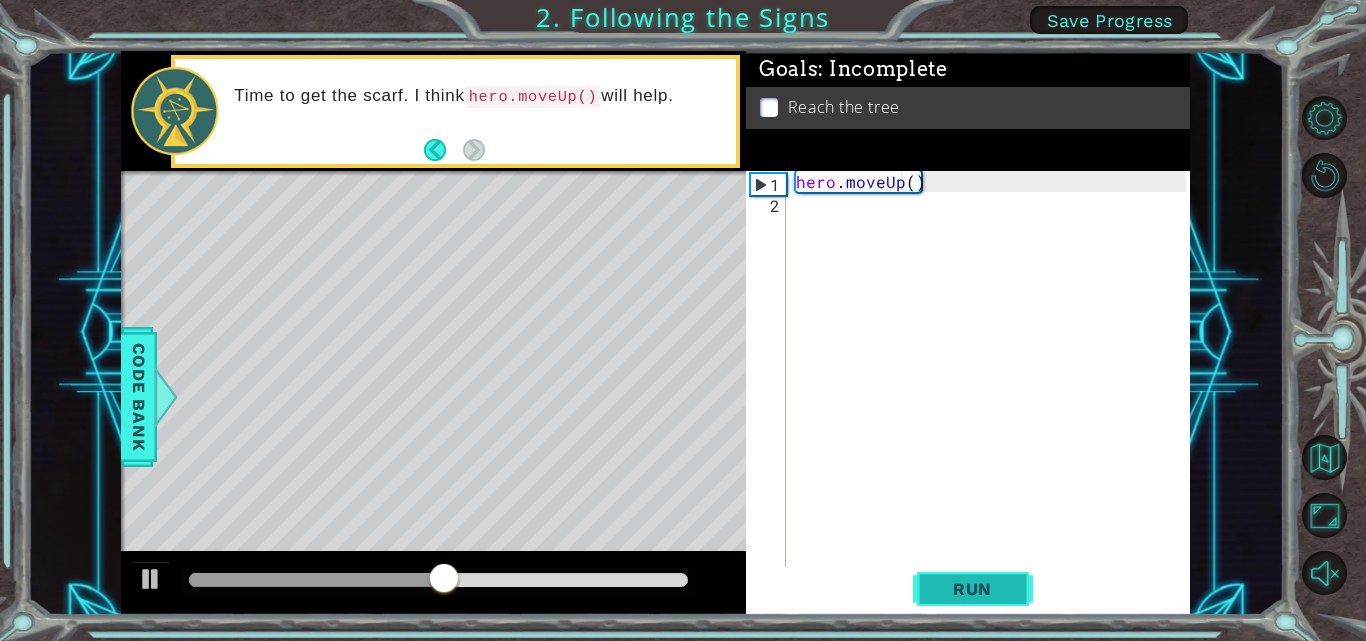 click on "Run" at bounding box center [972, 589] 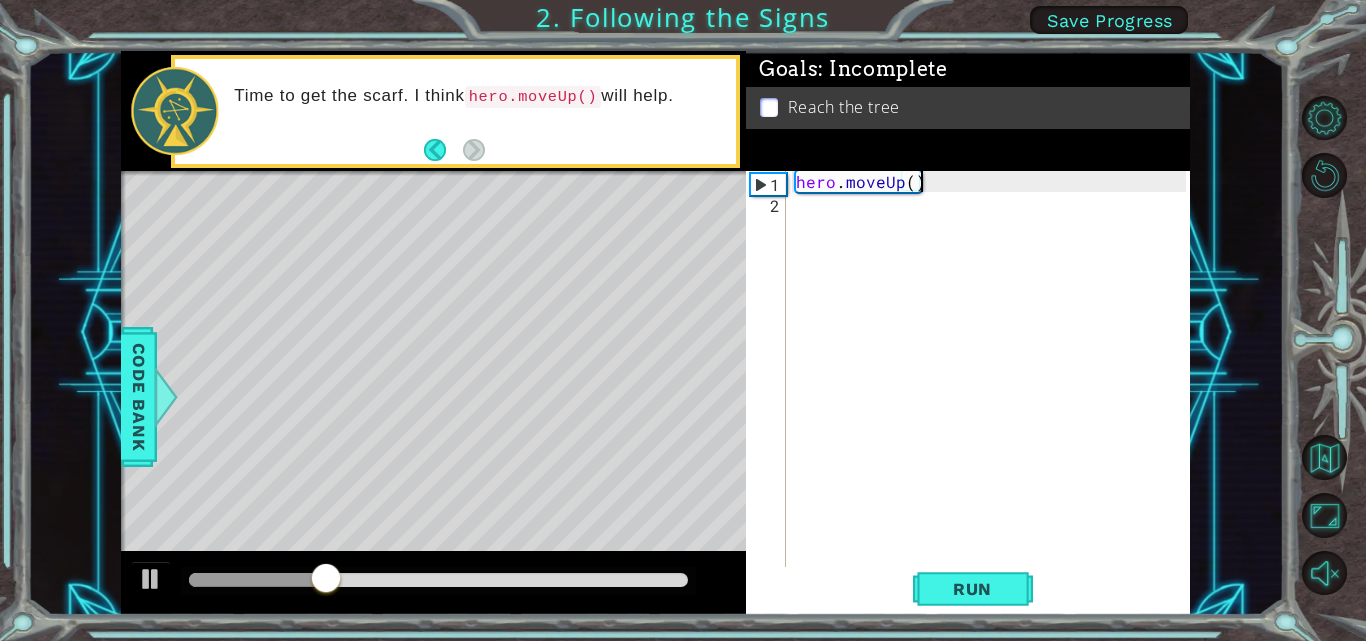 click on "hero . moveUp ( )" at bounding box center [994, 391] 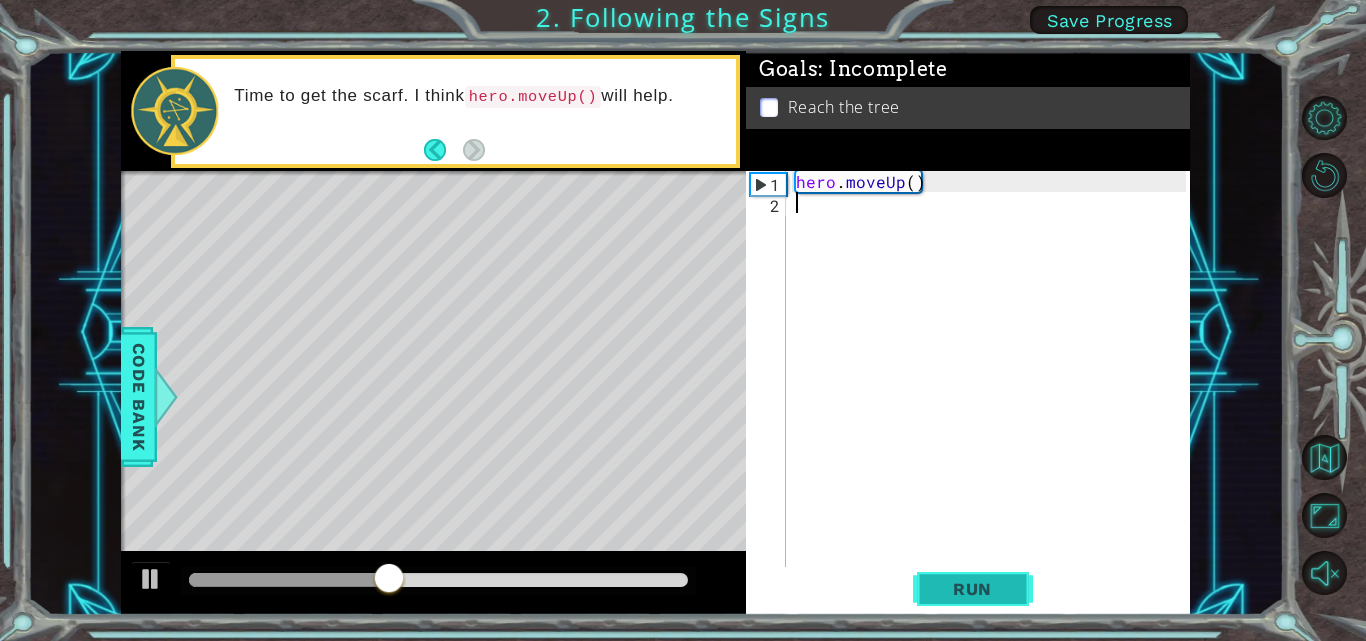 click on "Run" at bounding box center (972, 589) 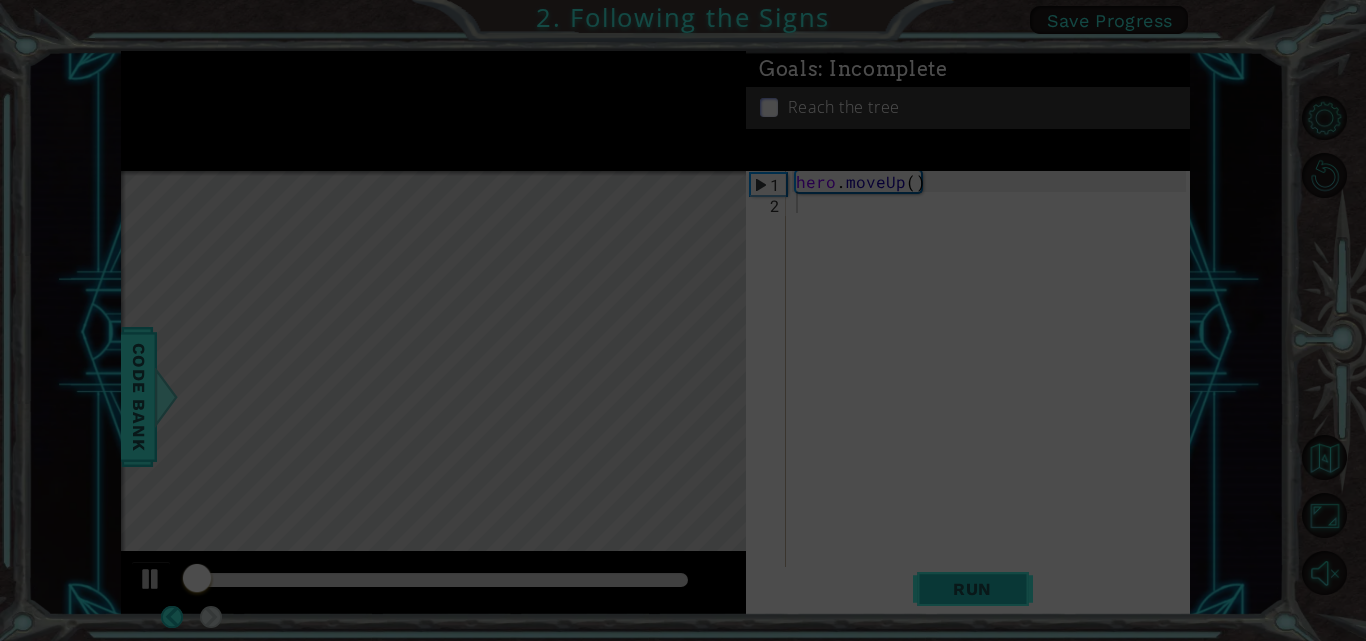 click on "Run" at bounding box center (972, 589) 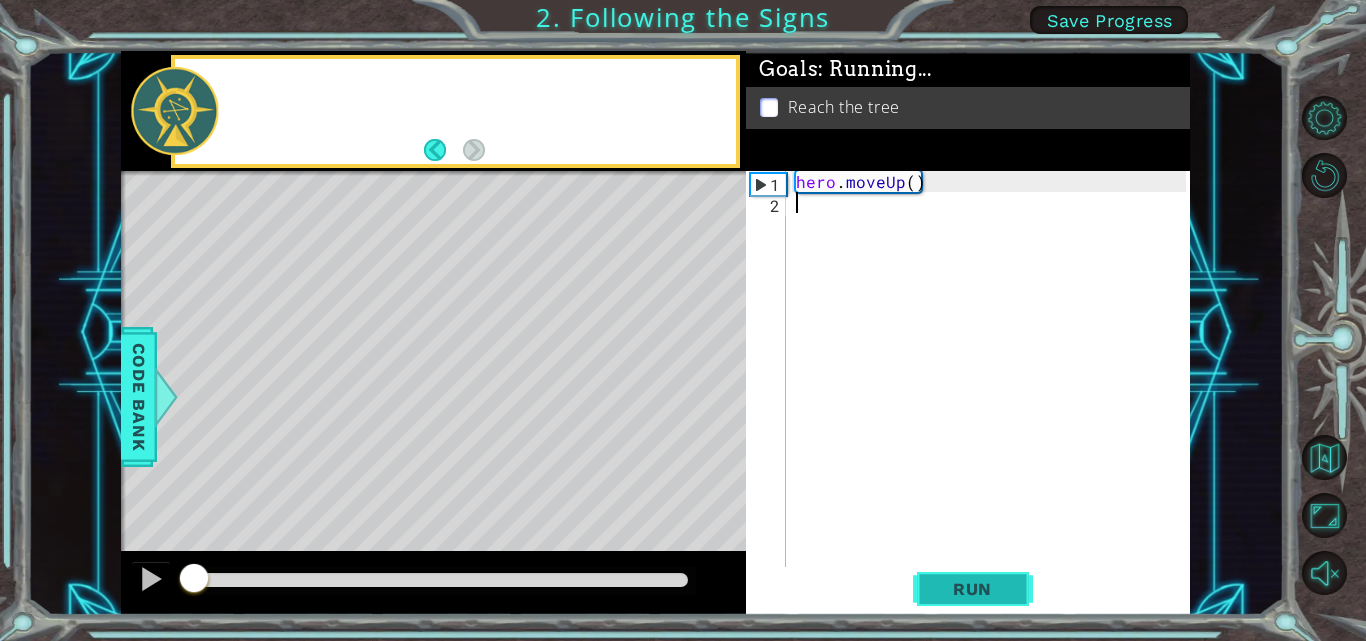 click on "Run" at bounding box center (972, 589) 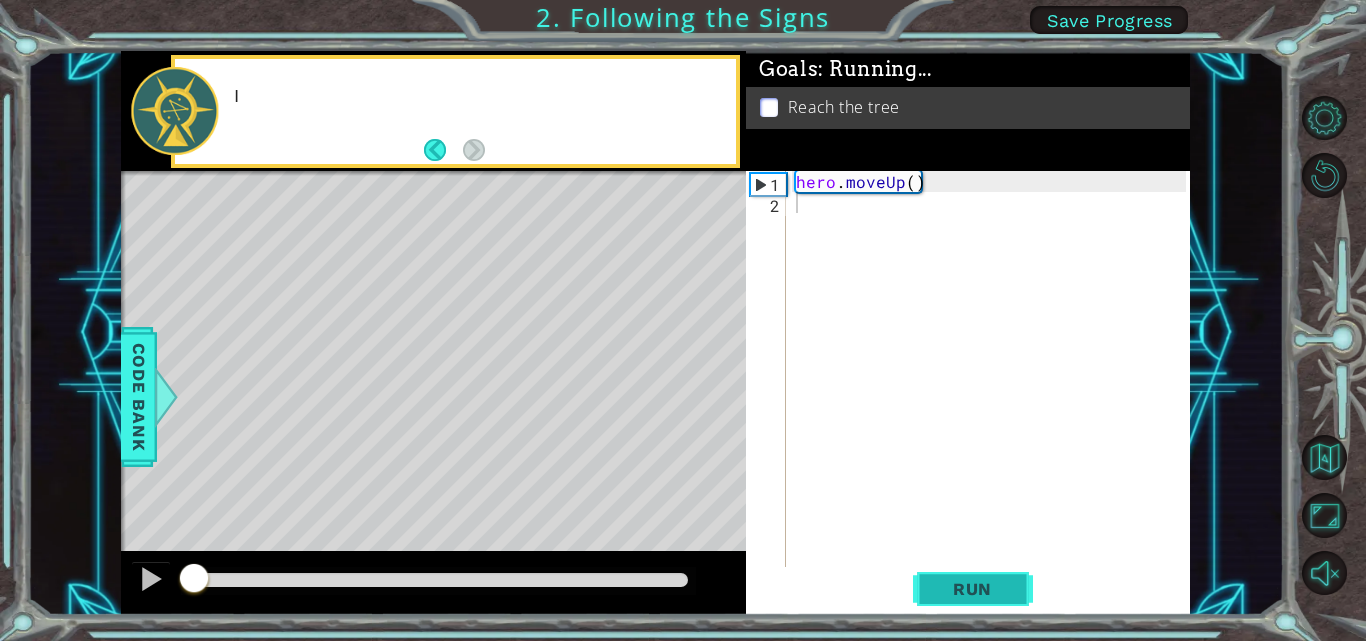 click on "Run" at bounding box center (972, 589) 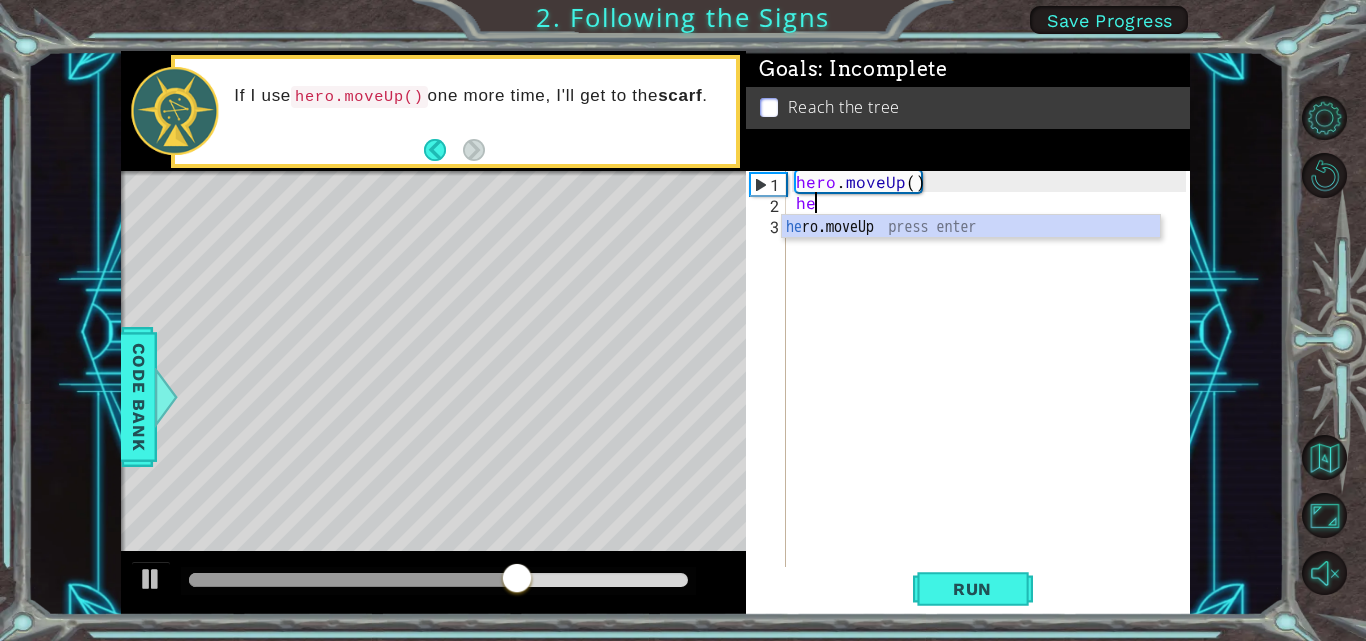 scroll, scrollTop: 0, scrollLeft: 1, axis: horizontal 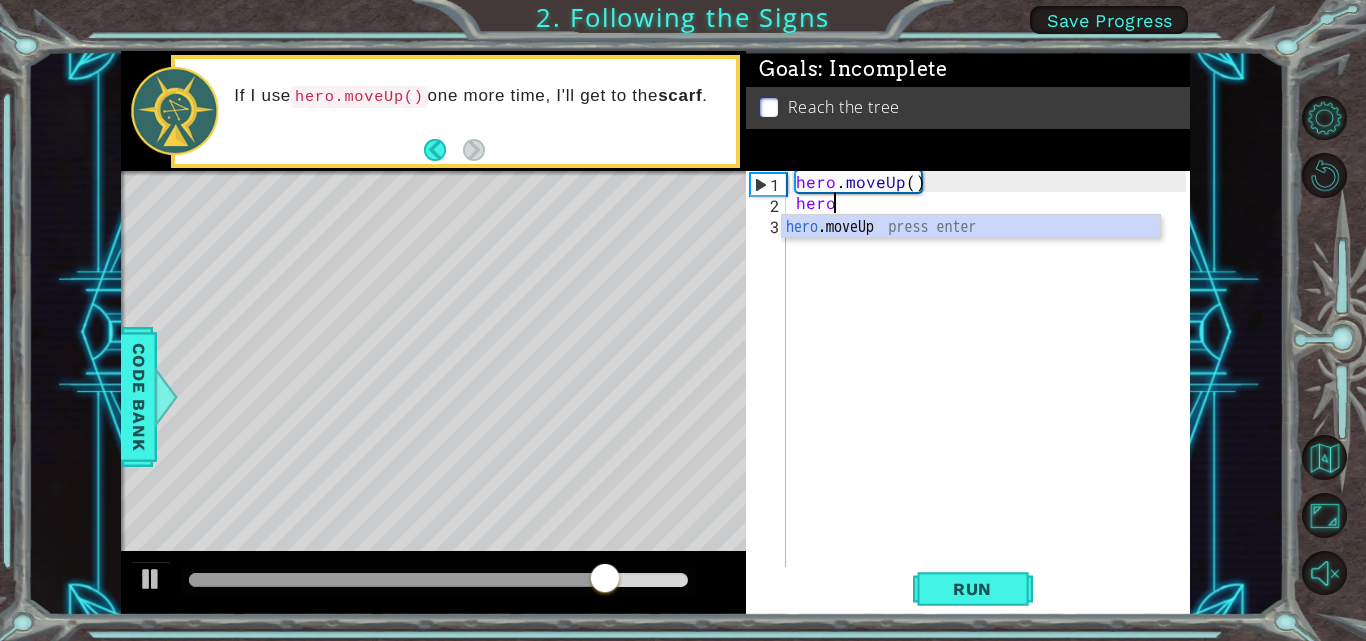 type 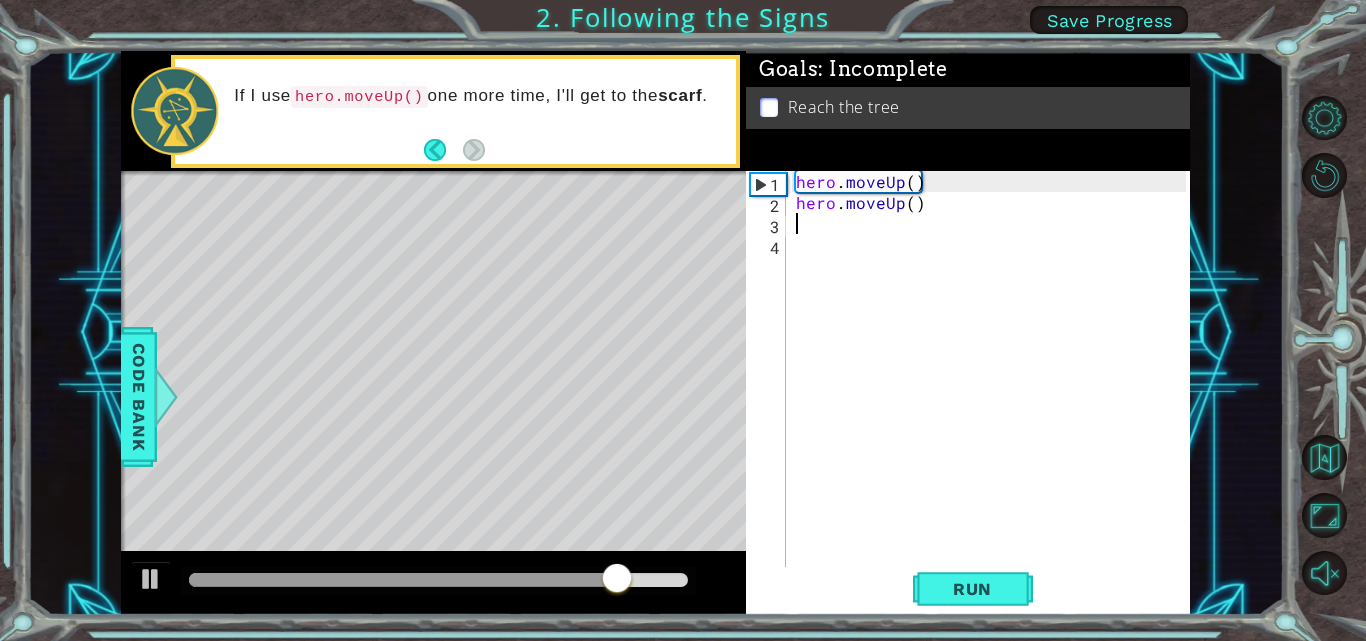 scroll, scrollTop: 0, scrollLeft: 0, axis: both 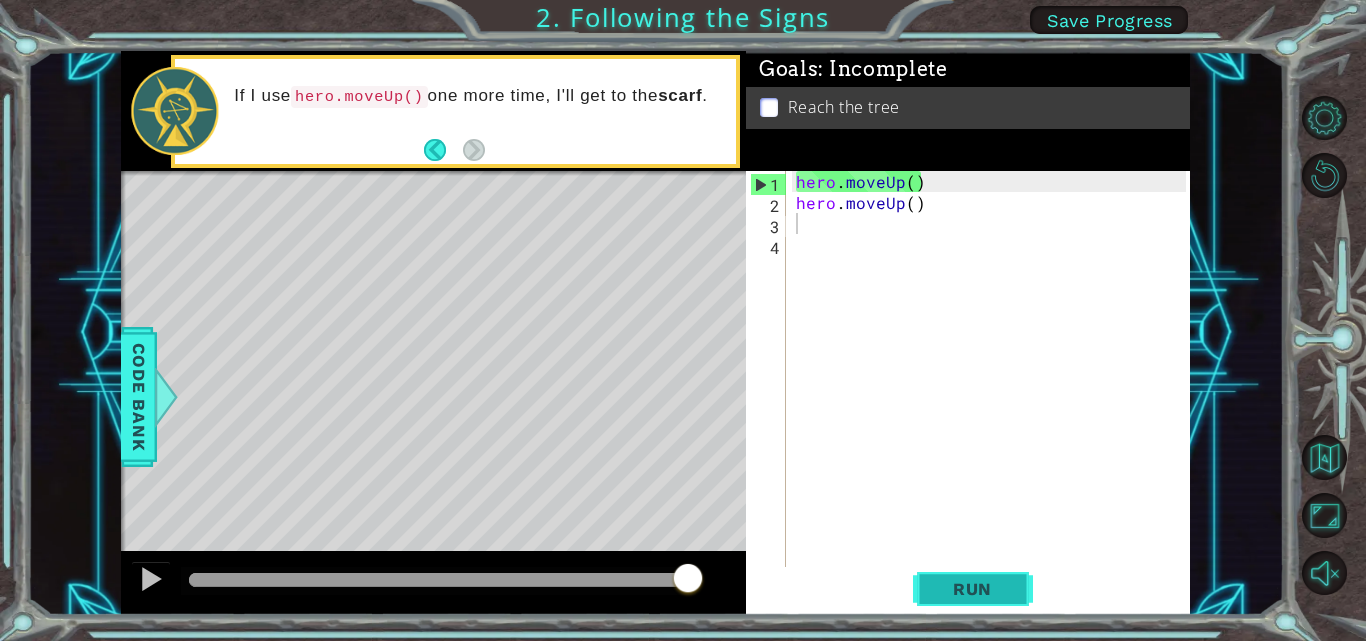 click on "Run" at bounding box center [973, 589] 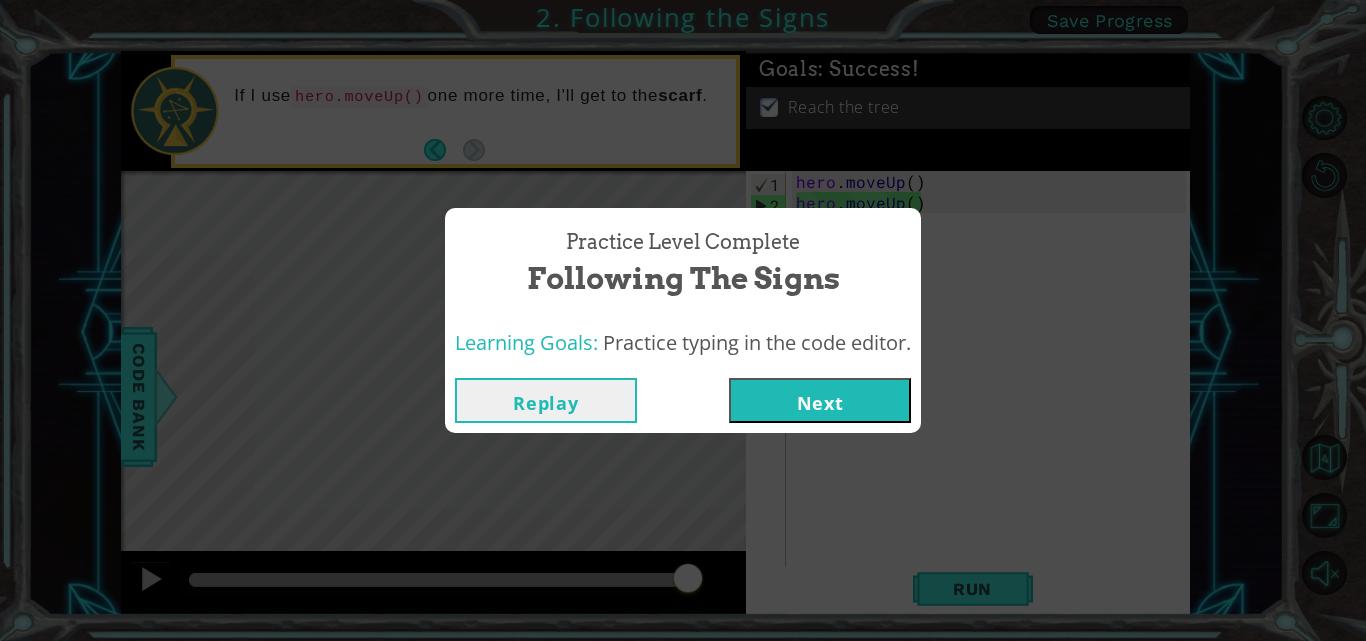click on "Next" at bounding box center [820, 400] 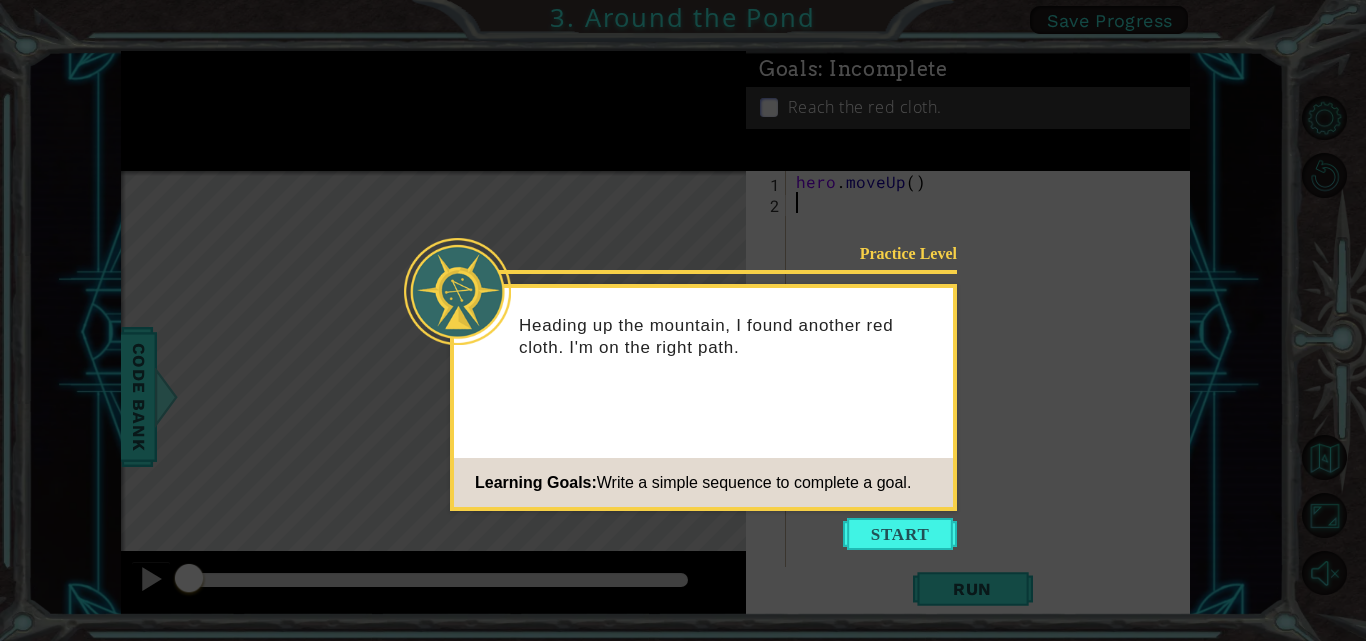 click 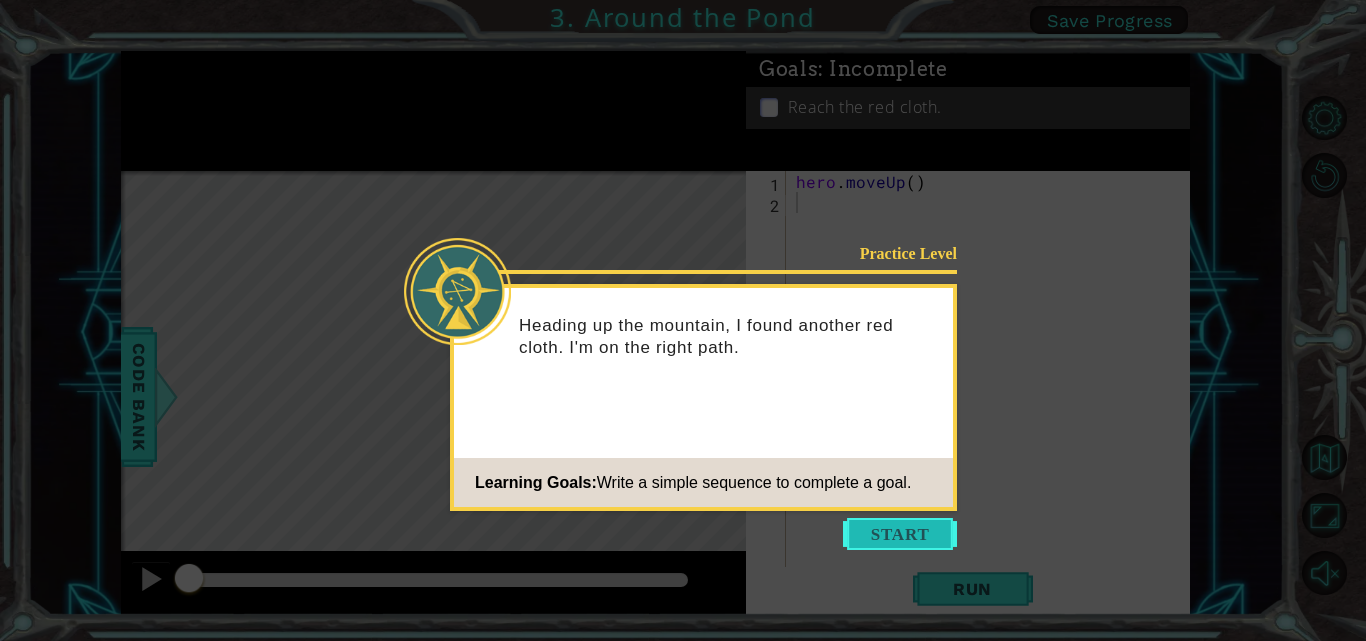 click at bounding box center [900, 534] 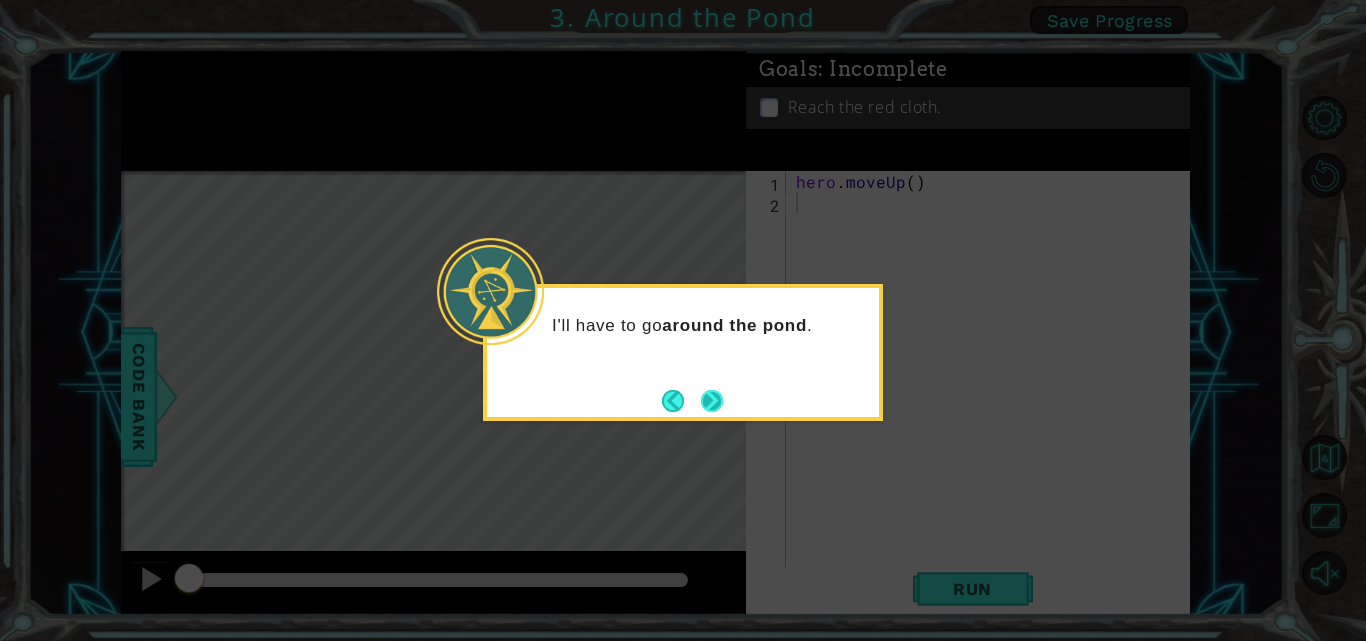 click at bounding box center [712, 400] 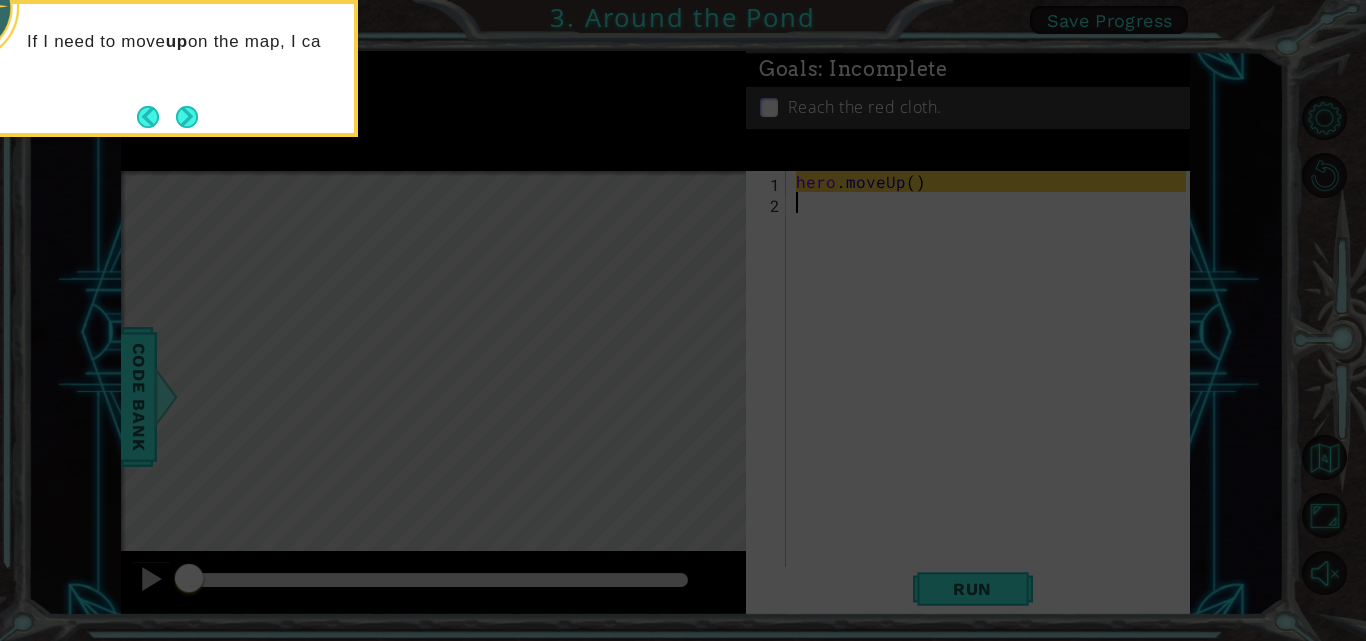 click 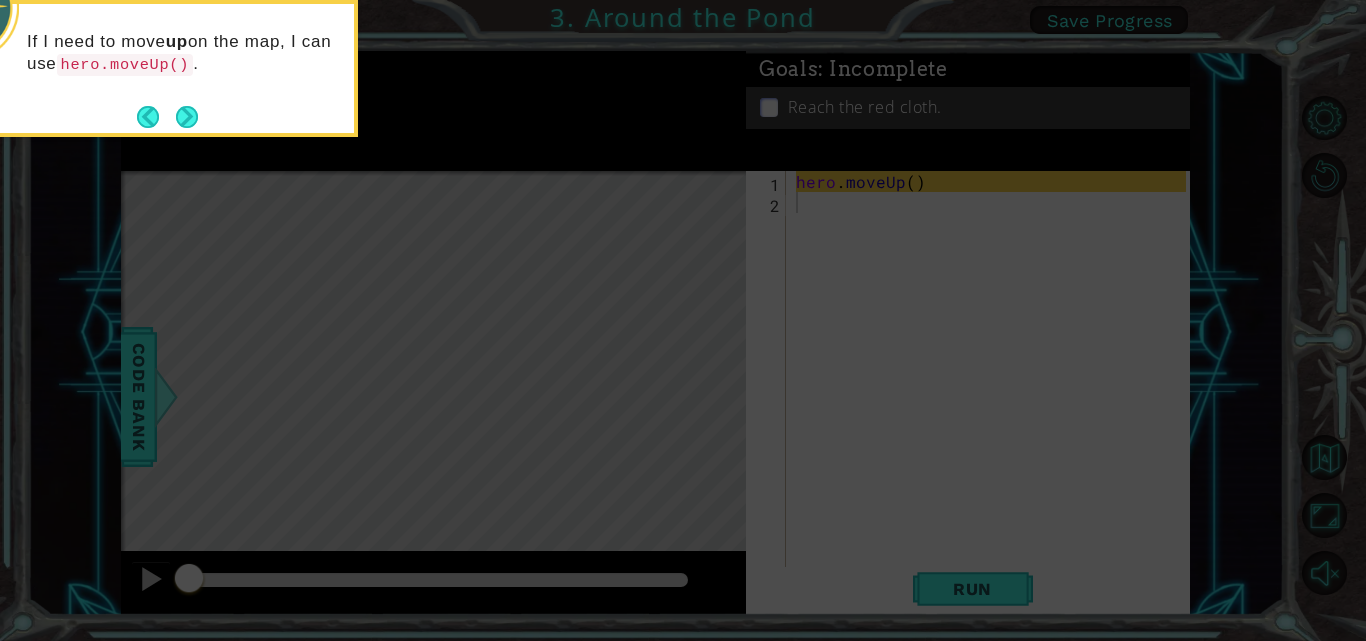 click 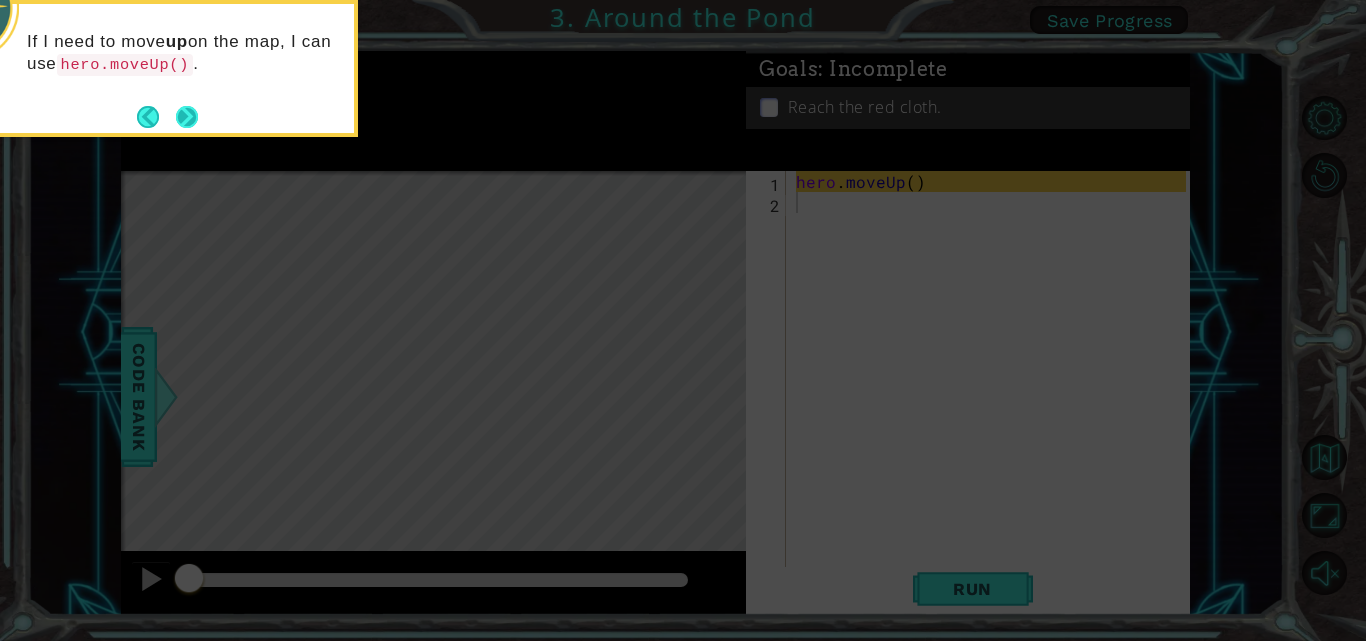 click at bounding box center (187, 117) 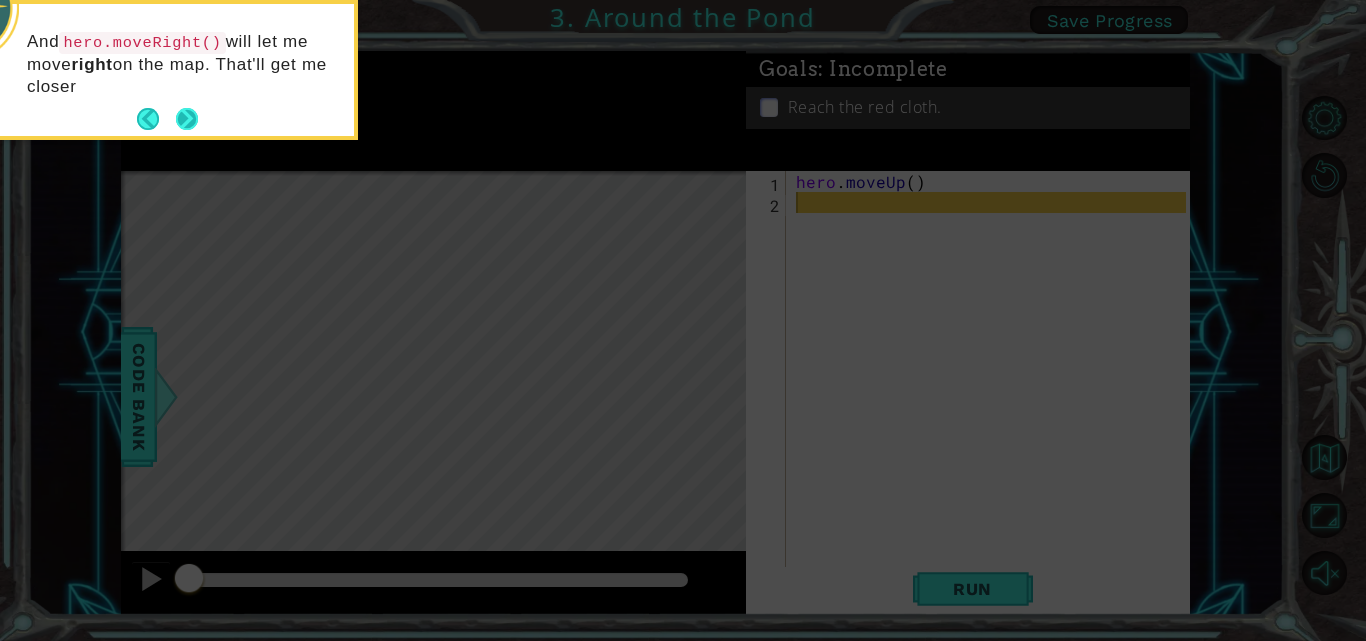 click at bounding box center (187, 119) 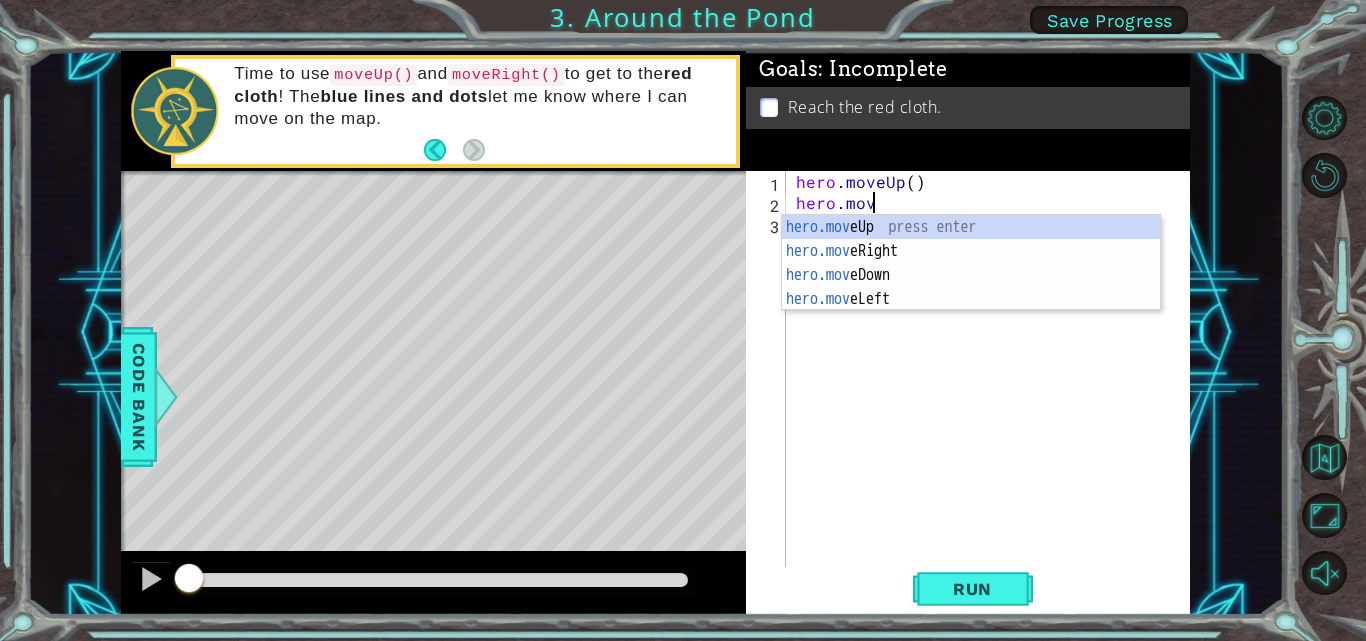 scroll, scrollTop: 0, scrollLeft: 4, axis: horizontal 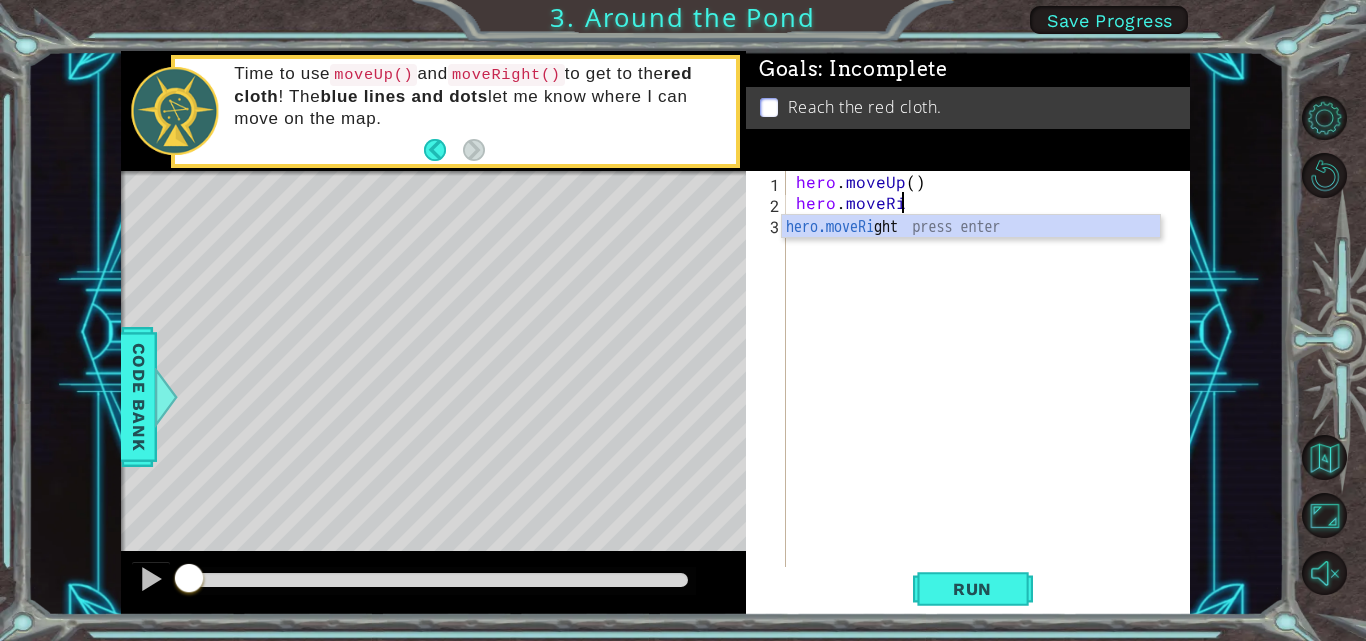 type on "hero.moveRight" 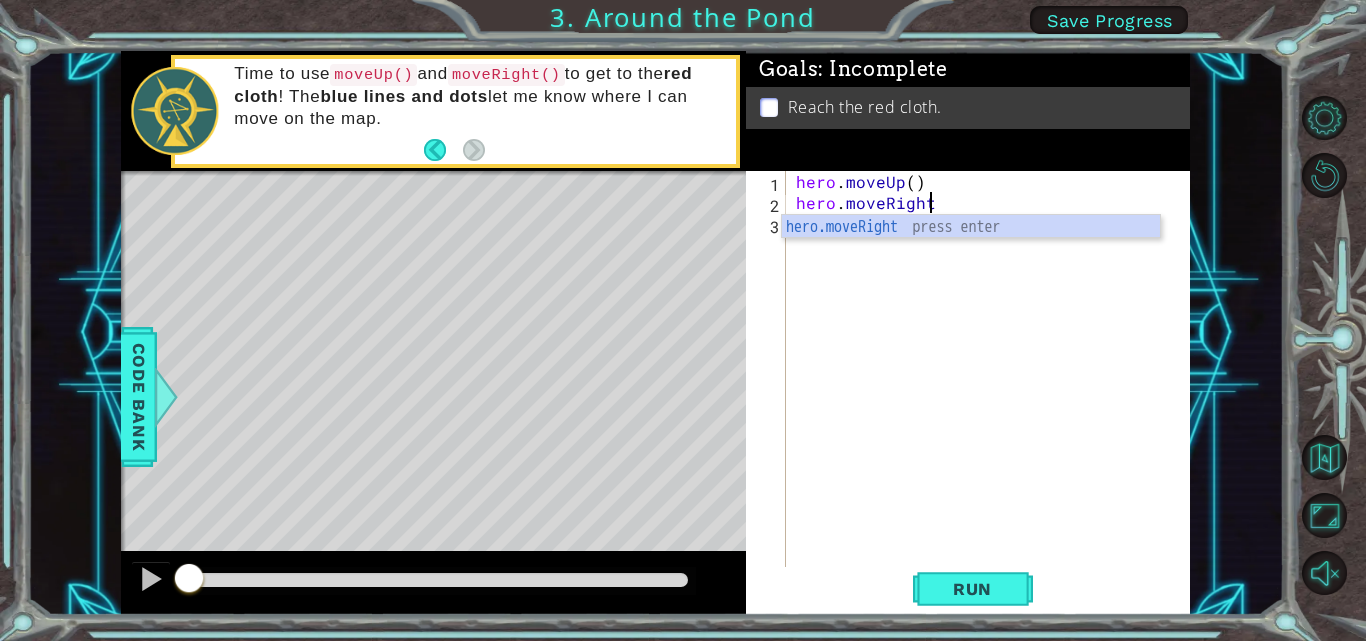 scroll, scrollTop: 0, scrollLeft: 0, axis: both 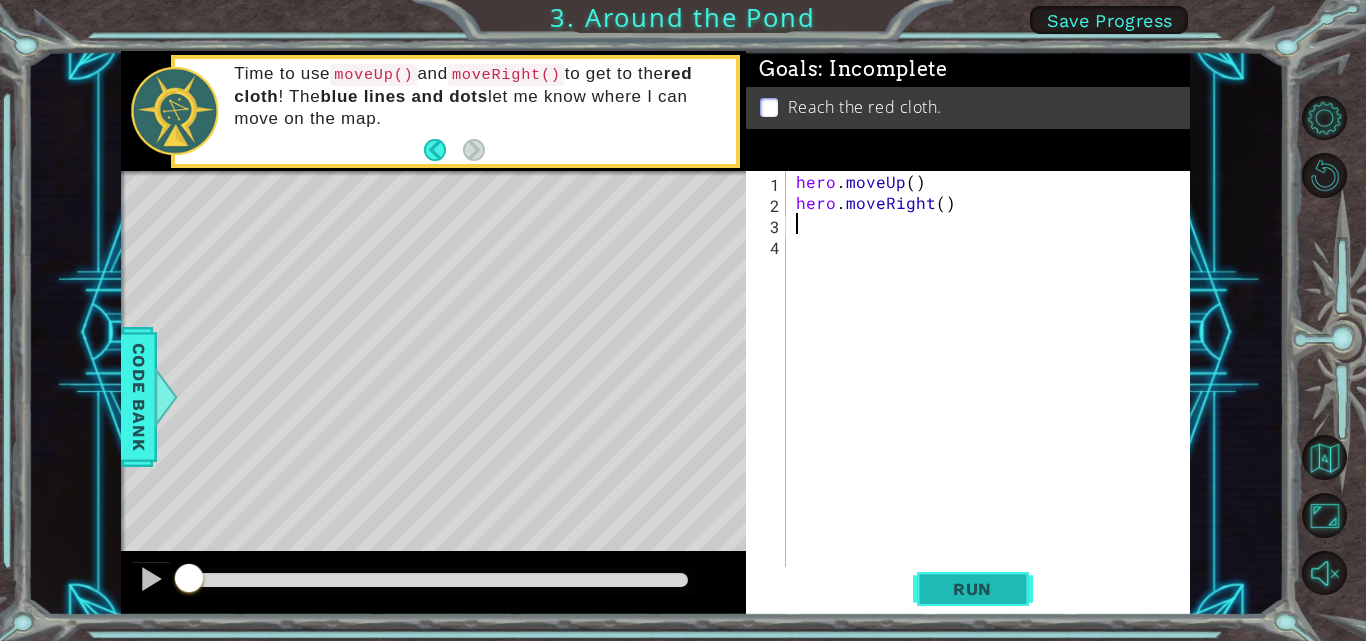 click on "Run" at bounding box center (972, 589) 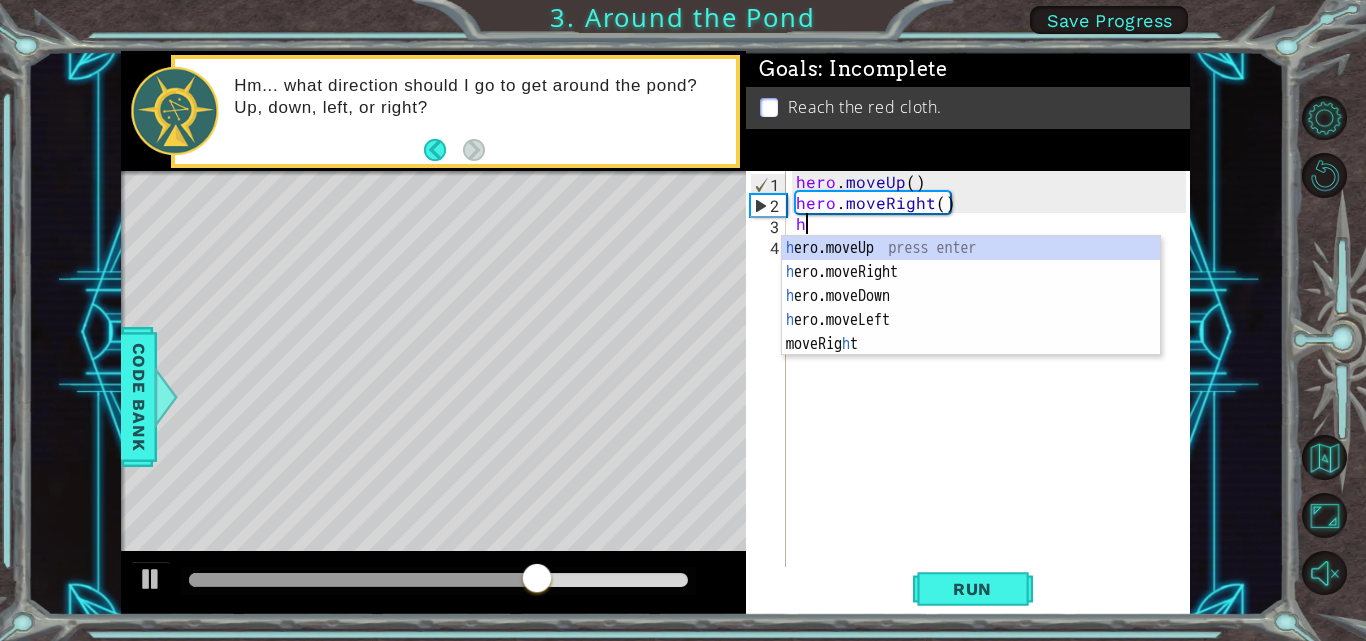type on "her" 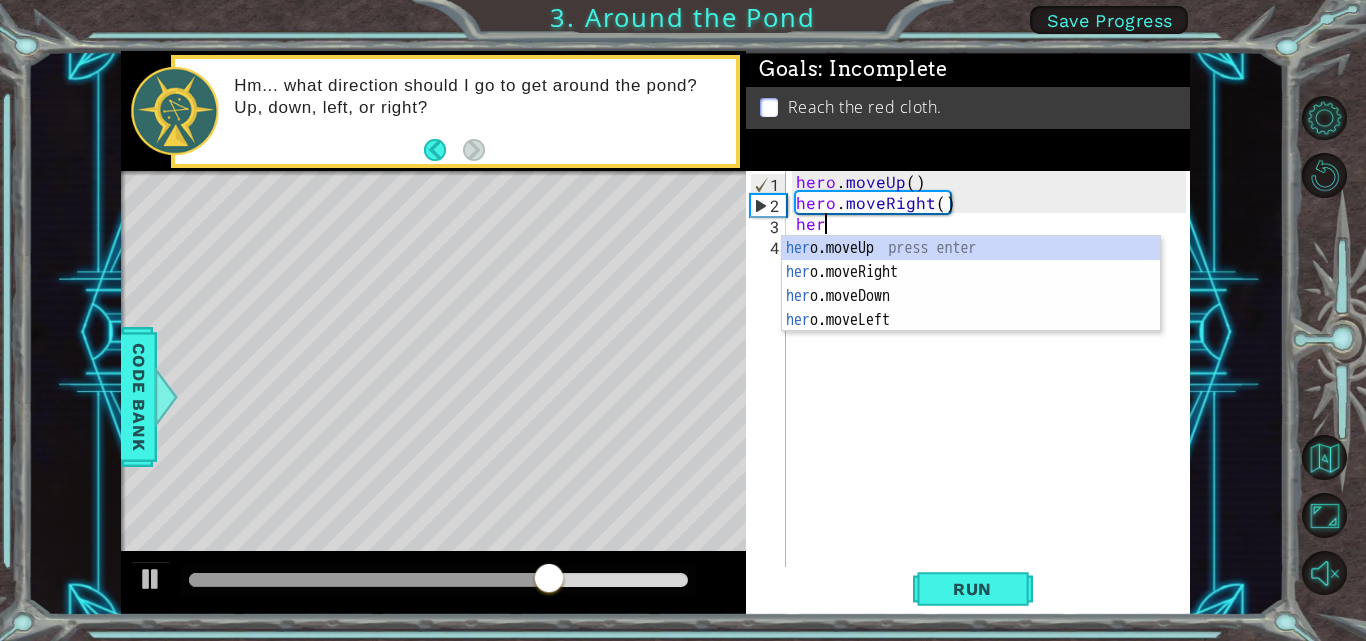 scroll, scrollTop: 0, scrollLeft: 1, axis: horizontal 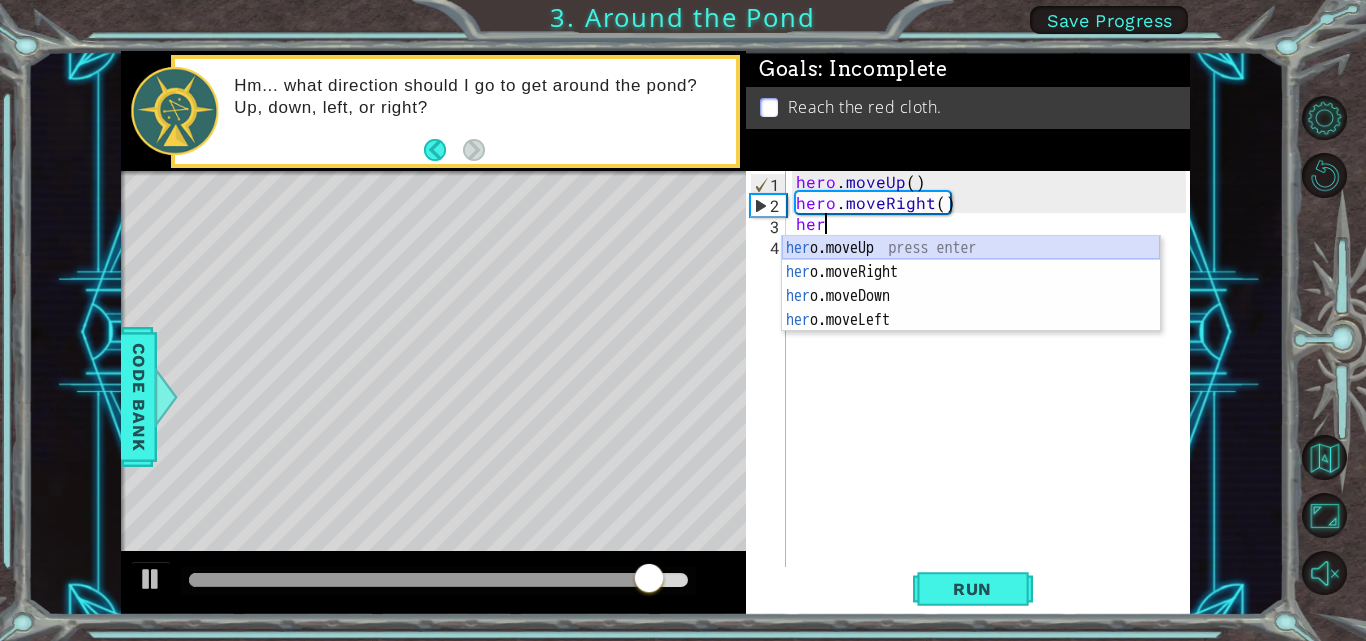 click on "her o.moveUp press enter her o.moveRight press enter her o.moveDown press enter her o.moveLeft press enter" at bounding box center (971, 308) 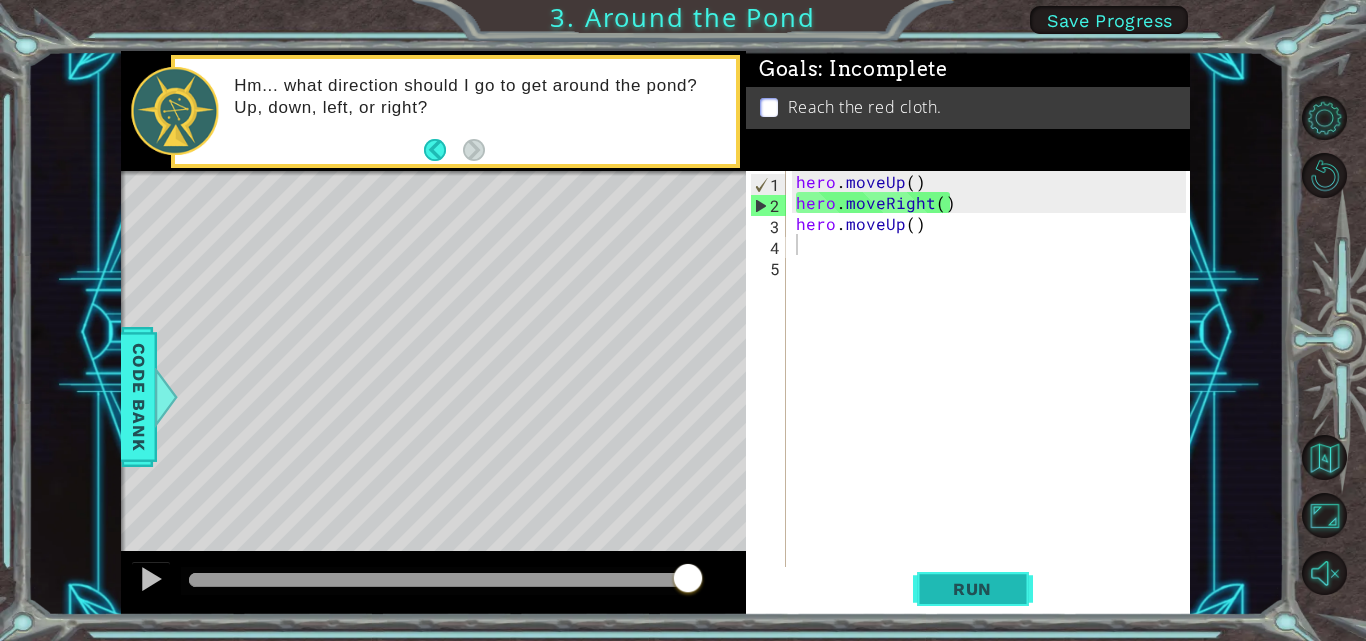 click on "Run" at bounding box center (972, 589) 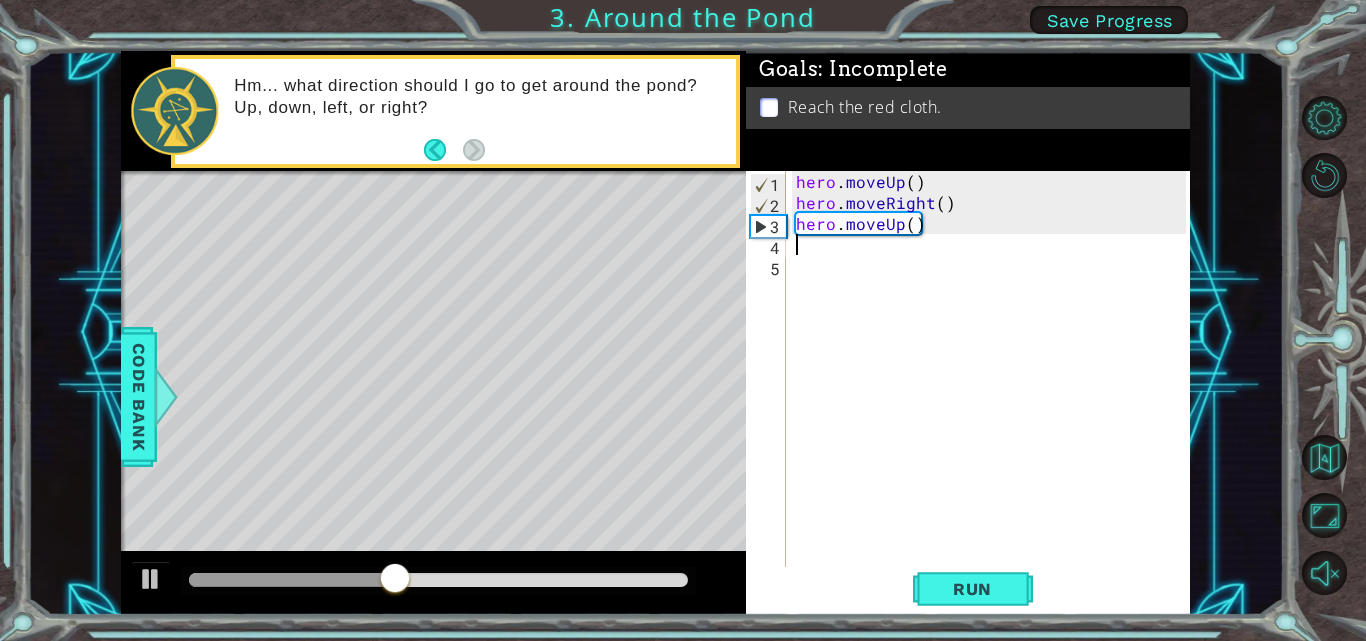 click on "hero . moveUp ( ) hero . moveRight ( ) hero . moveUp ( )" at bounding box center (994, 391) 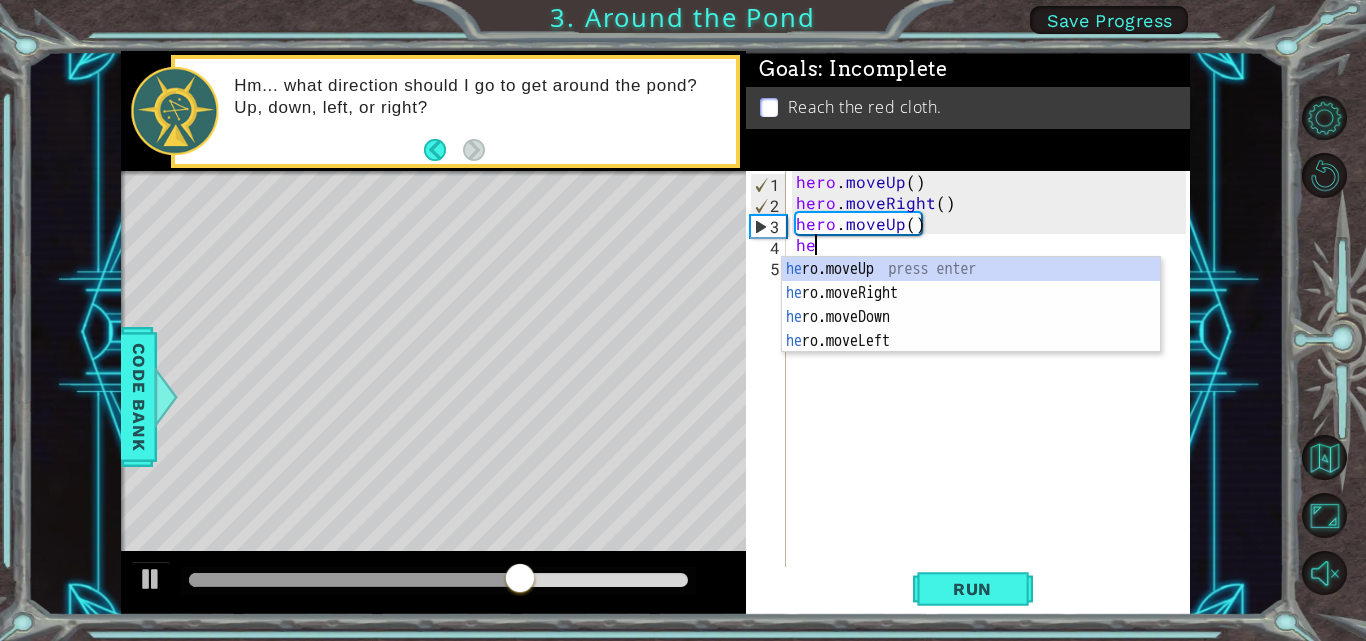 scroll, scrollTop: 0, scrollLeft: 1, axis: horizontal 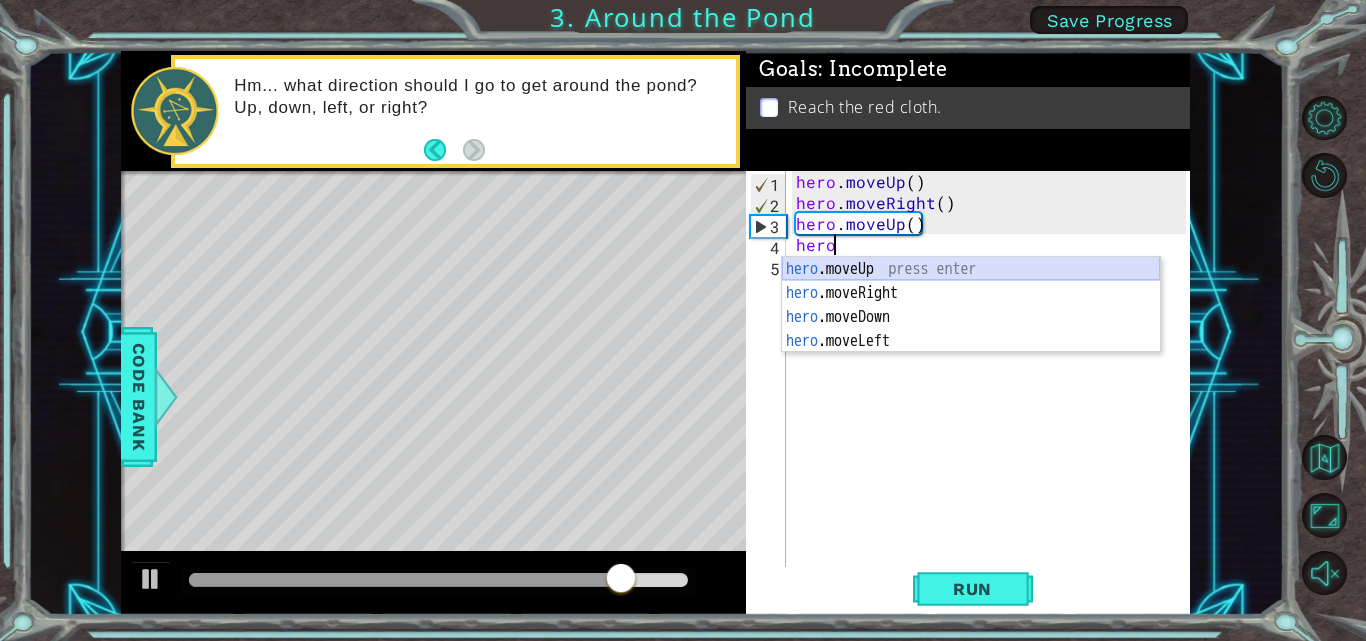 click on "hero .moveUp press enter hero .moveRight press enter hero .moveDown press enter hero .moveLeft press enter" at bounding box center (971, 329) 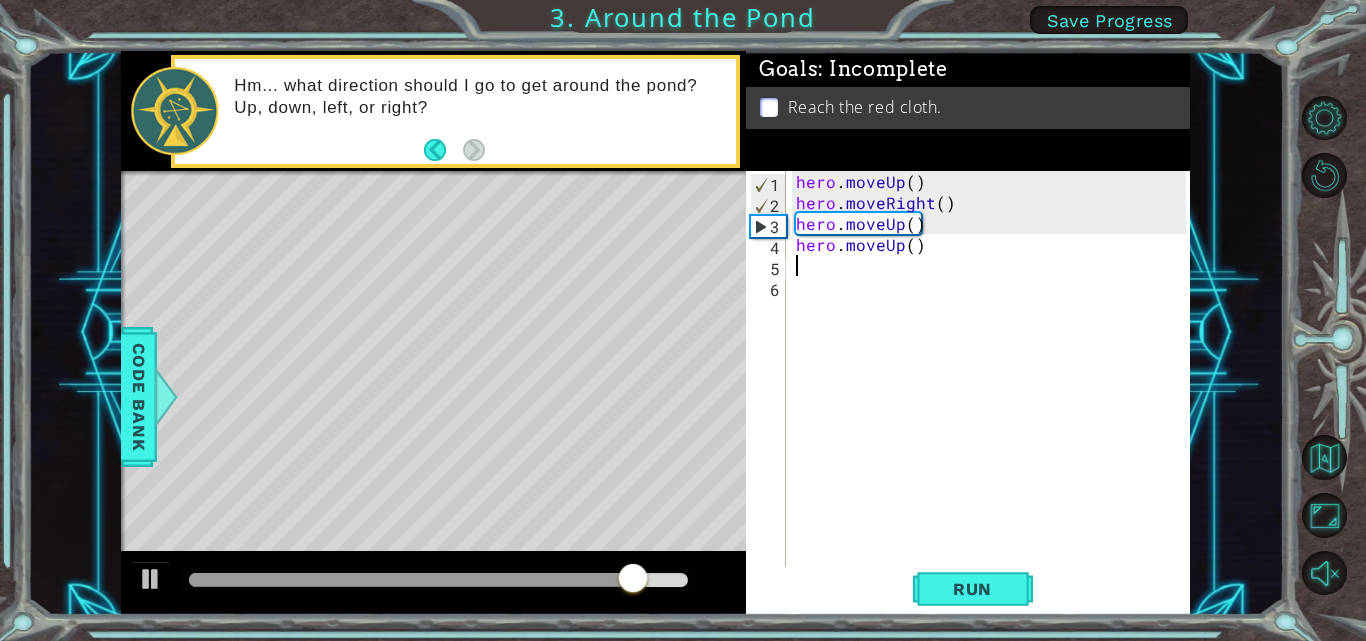 scroll, scrollTop: 0, scrollLeft: 0, axis: both 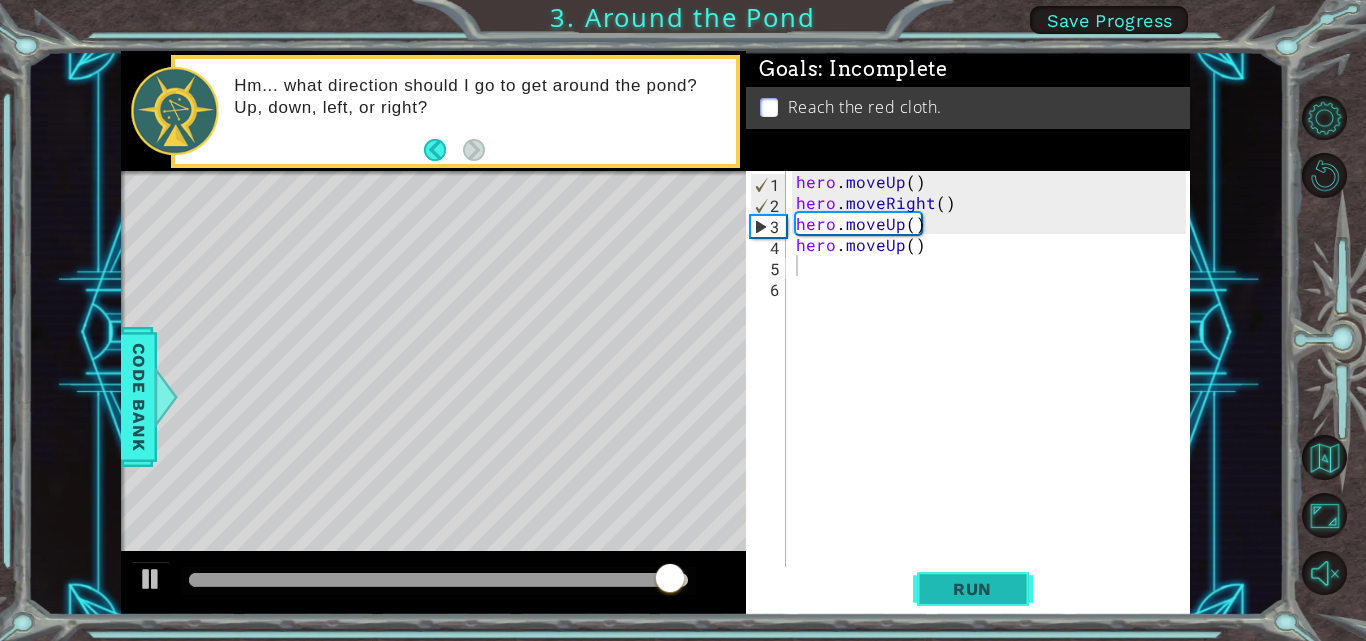 click on "Run" at bounding box center (972, 589) 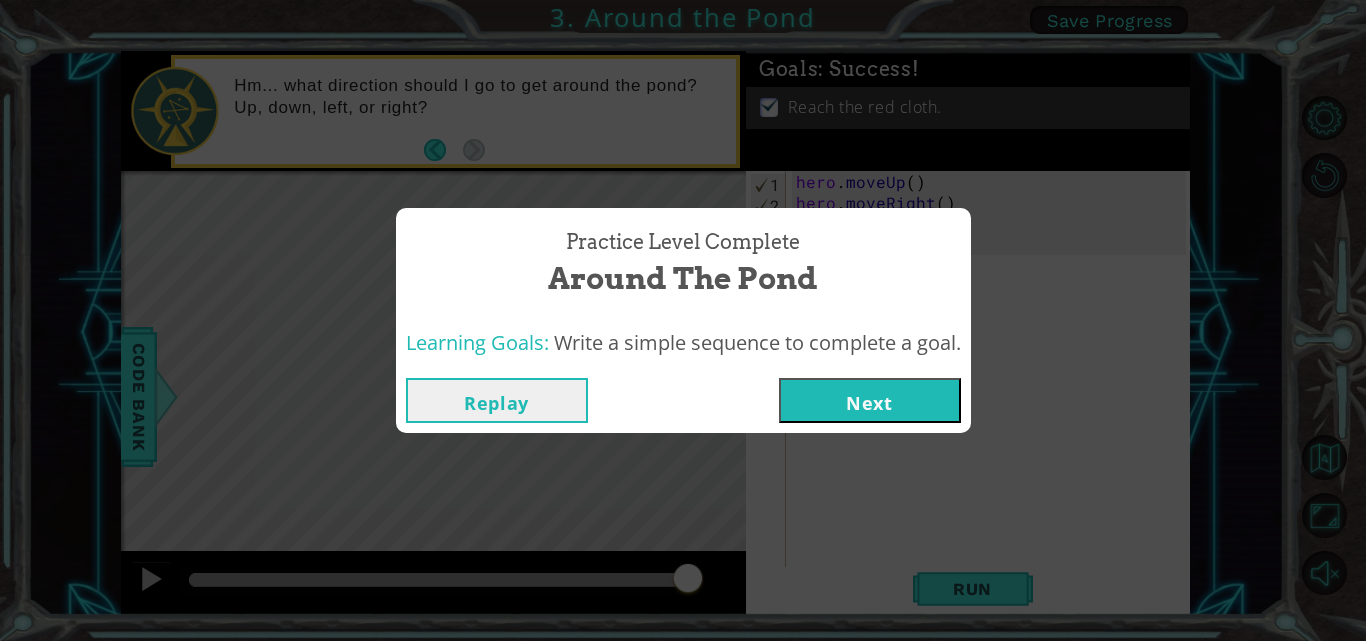 click on "Next" at bounding box center (870, 400) 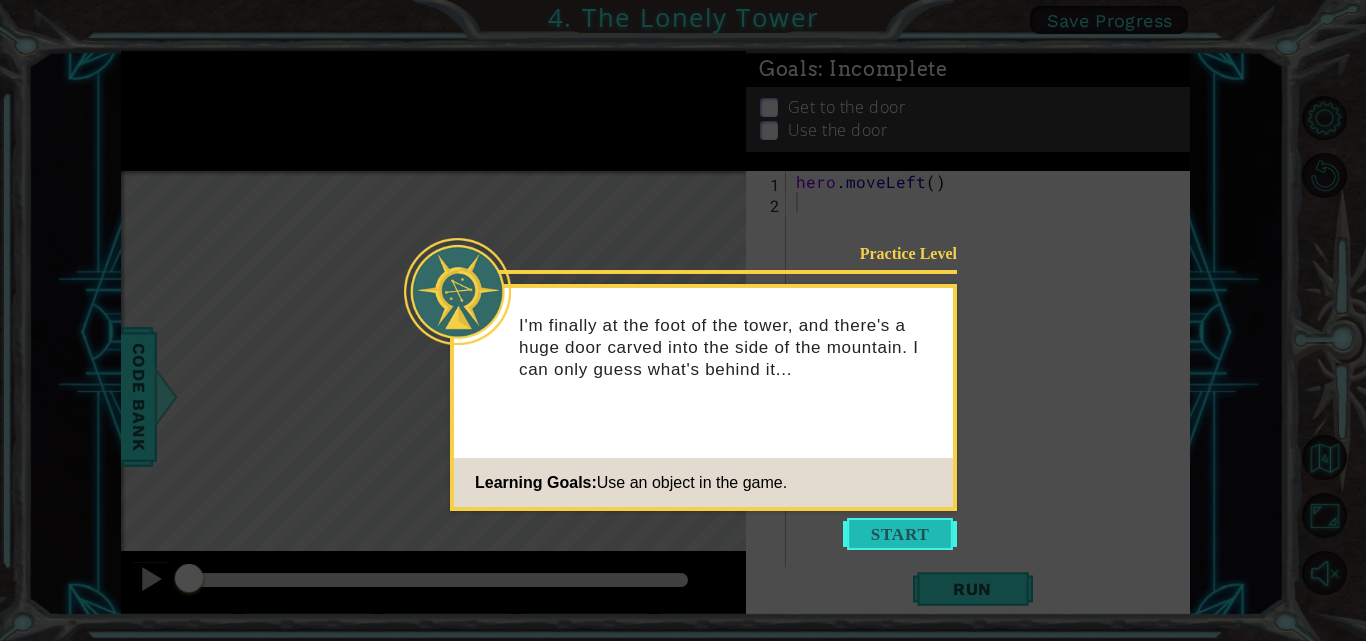 click at bounding box center [900, 534] 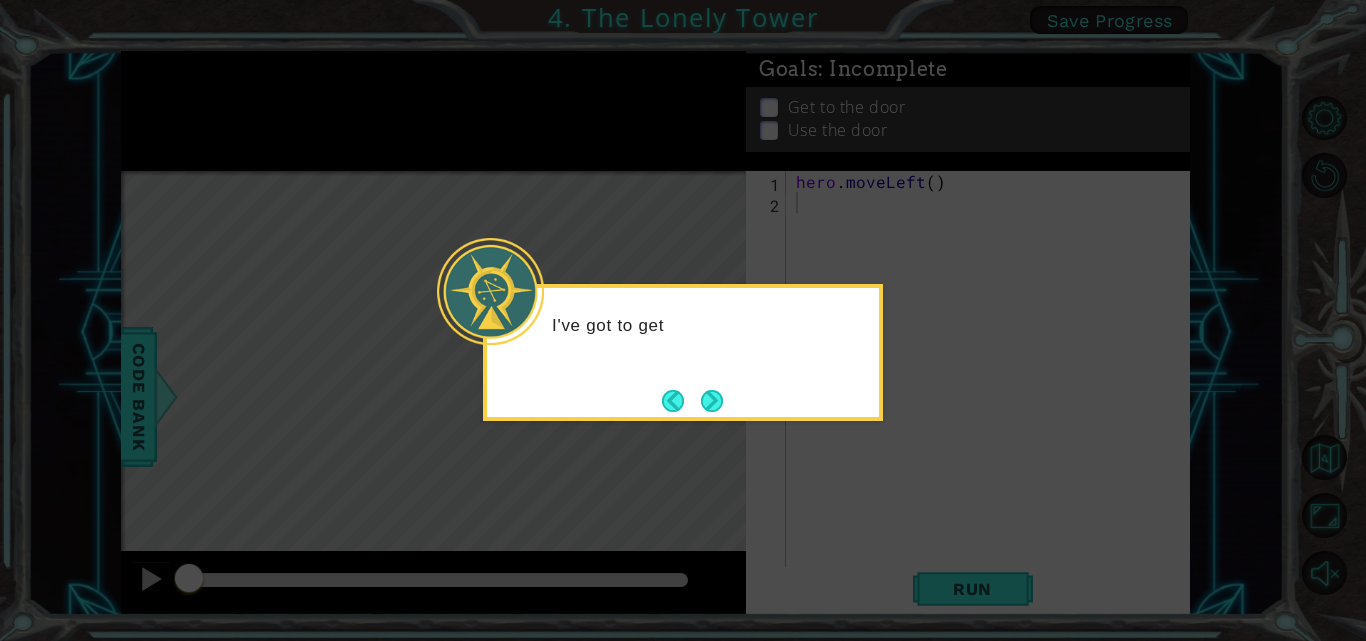 click on "I've got to get" at bounding box center (683, 335) 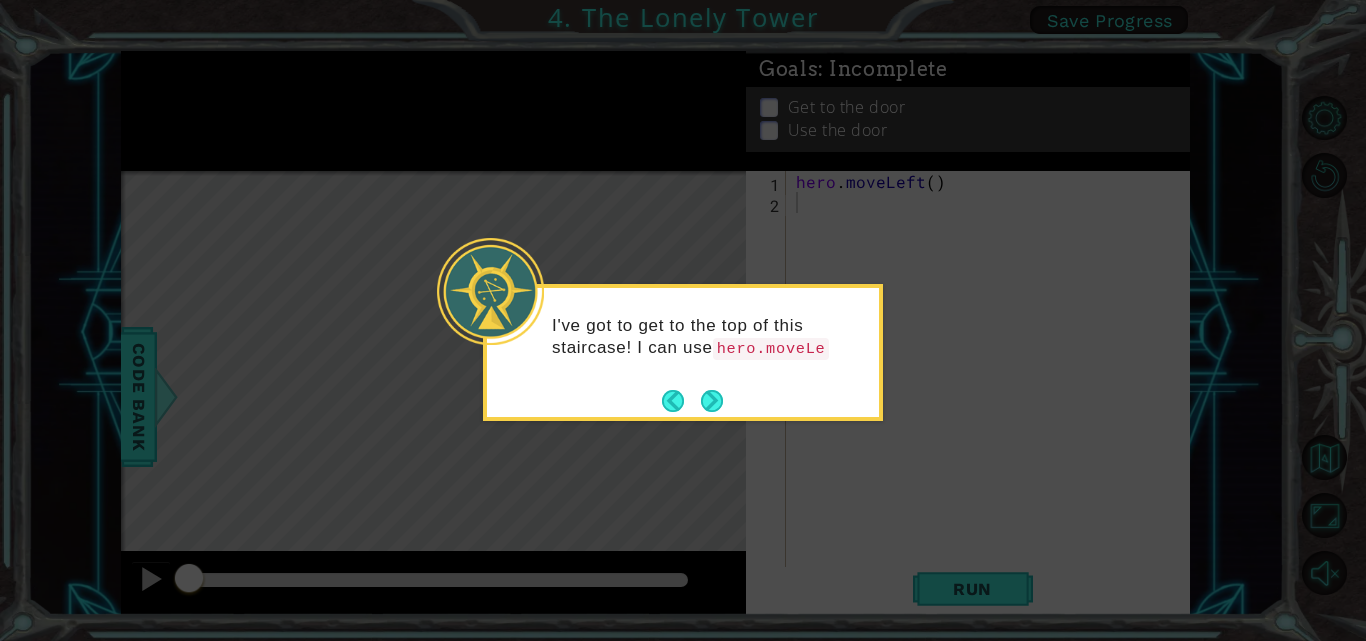 click on "I've got to get to the top of this staircase! I can use  hero.moveLe" at bounding box center [708, 337] 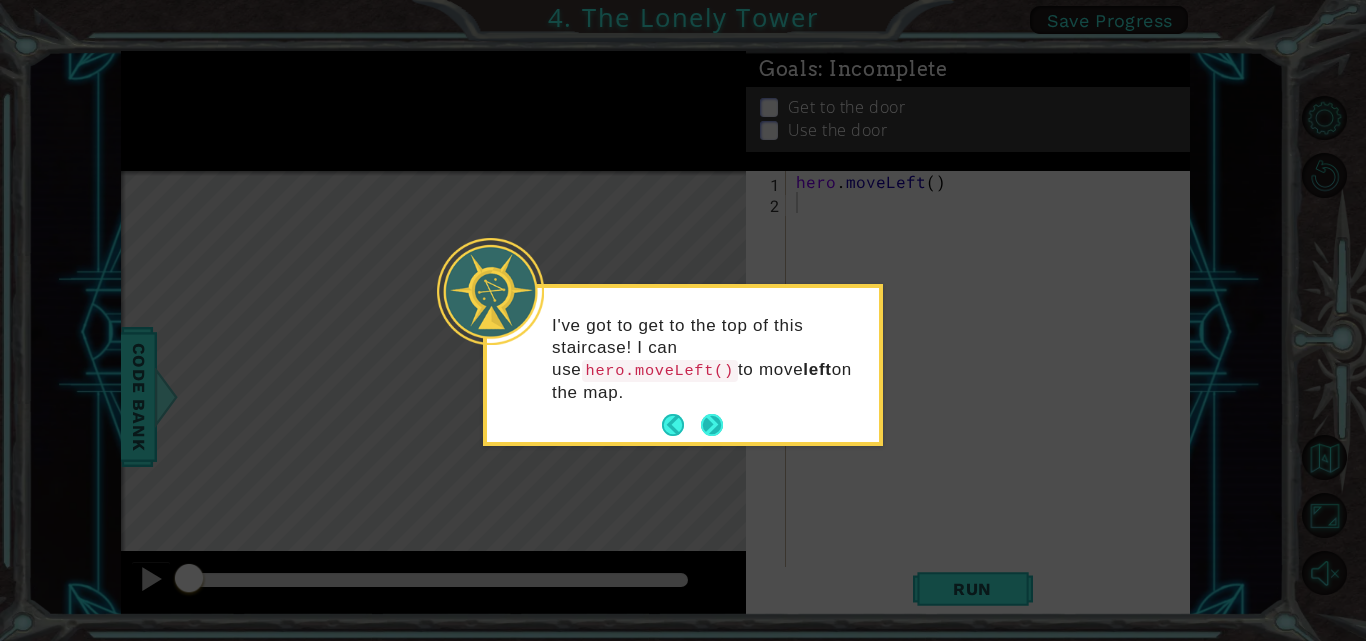 click at bounding box center [712, 425] 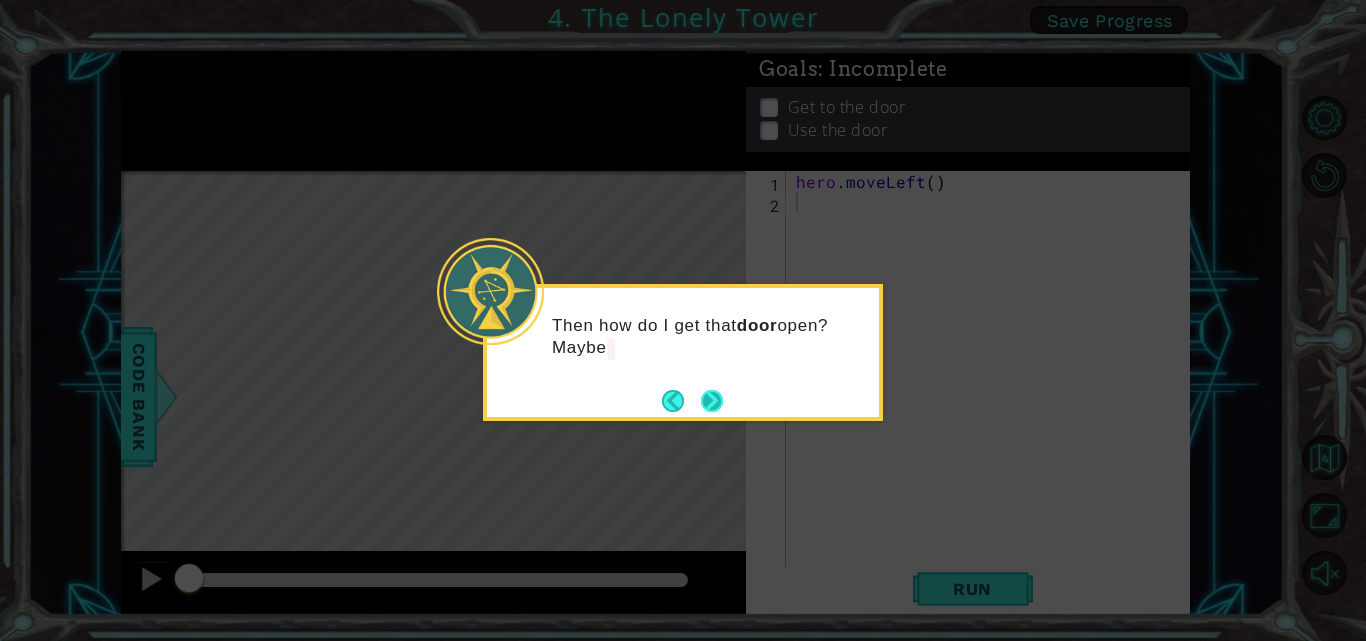 click at bounding box center [712, 401] 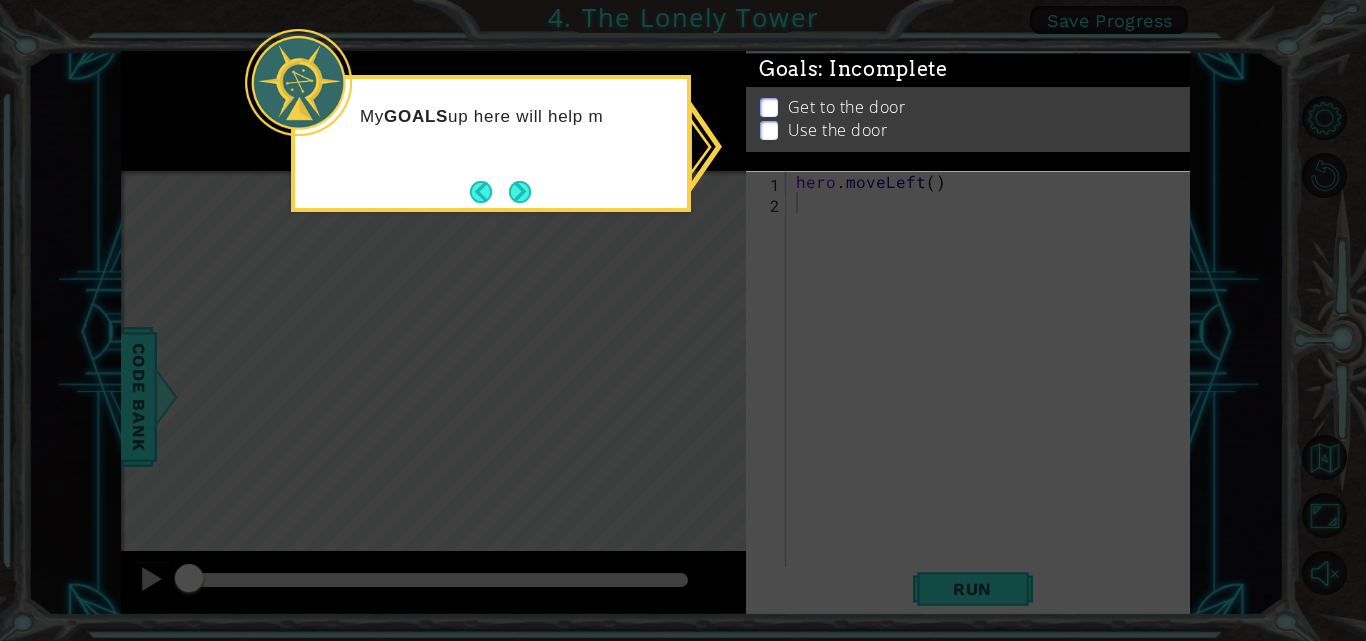 click 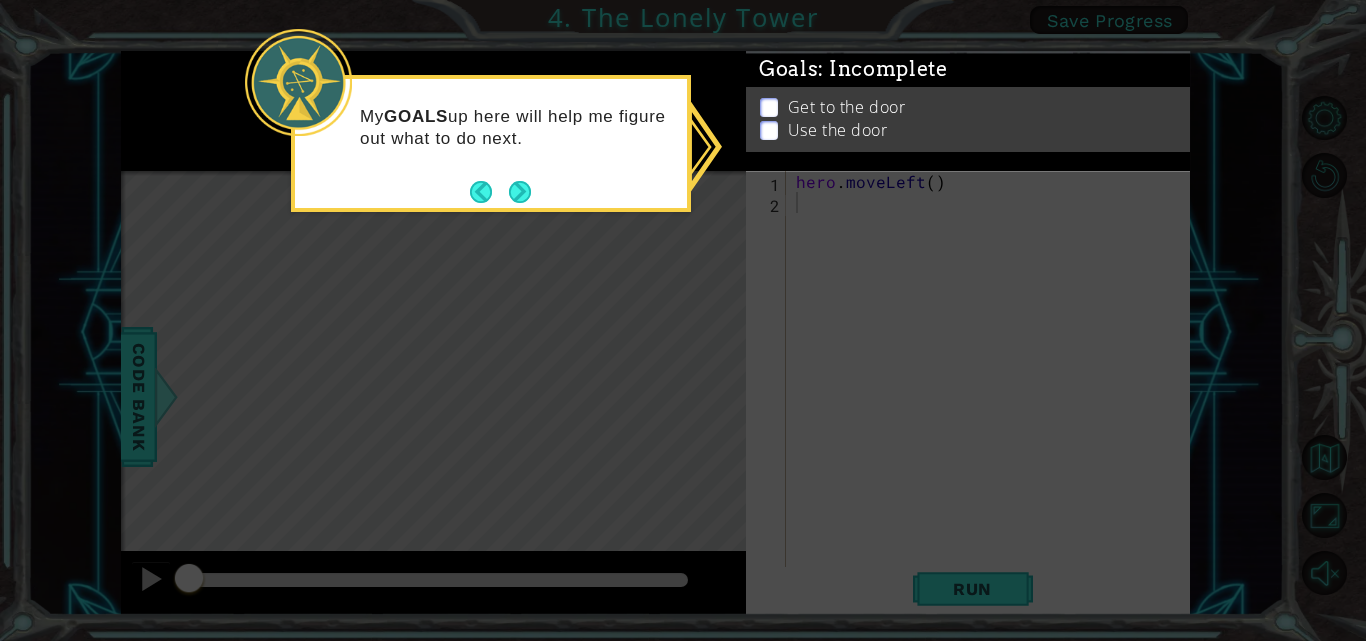 click 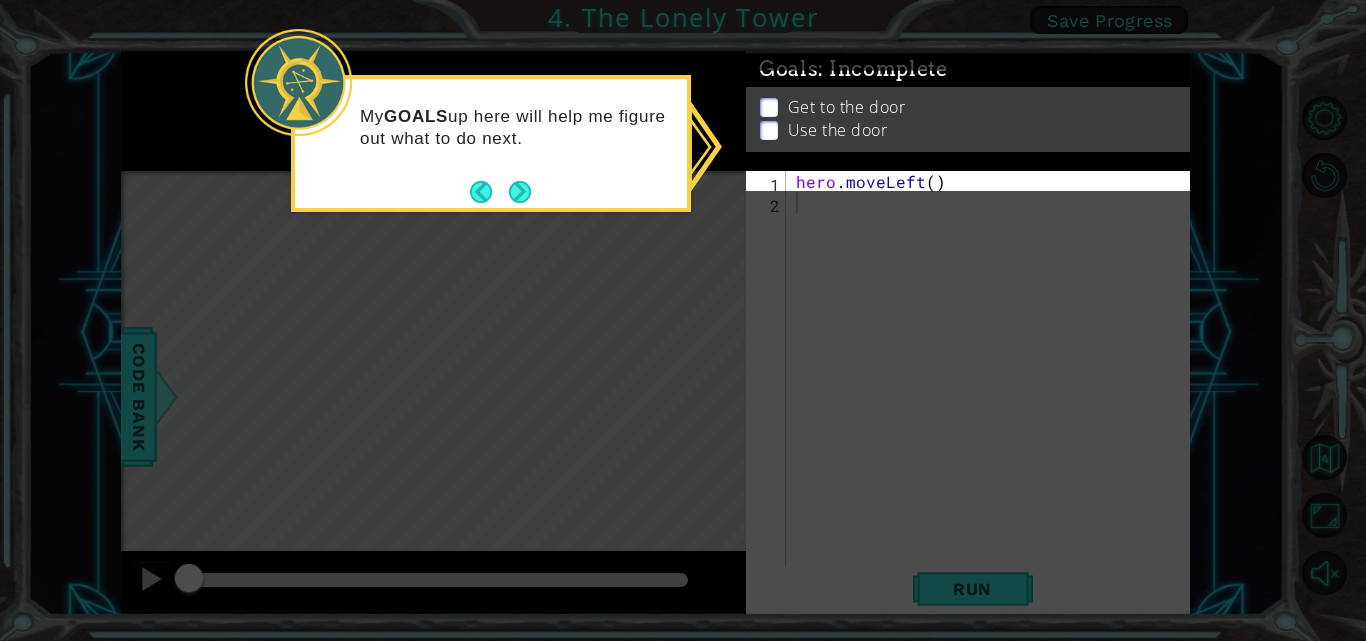 click 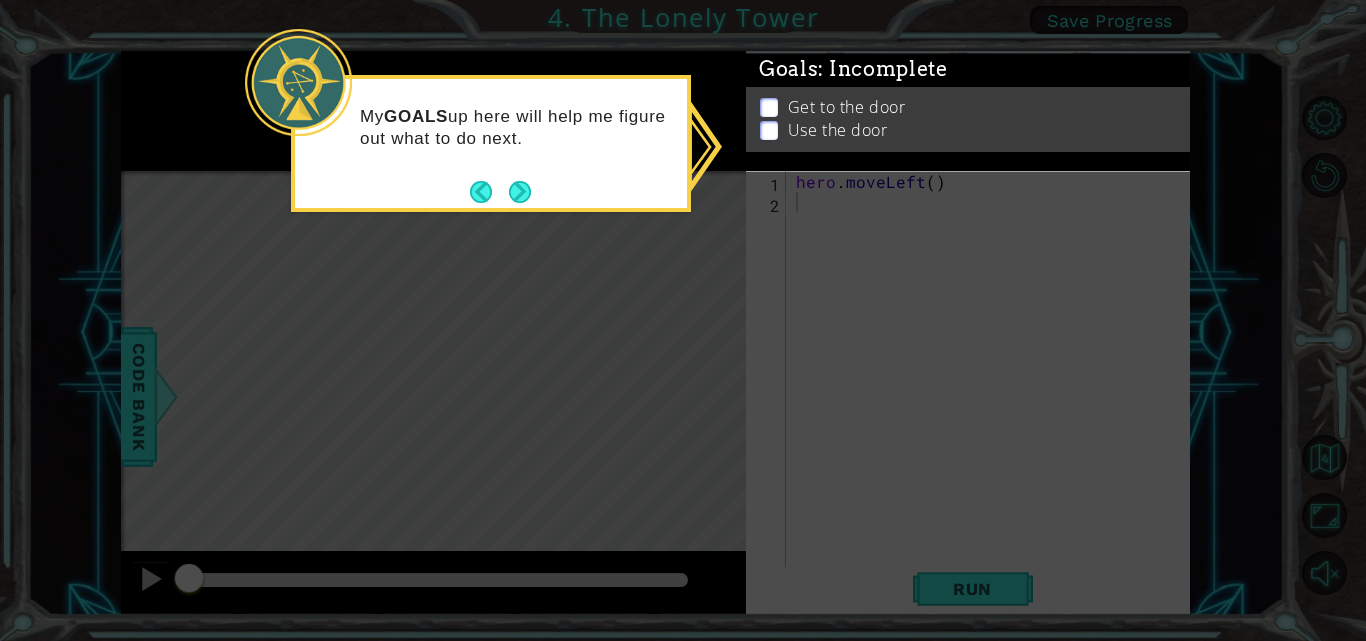 click at bounding box center [520, 191] 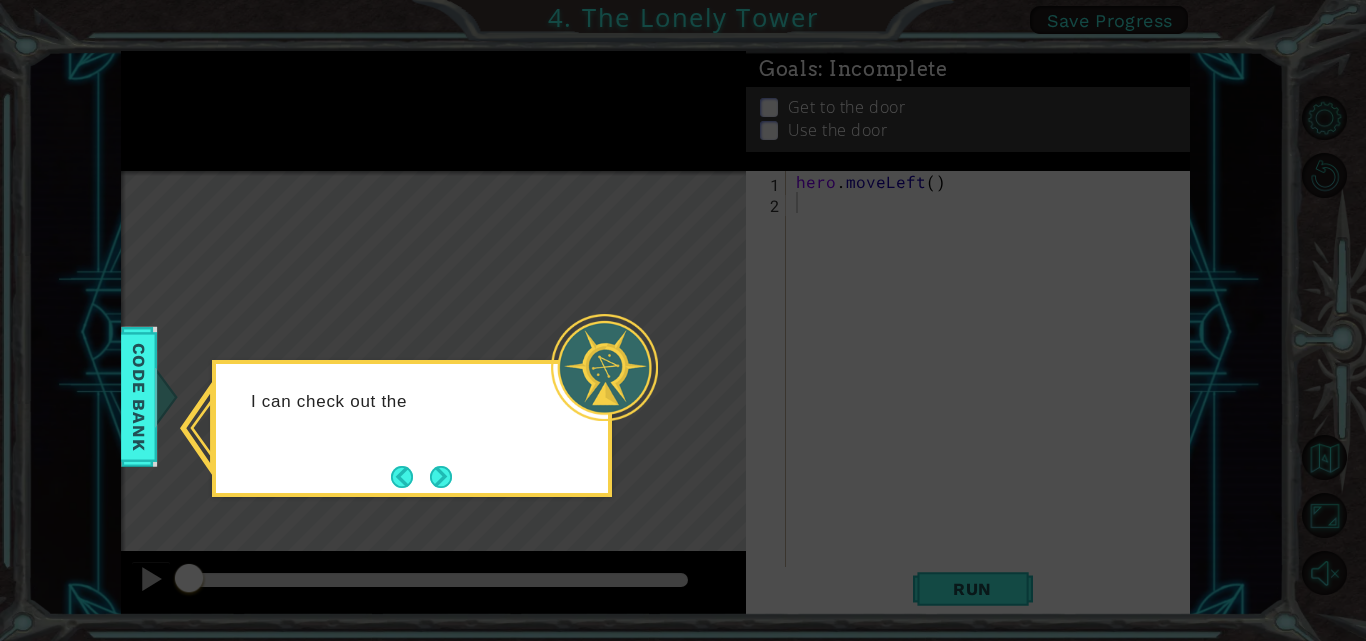 click on "I can check out the" at bounding box center (412, 411) 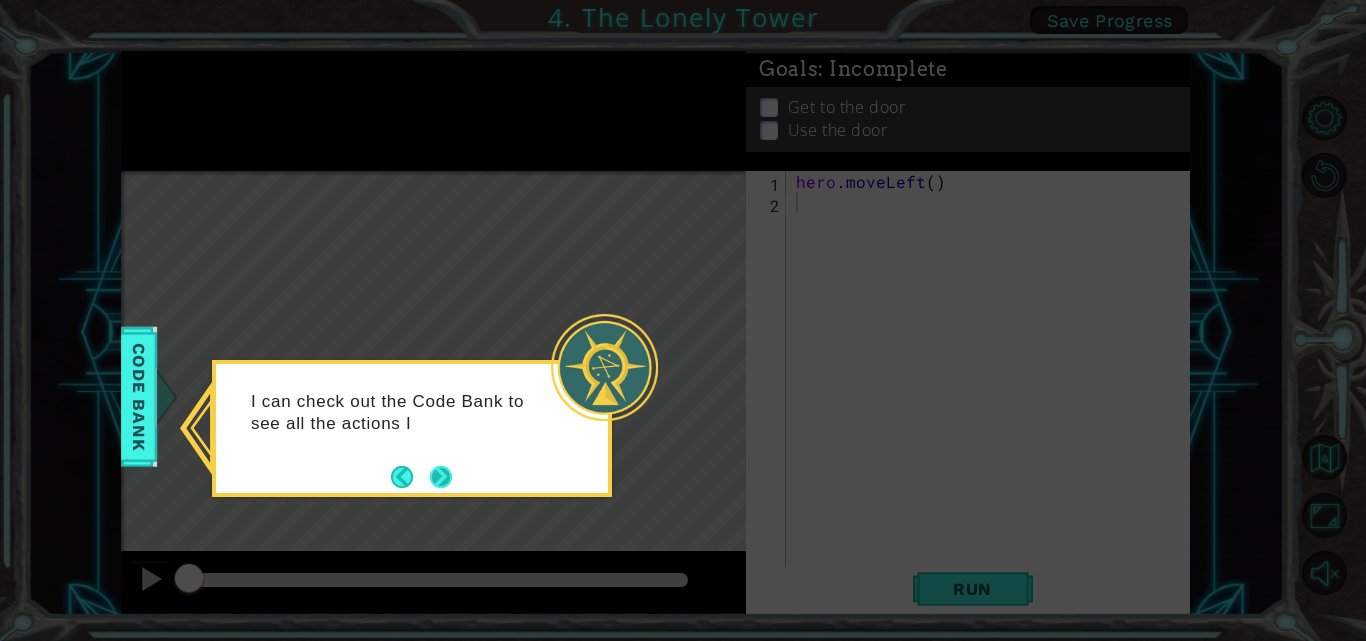click at bounding box center [441, 477] 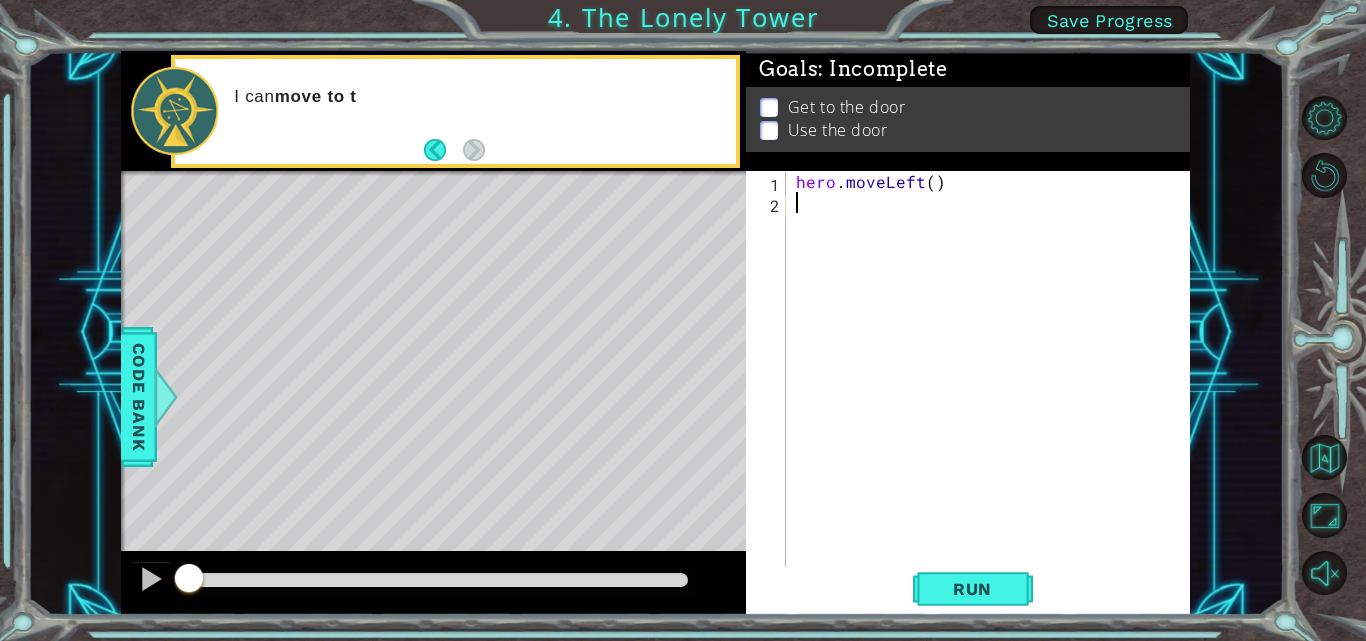 click on "hero . moveLeft ( )" at bounding box center [994, 391] 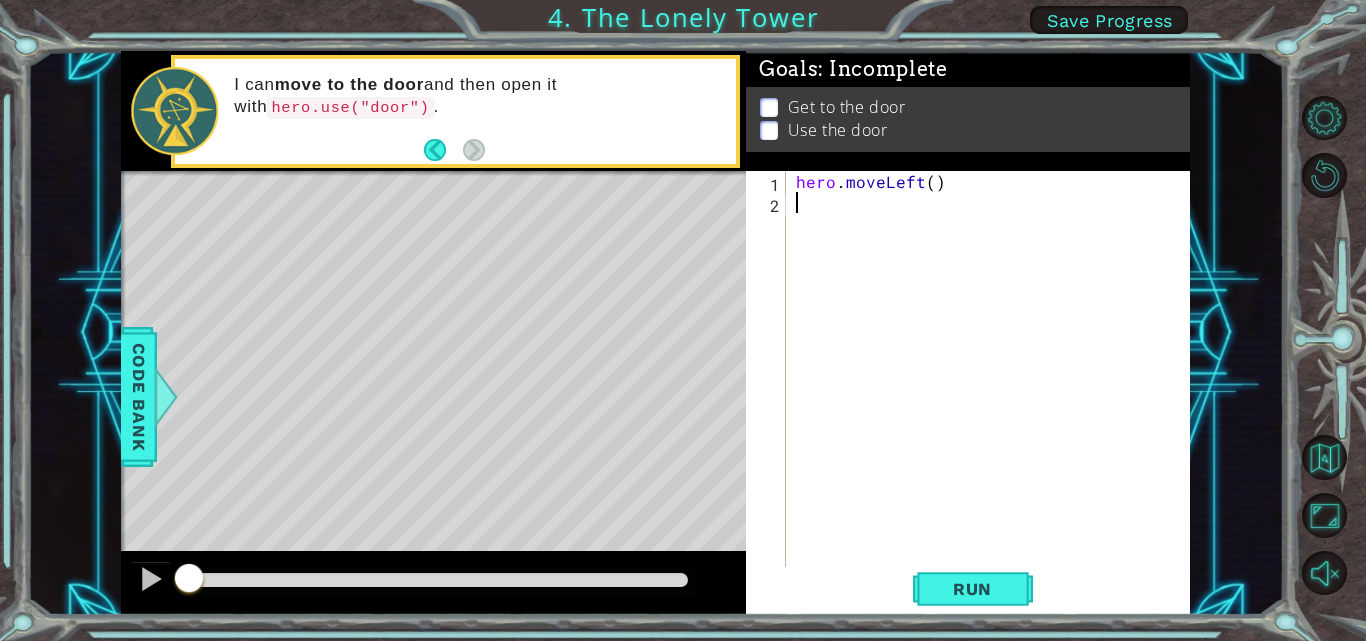 click on "hero . moveLeft ( )" at bounding box center [994, 391] 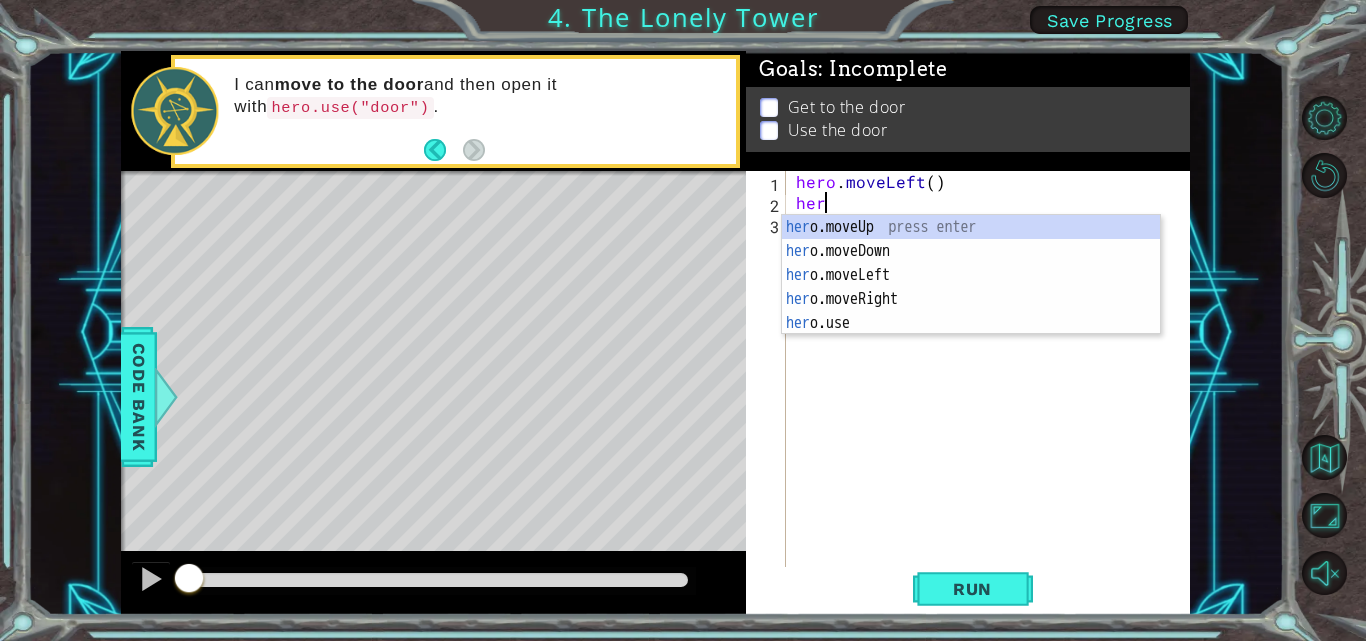 scroll, scrollTop: 0, scrollLeft: 1, axis: horizontal 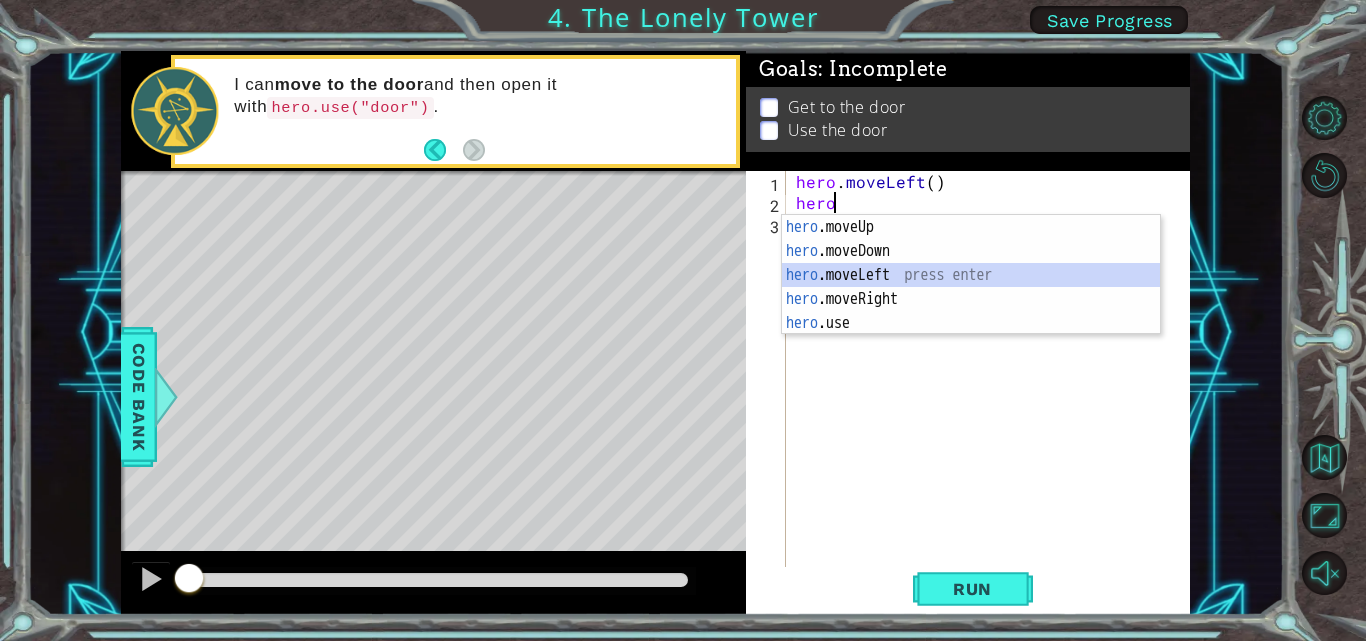 click on "hero .moveUp press enter hero .moveDown press enter hero .moveLeft press enter hero .moveRight press enter hero .use press enter" at bounding box center (971, 299) 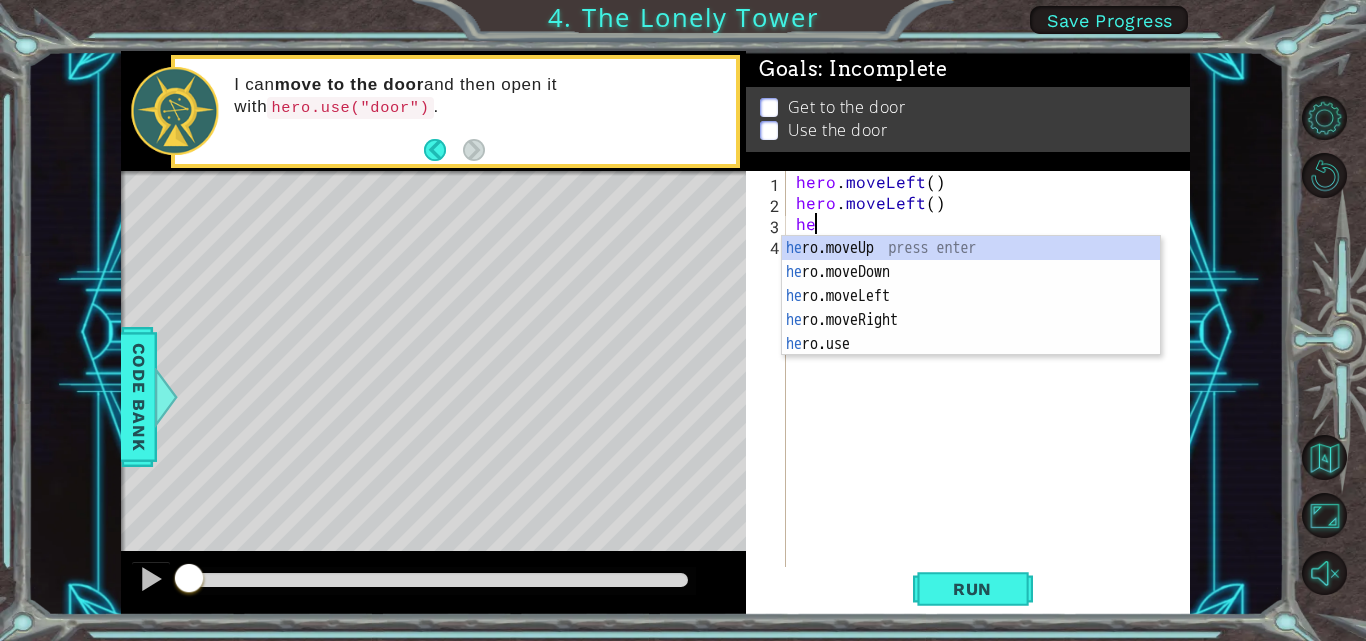 type on "her" 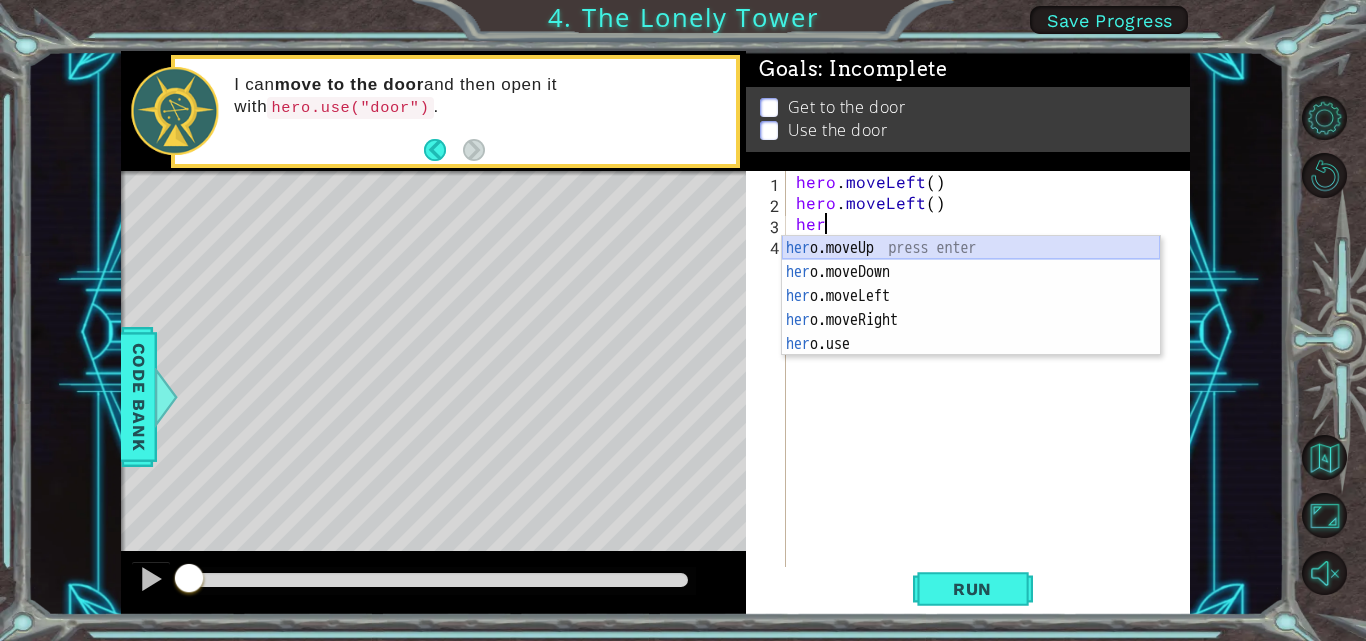 click on "her o.moveUp press enter her o.moveDown press enter her o.moveLeft press enter her o.moveRight press enter her o.use press enter" at bounding box center [971, 320] 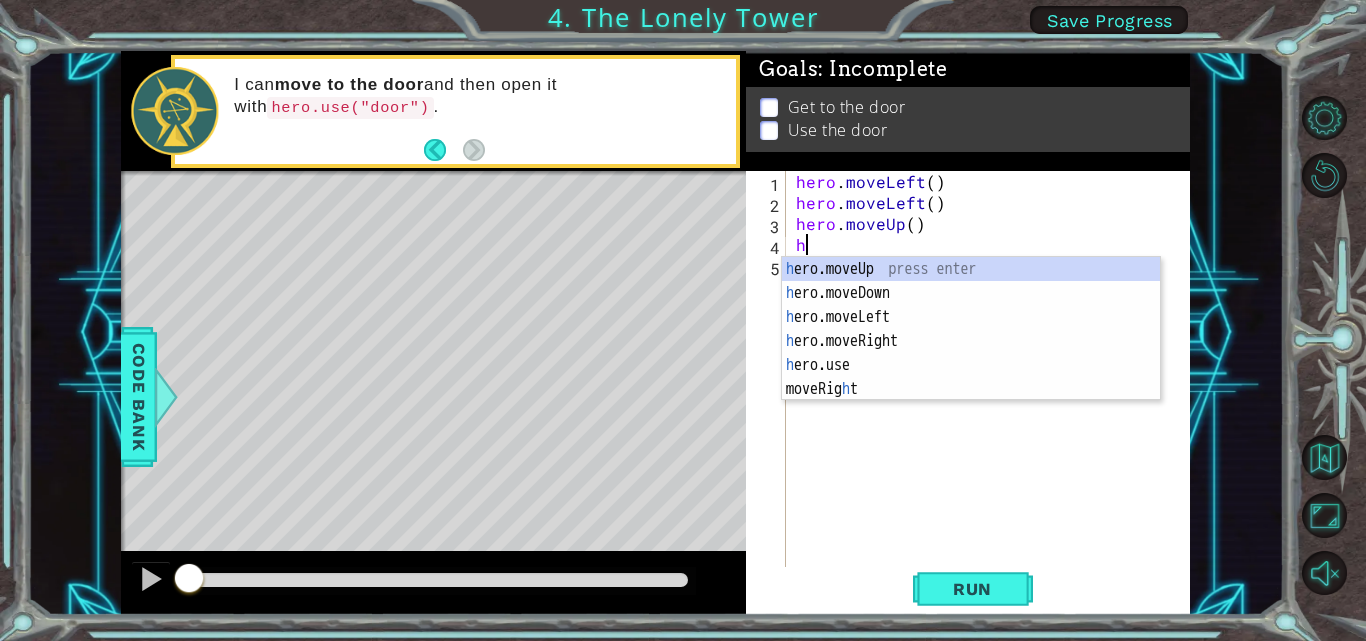 scroll, scrollTop: 0, scrollLeft: 1, axis: horizontal 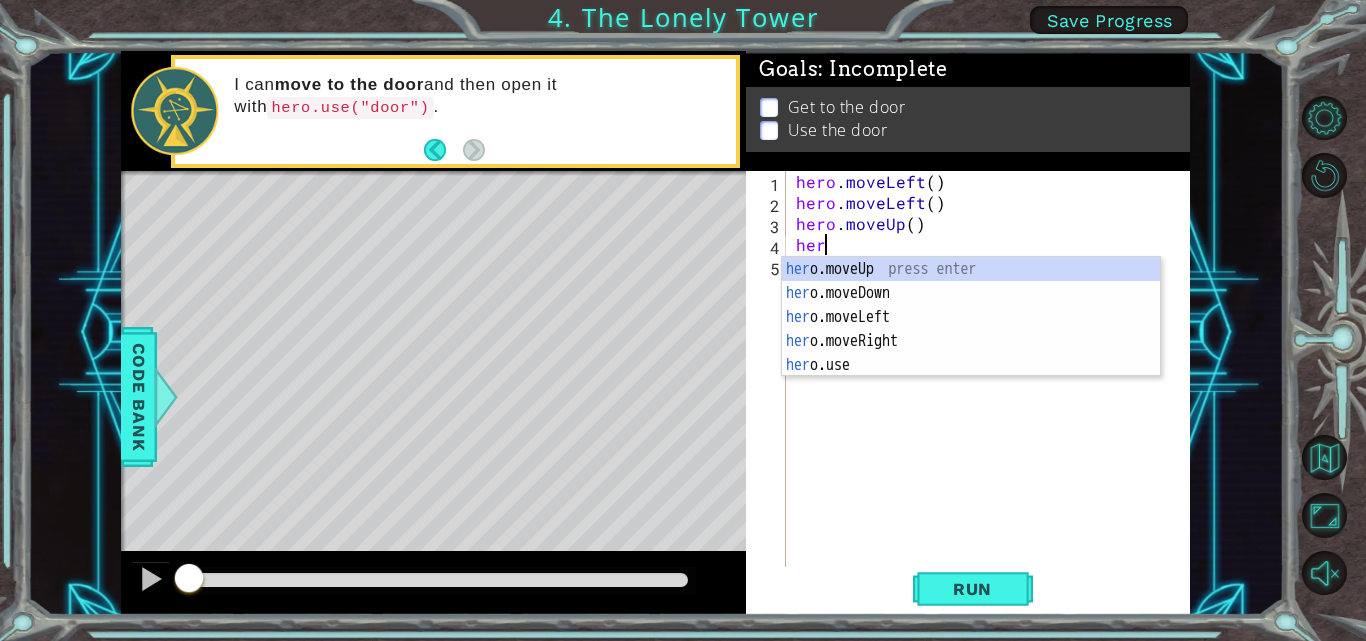 type on "hero" 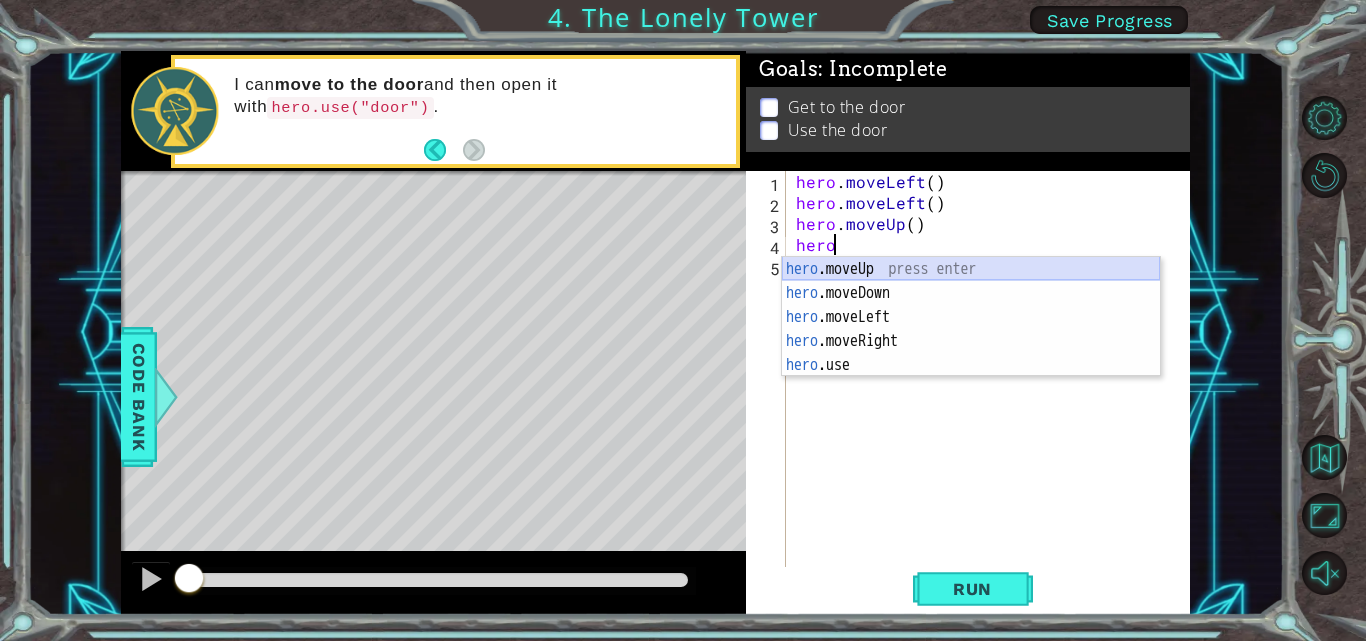 click on "hero .moveUp press enter hero .moveDown press enter hero .moveLeft press enter hero .moveRight press enter hero .use press enter" at bounding box center (971, 341) 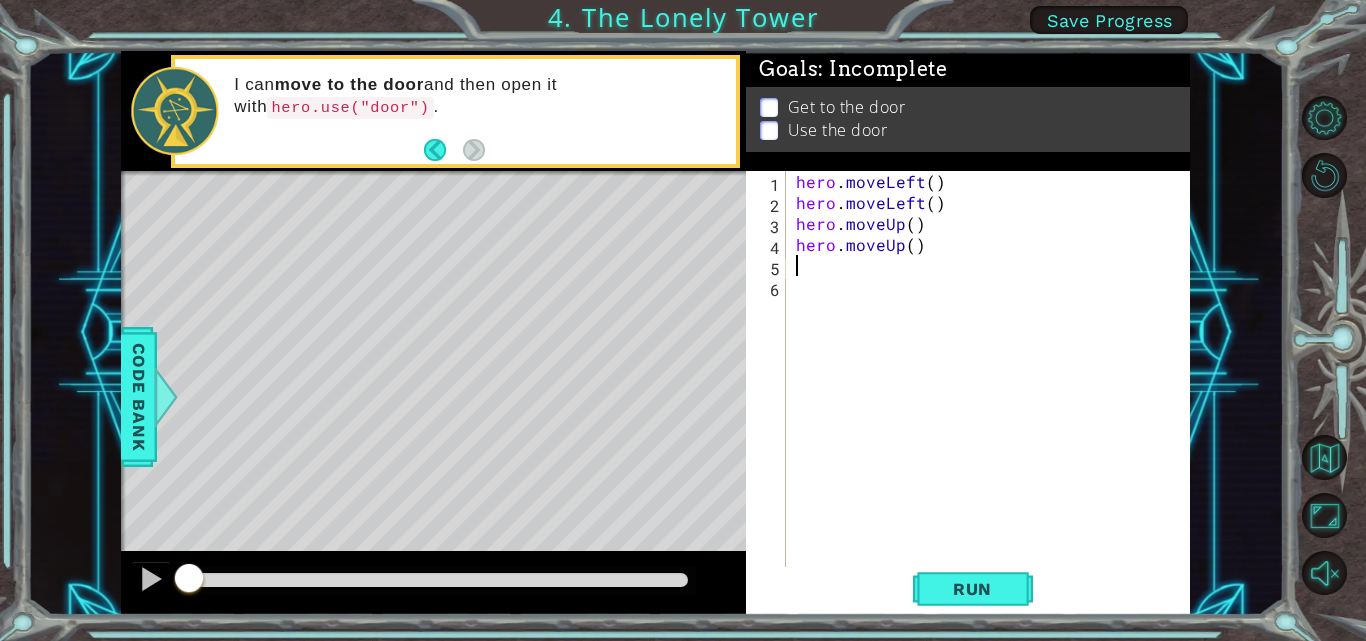 scroll, scrollTop: 0, scrollLeft: 0, axis: both 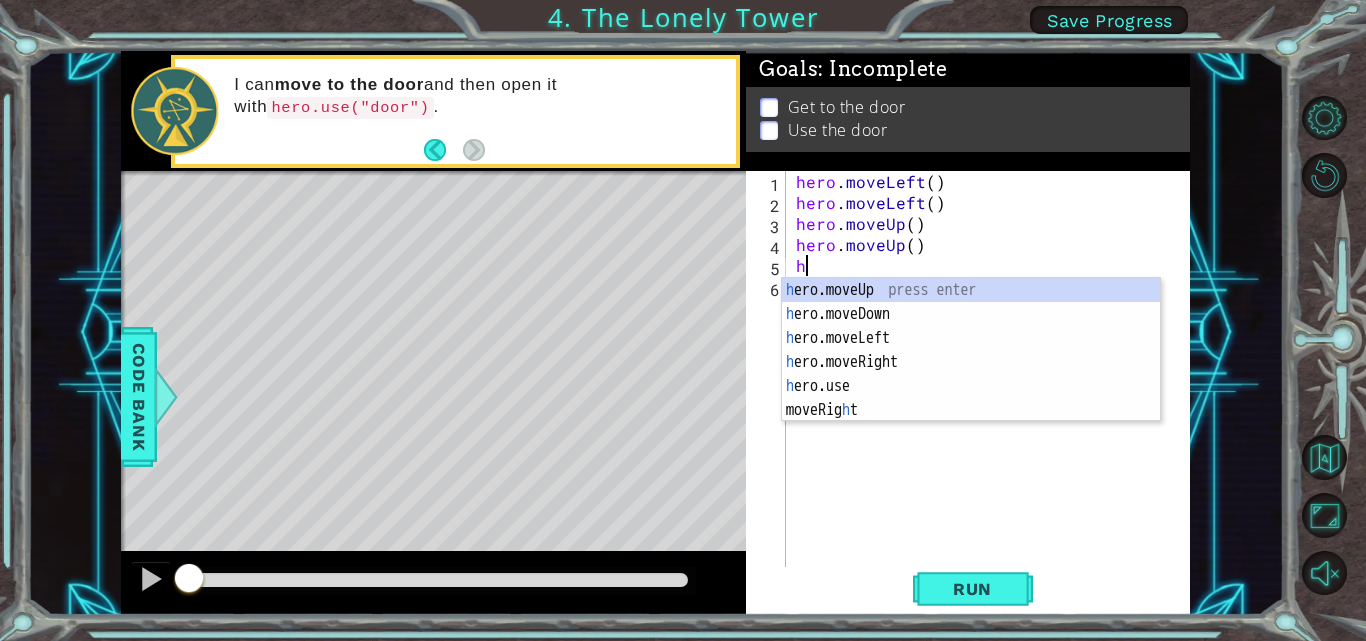 type on "hr" 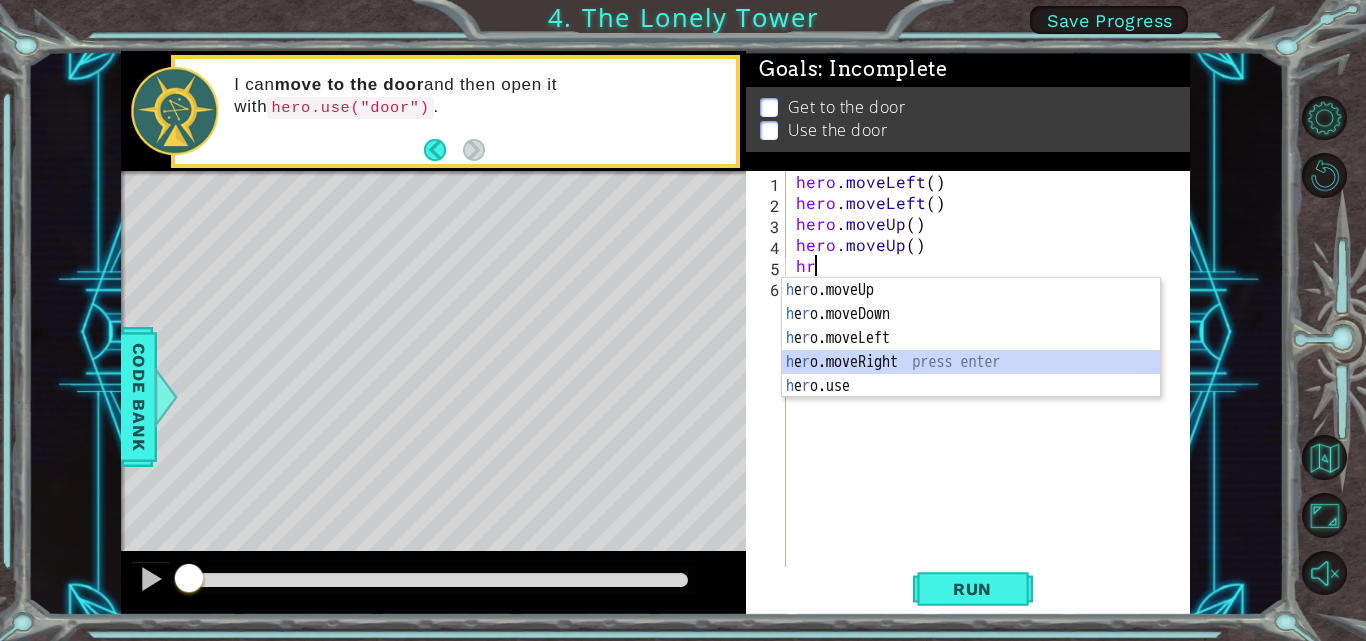 click on "h e r o.moveUp press enter h e r o.moveDown press enter h e r o.moveLeft press enter h e r o.moveRight press enter h e r o.use press enter" at bounding box center (971, 362) 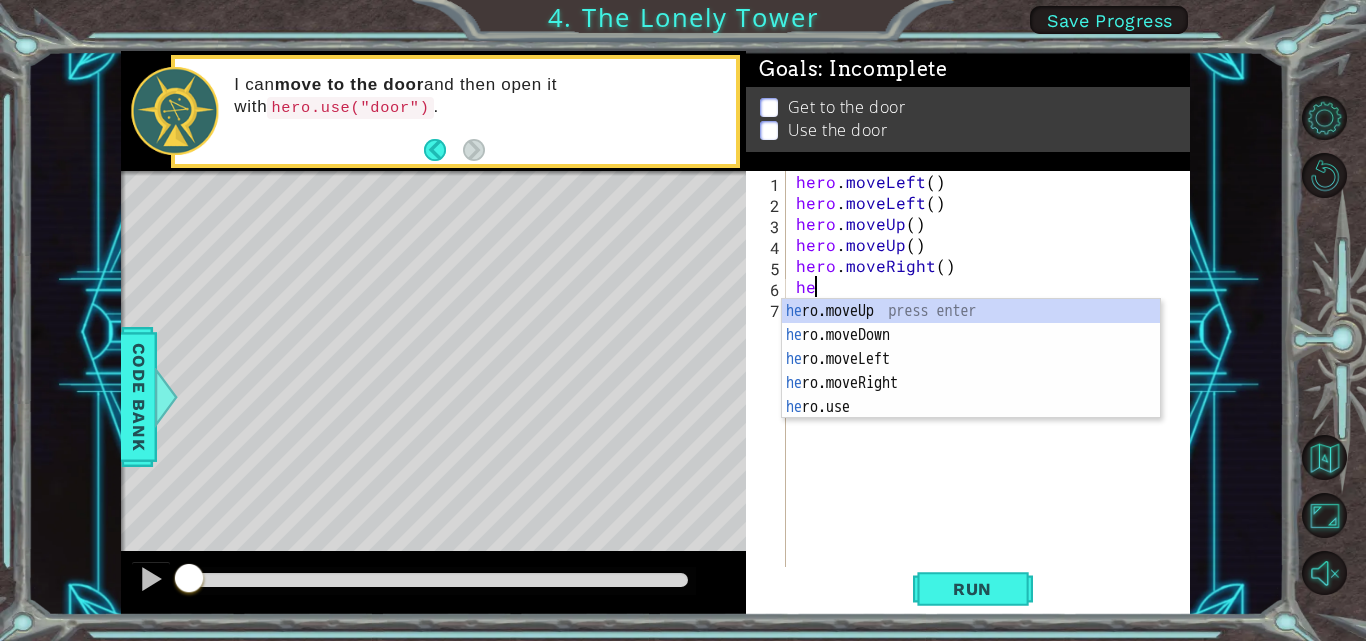 type on "her" 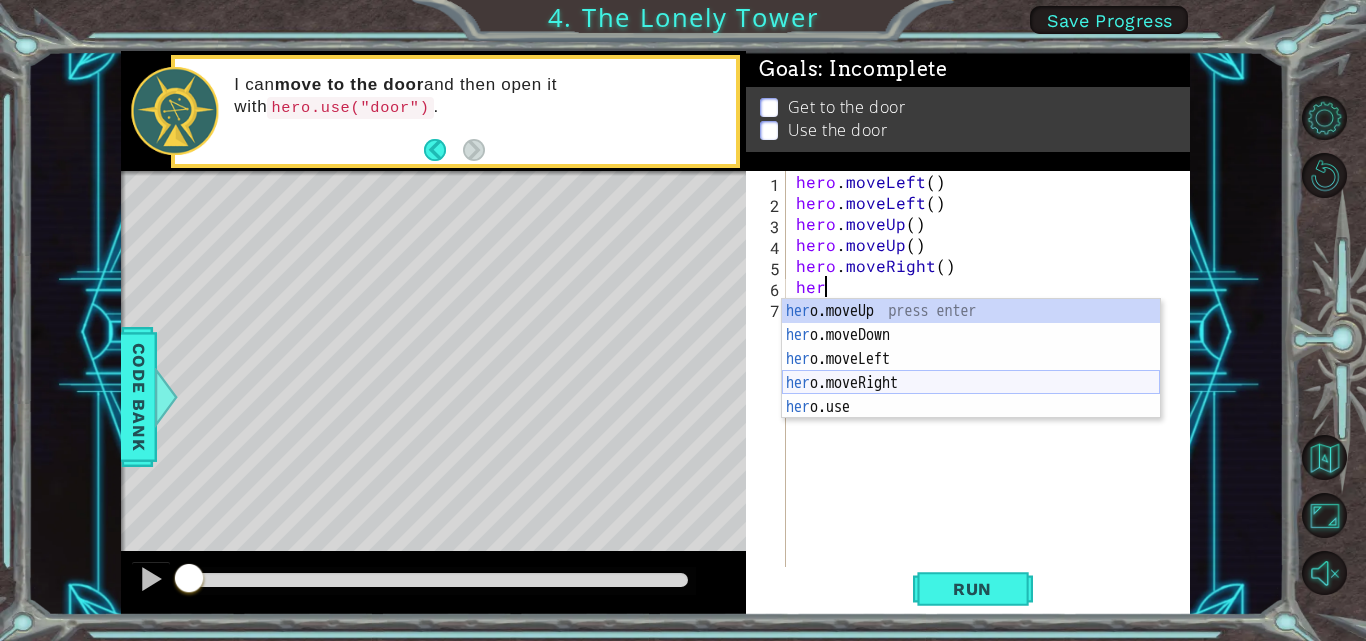 click on "her o.moveUp press enter her o.moveDown press enter her o.moveLeft press enter her o.moveRight press enter her o.use press enter" at bounding box center (971, 383) 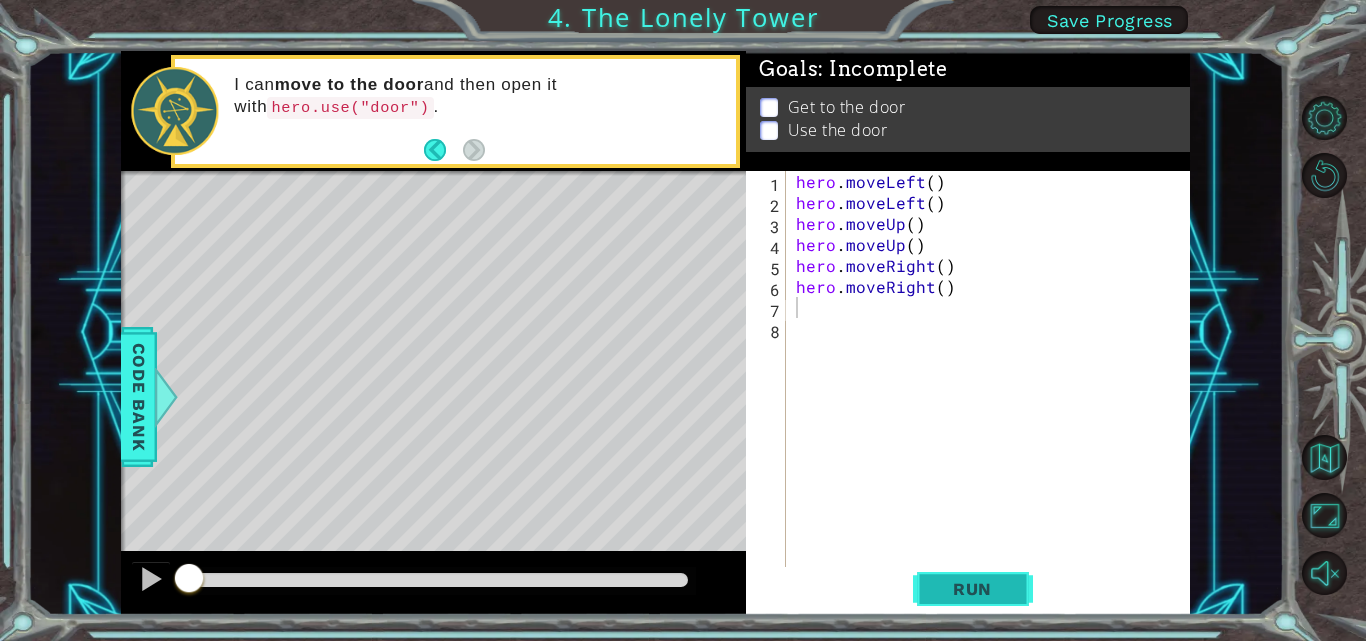 click on "Run" at bounding box center (972, 589) 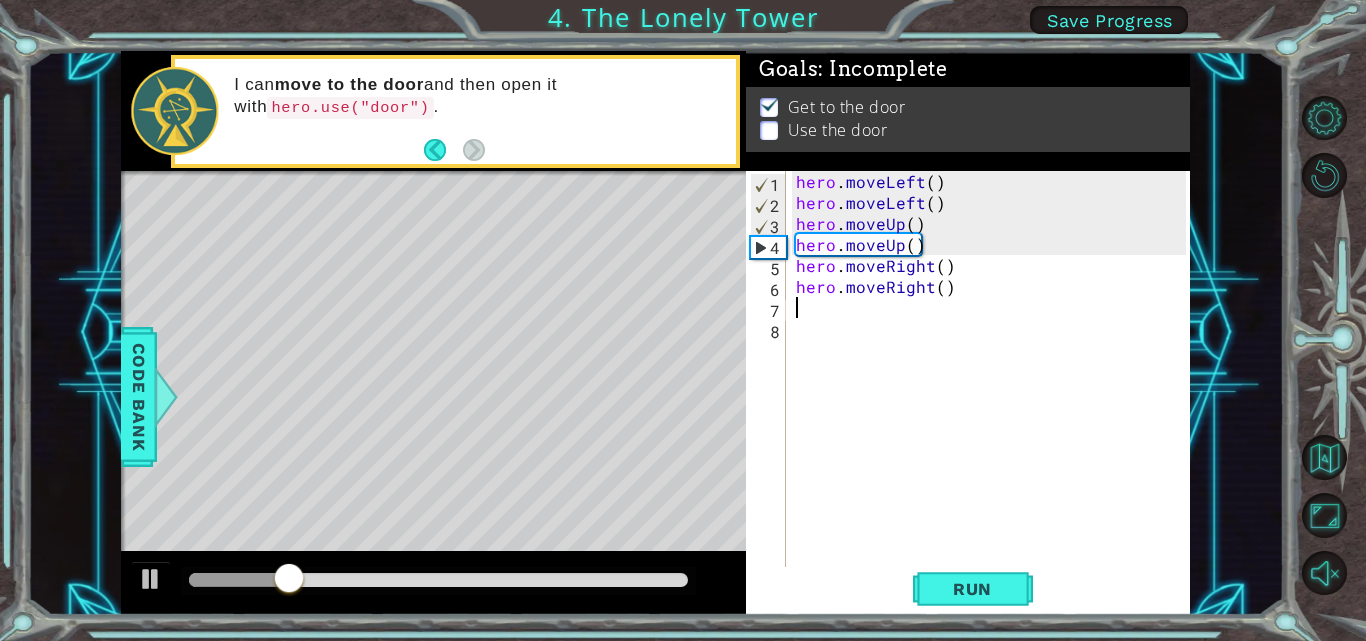 click on "hero . moveLeft ( ) hero . moveLeft ( ) hero . moveUp ( ) hero . moveUp ( ) hero . moveRight ( ) hero . moveRight ( )" at bounding box center [994, 391] 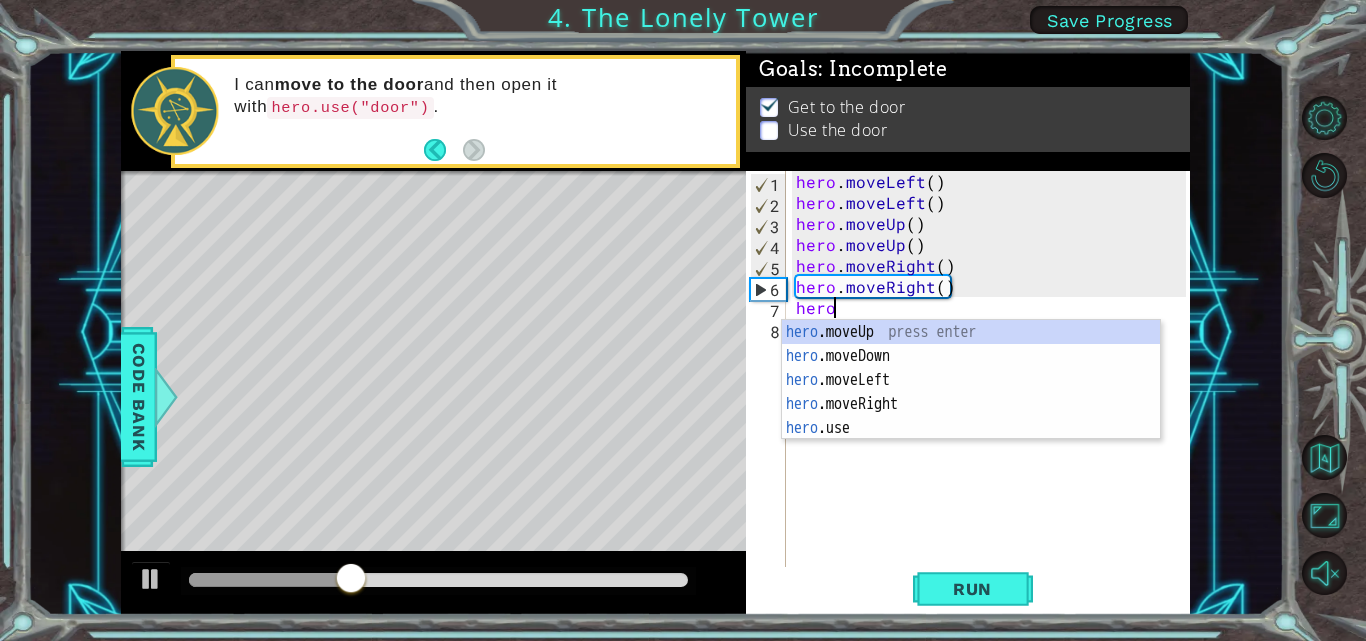 scroll, scrollTop: 0, scrollLeft: 1, axis: horizontal 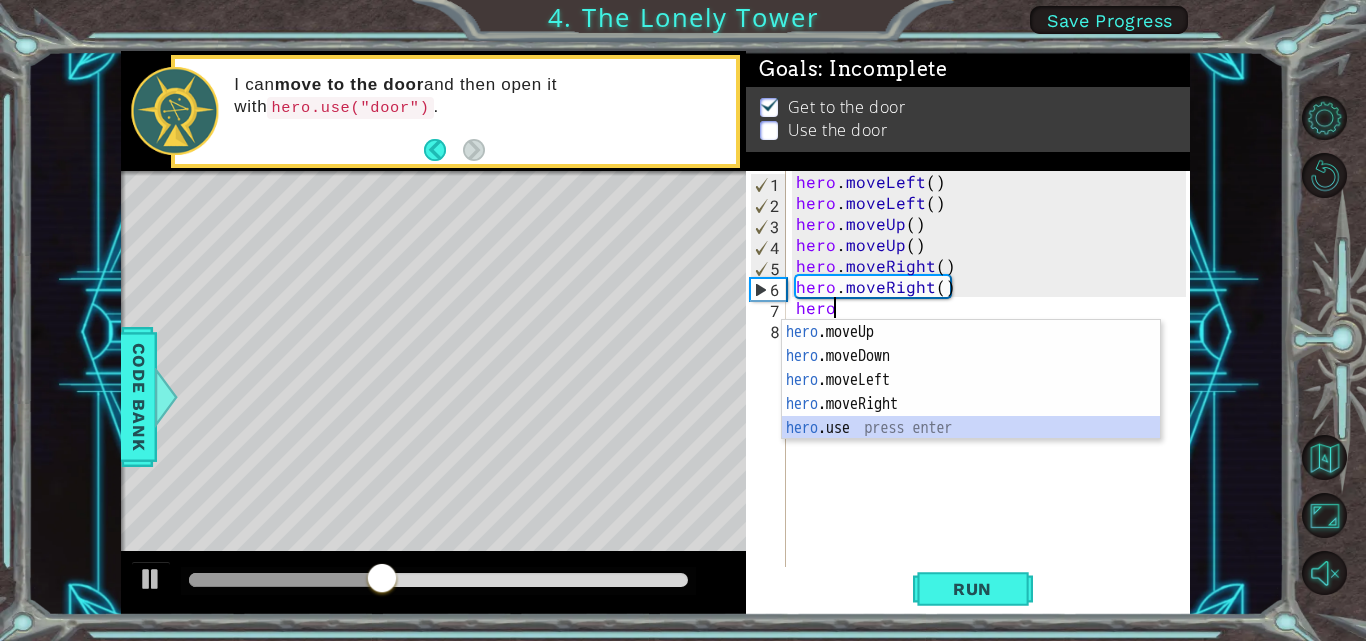 click on "hero .moveUp press enter hero .moveDown press enter hero .moveLeft press enter hero .moveRight press enter hero .use press enter" at bounding box center [971, 404] 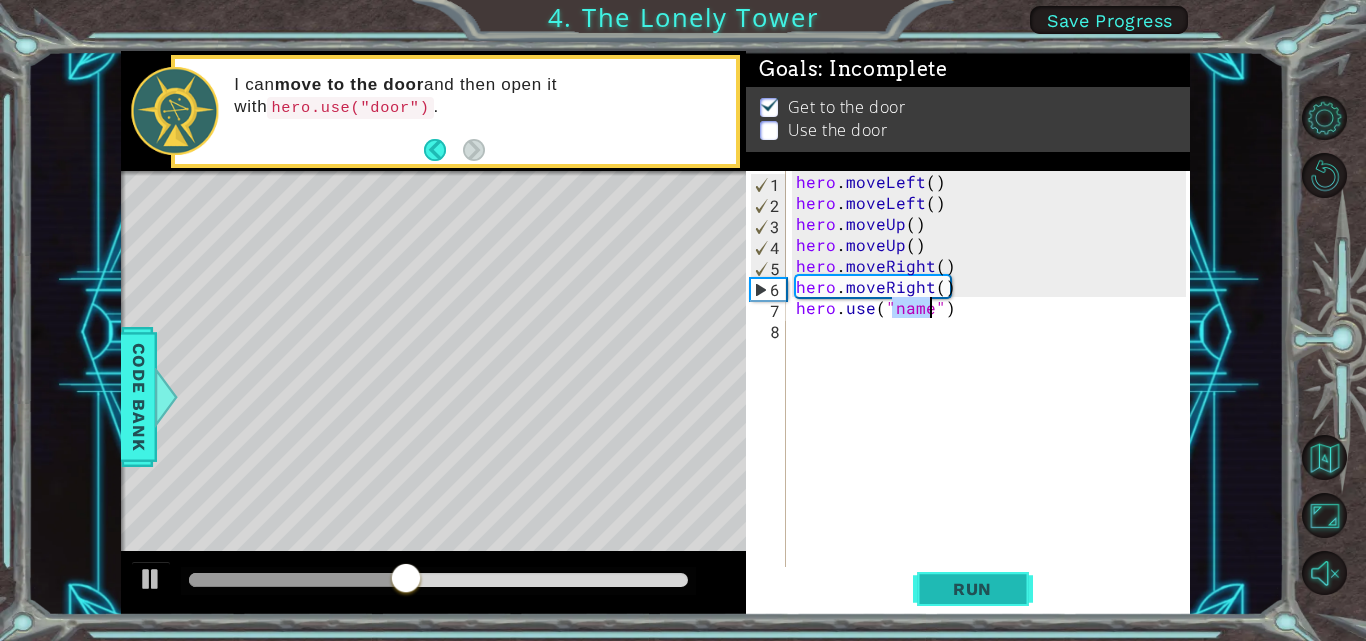 click on "Run" at bounding box center [972, 589] 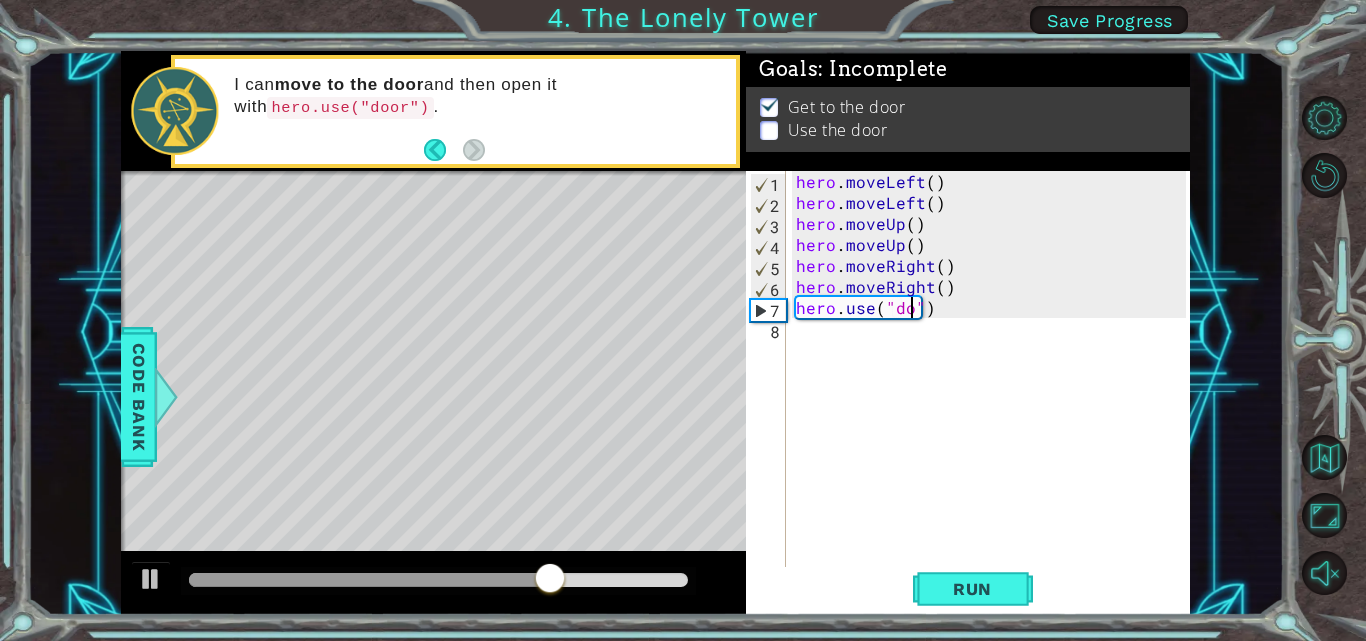 scroll, scrollTop: 0, scrollLeft: 9, axis: horizontal 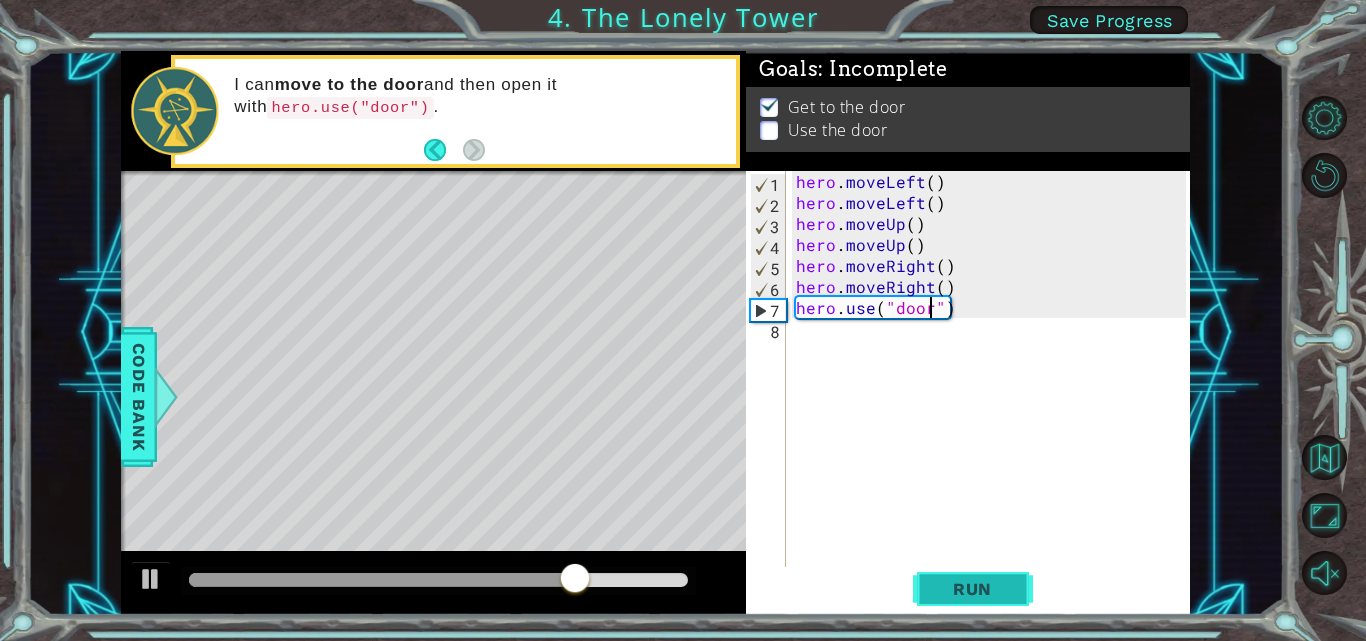 type on "hero.use("door")" 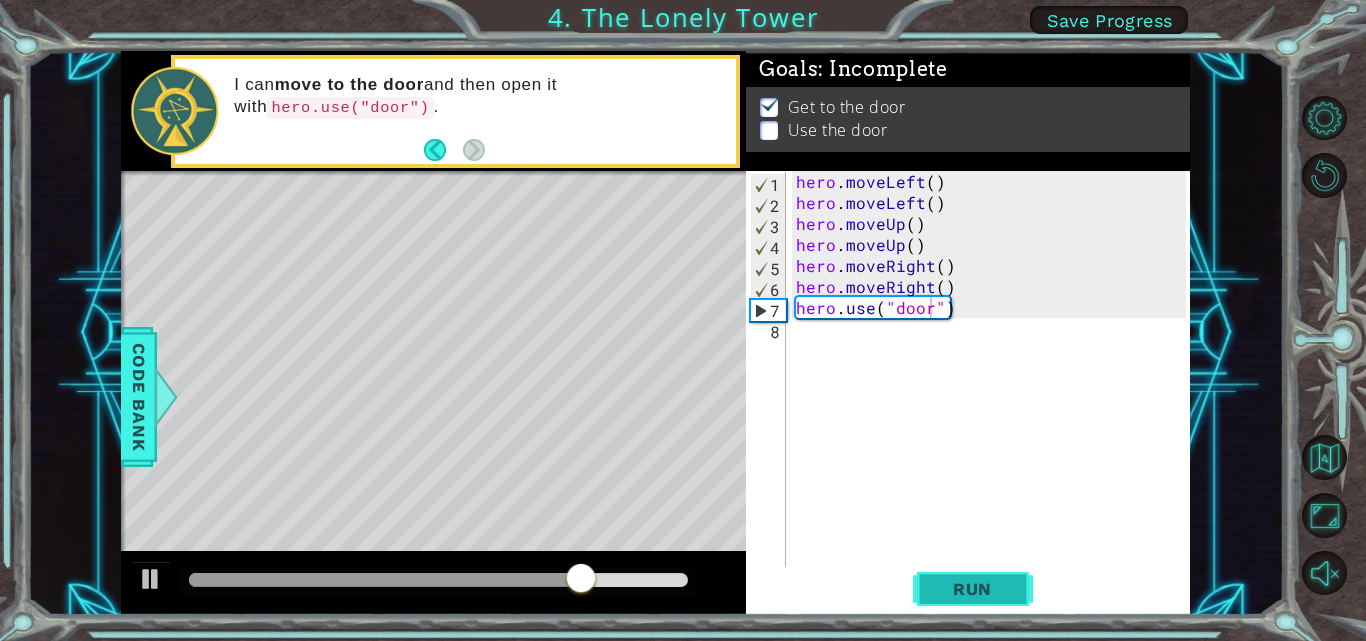 click on "Run" at bounding box center [973, 589] 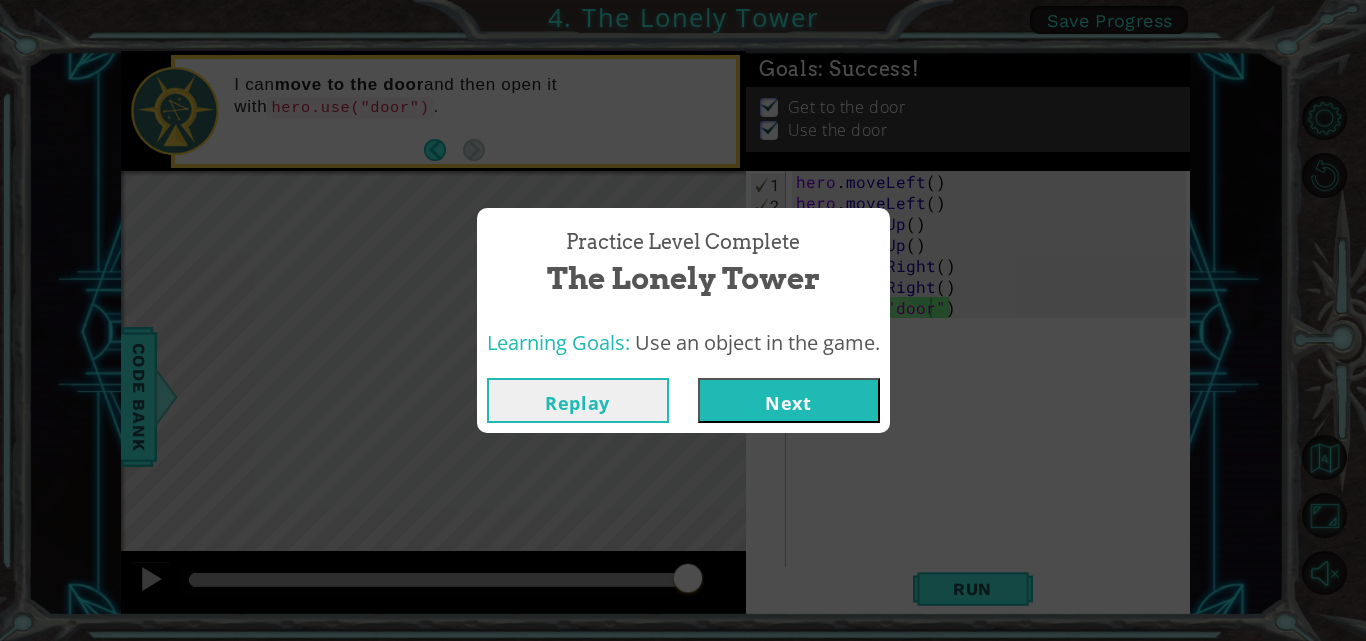 click on "Next" at bounding box center [789, 400] 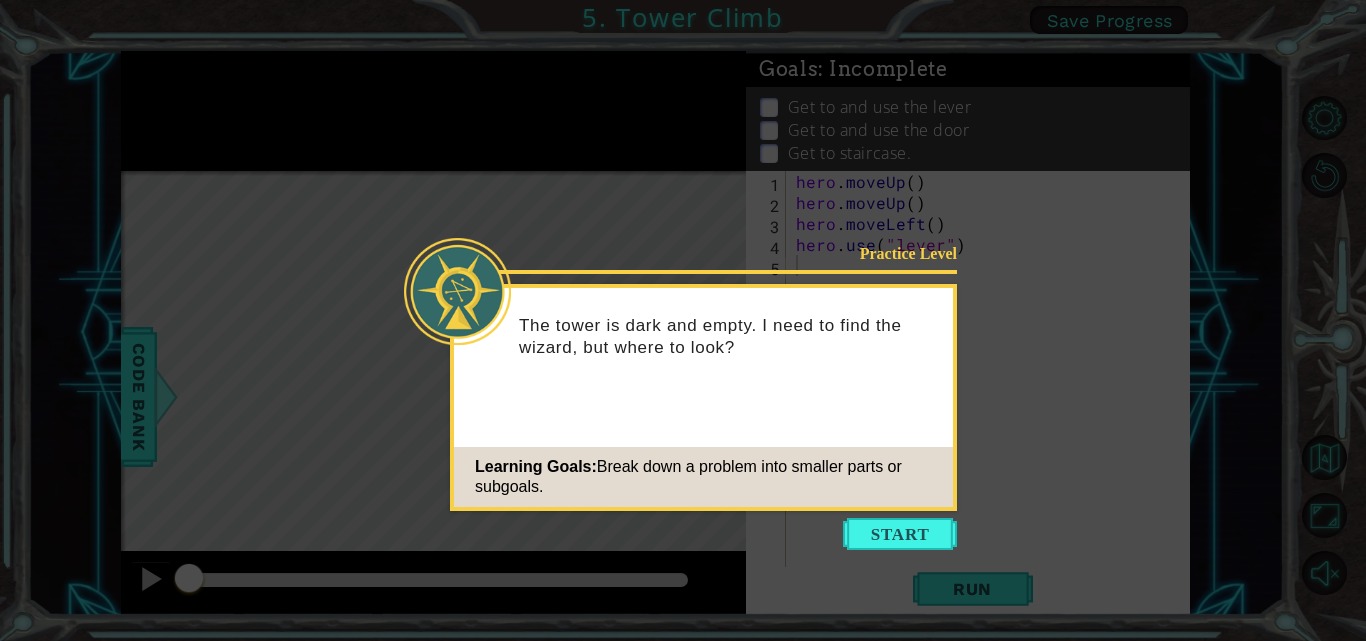 click 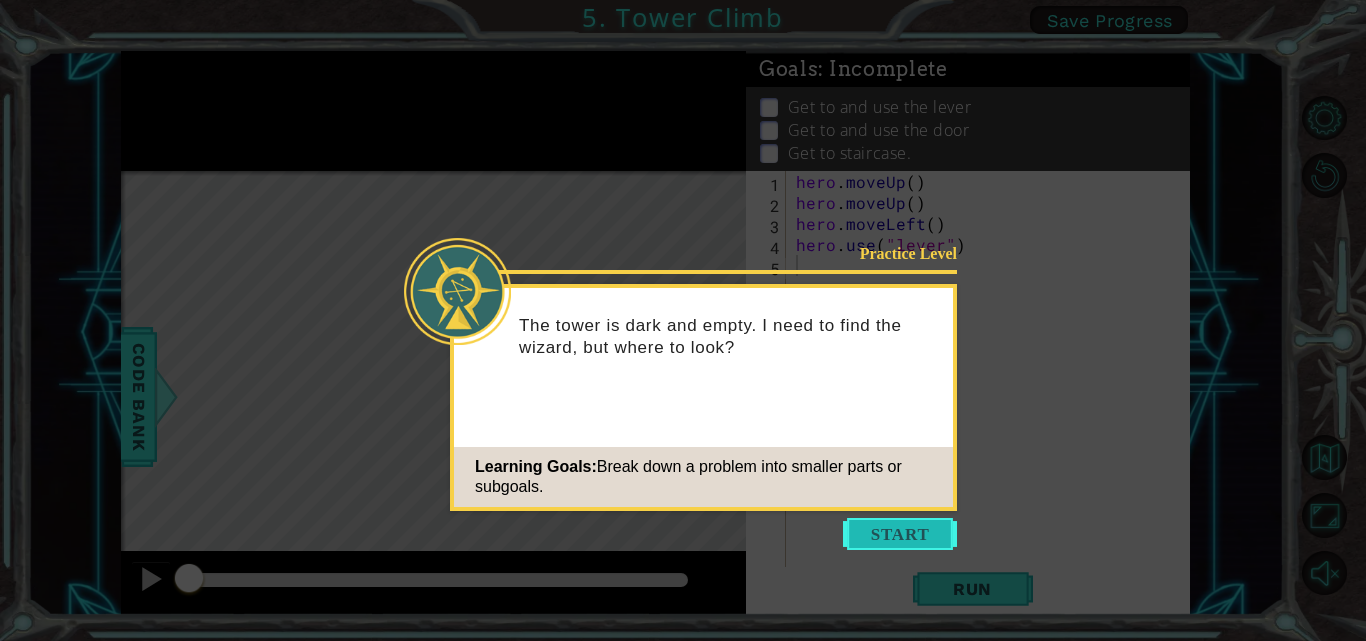 click at bounding box center [900, 534] 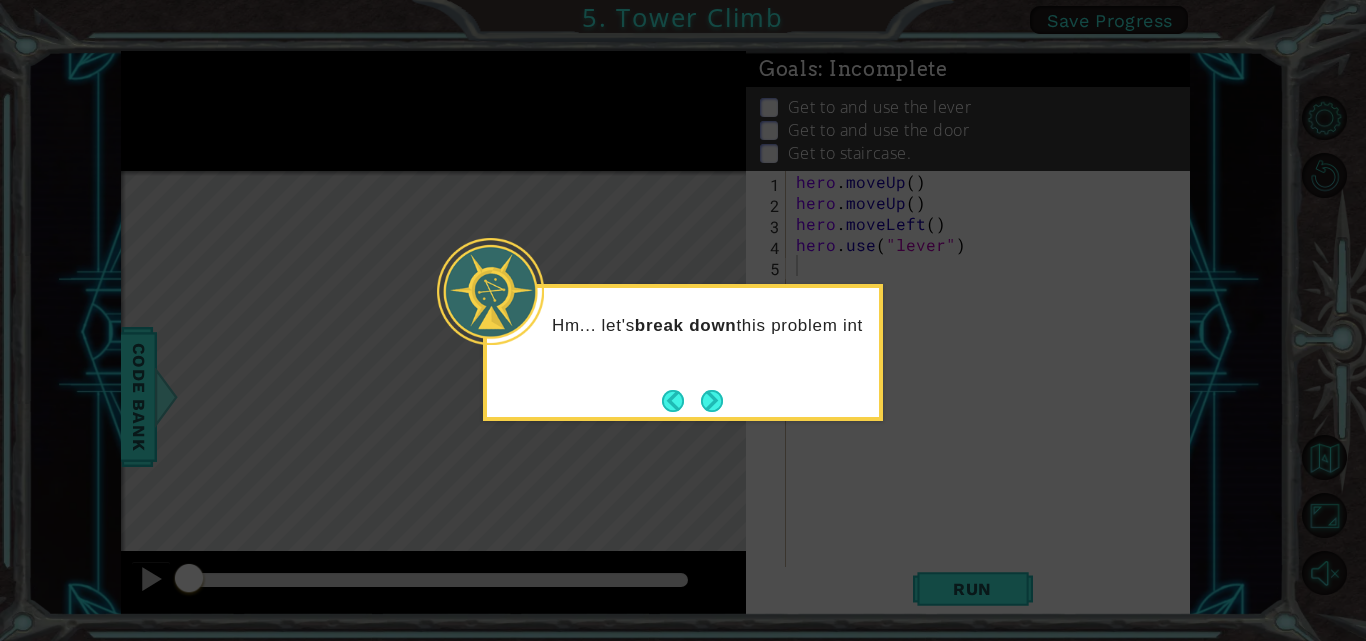 click on "Hm... let's  break down  this problem int" at bounding box center [683, 335] 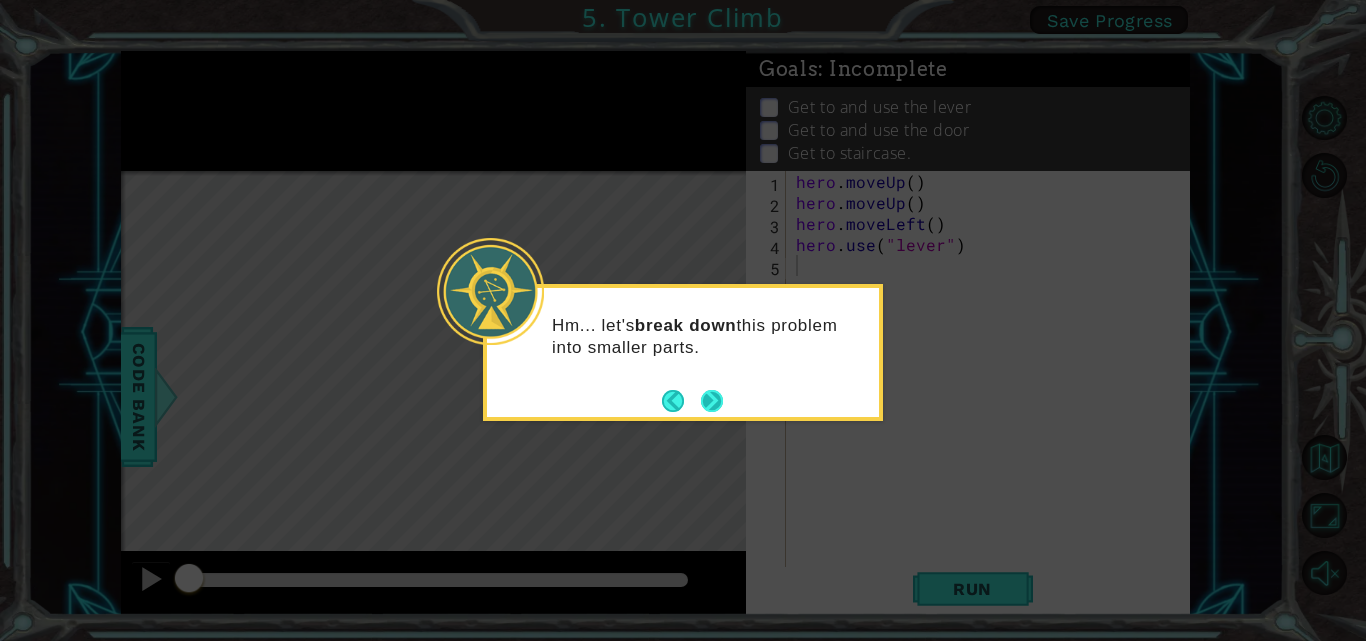 click at bounding box center (712, 401) 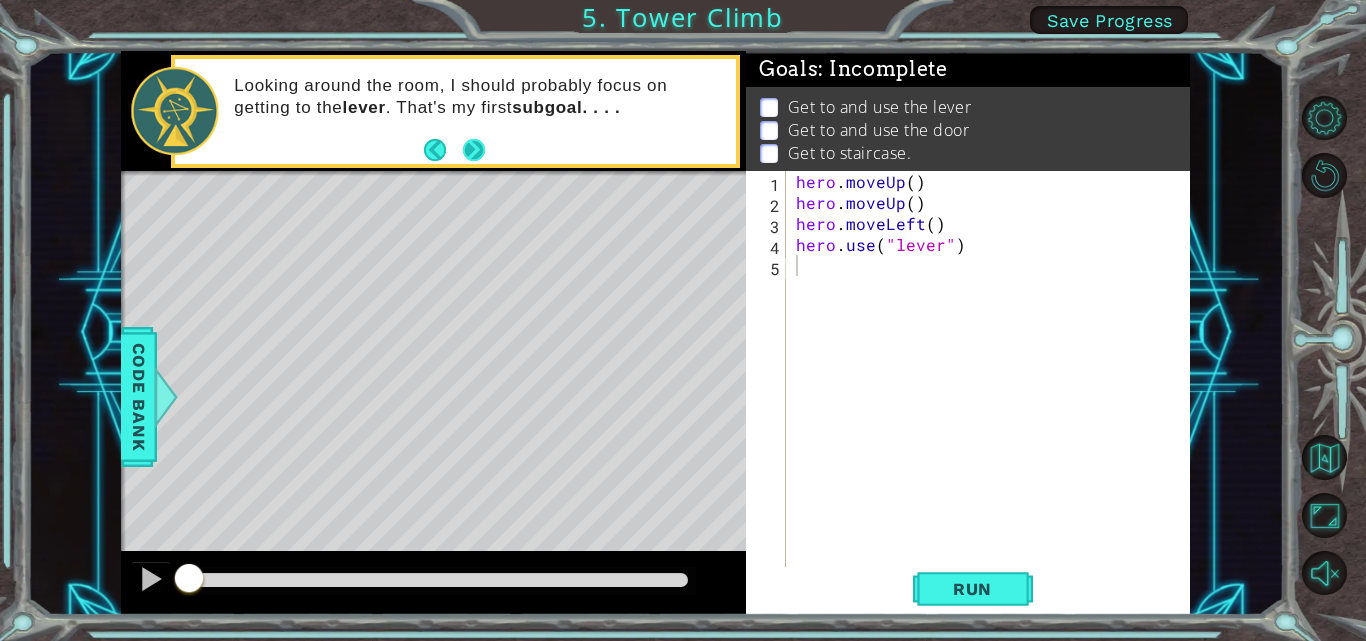 click at bounding box center [473, 150] 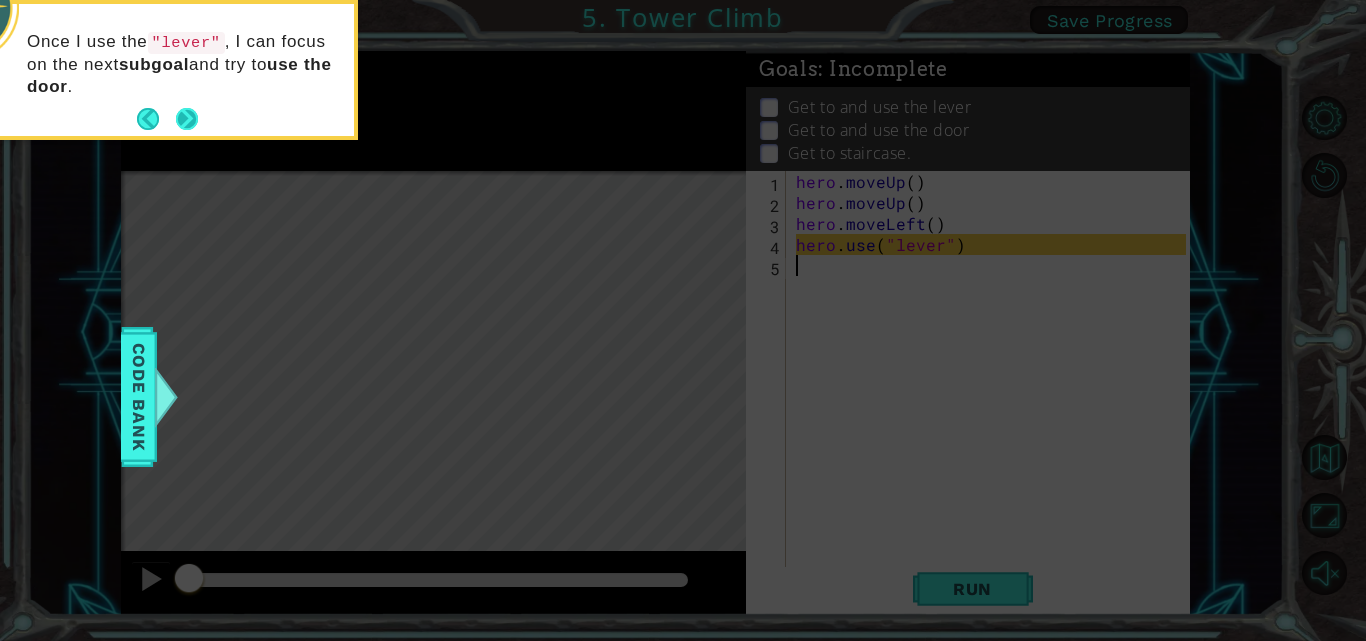 click at bounding box center [187, 119] 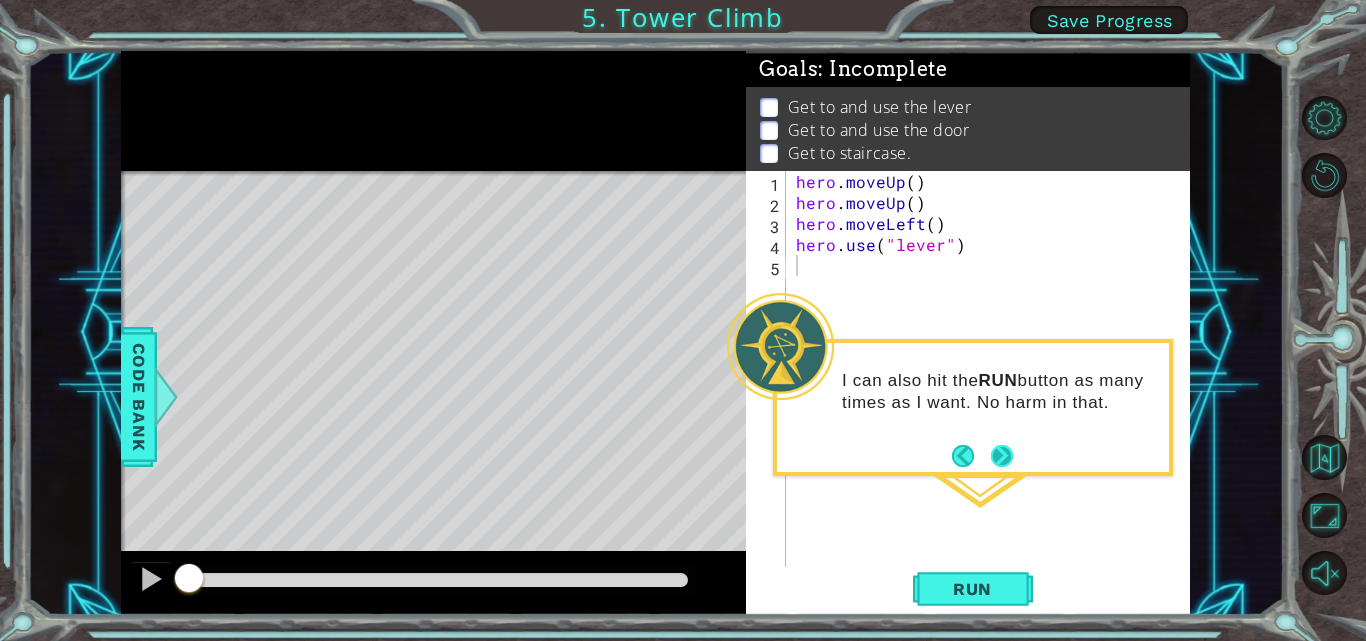 click at bounding box center [1002, 456] 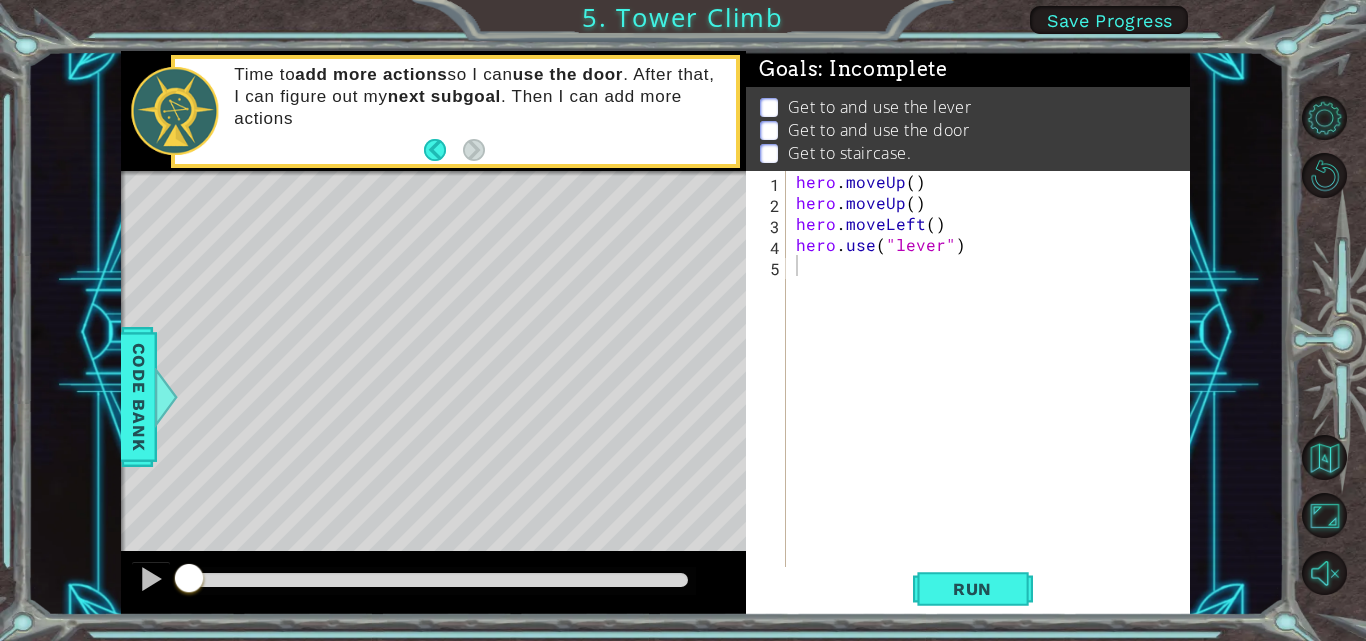 click on "Time to  add more actions  so I can  use the door . After that, I can figure out my  next subgoal . Then I can add more actions" at bounding box center [477, 97] 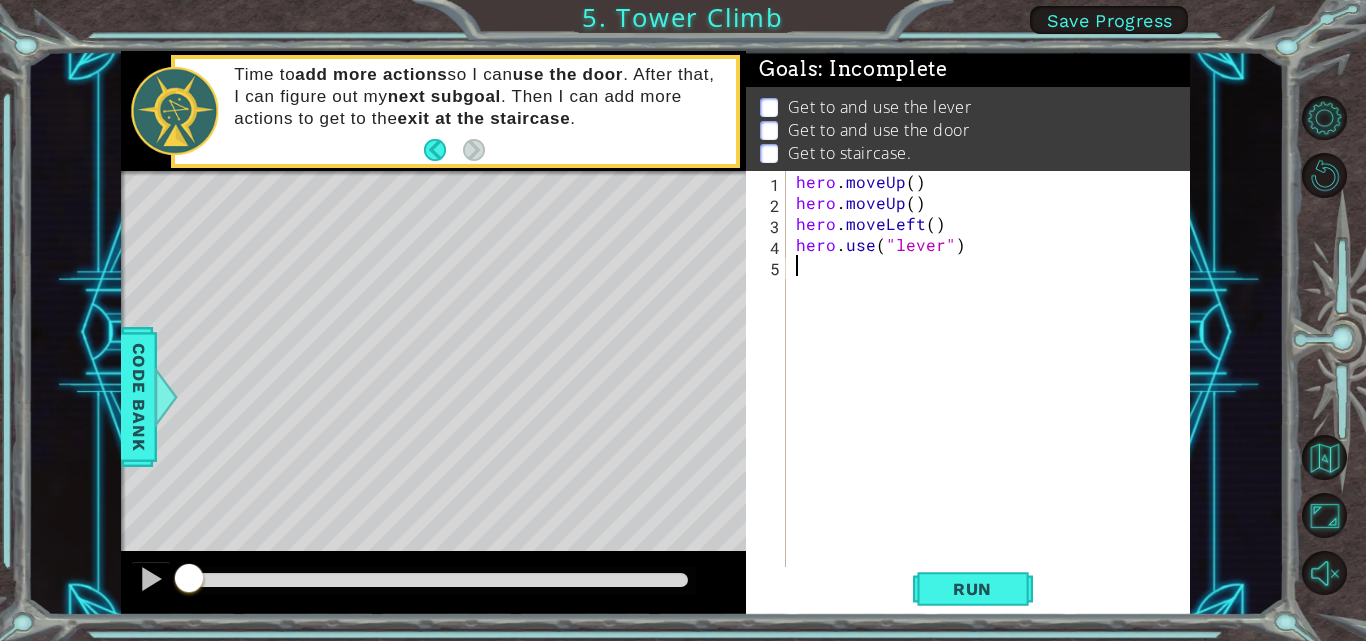 click on "hero . moveUp ( ) hero . moveUp ( ) hero . moveLeft ( ) hero . use ( "lever" )" at bounding box center (994, 391) 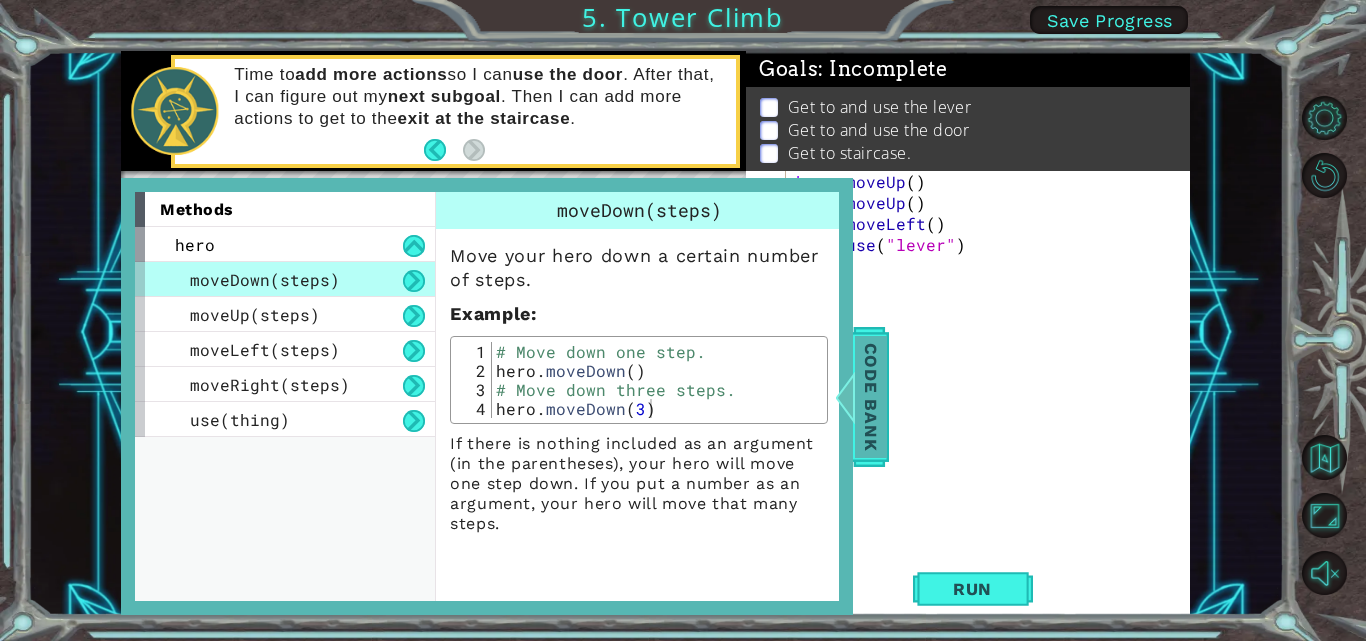 click on "Code Bank" at bounding box center (871, 397) 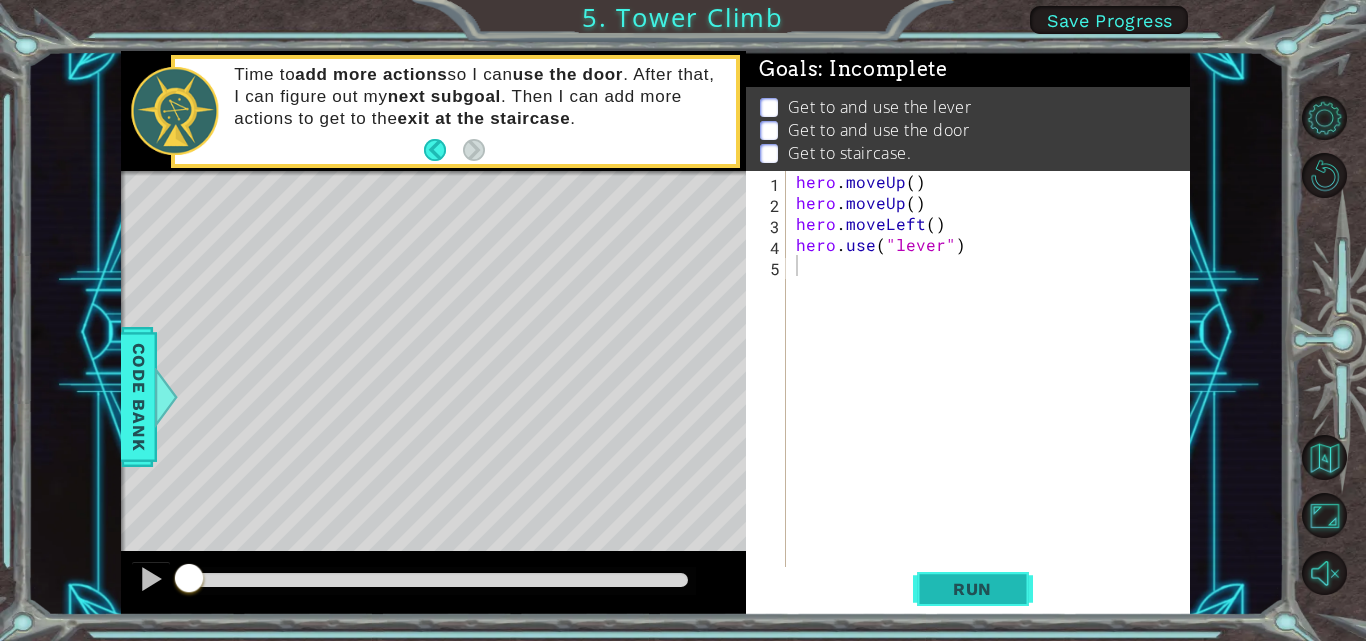 click on "Run" at bounding box center [972, 589] 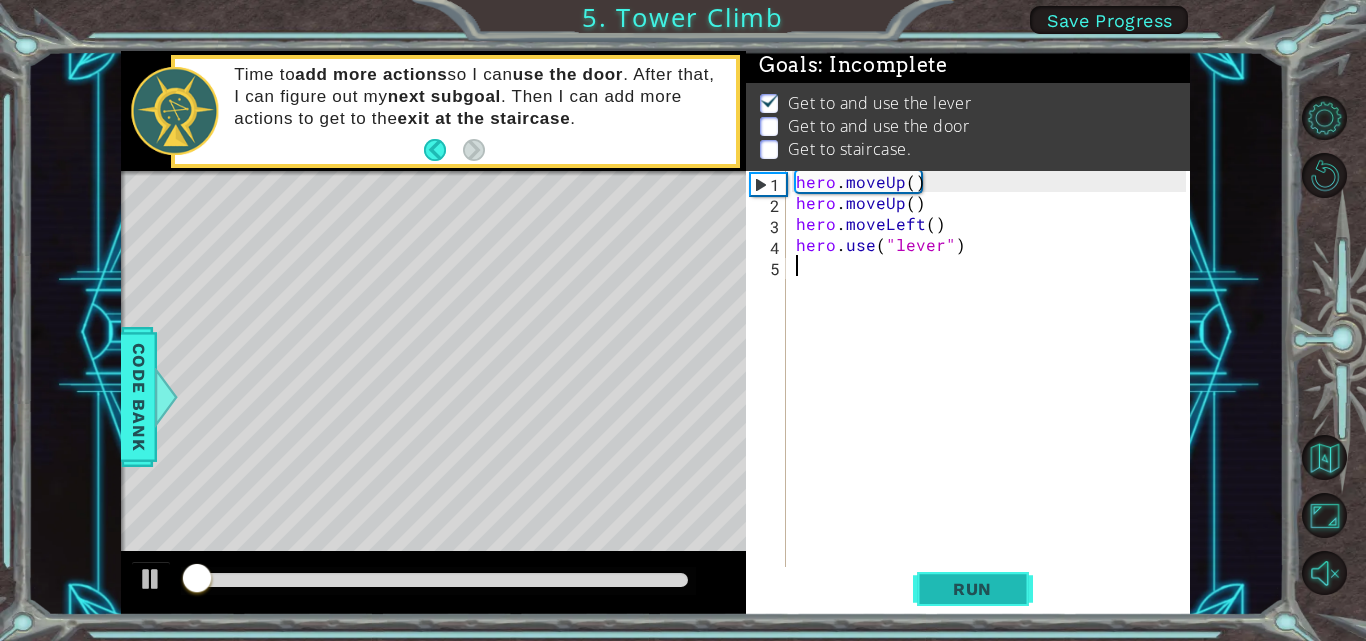 scroll, scrollTop: 15, scrollLeft: 0, axis: vertical 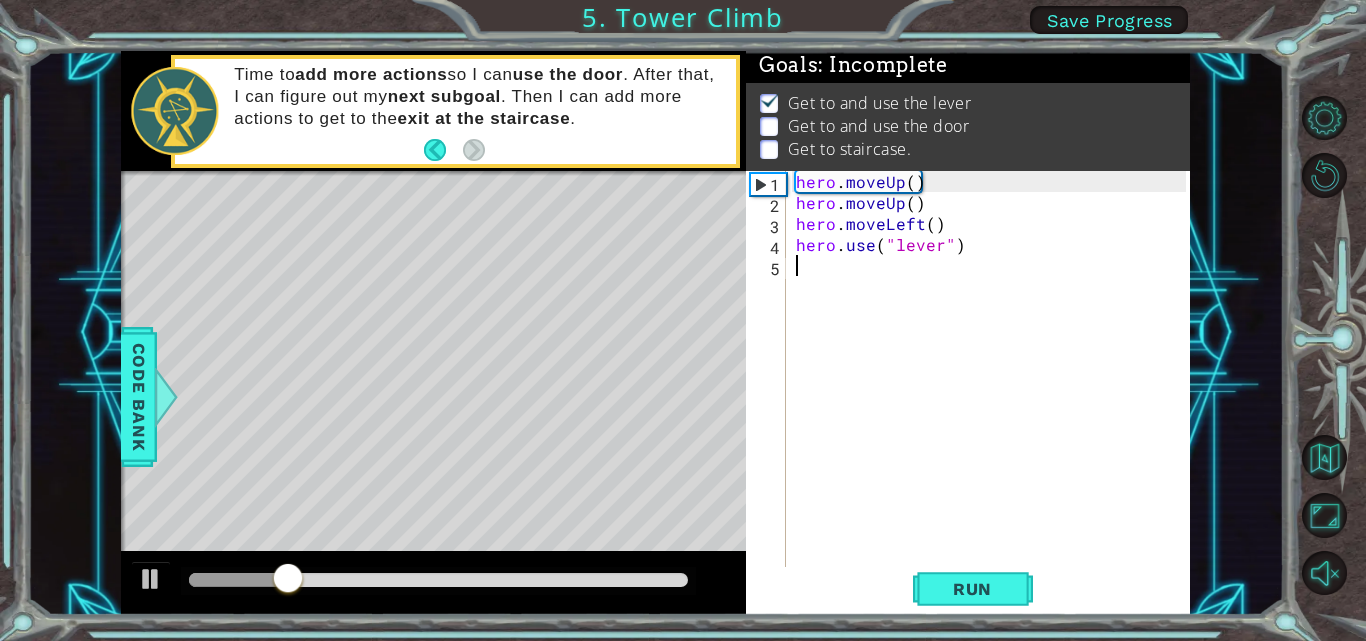click on "hero . moveUp ( ) hero . moveUp ( ) hero . moveLeft ( ) hero . use ( "lever" )" at bounding box center (994, 391) 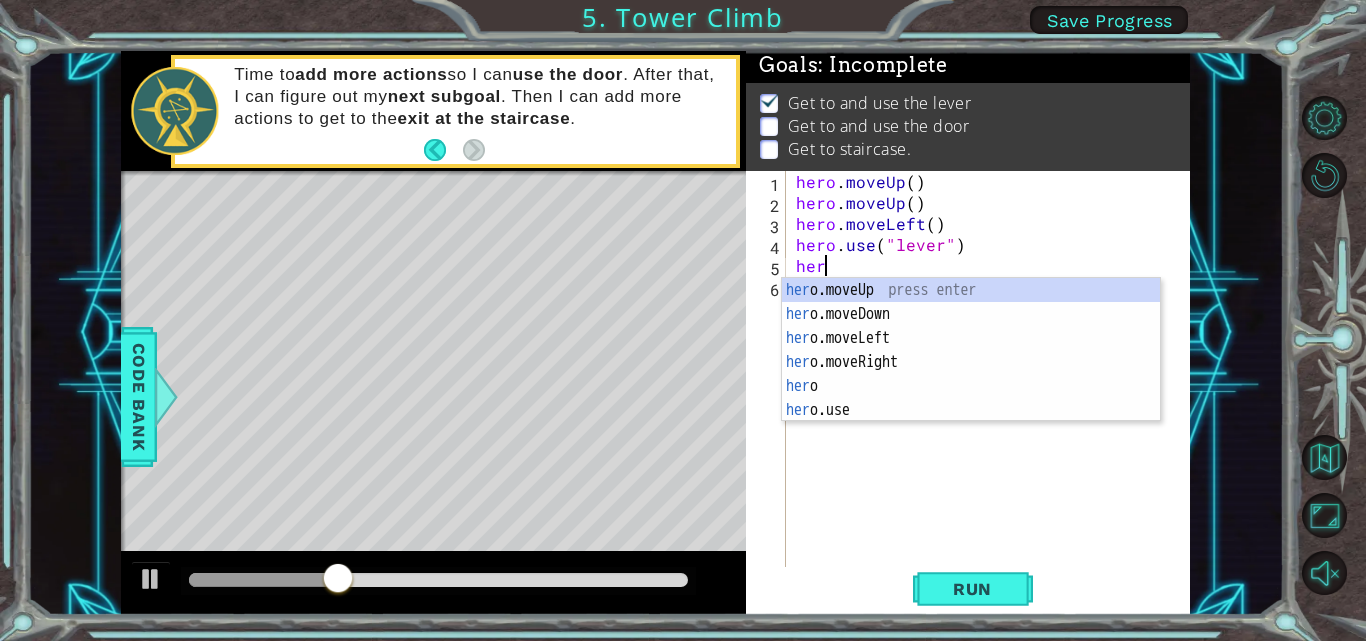 scroll, scrollTop: 0, scrollLeft: 1, axis: horizontal 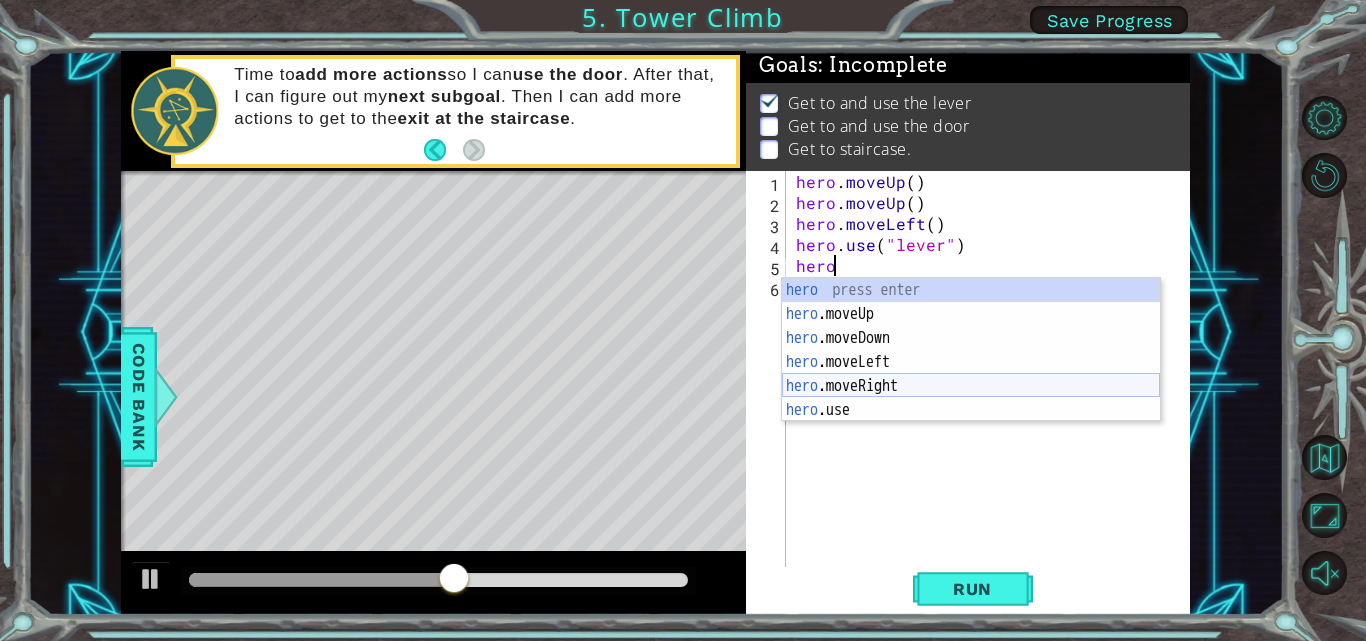 click on "hero press enter hero .moveUp press enter hero .moveDown press enter hero .moveLeft press enter hero .moveRight press enter hero .use press enter" at bounding box center (971, 374) 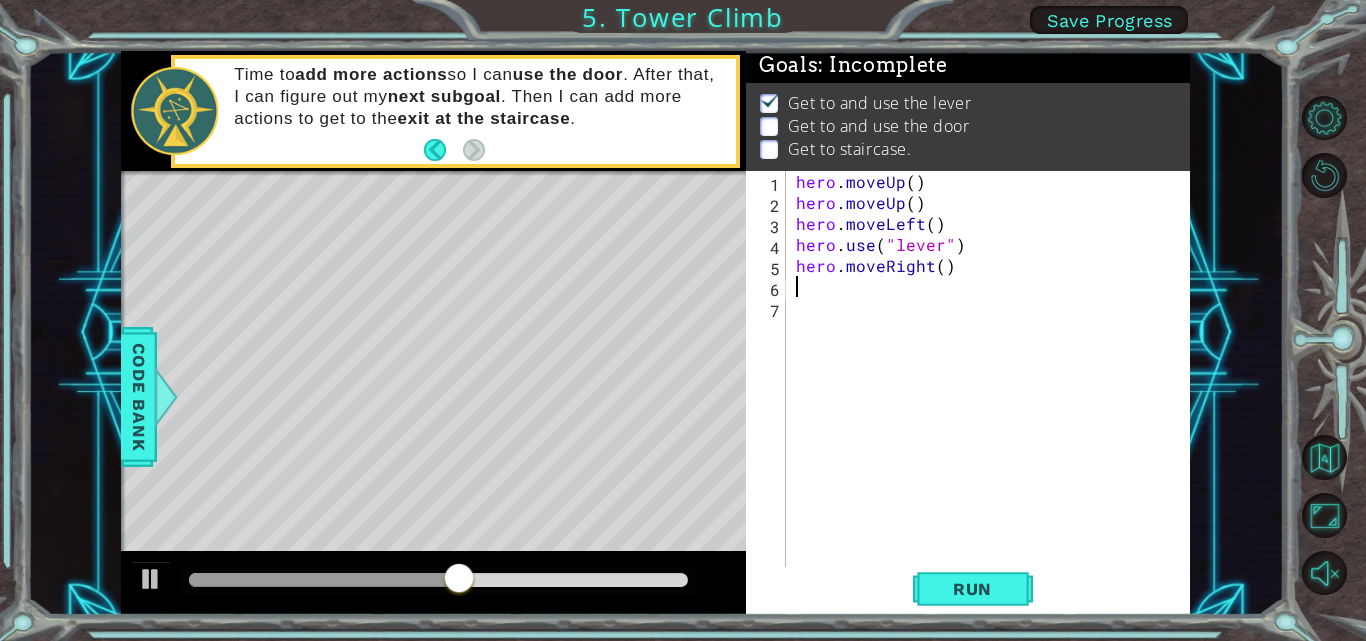 scroll, scrollTop: 0, scrollLeft: 0, axis: both 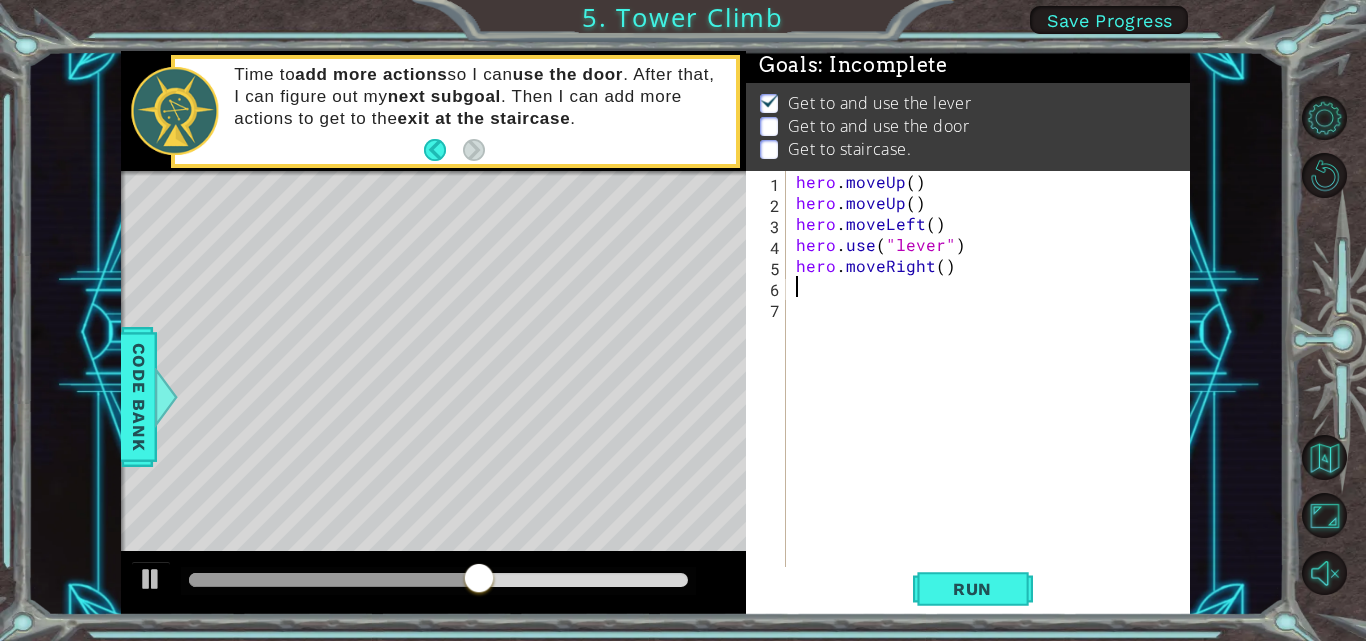click on "hero . moveUp ( ) hero . moveUp ( ) hero . moveLeft ( ) hero . use ( "lever" ) hero . moveRight ( )" at bounding box center (994, 391) 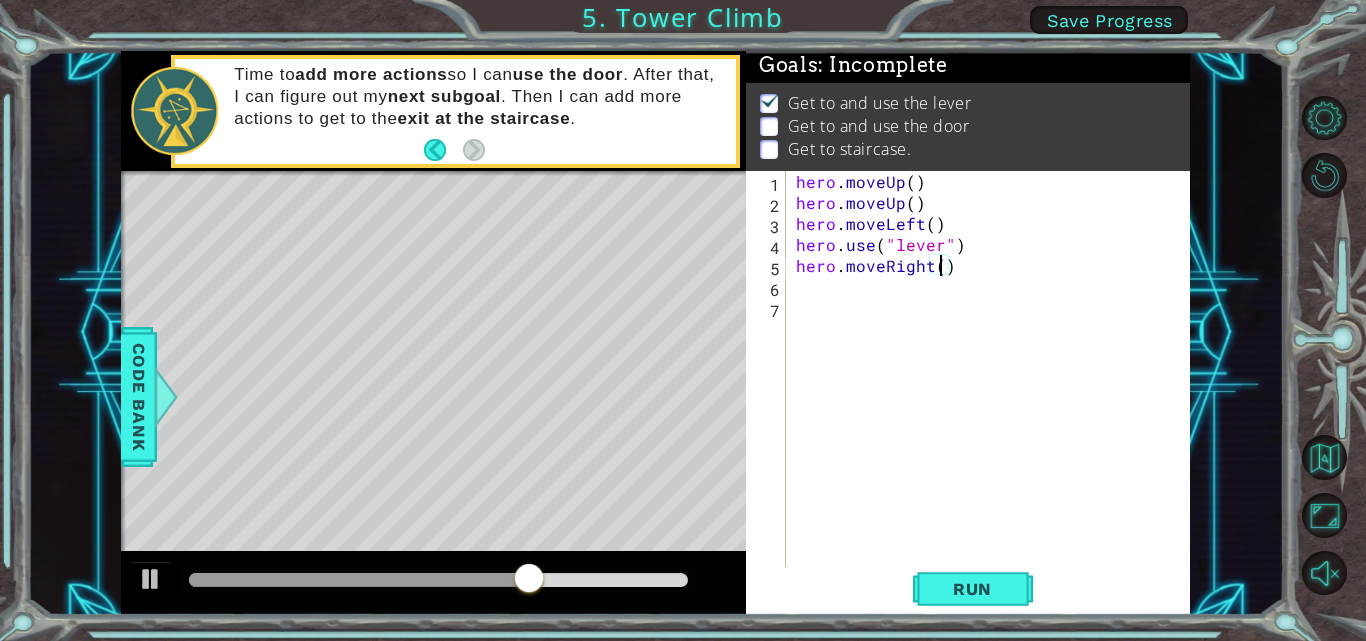 scroll, scrollTop: 0, scrollLeft: 9, axis: horizontal 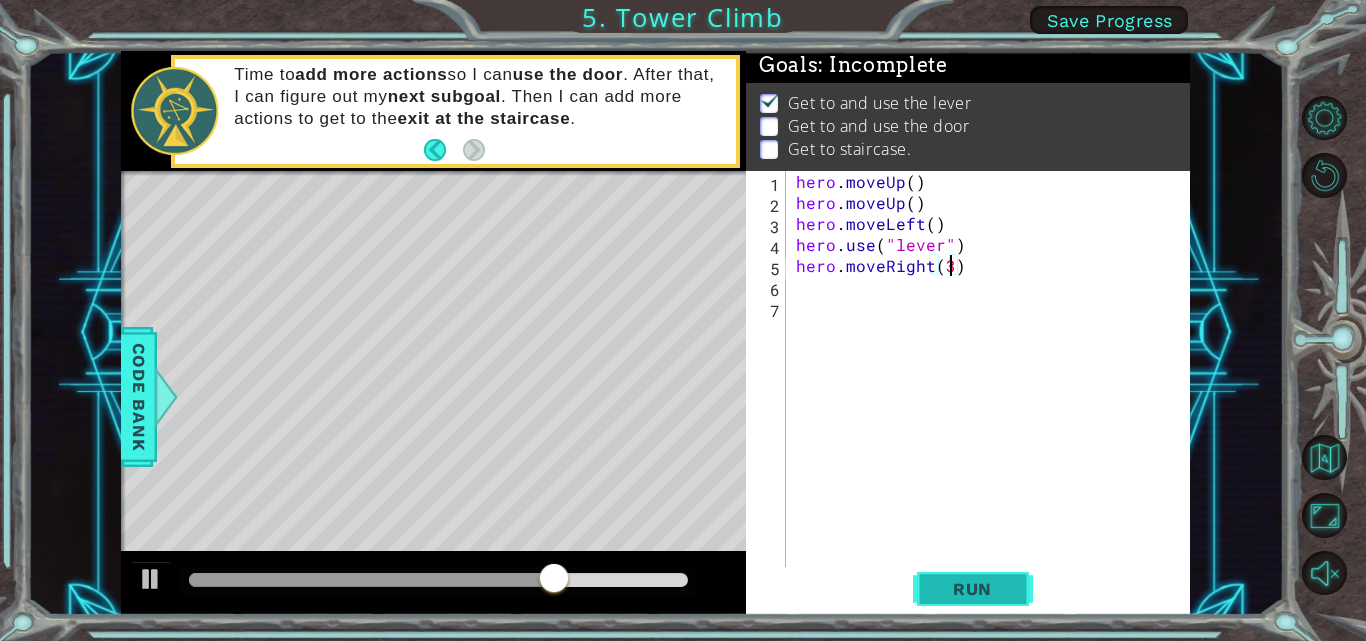 type on "hero.moveRight(3)" 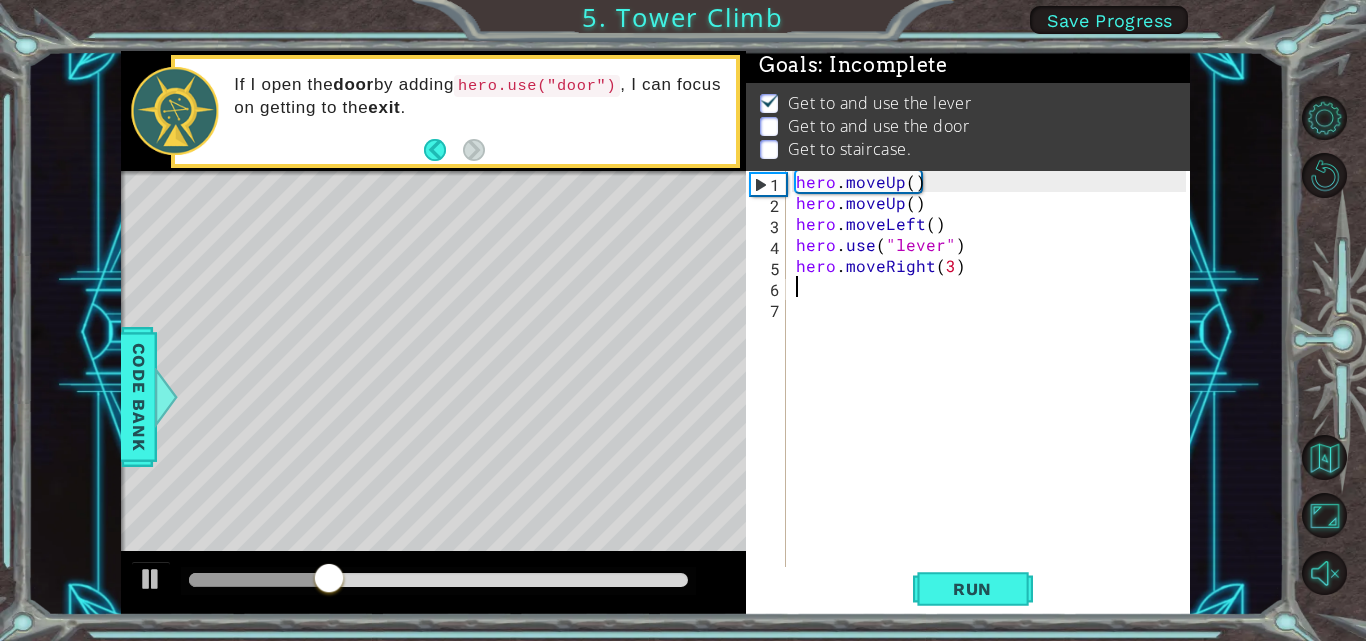 click on "hero . moveUp ( ) hero . moveUp ( ) hero . moveLeft ( ) hero . use ( "lever" ) hero . moveRight ( 3 )" at bounding box center [994, 391] 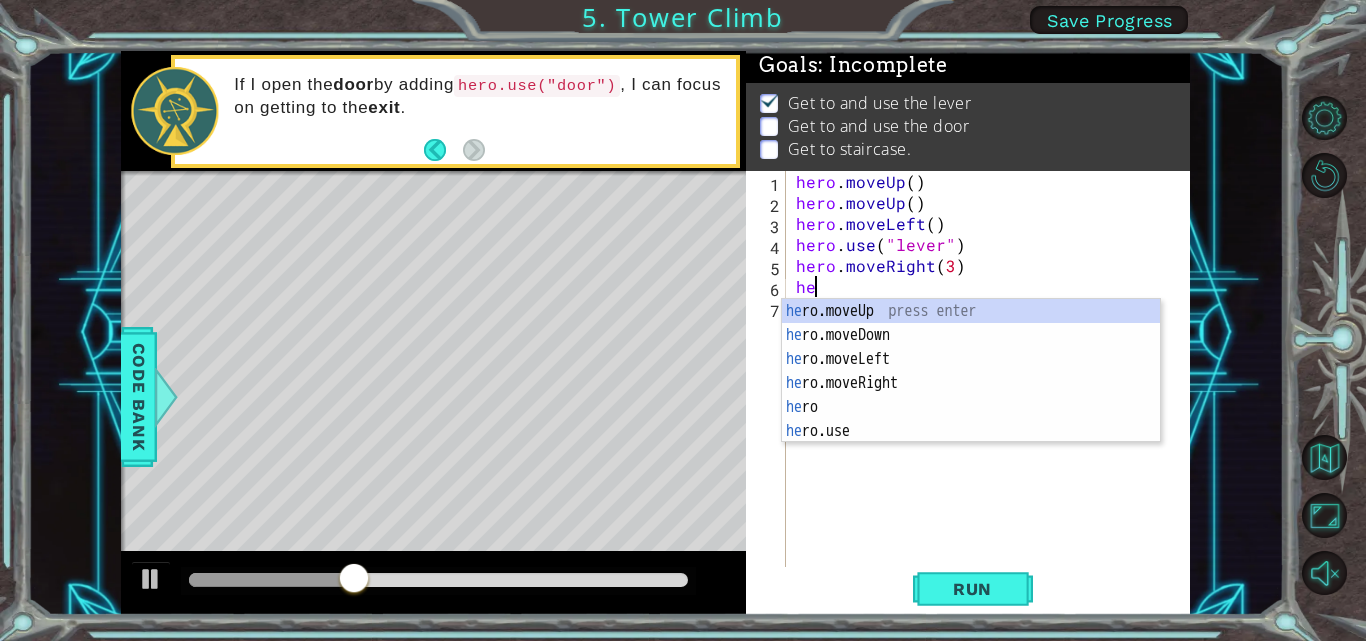 scroll, scrollTop: 0, scrollLeft: 1, axis: horizontal 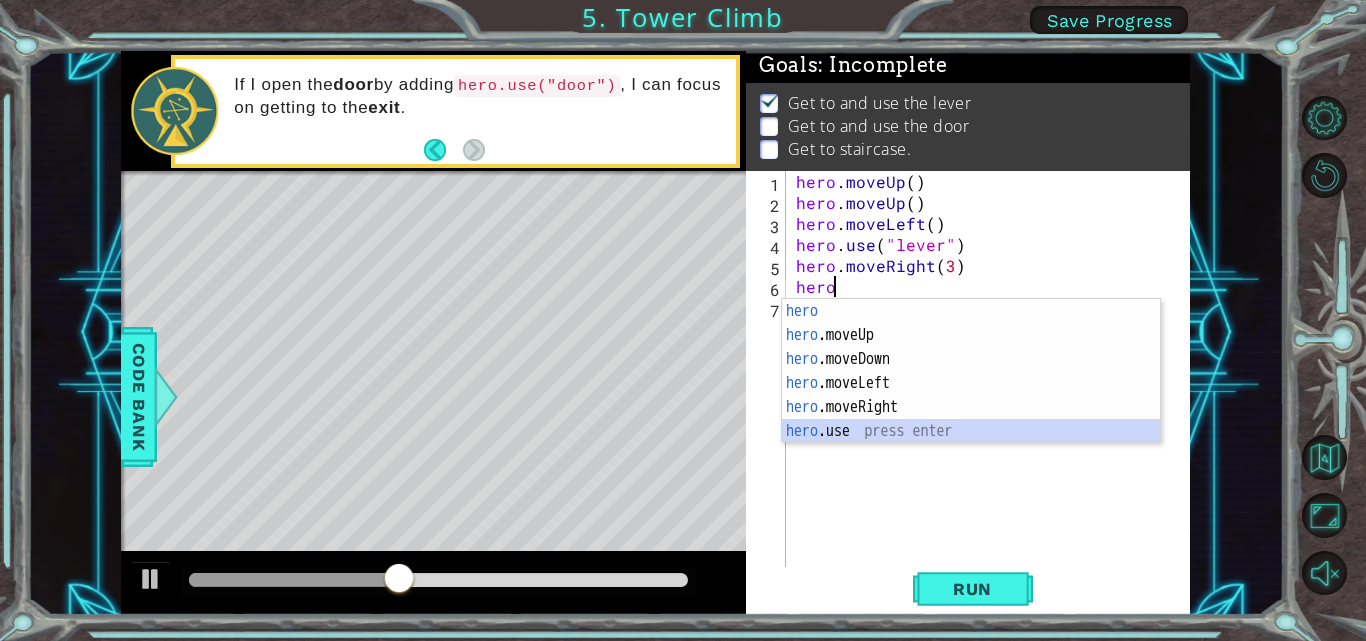 click on "hero press enter hero .moveUp press enter hero .moveDown press enter hero .moveLeft press enter hero .moveRight press enter hero .use press enter" at bounding box center [971, 395] 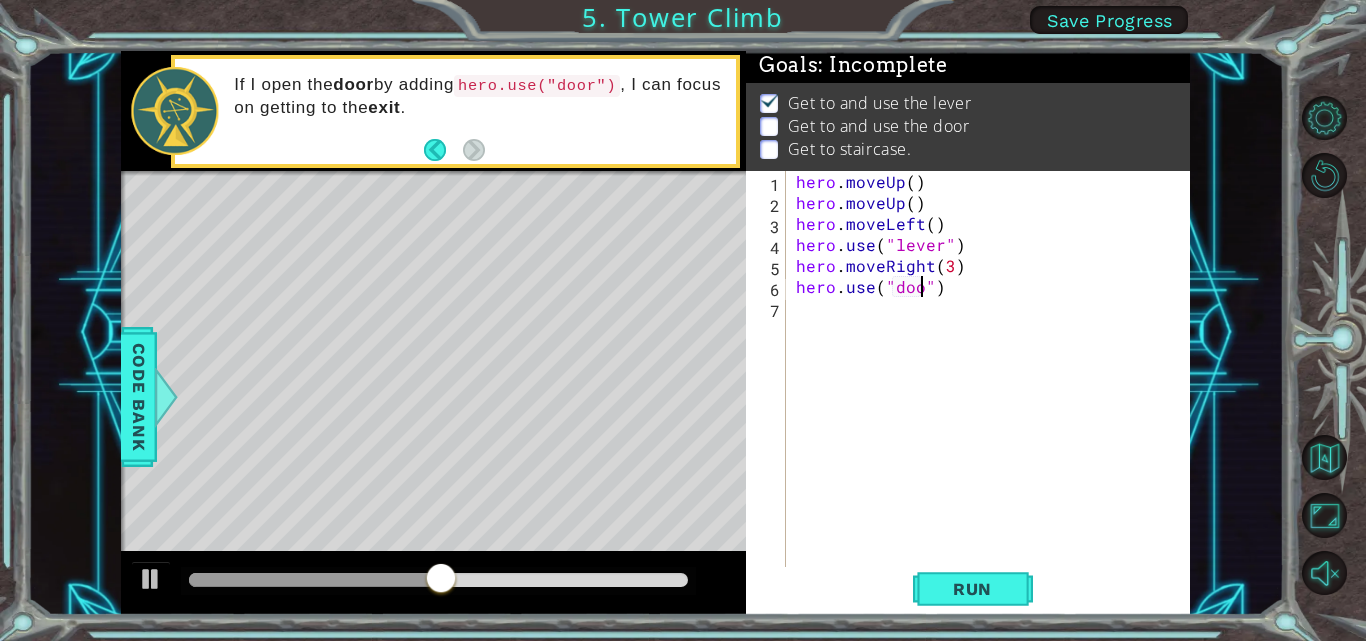 type on "hero.use("door")" 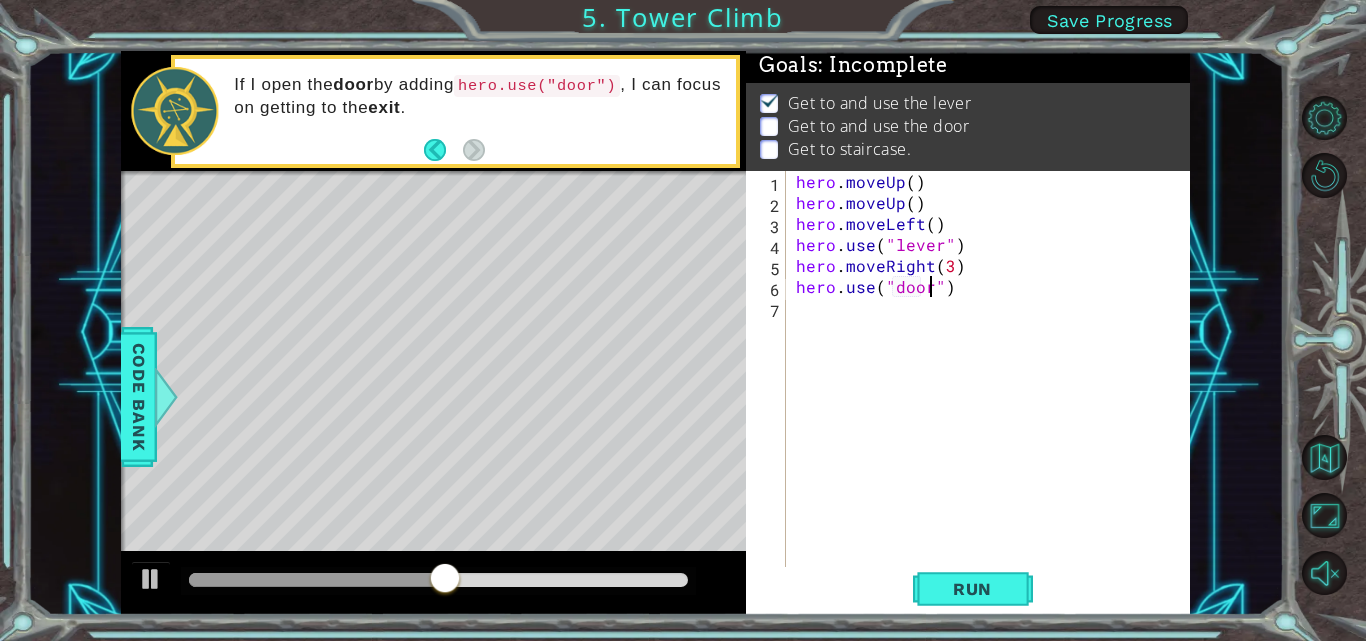scroll, scrollTop: 0, scrollLeft: 9, axis: horizontal 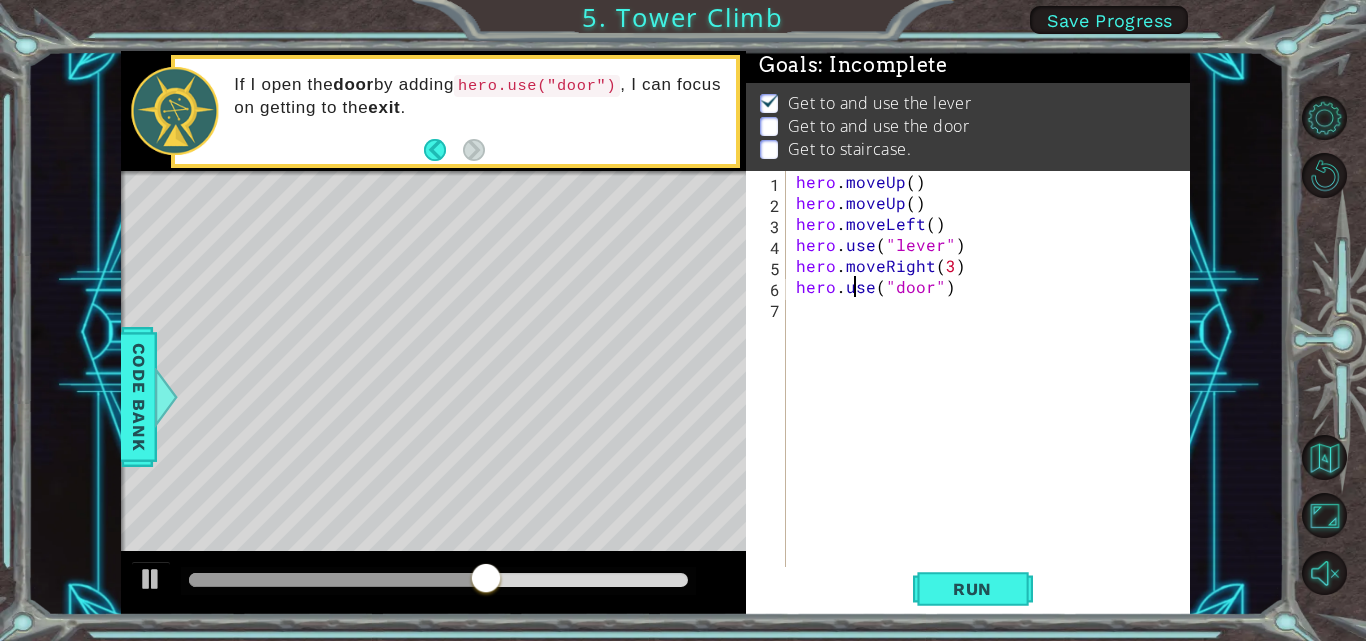 click on "hero . moveUp ( ) hero . moveUp ( ) hero . moveLeft ( ) hero . use ( "lever" ) hero . moveRight ( 3 ) hero . use ( "door" )" at bounding box center [994, 391] 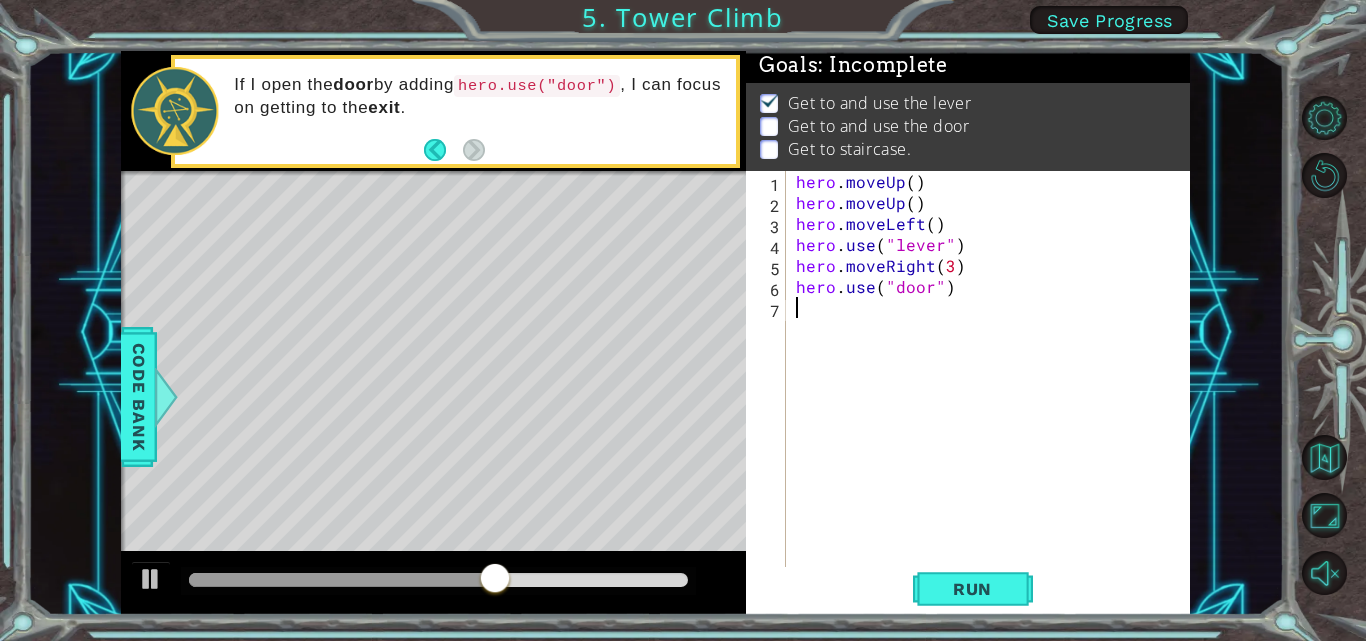 click on "hero . moveUp ( ) hero . moveUp ( ) hero . moveLeft ( ) hero . use ( "lever" ) hero . moveRight ( 3 ) hero . use ( "door" )" at bounding box center [994, 391] 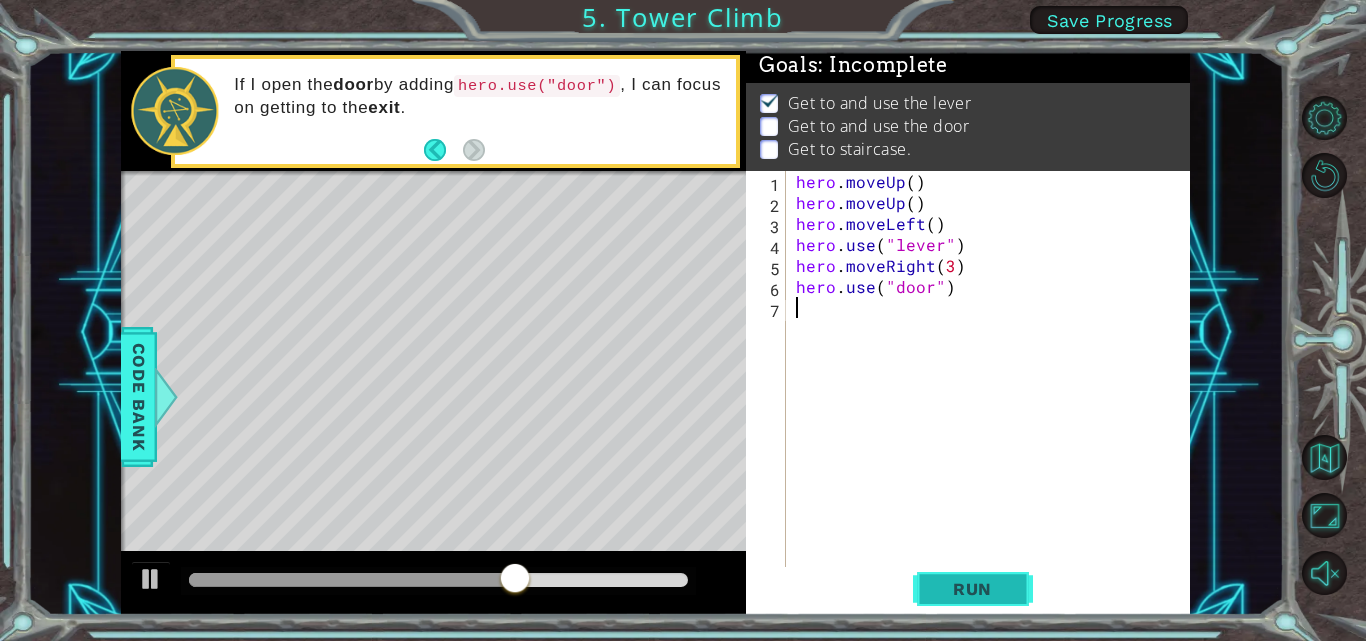click on "Run" at bounding box center [972, 589] 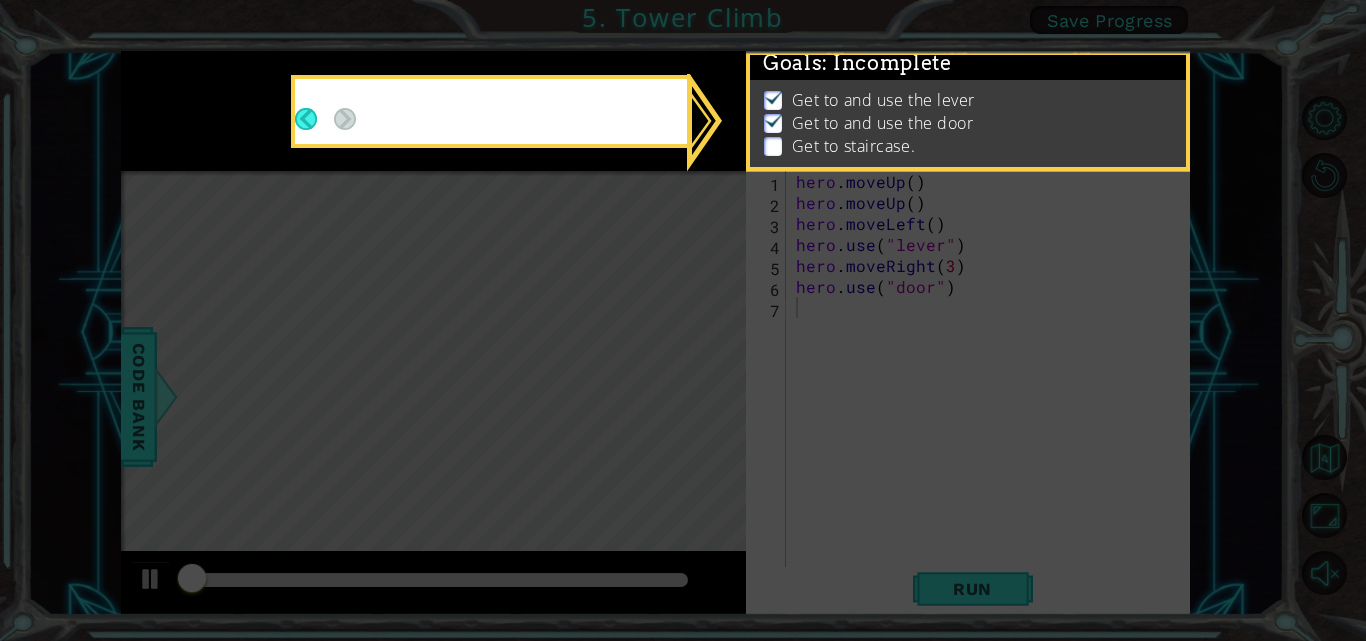 scroll, scrollTop: 15, scrollLeft: 0, axis: vertical 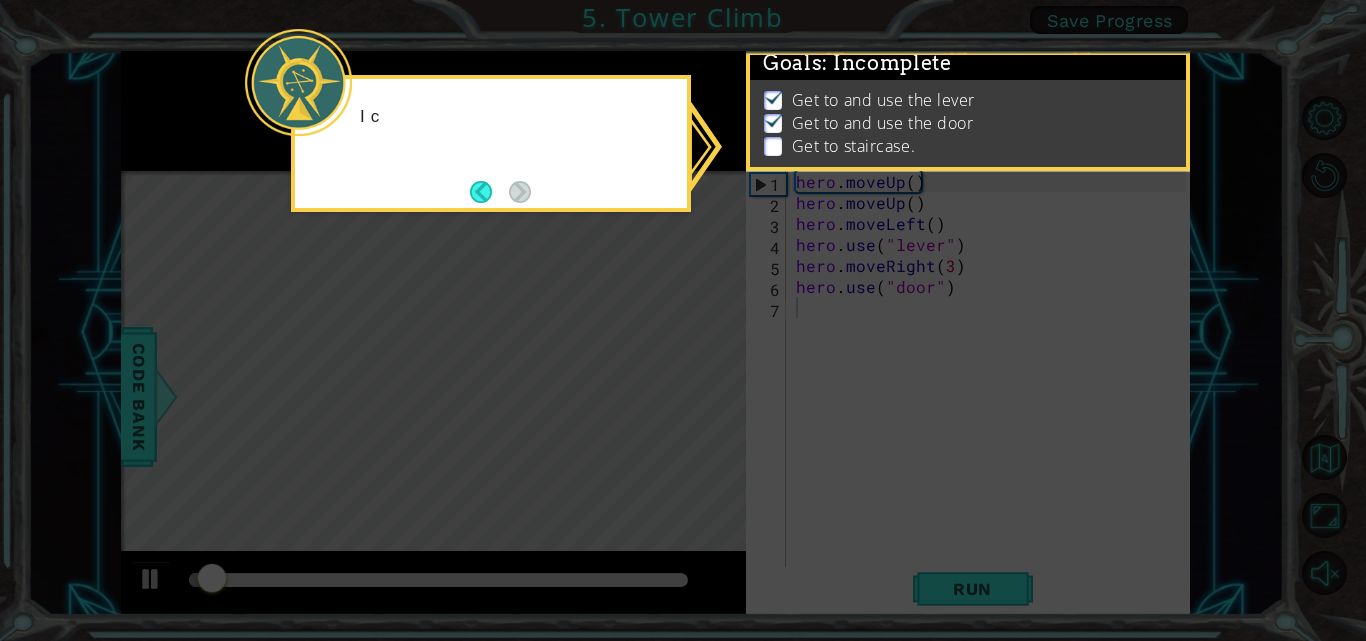 click 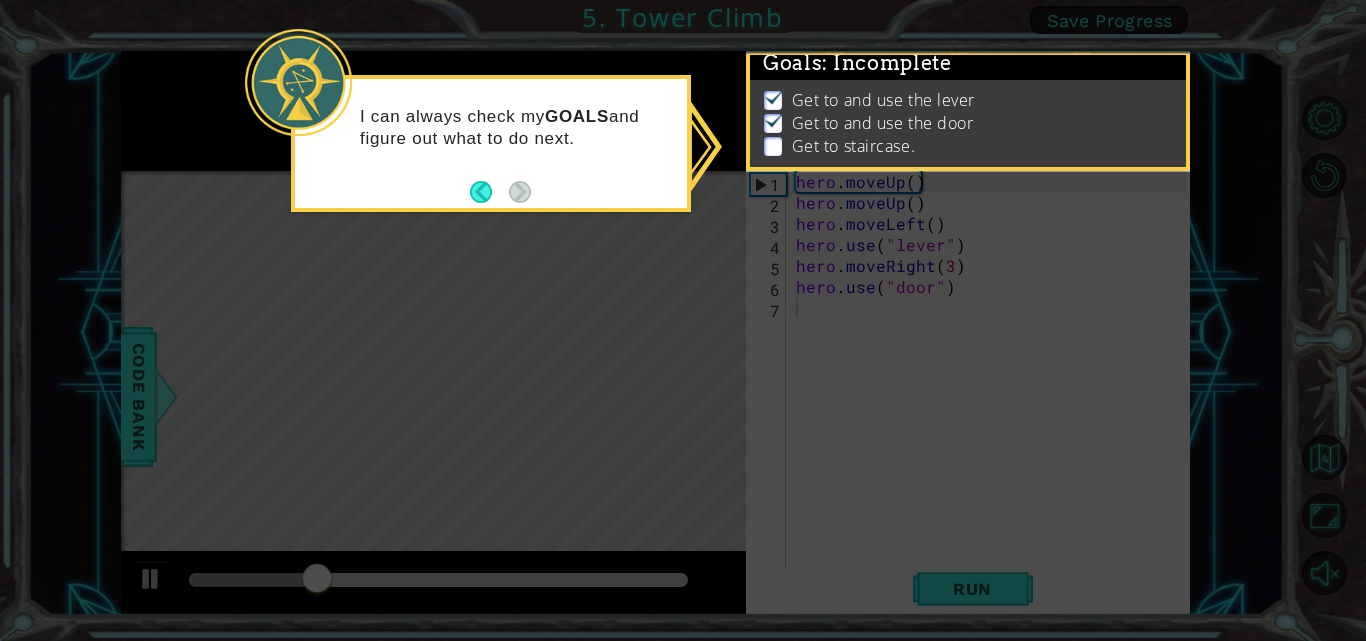 click on "I can always check my  GOALS  and figure out what to do next." at bounding box center [491, 137] 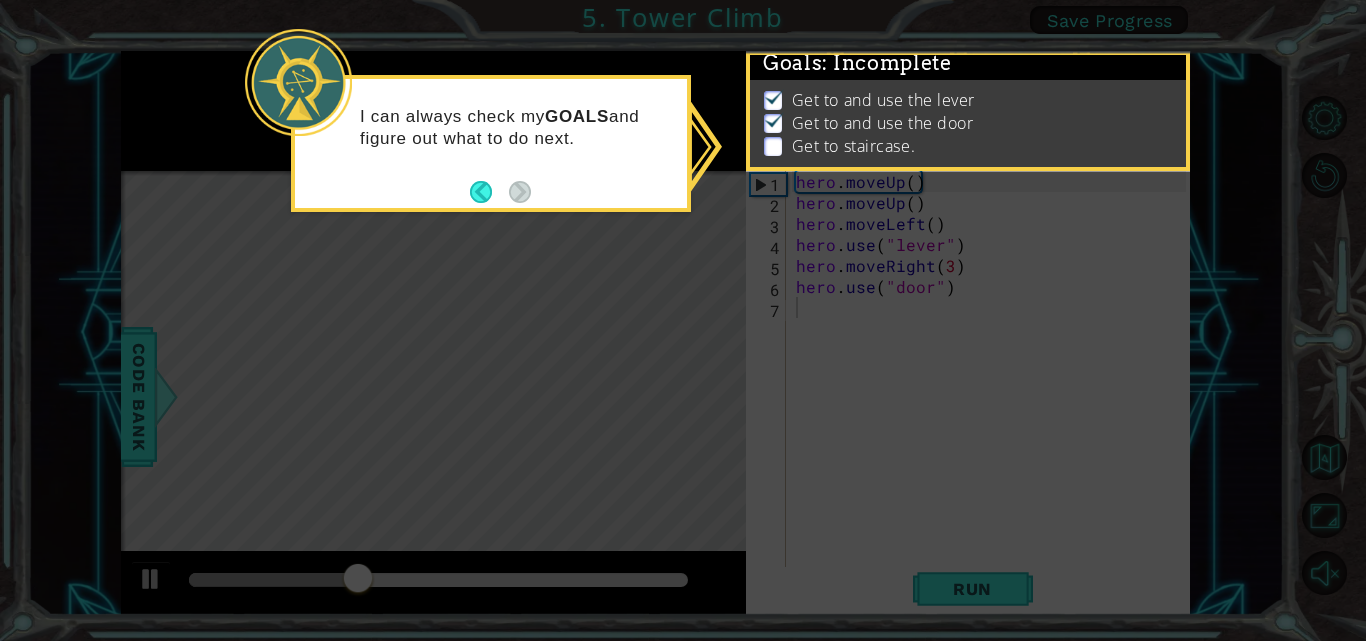 click on "Get to staircase." at bounding box center (971, 146) 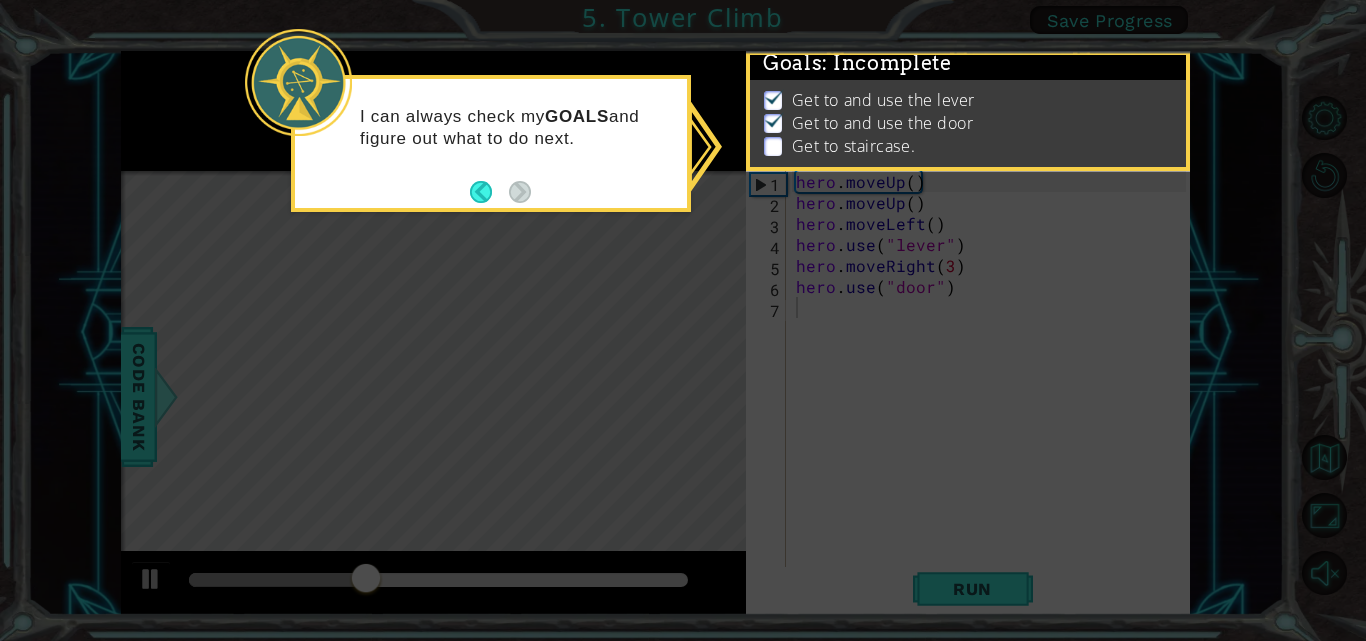 click at bounding box center (774, 120) 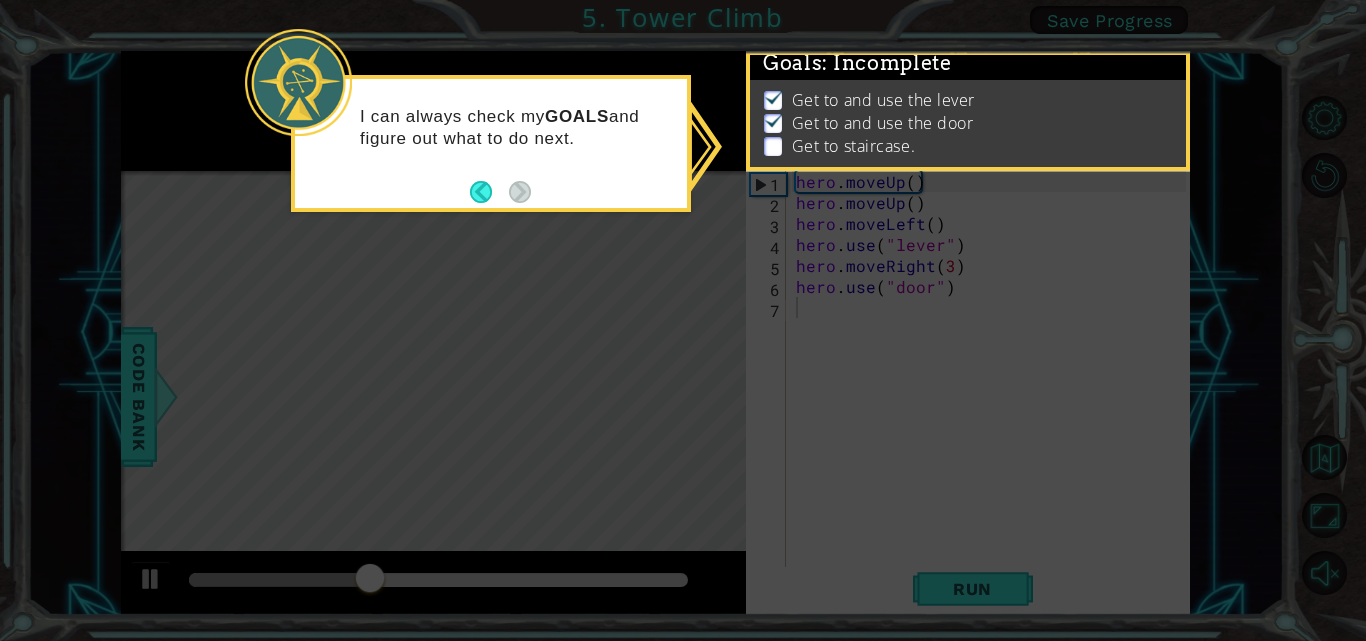 click 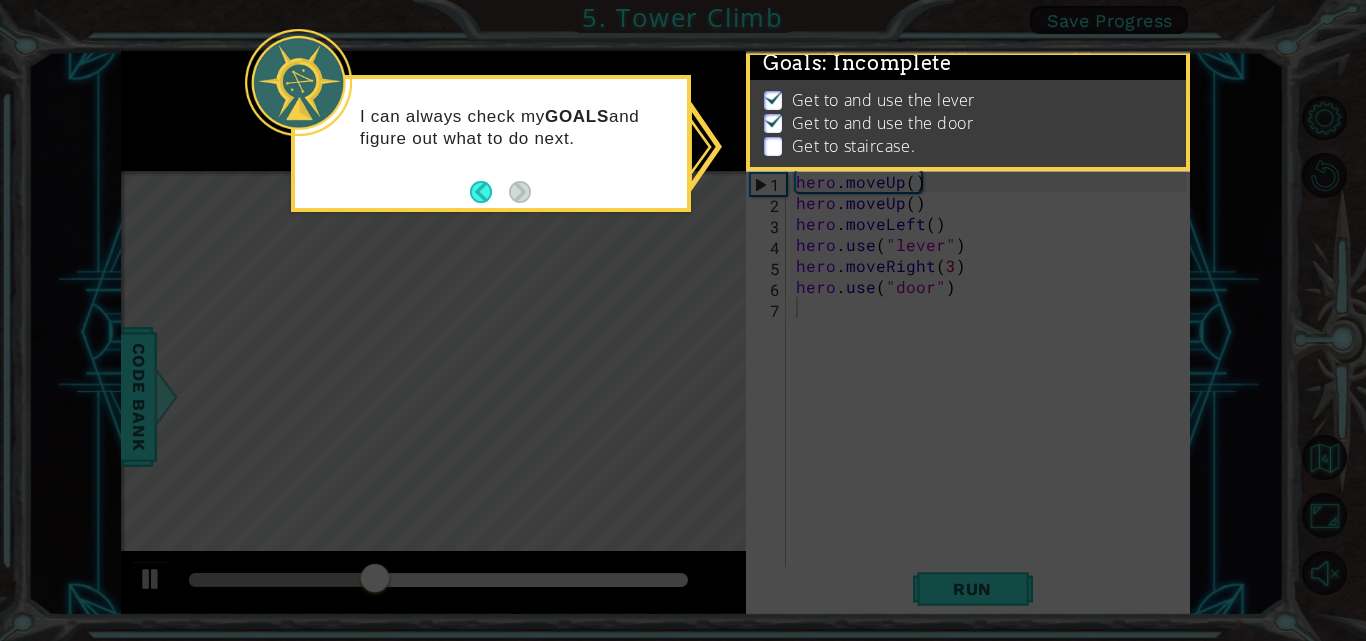 click 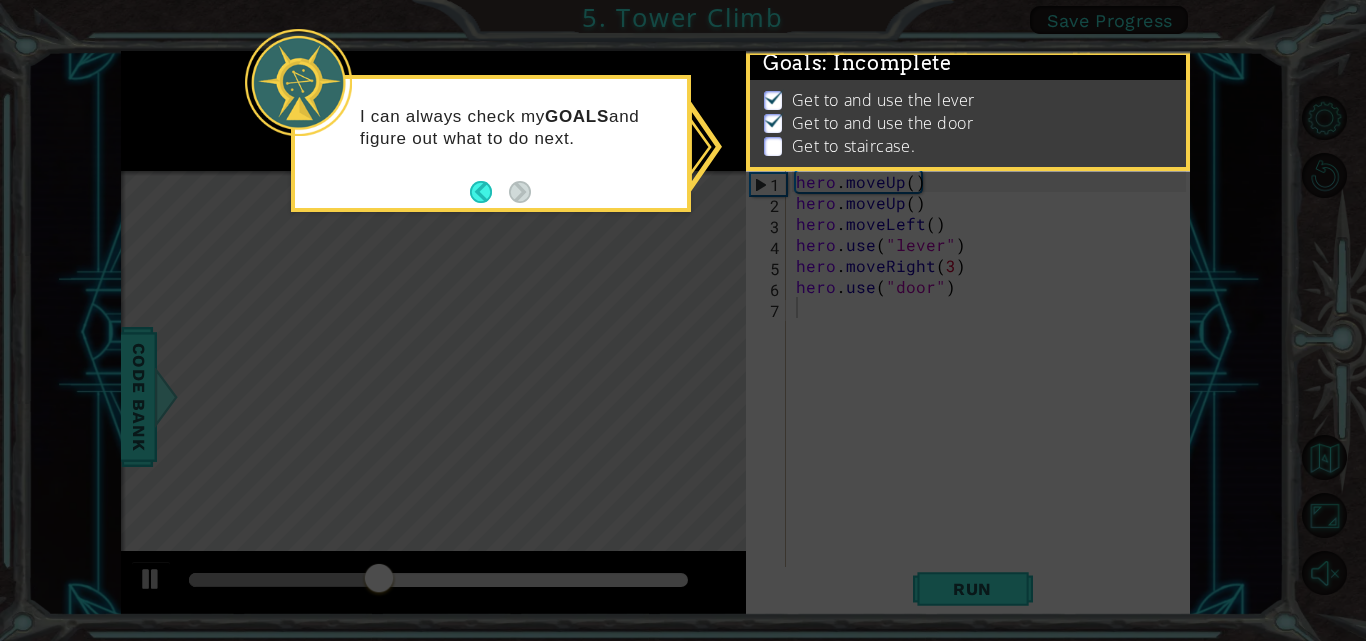 click on "Get to and use the door" at bounding box center [883, 123] 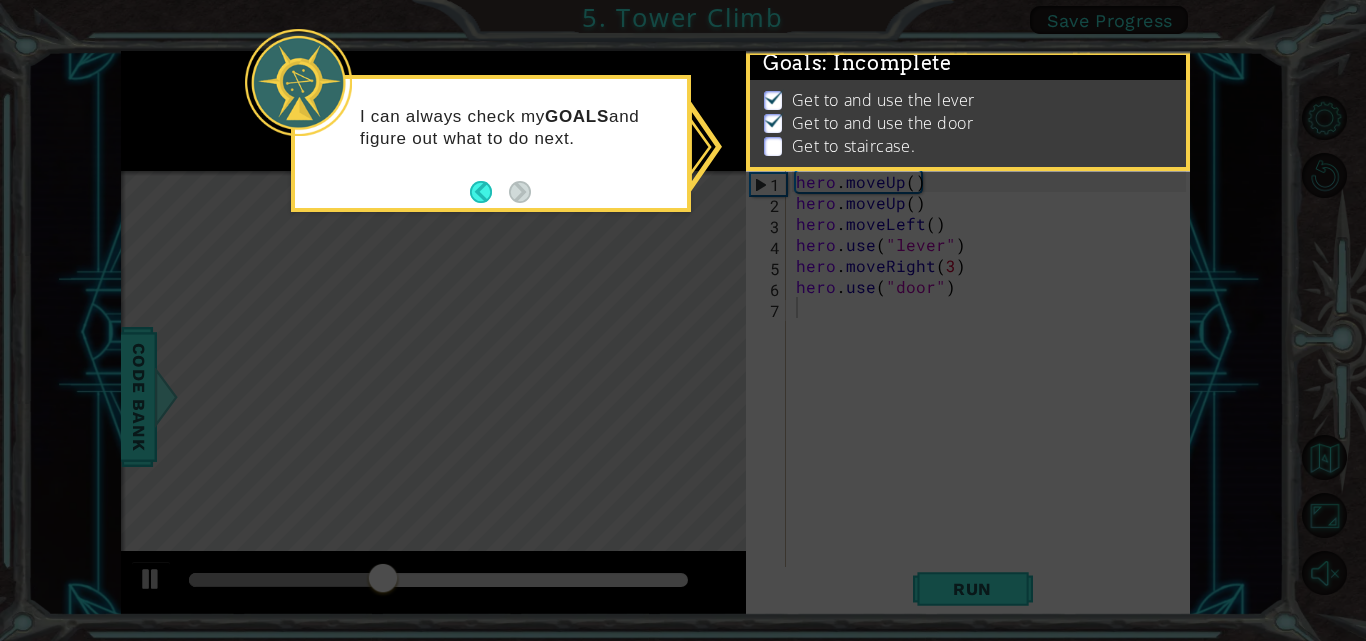 click on "Get to and use the door" at bounding box center [883, 123] 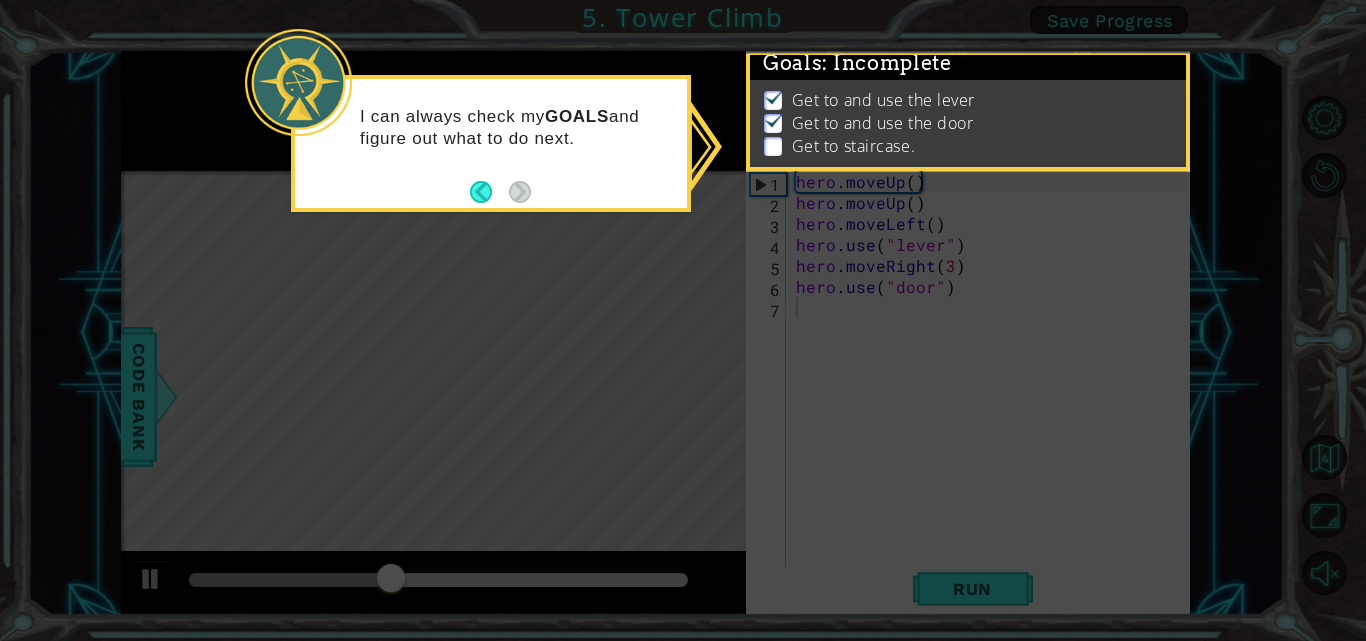 click on "I can always check my  GOALS  and figure out what to do next." at bounding box center [516, 128] 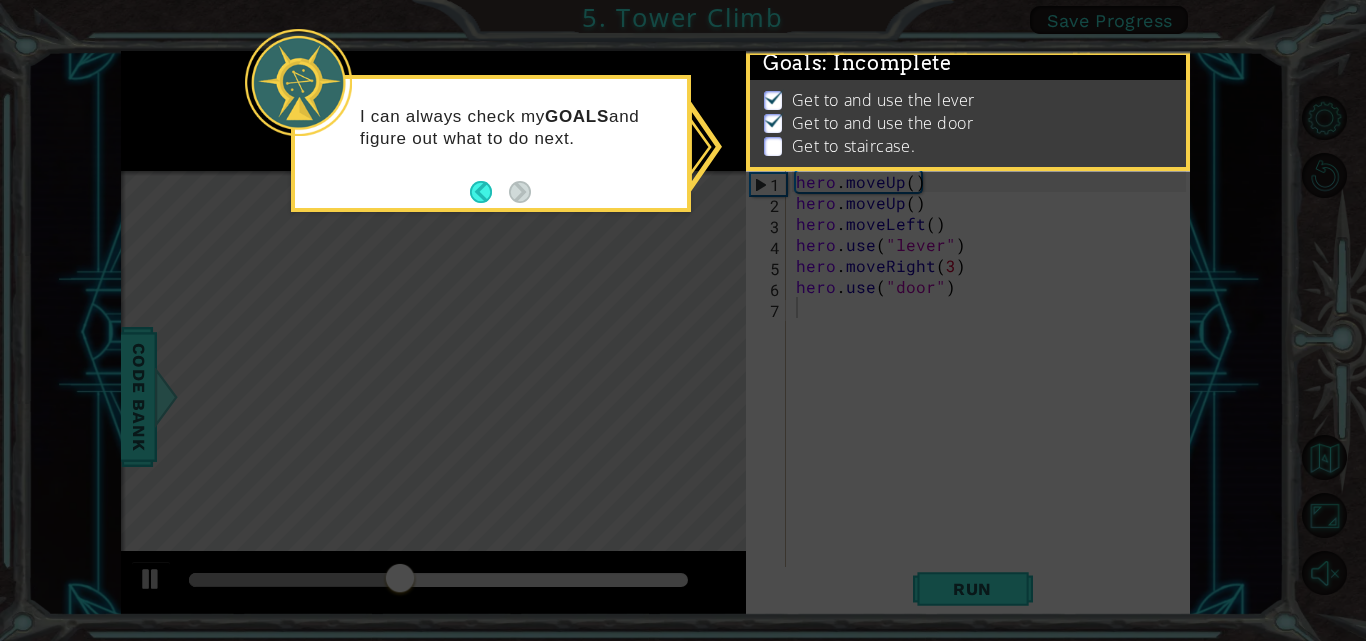 drag, startPoint x: 325, startPoint y: 80, endPoint x: 516, endPoint y: 120, distance: 195.14354 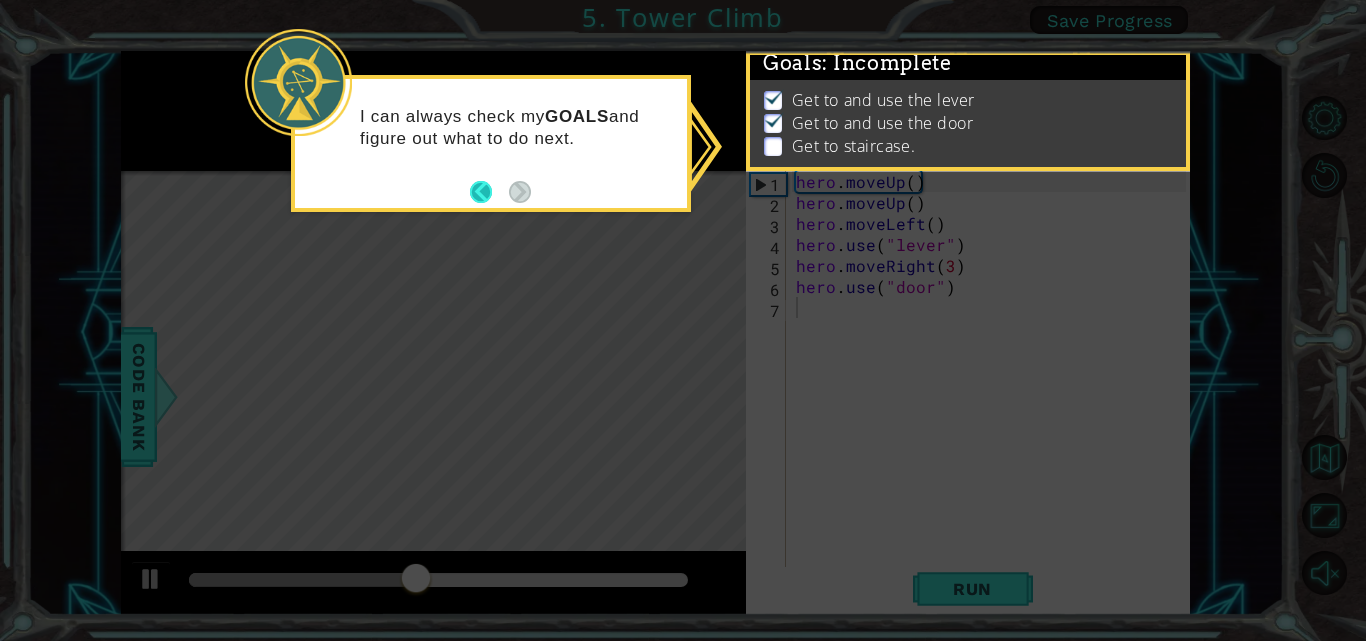 click at bounding box center [489, 192] 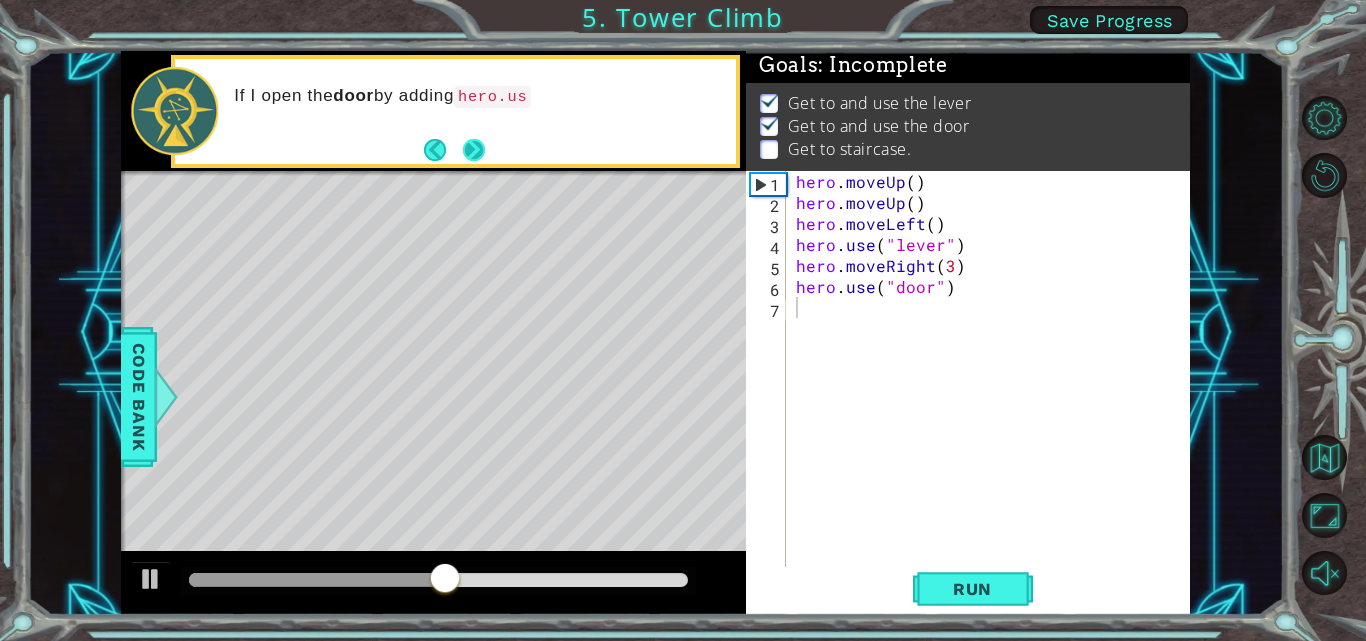 click at bounding box center (474, 150) 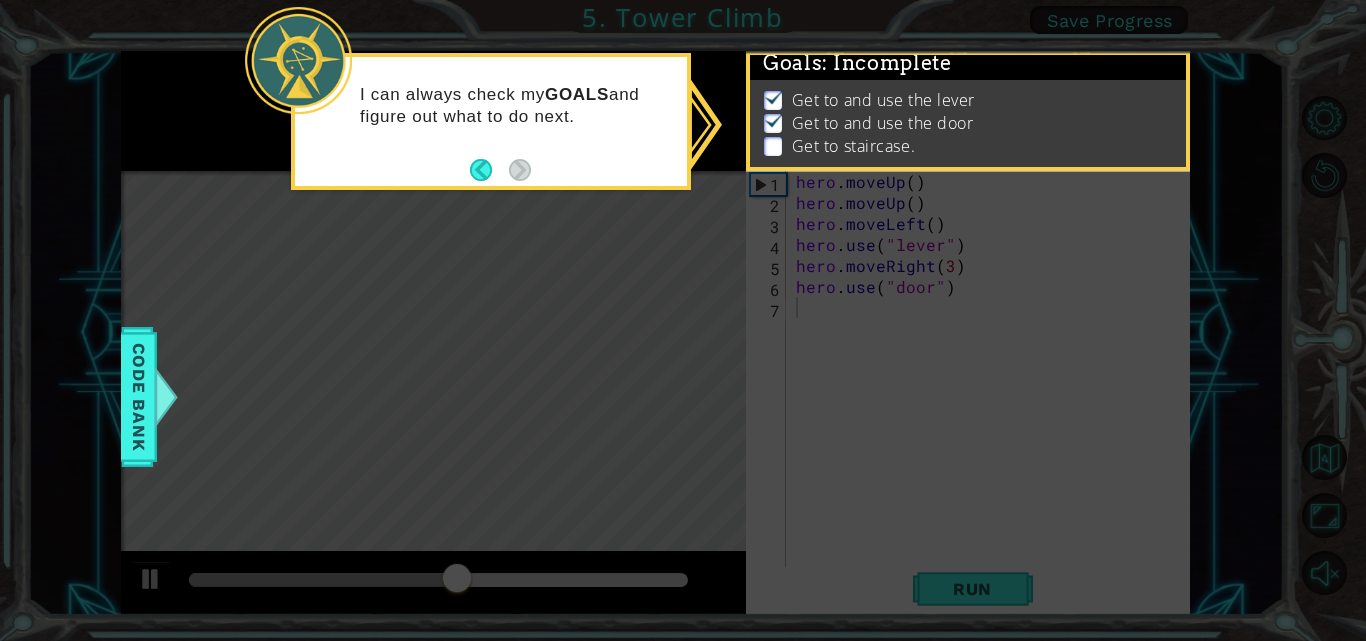 click on "Goals : Incomplete       Get to and use the lever
Get to and use the door
Get to staircase." at bounding box center [968, 111] 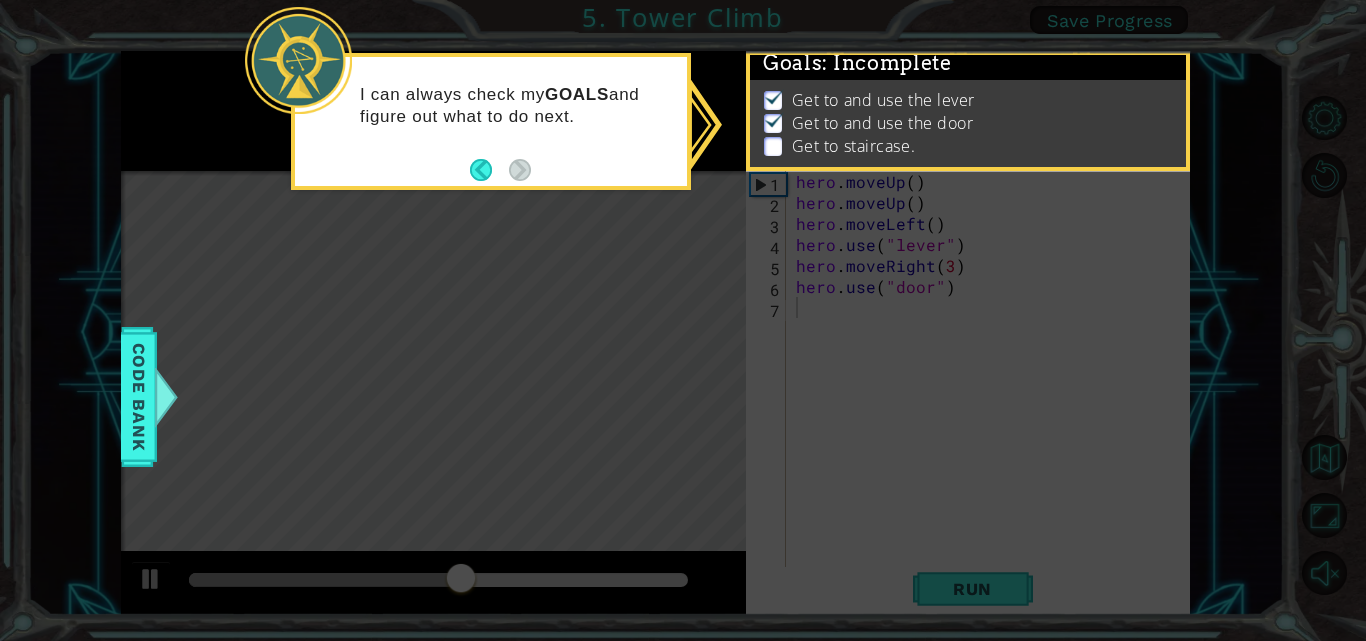 click on "Get to and use the door" at bounding box center (883, 123) 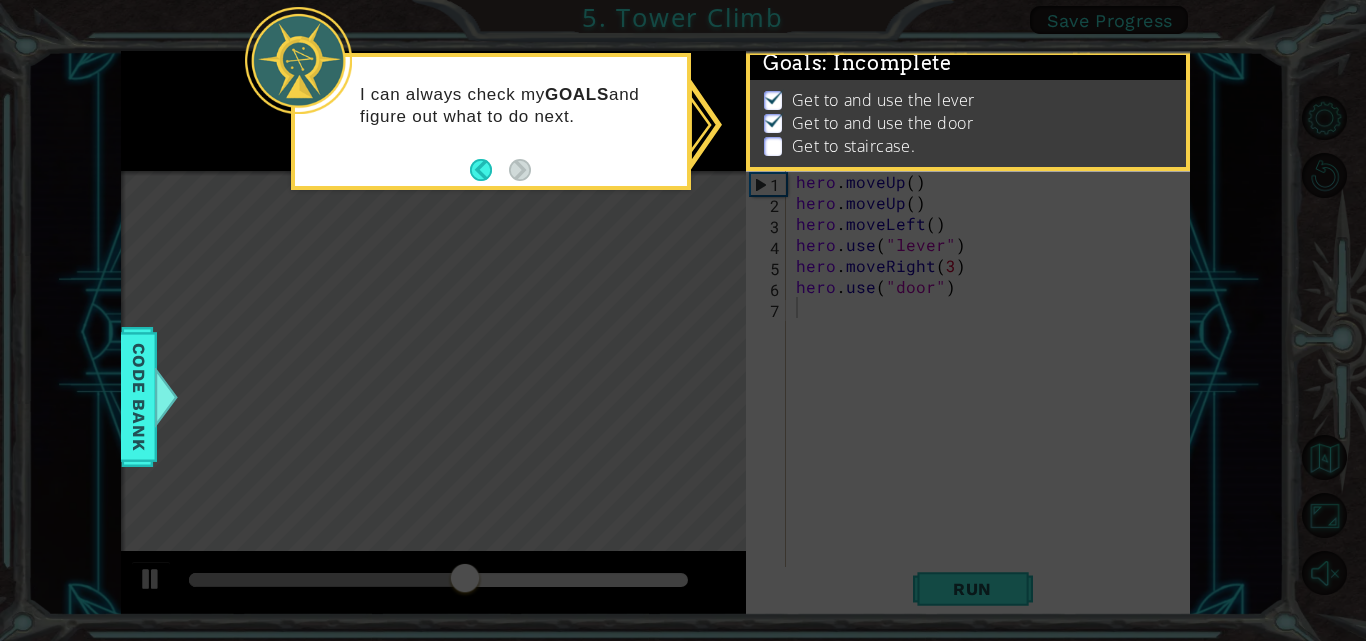 click on "Goals : Incomplete       Get to and use the lever
Get to and use the door
Get to staircase." at bounding box center (968, 46) 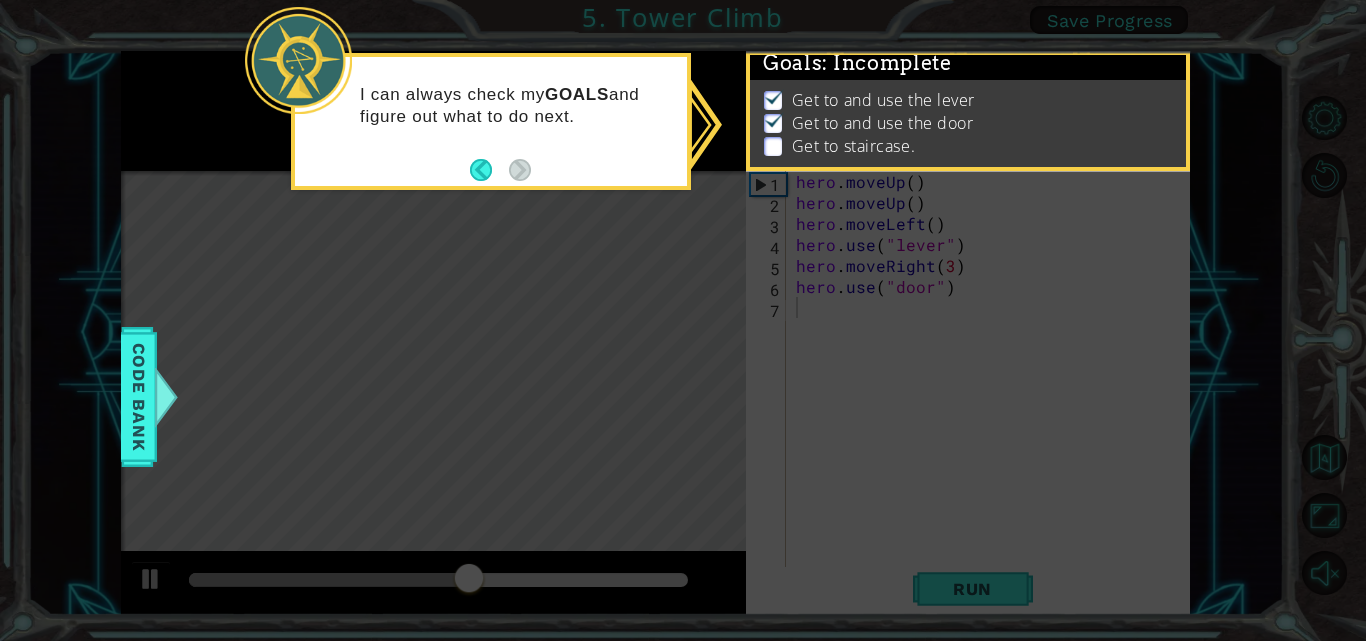 click on "Goals : Incomplete" at bounding box center [968, 63] 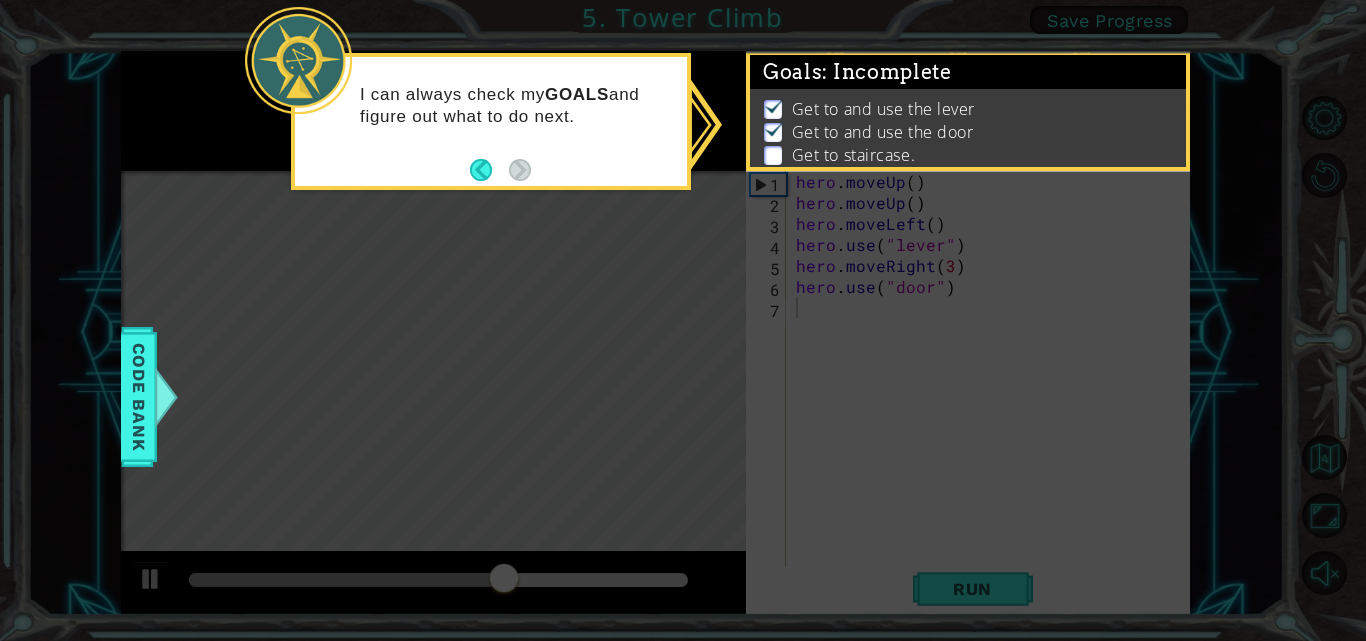 scroll, scrollTop: 35, scrollLeft: 0, axis: vertical 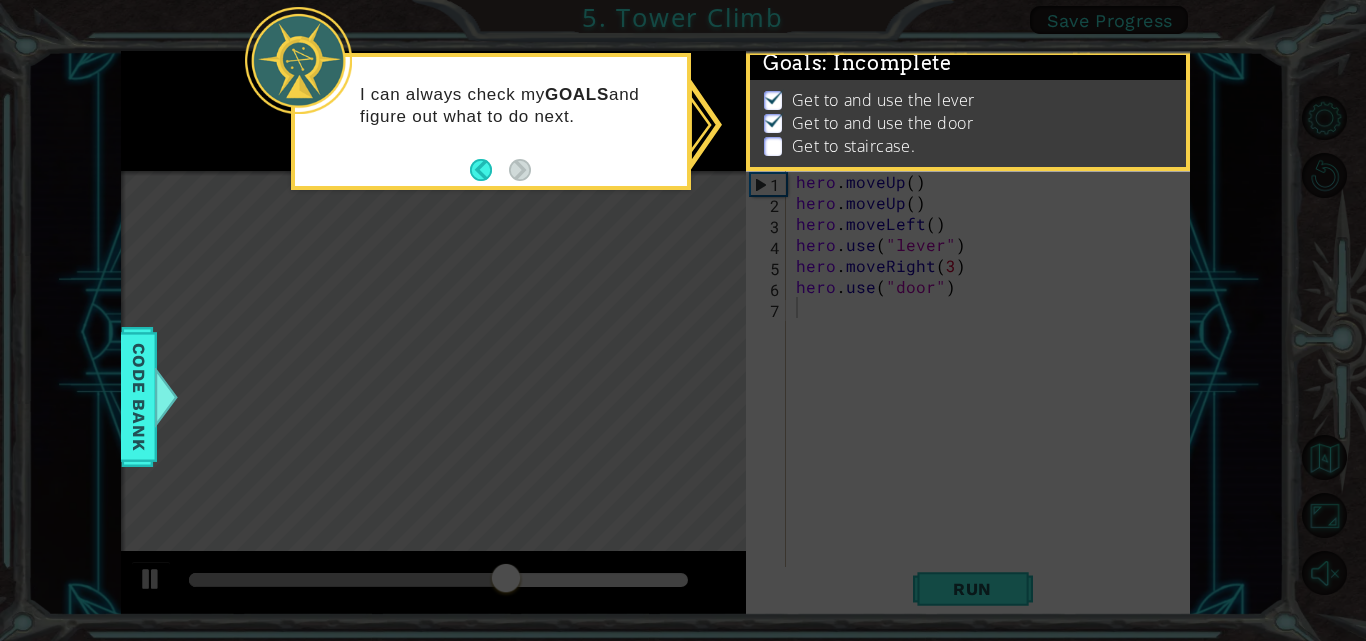 click 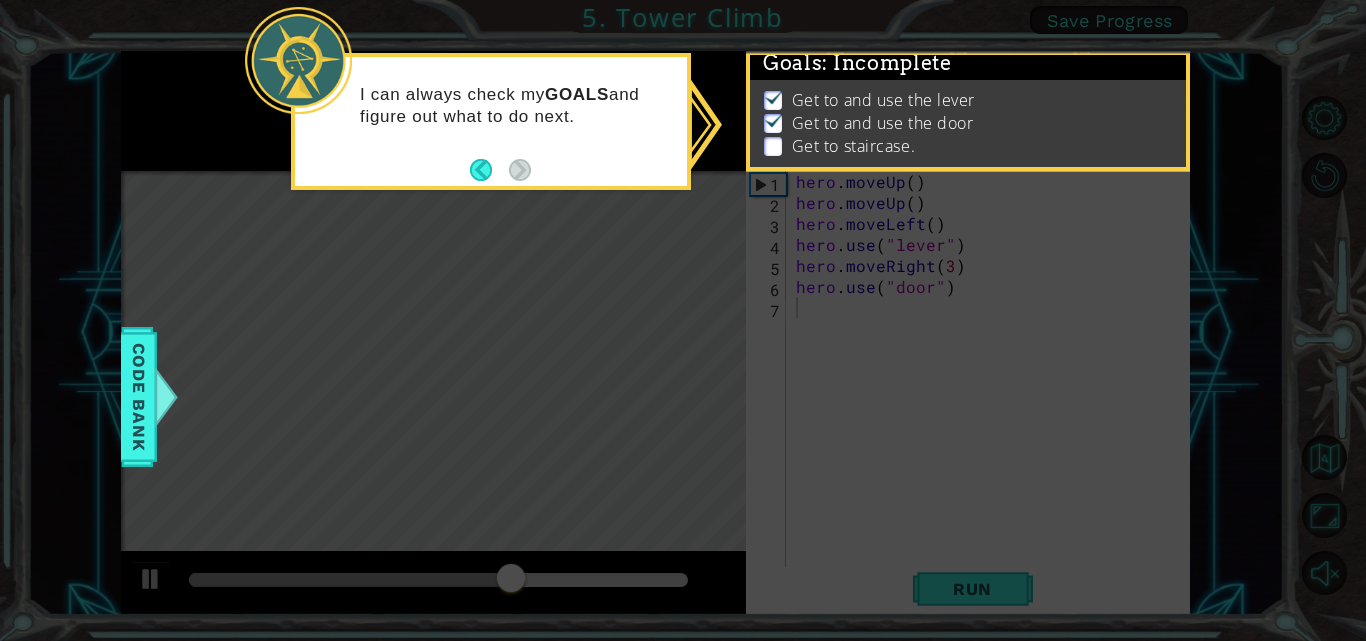 click 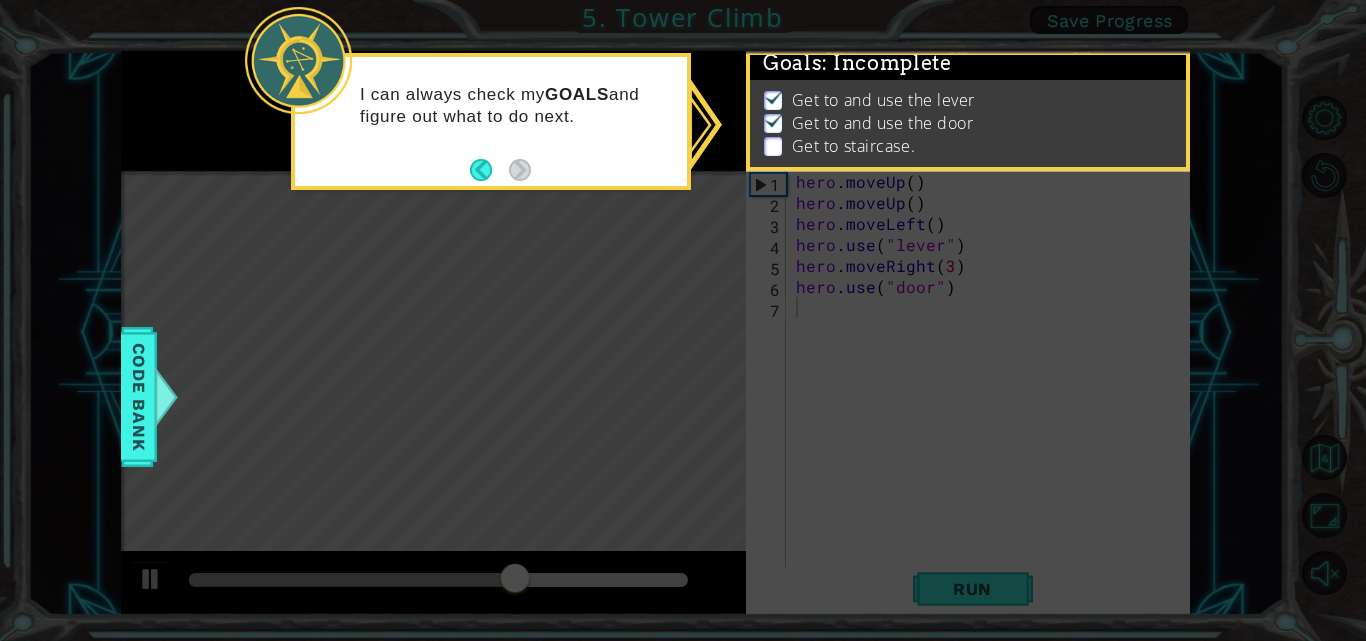 click 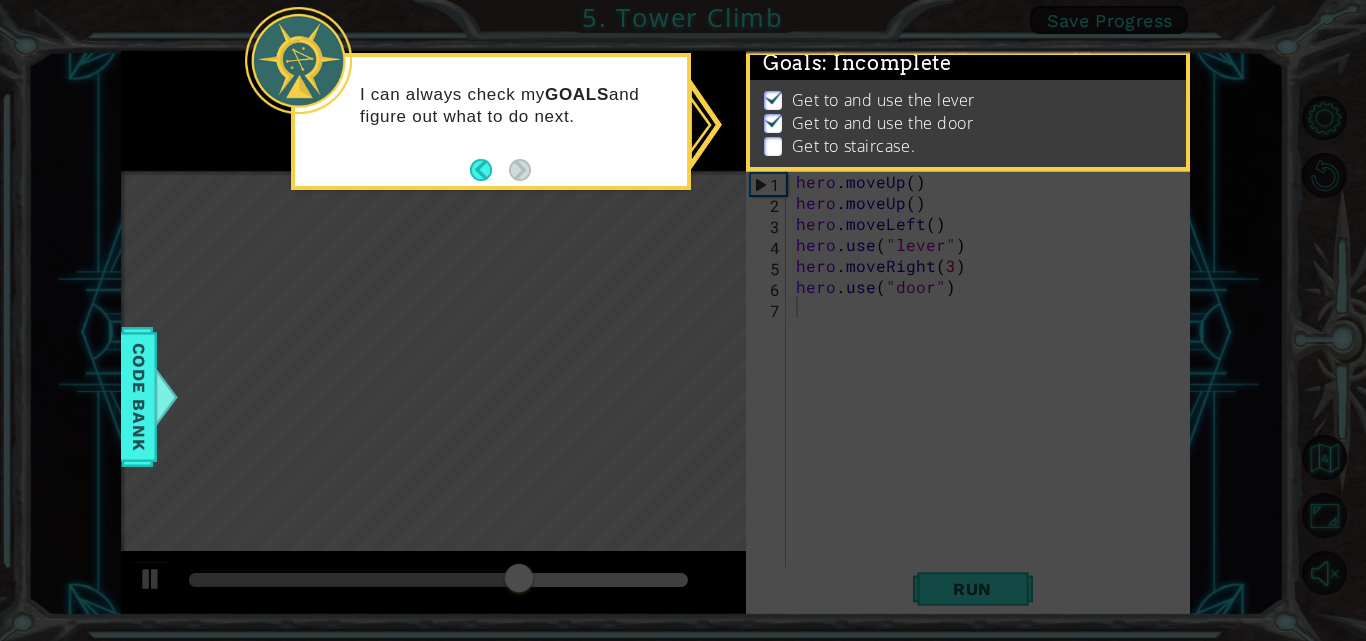 drag, startPoint x: 510, startPoint y: 215, endPoint x: 502, endPoint y: 189, distance: 27.202942 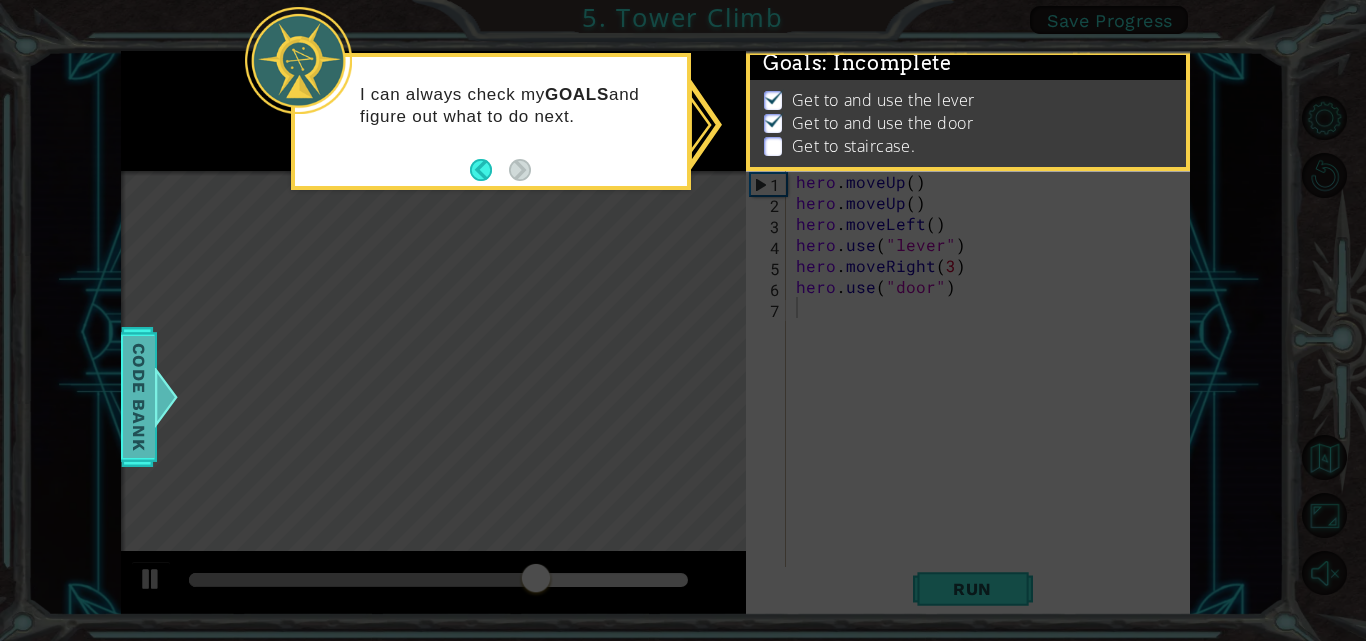 click on "Code Bank" at bounding box center (139, 397) 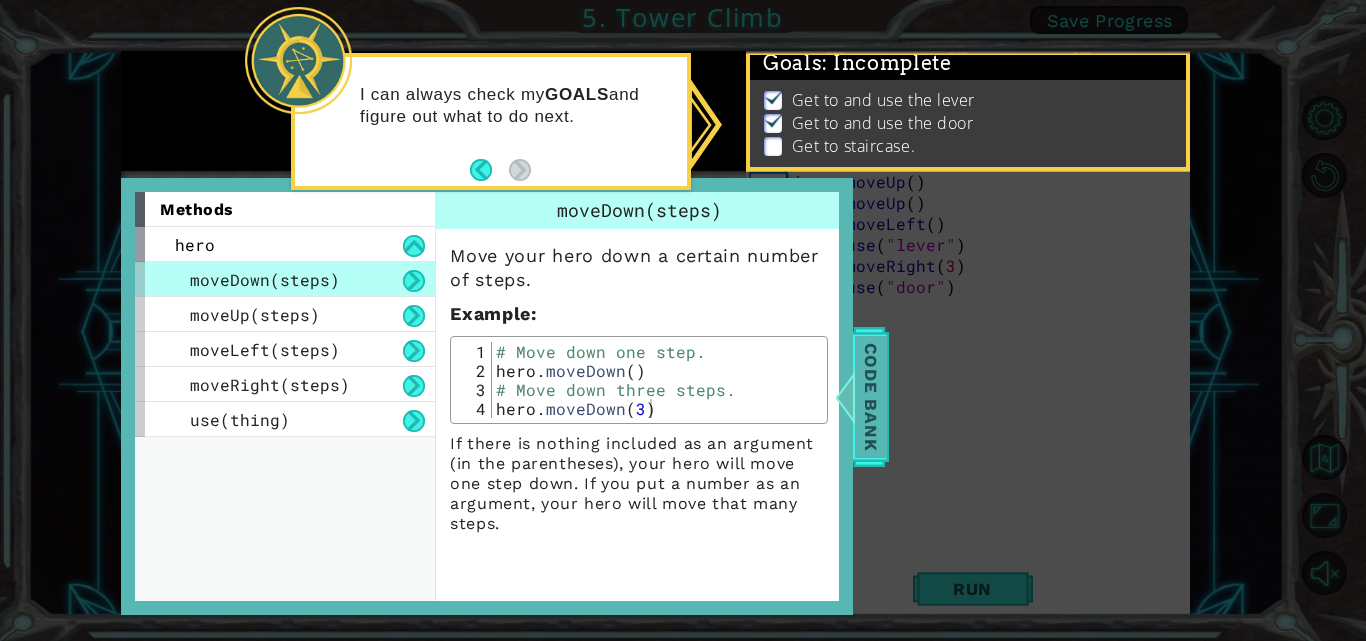 click on "use(thing)" at bounding box center (285, 419) 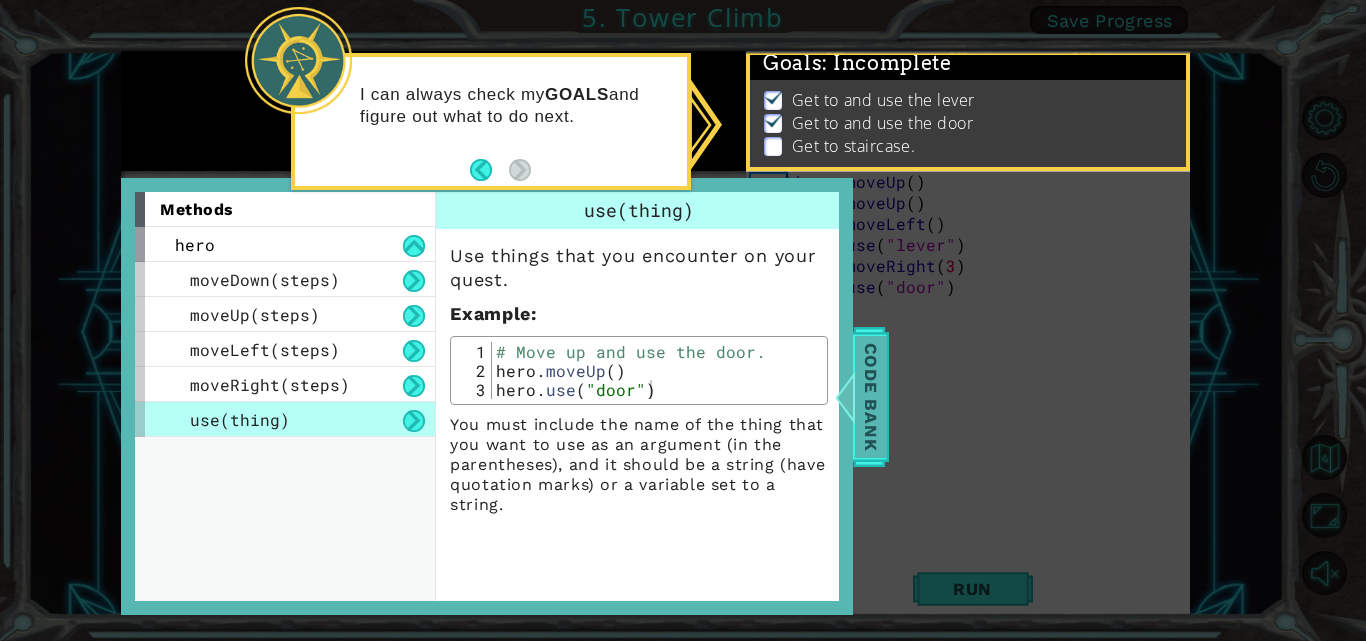 drag, startPoint x: 875, startPoint y: 363, endPoint x: 863, endPoint y: 356, distance: 13.892444 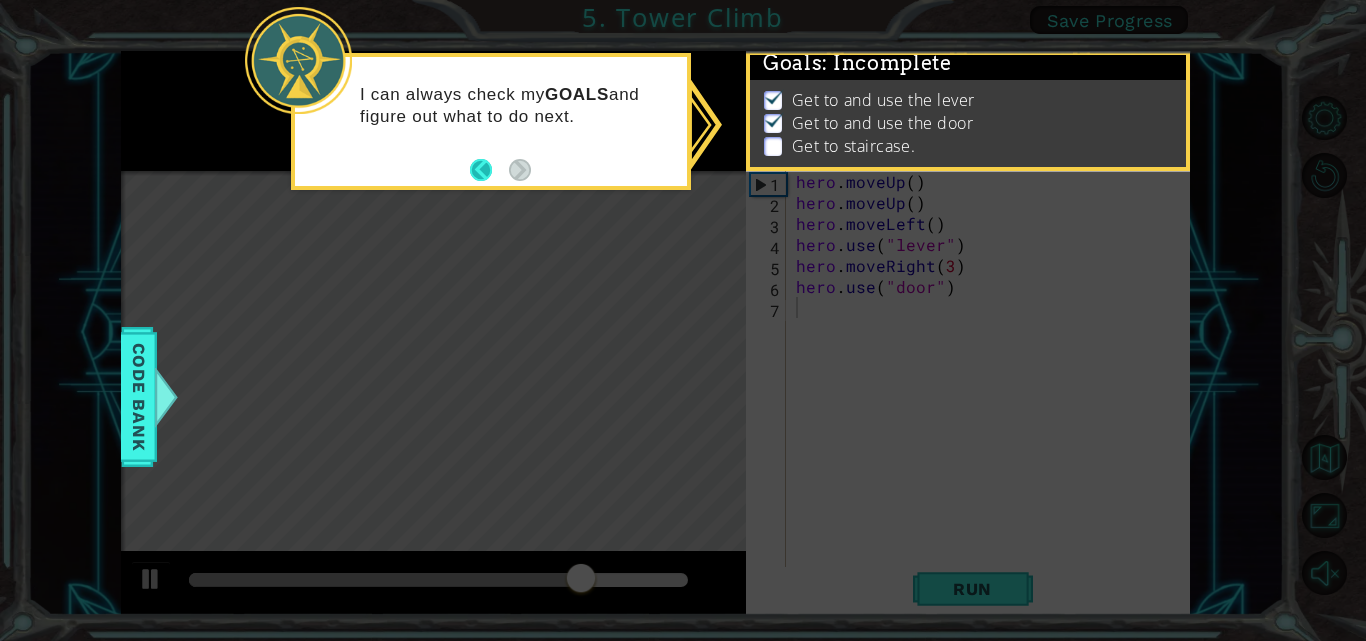 click at bounding box center (489, 170) 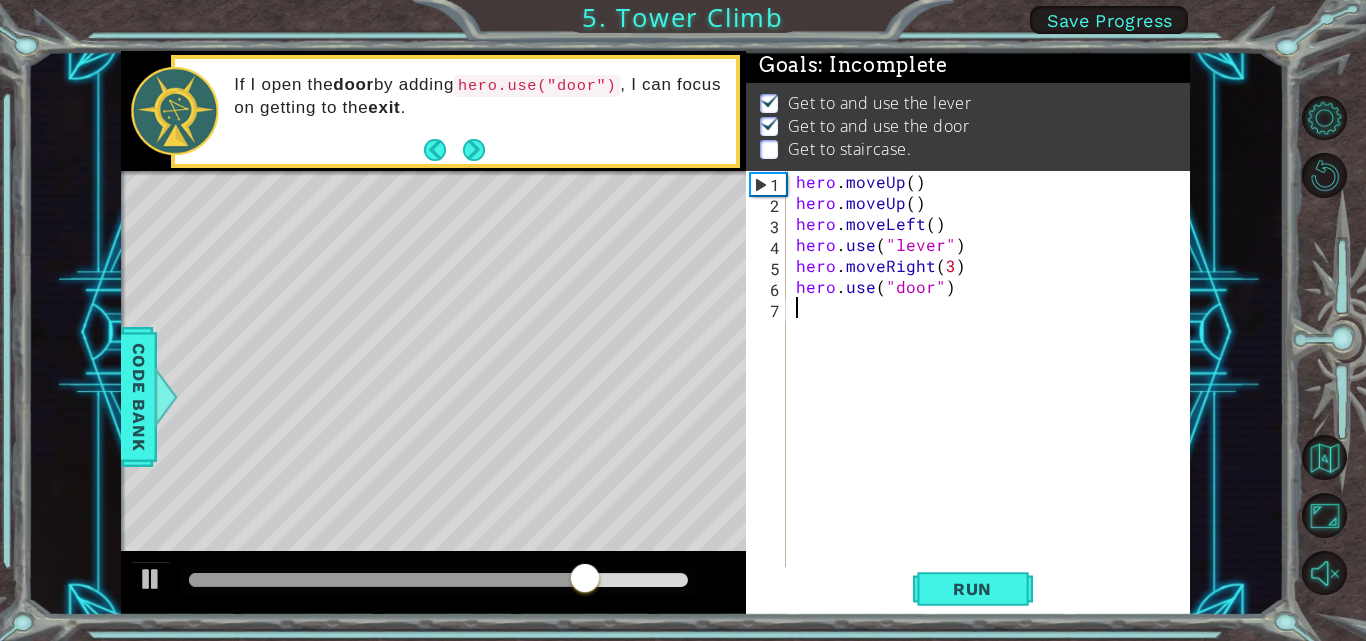 scroll, scrollTop: 29, scrollLeft: 0, axis: vertical 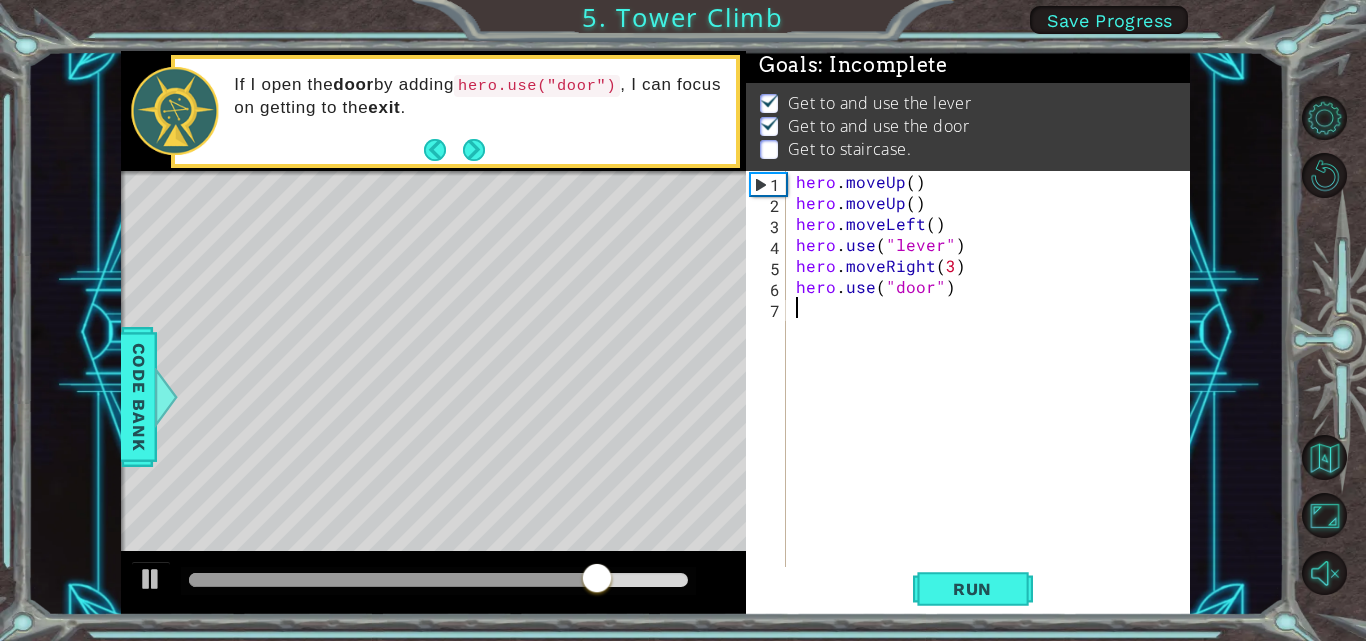 click on "hero . moveUp ( ) hero . moveUp ( ) hero . moveLeft ( ) hero . use ( "lever" ) hero . moveRight ( 3 ) hero . use ( "door" )" at bounding box center [994, 391] 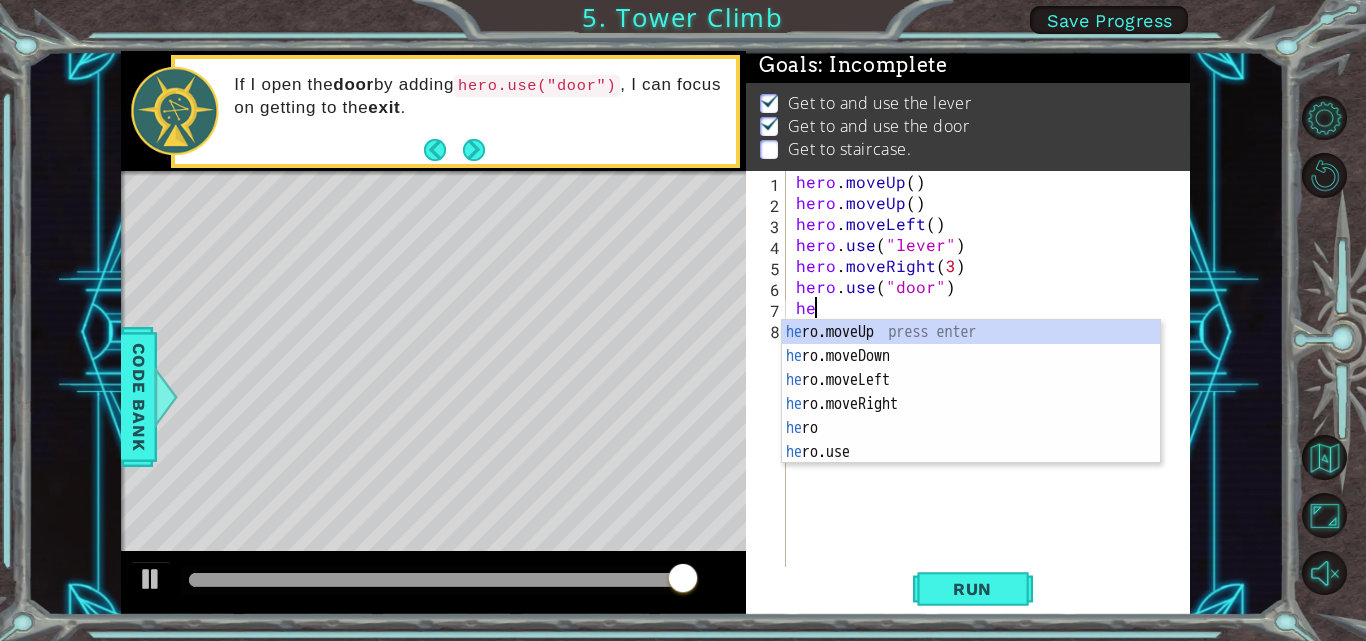 scroll, scrollTop: 0, scrollLeft: 1, axis: horizontal 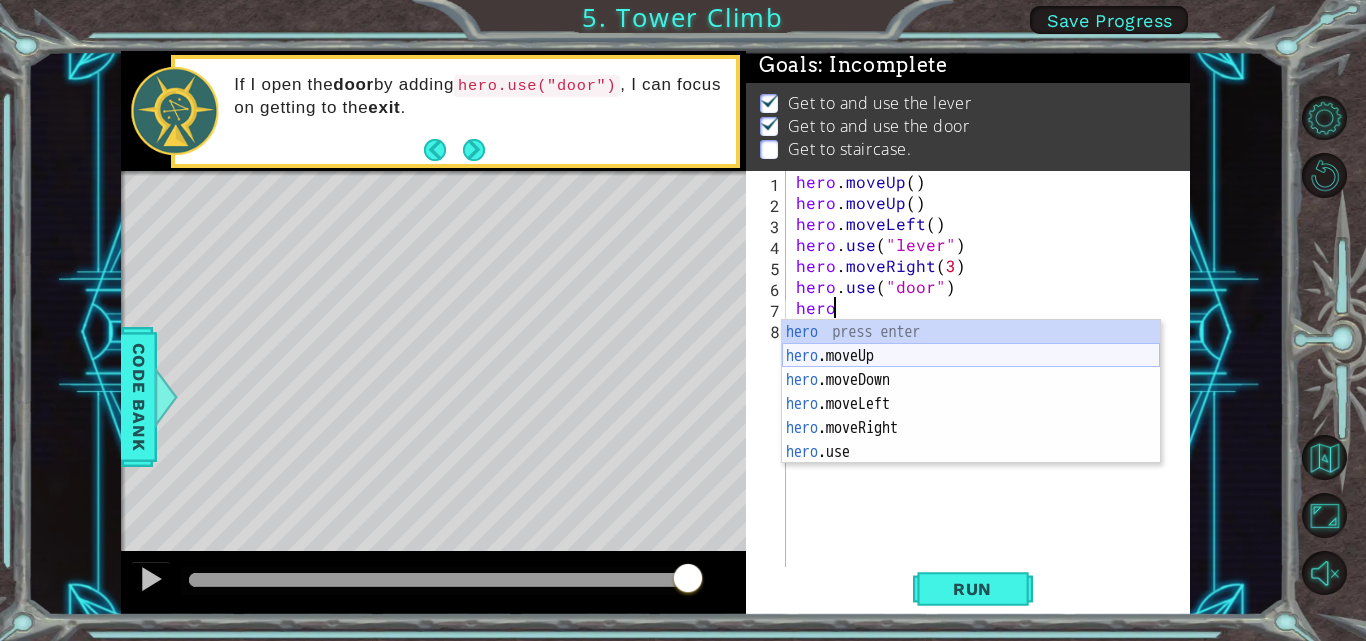 click on "hero press enter hero .moveUp press enter hero .moveDown press enter hero .moveLeft press enter hero .moveRight press enter hero .use press enter" at bounding box center [971, 416] 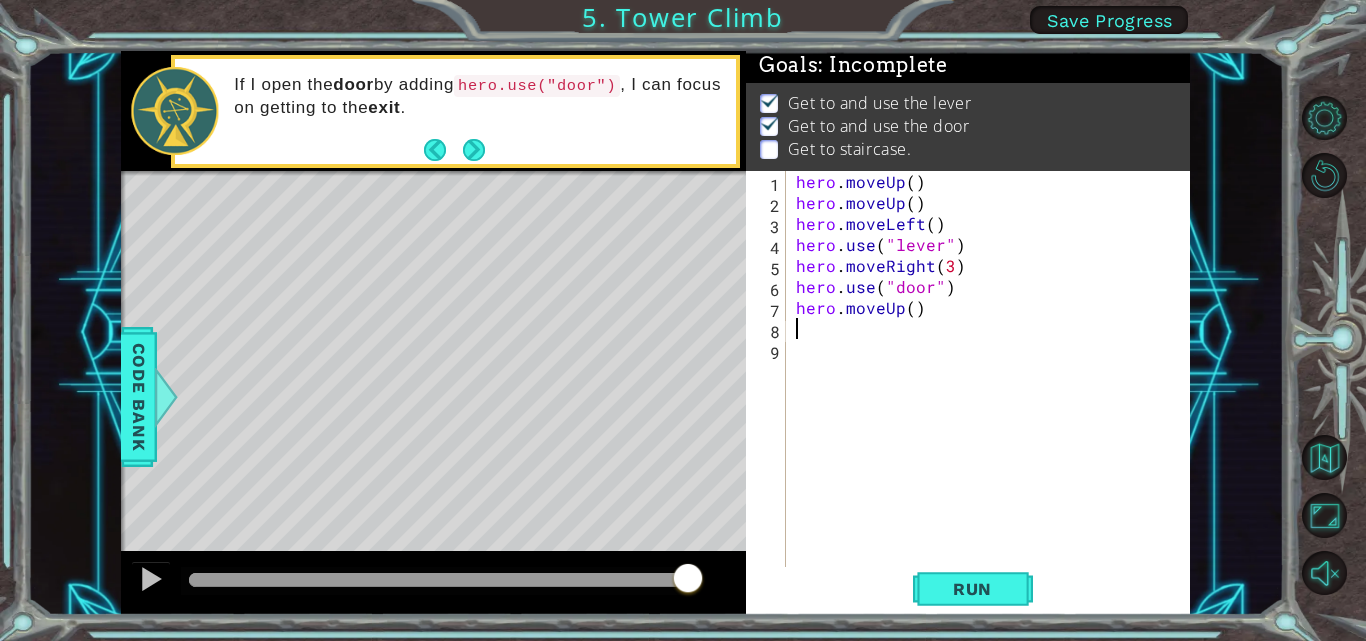 scroll, scrollTop: 0, scrollLeft: 0, axis: both 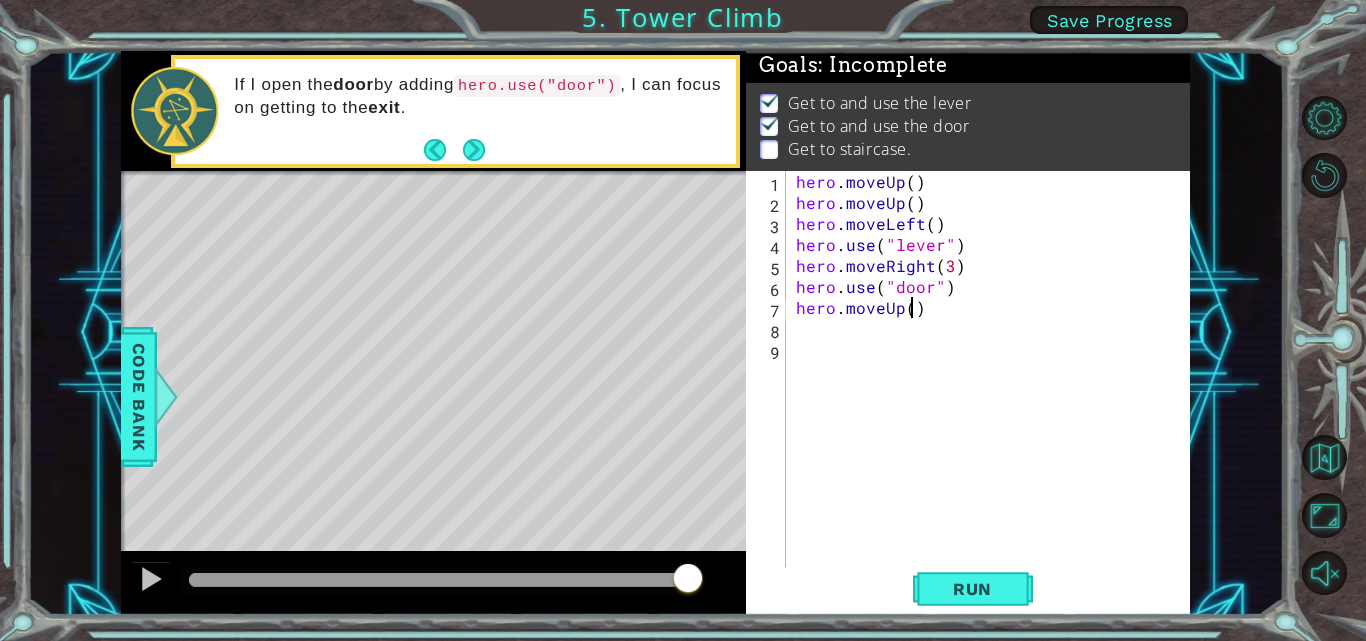 click on "hero . moveUp ( ) hero . moveUp ( ) hero . moveLeft ( ) hero . use ( "lever" ) hero . moveRight ( 3 ) hero . use ( "door" ) hero . moveUp ( )" at bounding box center [994, 391] 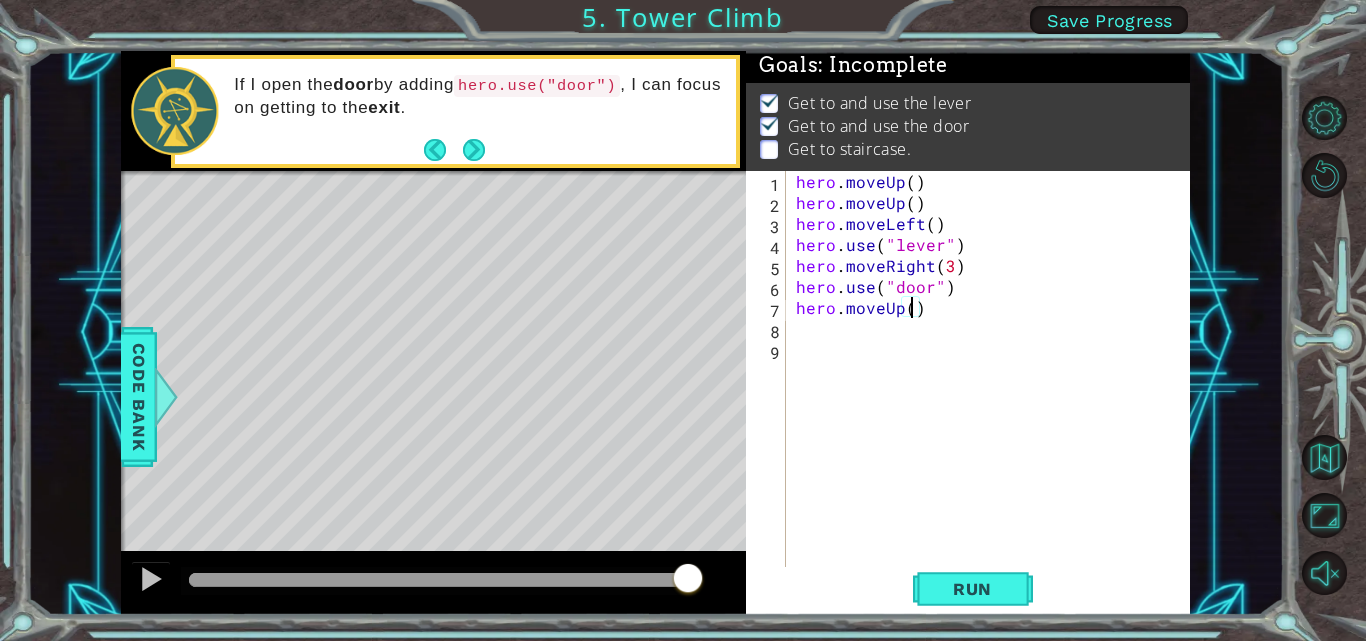 type on "hero.moveUp(2)" 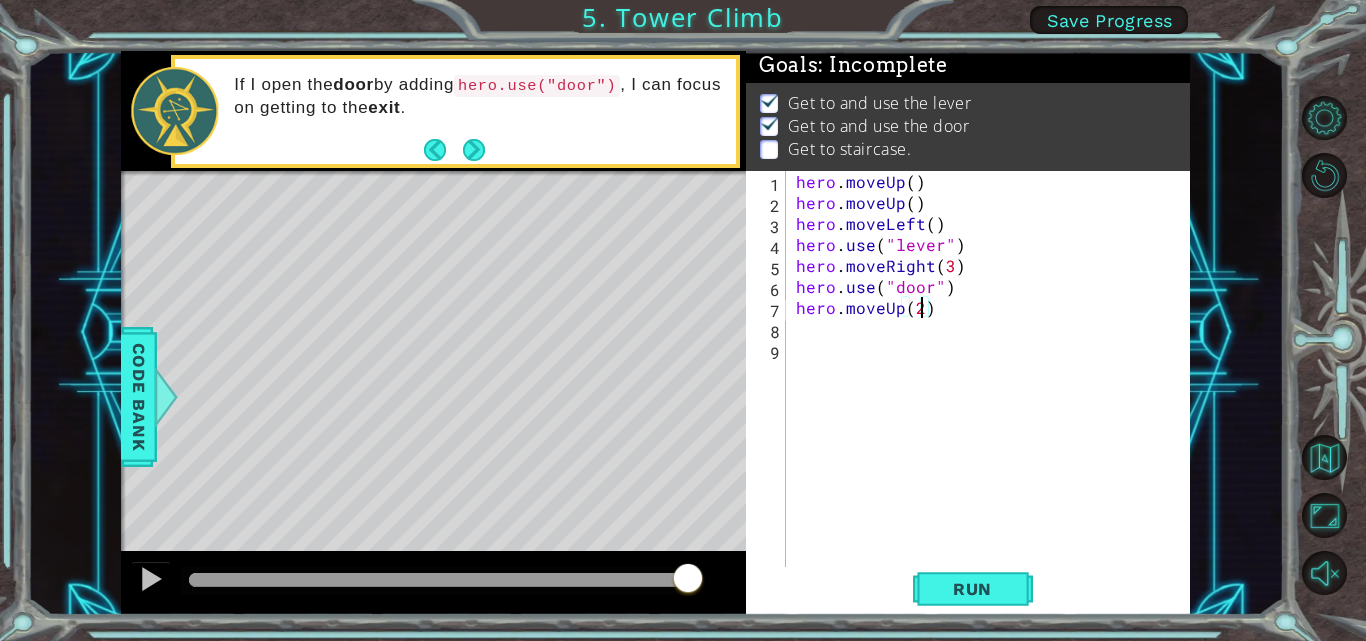 click on "hero . moveUp ( ) hero . moveUp ( ) hero . moveLeft ( ) hero . use ( "lever" ) hero . moveRight ( 3 ) hero . use ( "door" ) hero . moveUp ( 2 )" at bounding box center [994, 391] 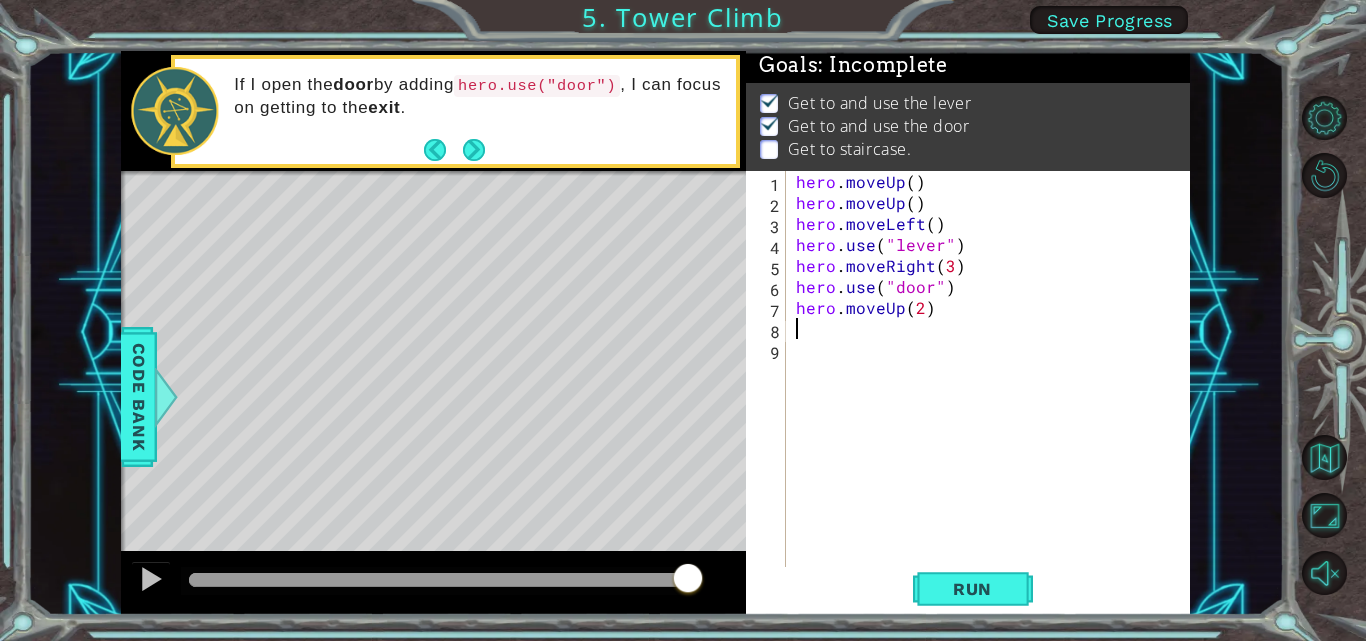 scroll, scrollTop: 0, scrollLeft: 0, axis: both 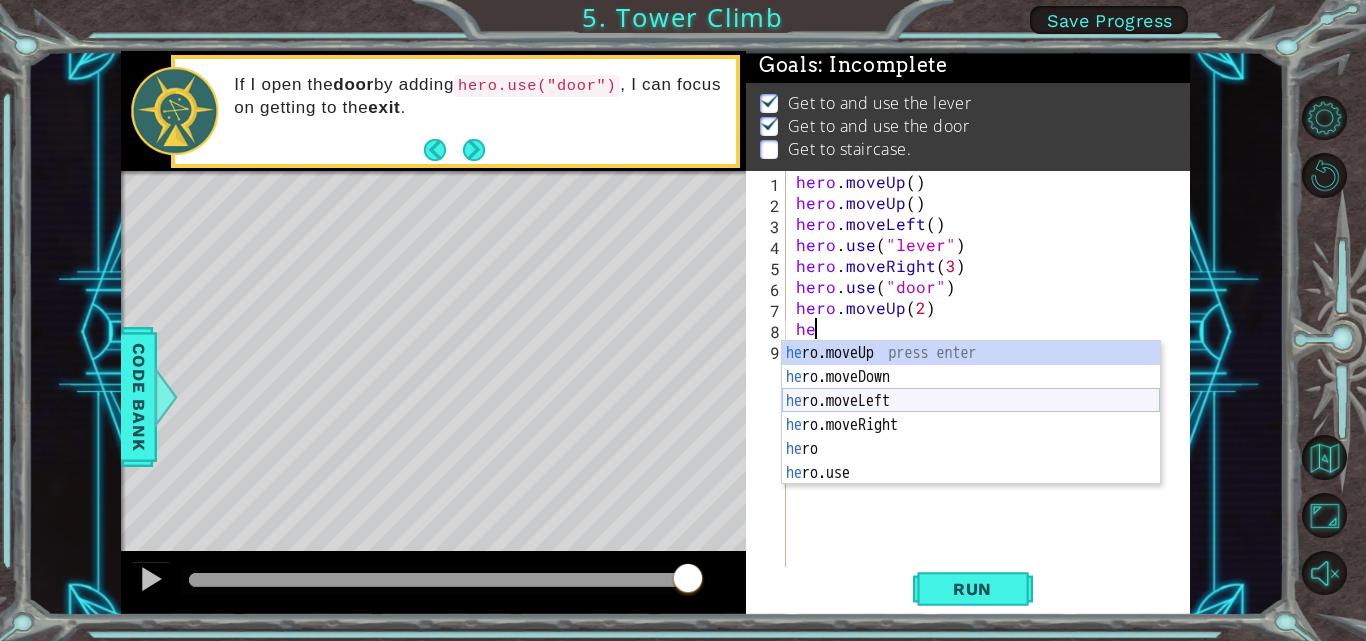 click on "he ro.moveUp press enter he ro.moveDown press enter he ro.moveLeft press enter he ro.moveRight press enter he ro press enter he ro.use press enter" at bounding box center [971, 437] 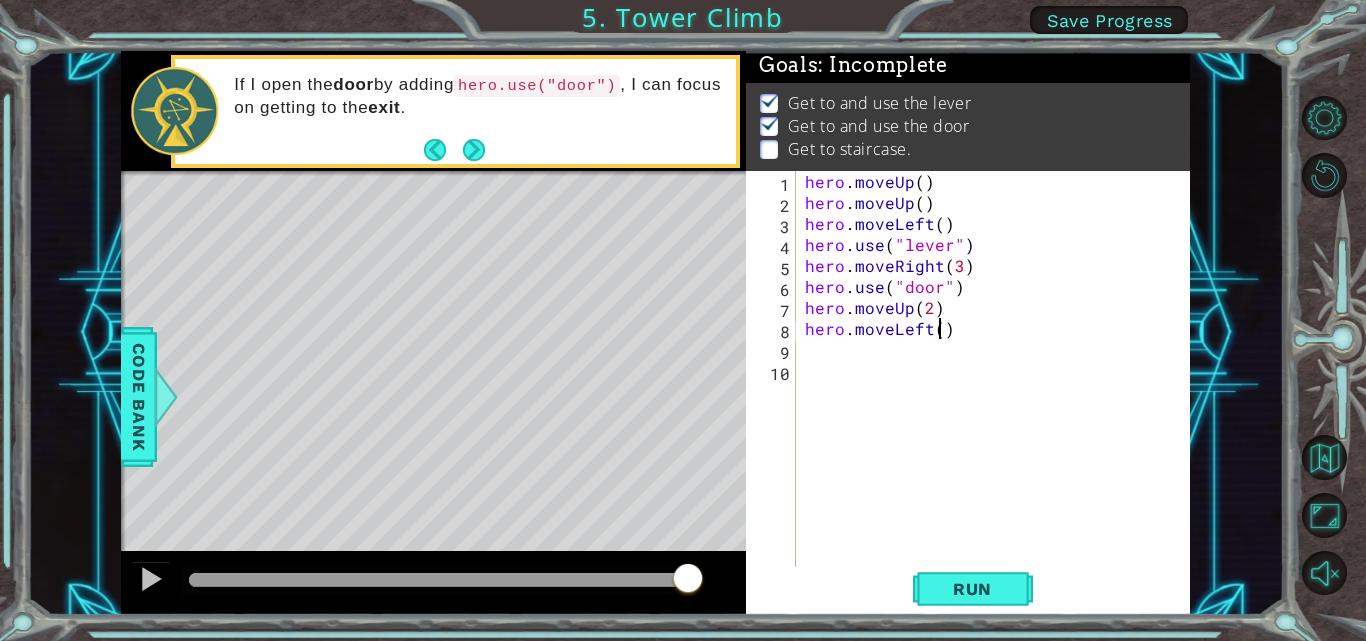 click on "hero . moveUp ( ) hero . moveUp ( ) hero . moveLeft ( ) hero . use ( "lever" ) hero . moveRight ( 3 ) hero . use ( "door" ) hero . moveUp ( 2 ) hero . moveLeft ( )" at bounding box center (998, 391) 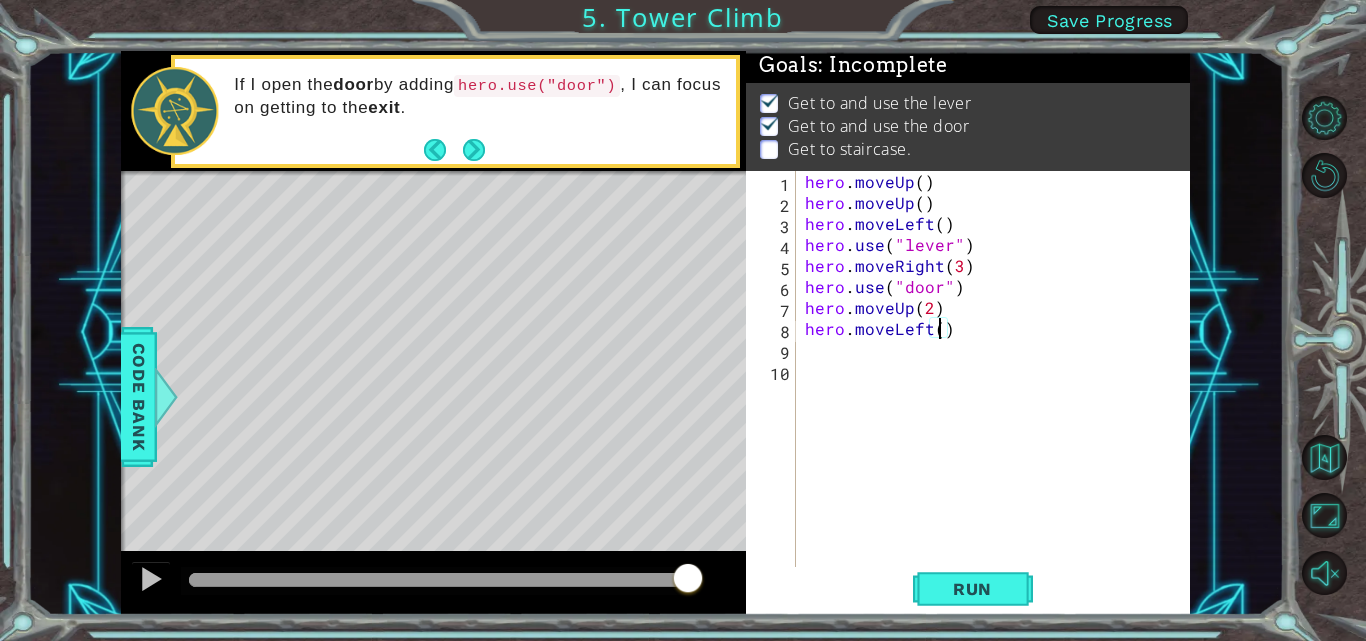 type on "hero.moveLeft(3)" 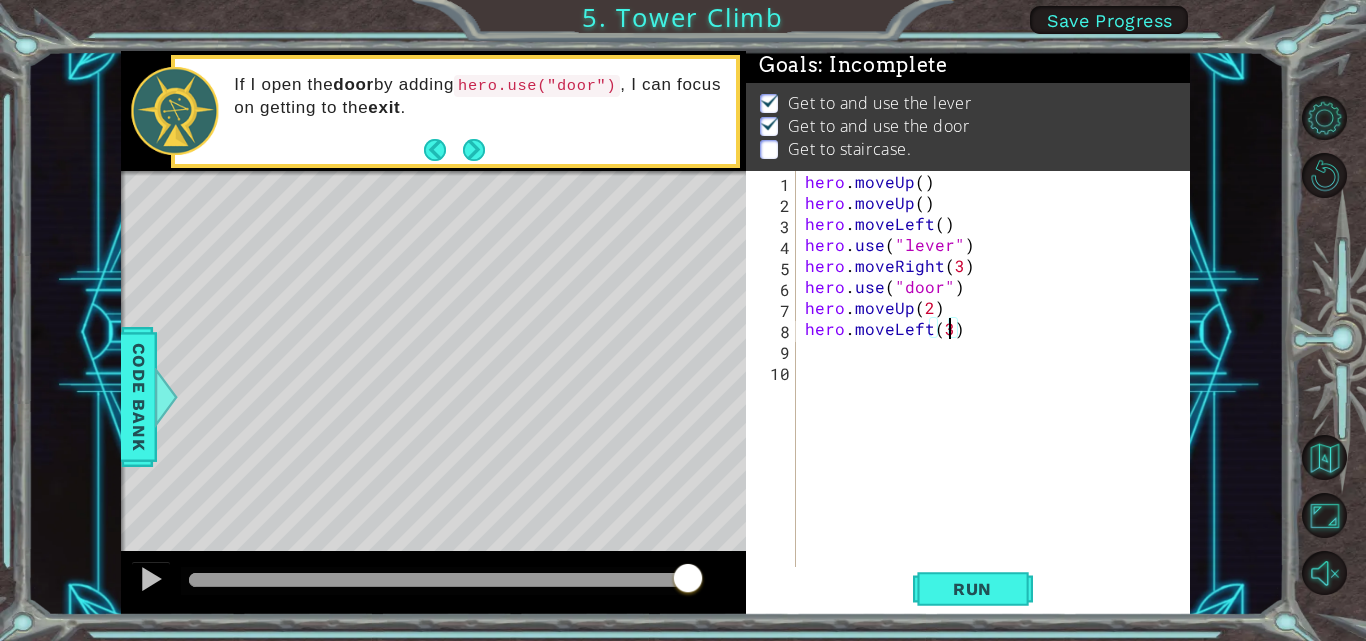 click on "hero . moveUp ( ) hero . moveUp ( ) hero . moveLeft ( ) hero . use ( "lever" ) hero . moveRight ( 3 ) hero . use ( "door" ) hero . moveUp ( 2 ) hero . moveLeft ( 3 )" at bounding box center [998, 391] 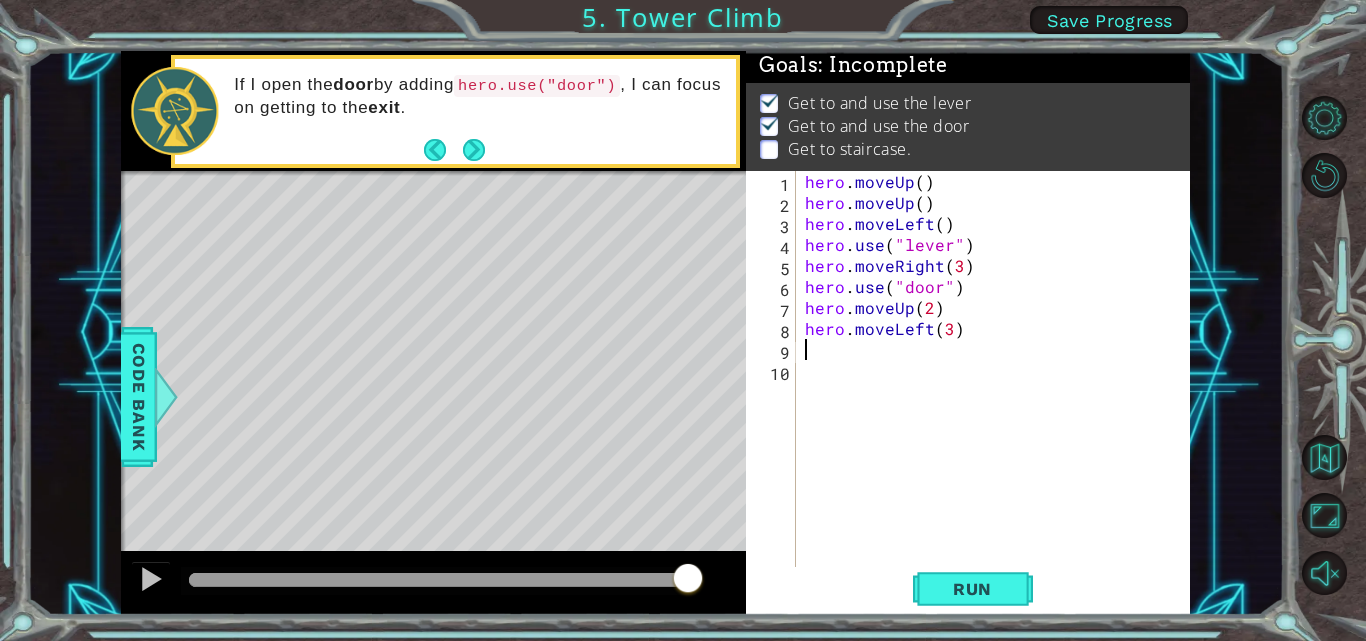scroll, scrollTop: 0, scrollLeft: 0, axis: both 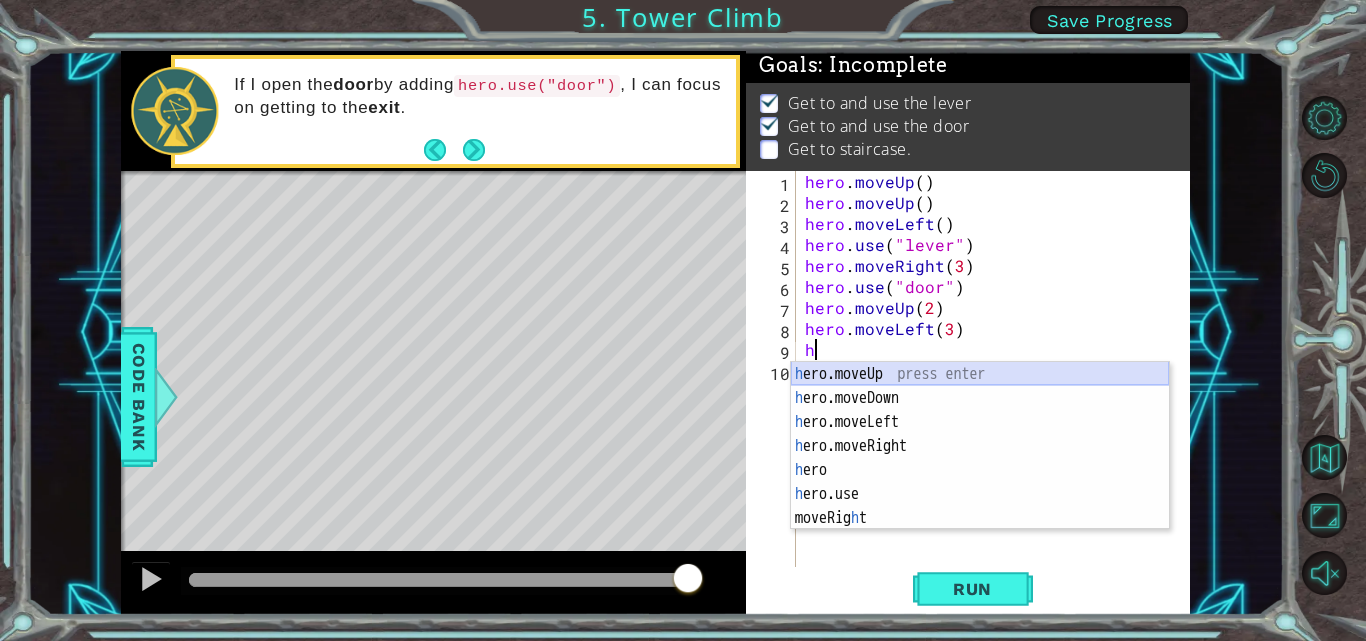 click on "h ero.moveUp press enter h ero.moveDown press enter h ero.moveLeft press enter h ero.moveRight press enter h ero press enter h ero.use press enter moveRig h t press enter" at bounding box center (980, 470) 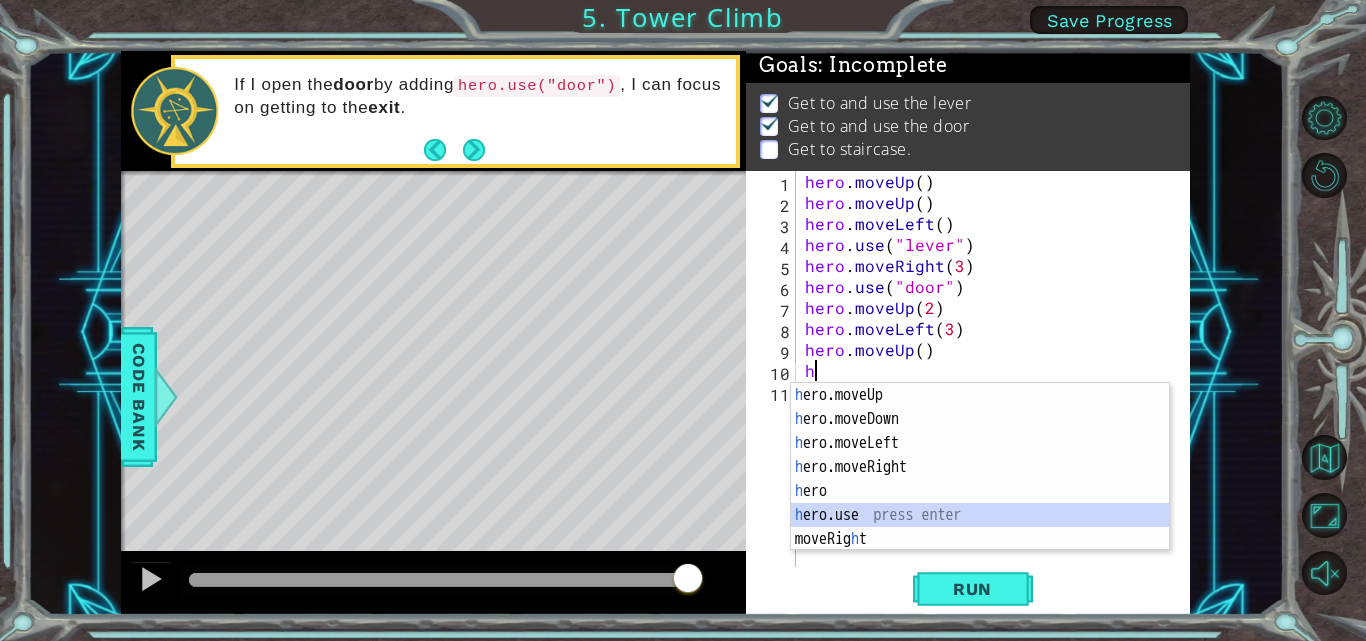 click on "h ero.moveUp press enter h ero.moveDown press enter h ero.moveLeft press enter h ero.moveRight press enter h ero press enter h ero.use press enter moveRig h t press enter" at bounding box center (980, 491) 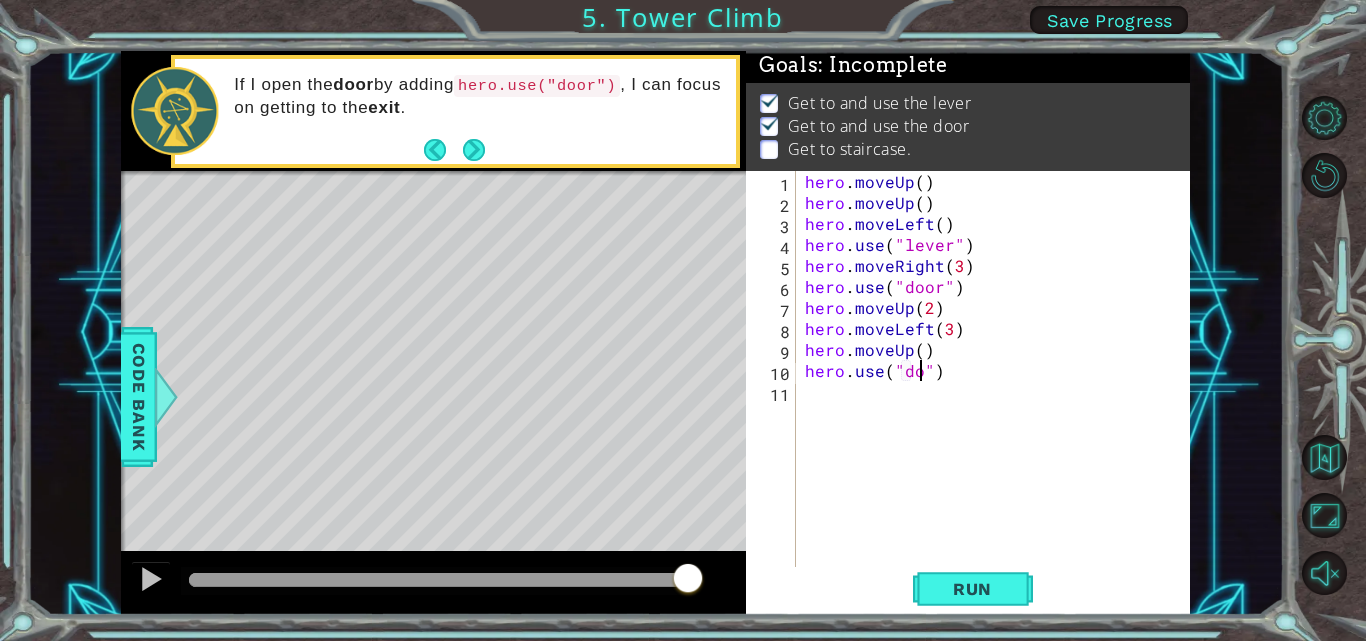 type on "hero.use("door")" 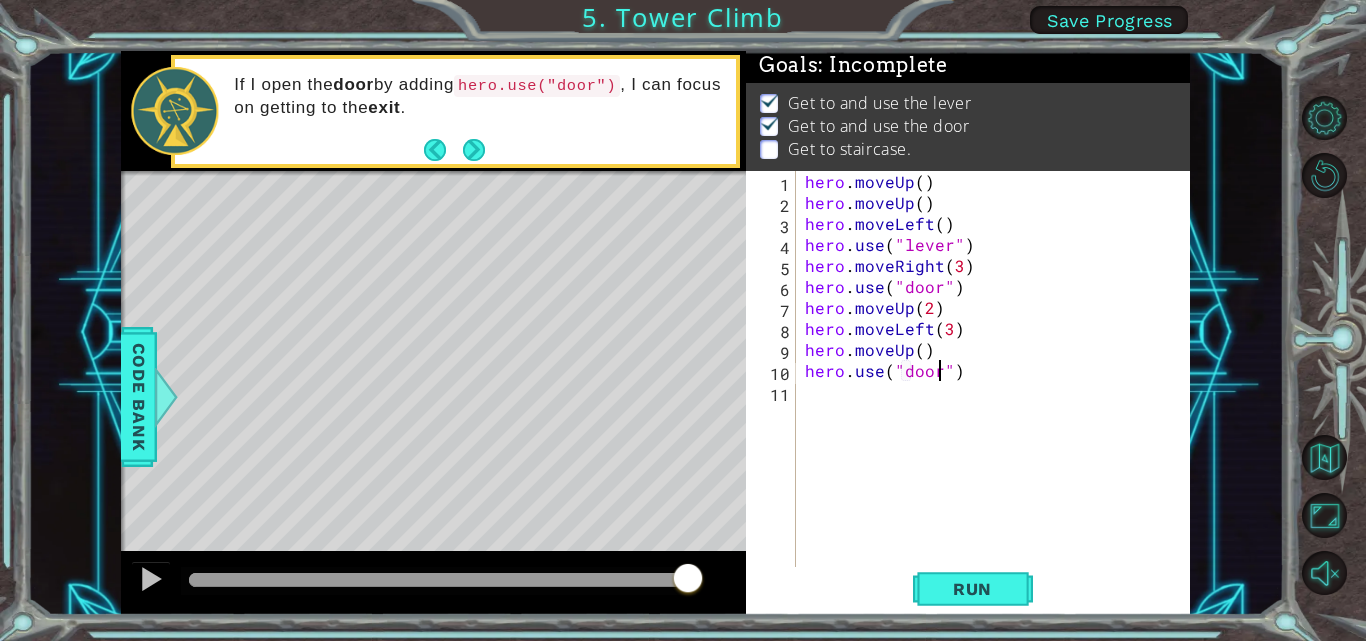 type 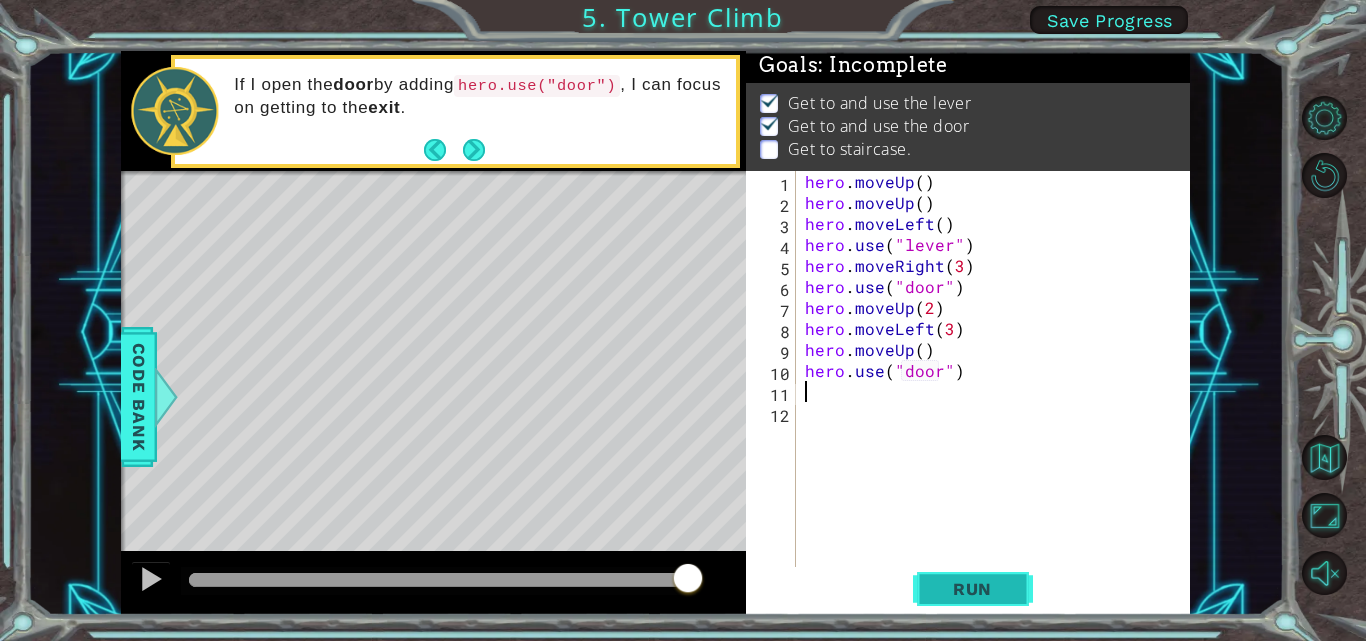 click on "Run" at bounding box center [972, 589] 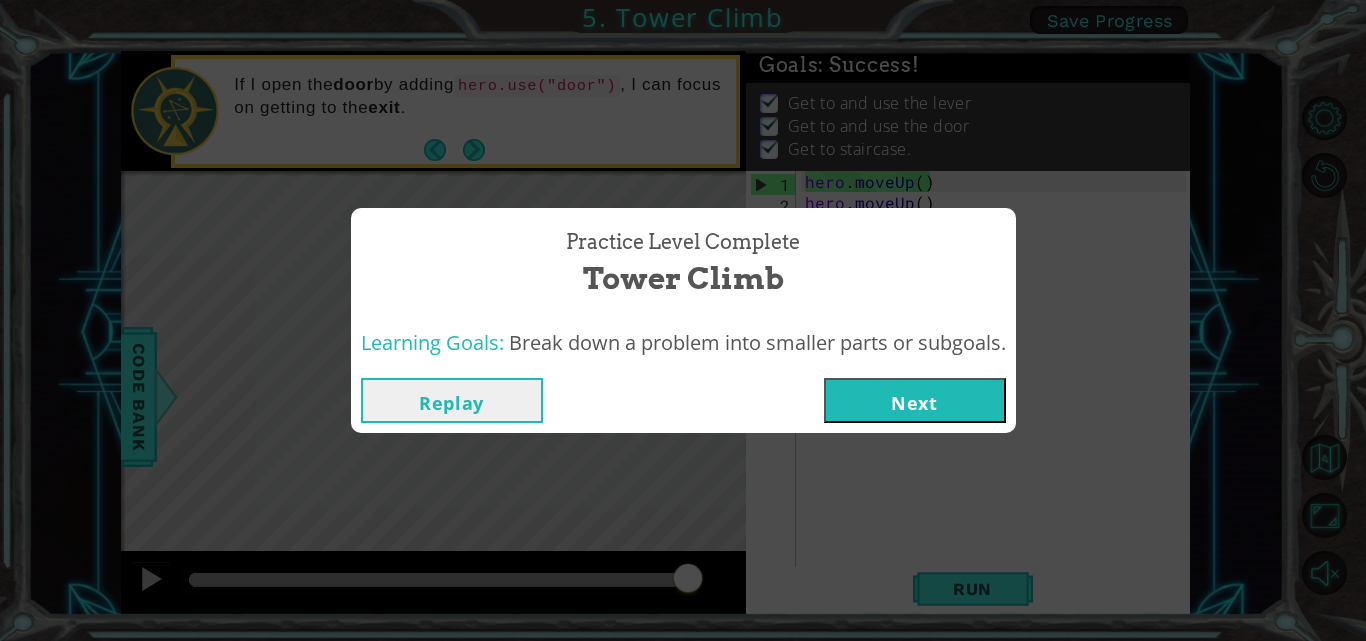 click on "Next" at bounding box center (915, 400) 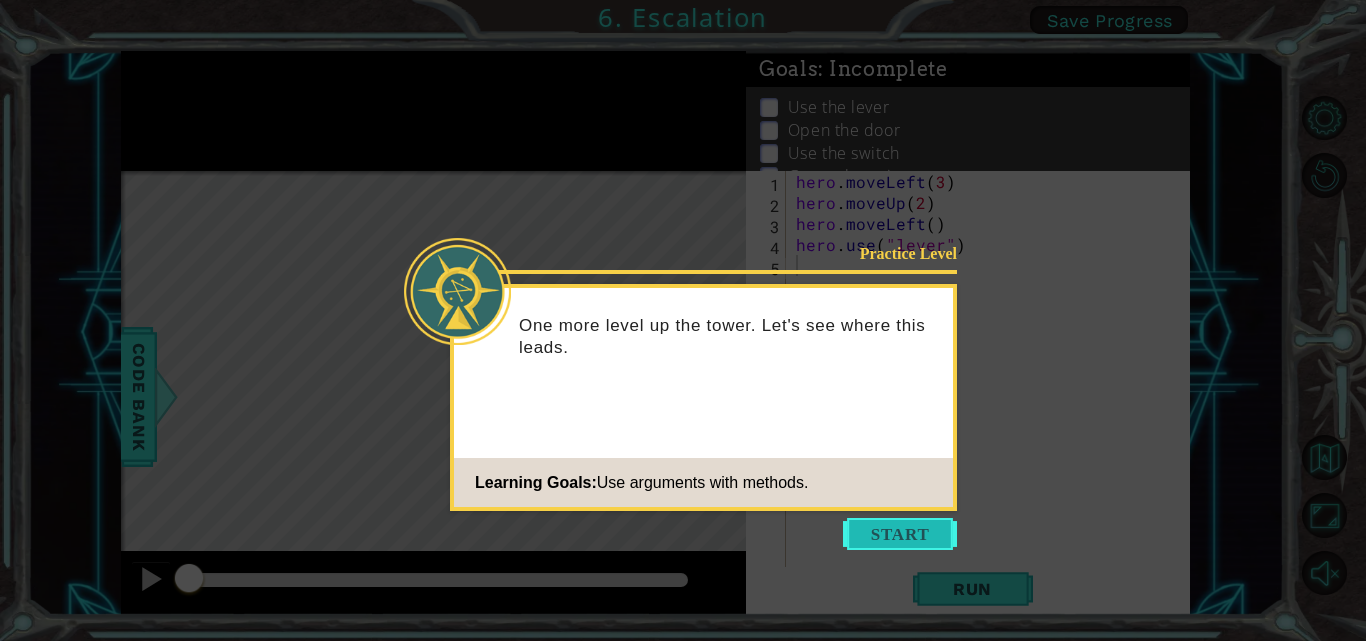 click at bounding box center [900, 534] 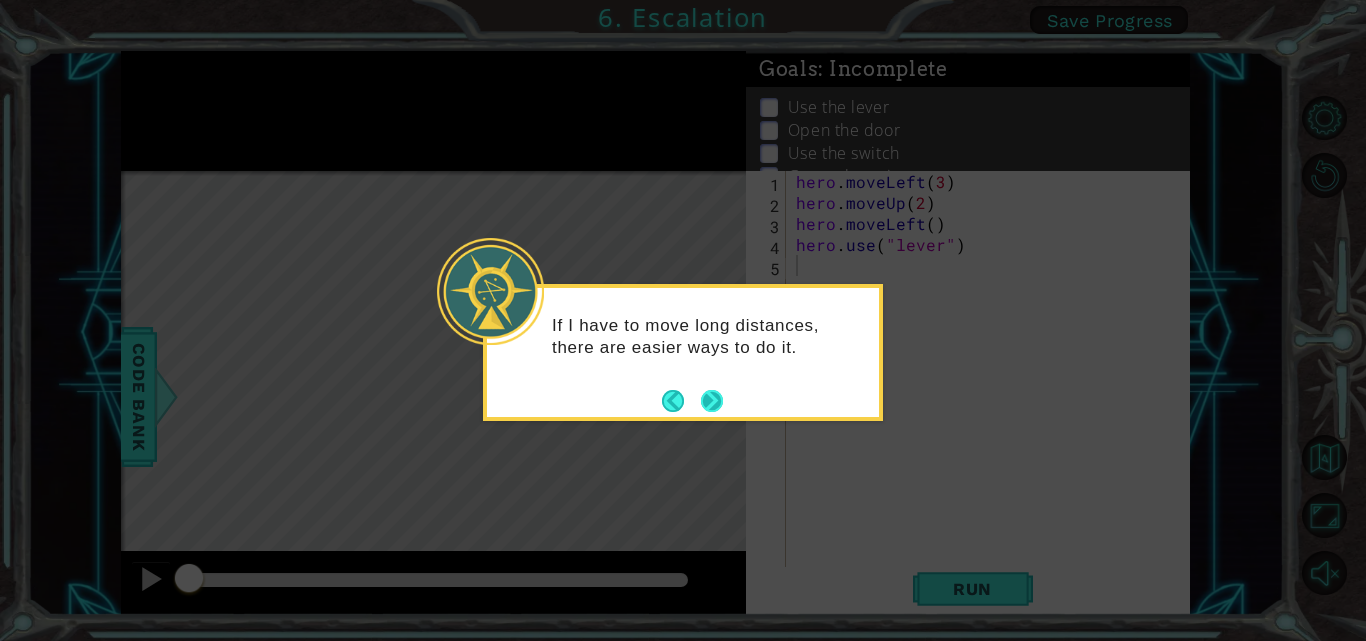 click at bounding box center [712, 401] 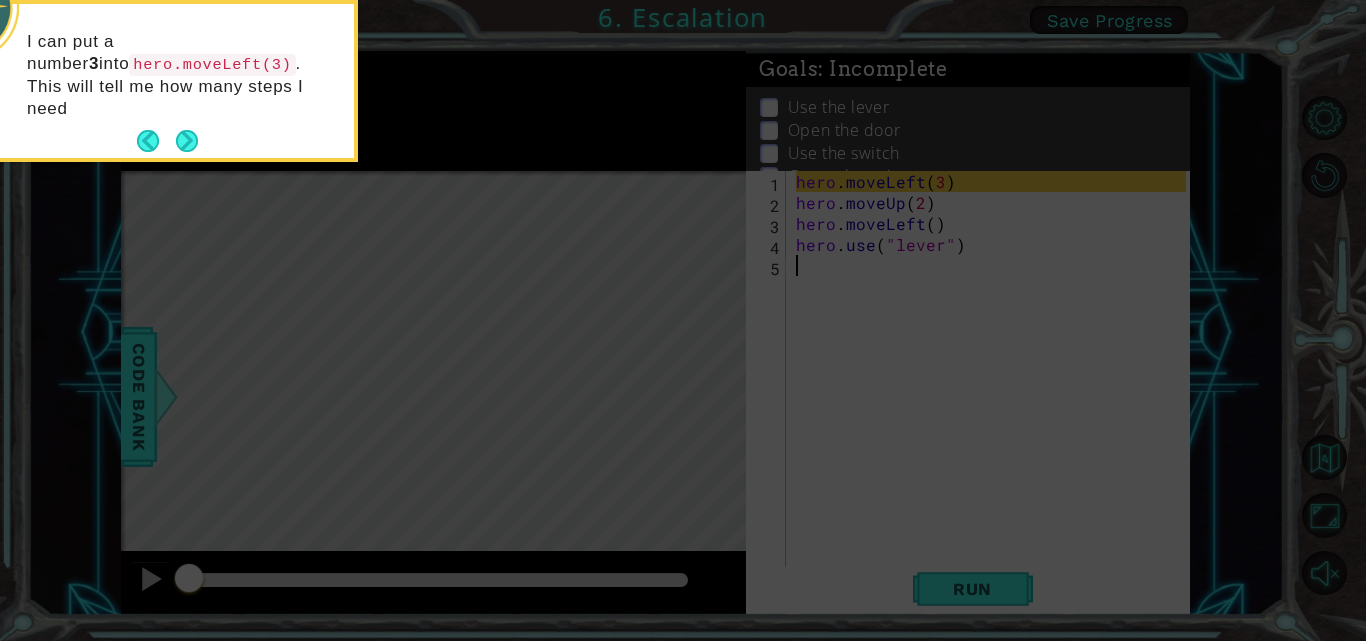 click on "I can put a number  3  into  hero.moveLeft(3) . This will tell me how many steps I need" at bounding box center [158, 85] 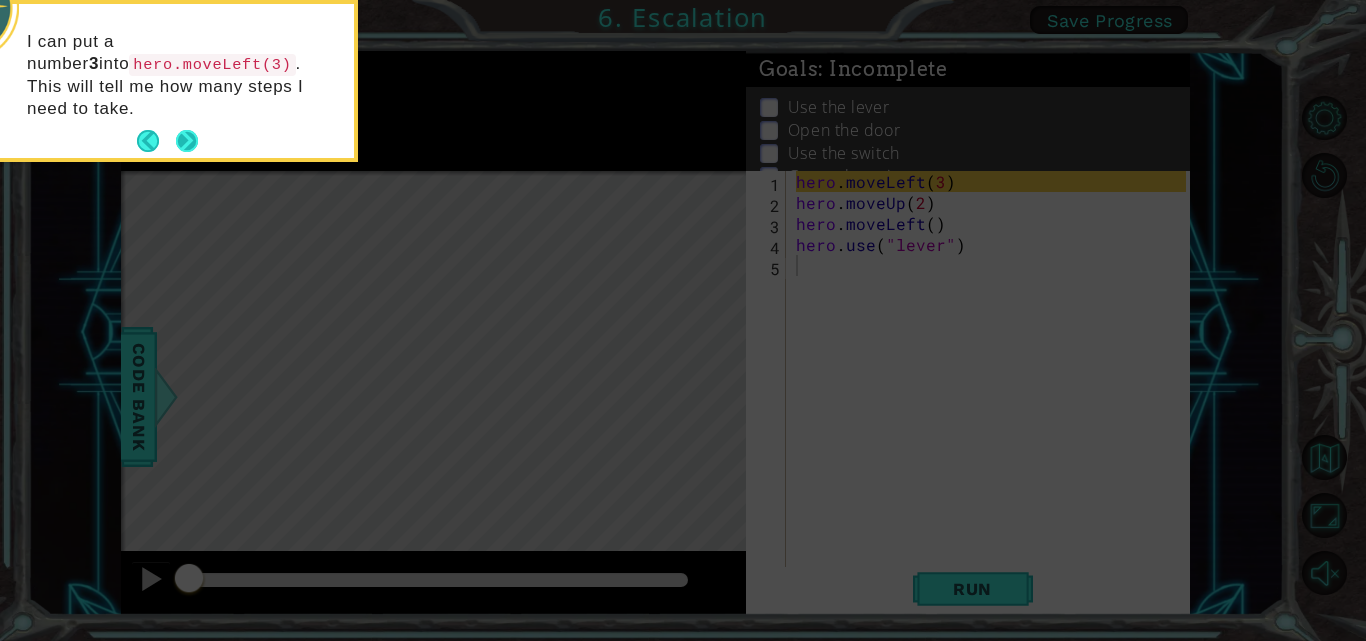 click at bounding box center (187, 141) 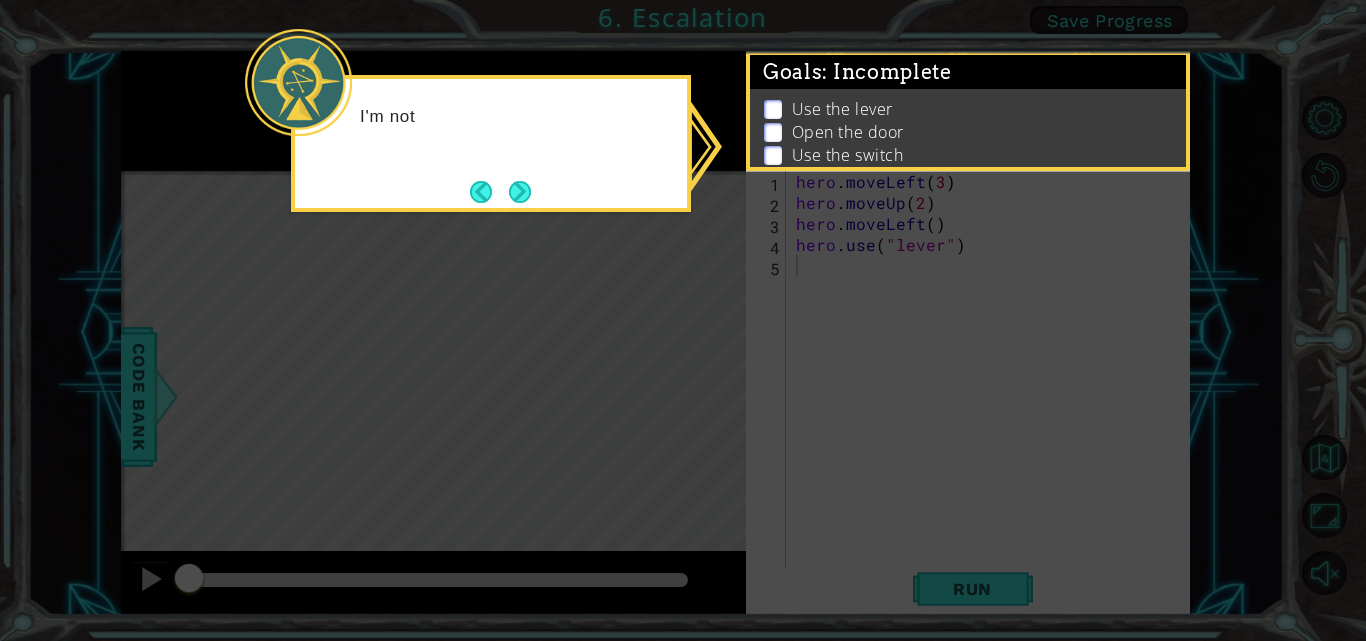 drag, startPoint x: 1323, startPoint y: 323, endPoint x: 1280, endPoint y: 307, distance: 45.88028 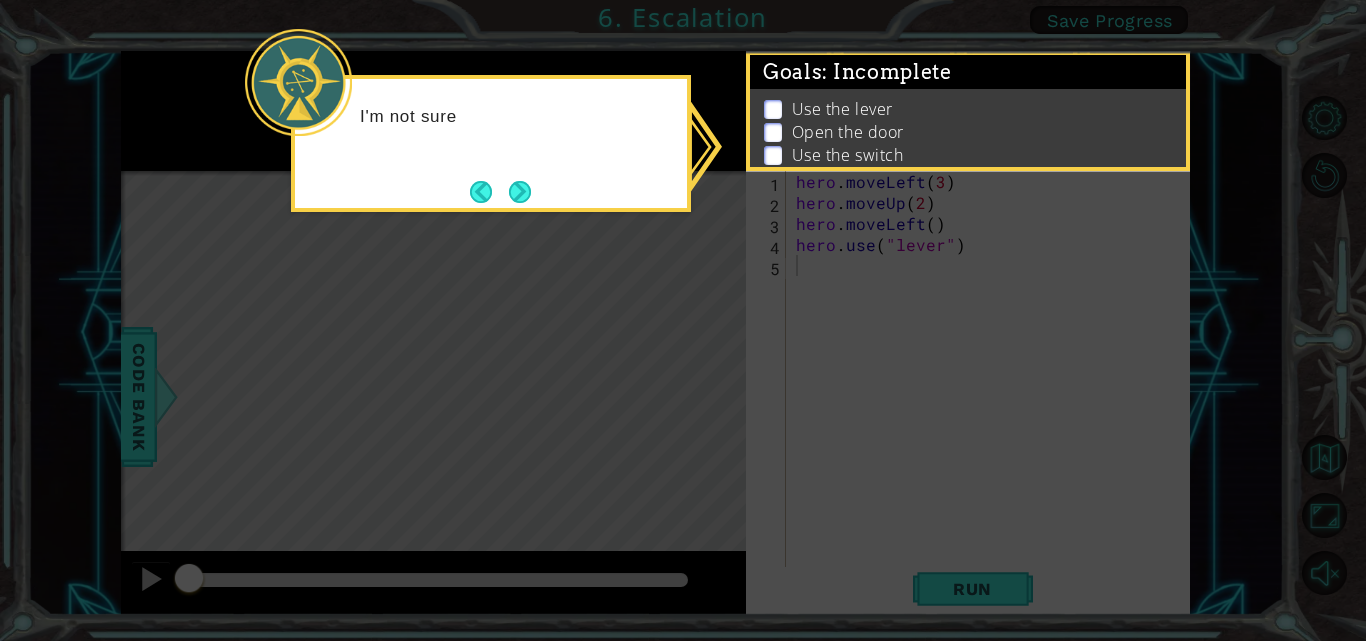 drag, startPoint x: 1065, startPoint y: 253, endPoint x: 1048, endPoint y: 229, distance: 29.410883 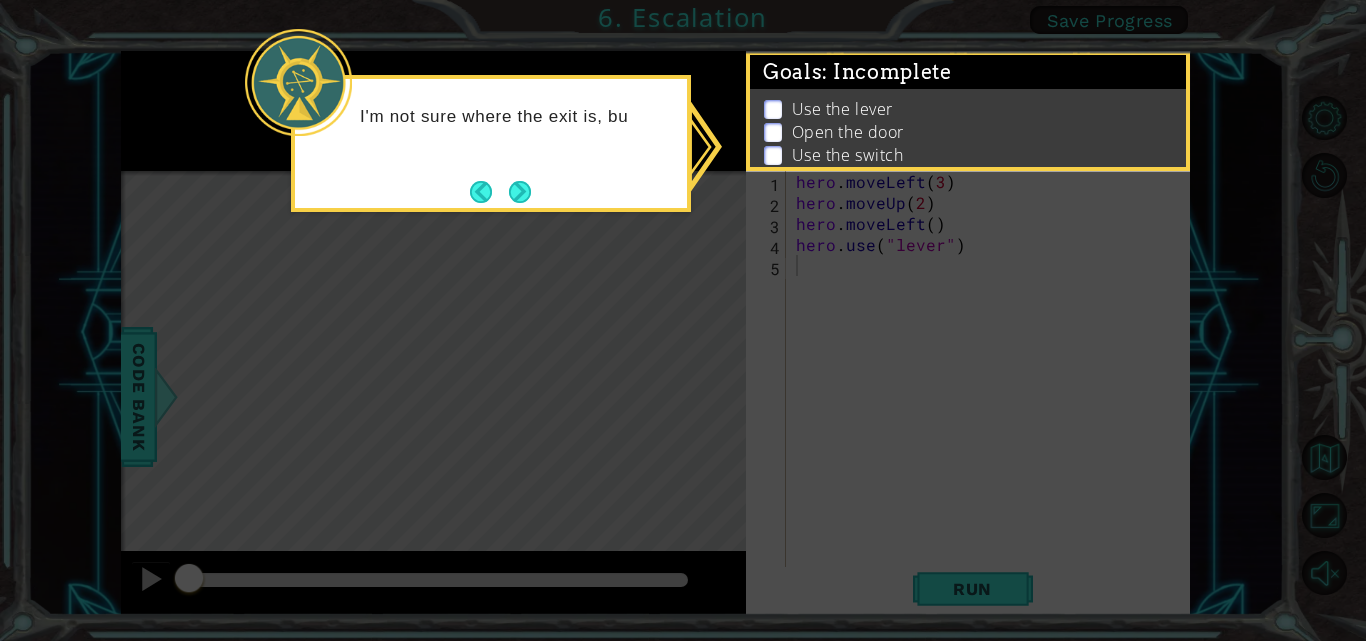 scroll, scrollTop: 58, scrollLeft: 0, axis: vertical 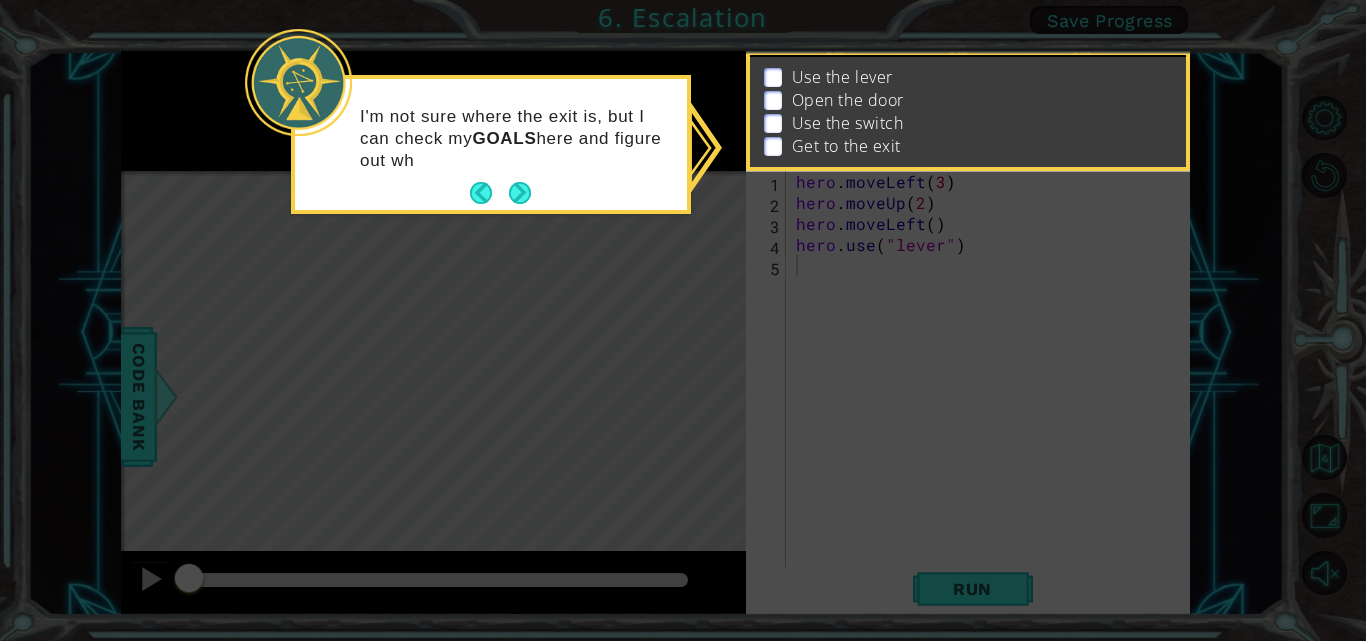 click on "I'm not sure where the exit is, but I can check my  GOALS  here and figure out wh" at bounding box center (491, 148) 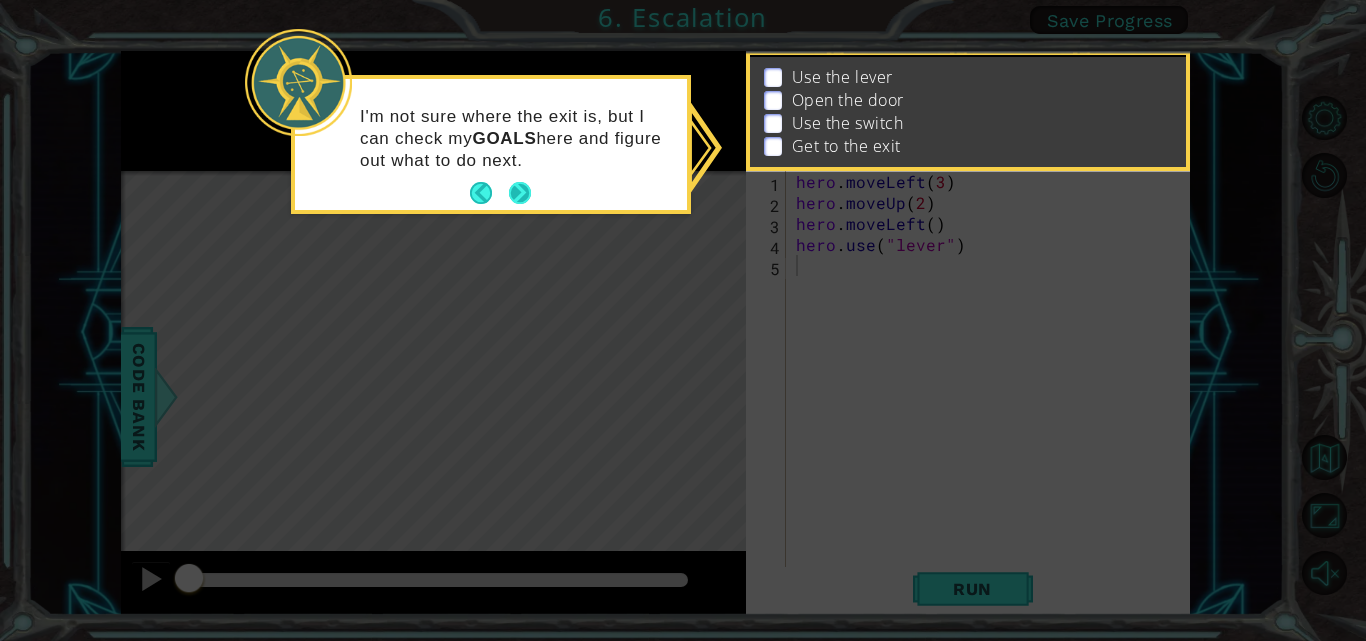 click at bounding box center (520, 193) 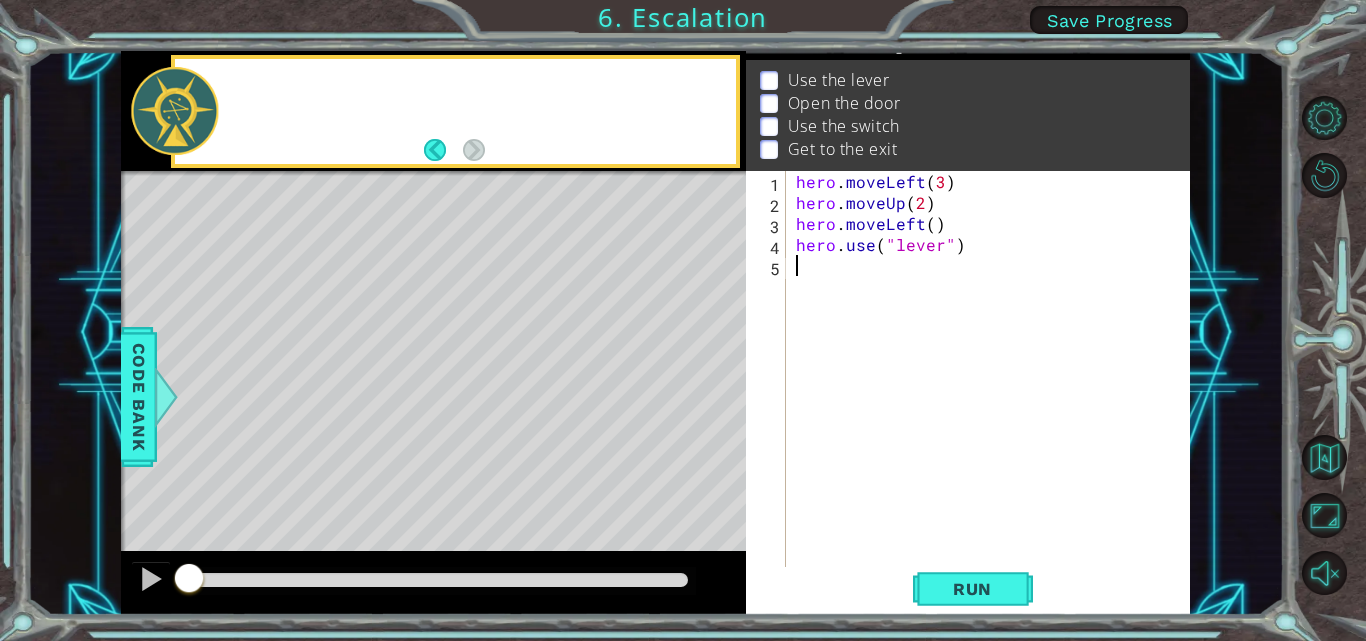 scroll, scrollTop: 52, scrollLeft: 0, axis: vertical 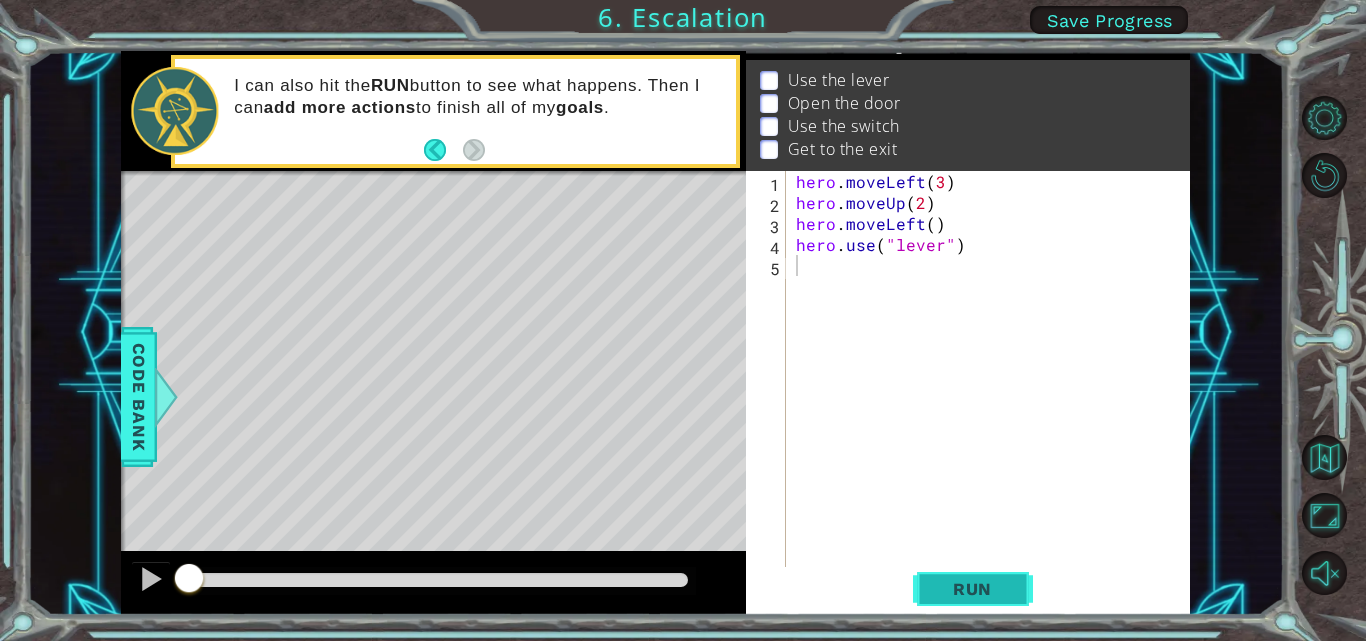 click on "Run" at bounding box center [972, 589] 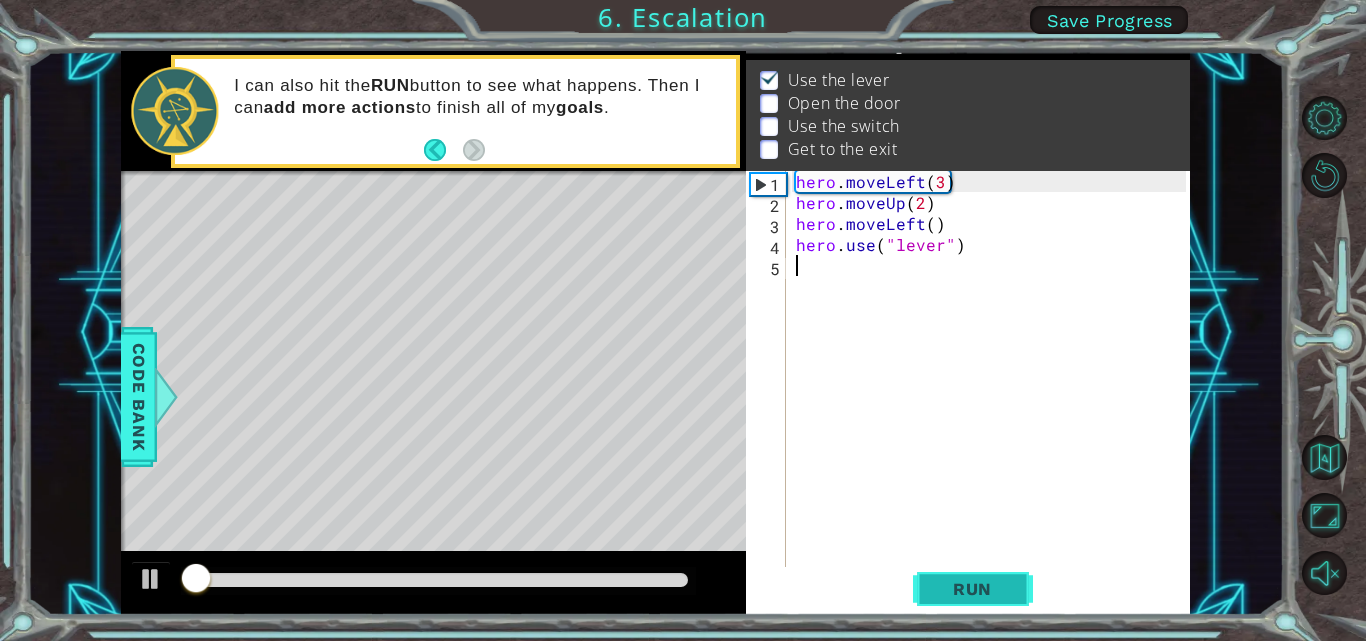 scroll, scrollTop: 26, scrollLeft: 0, axis: vertical 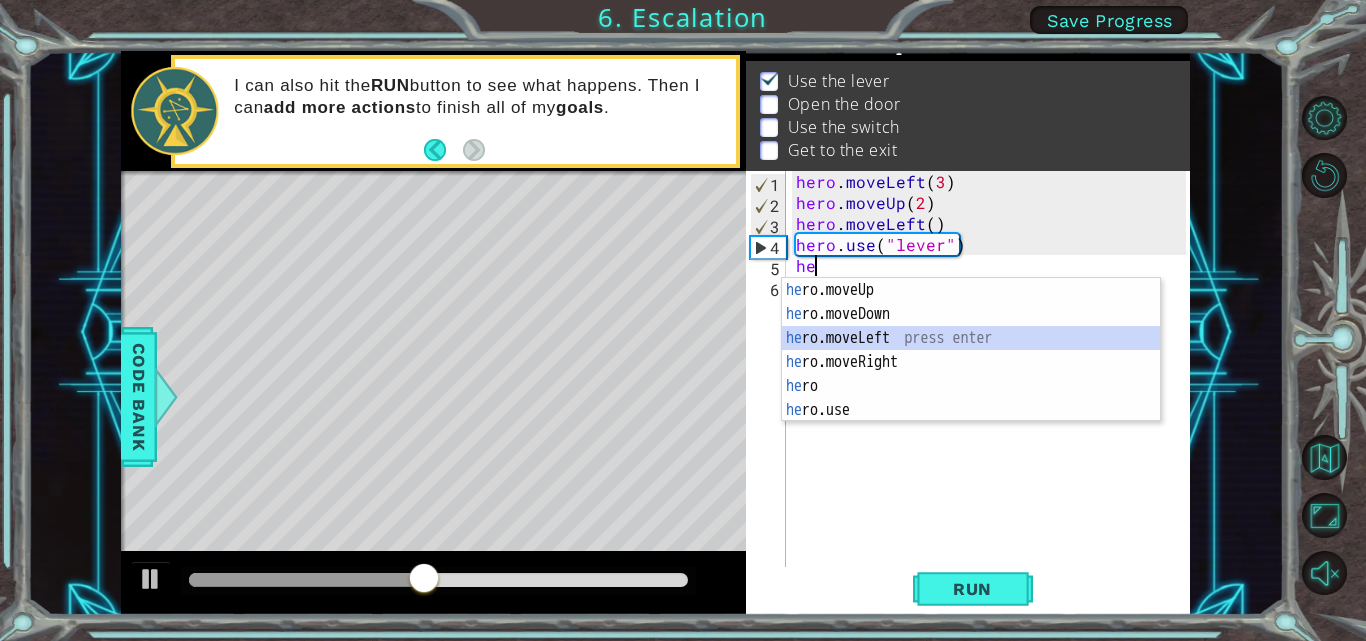 click on "he ro.moveUp press enter he ro.moveDown press enter he ro.moveLeft press enter he ro.moveRight press enter he ro press enter he ro.use press enter" at bounding box center (971, 374) 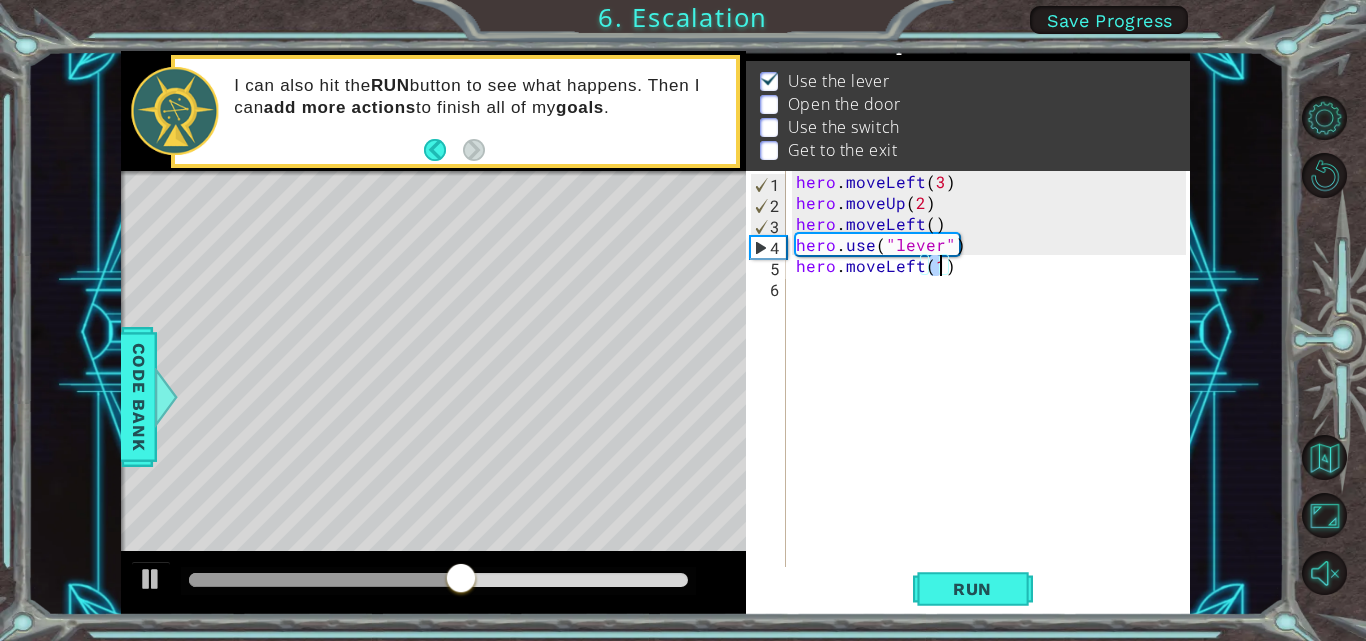 click on "hero . moveLeft ( 3 ) hero . moveUp ( 2 ) hero . moveLeft ( ) hero . use ( "lever" ) hero . moveLeft ( 1 )" at bounding box center [994, 391] 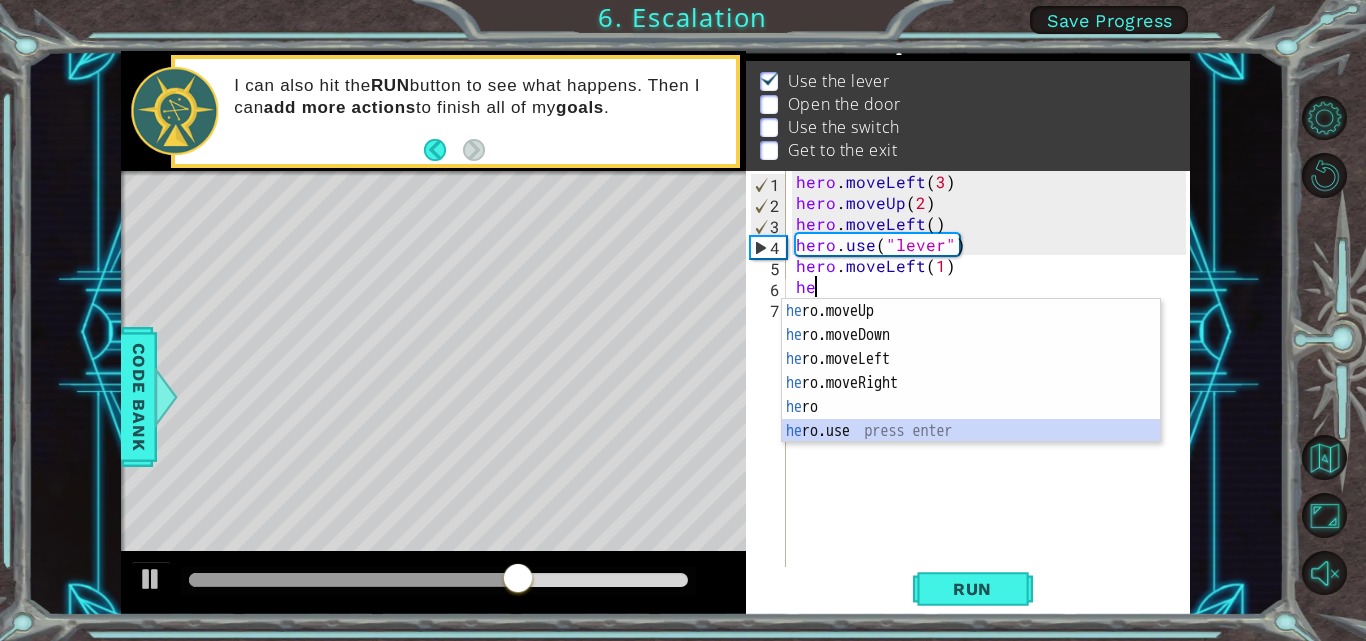 click on "he ro.moveUp press enter he ro.moveDown press enter he ro.moveLeft press enter he ro.moveRight press enter he ro press enter he ro.use press enter" at bounding box center (971, 395) 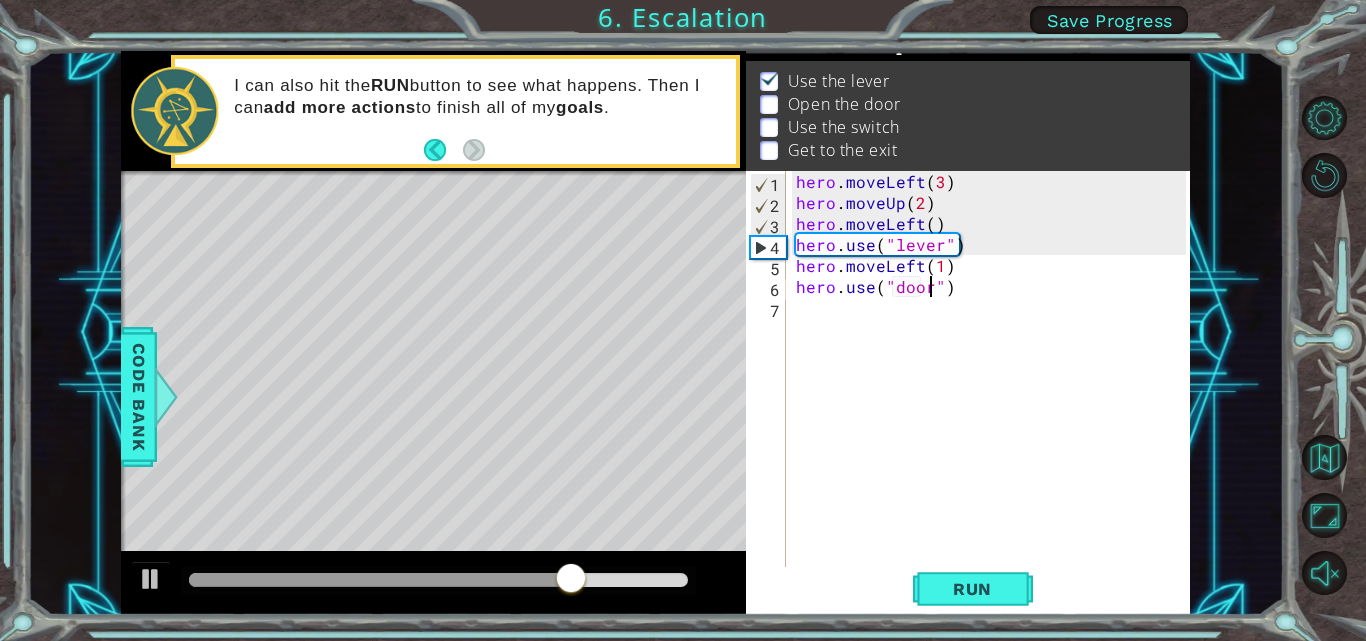scroll, scrollTop: 0, scrollLeft: 9, axis: horizontal 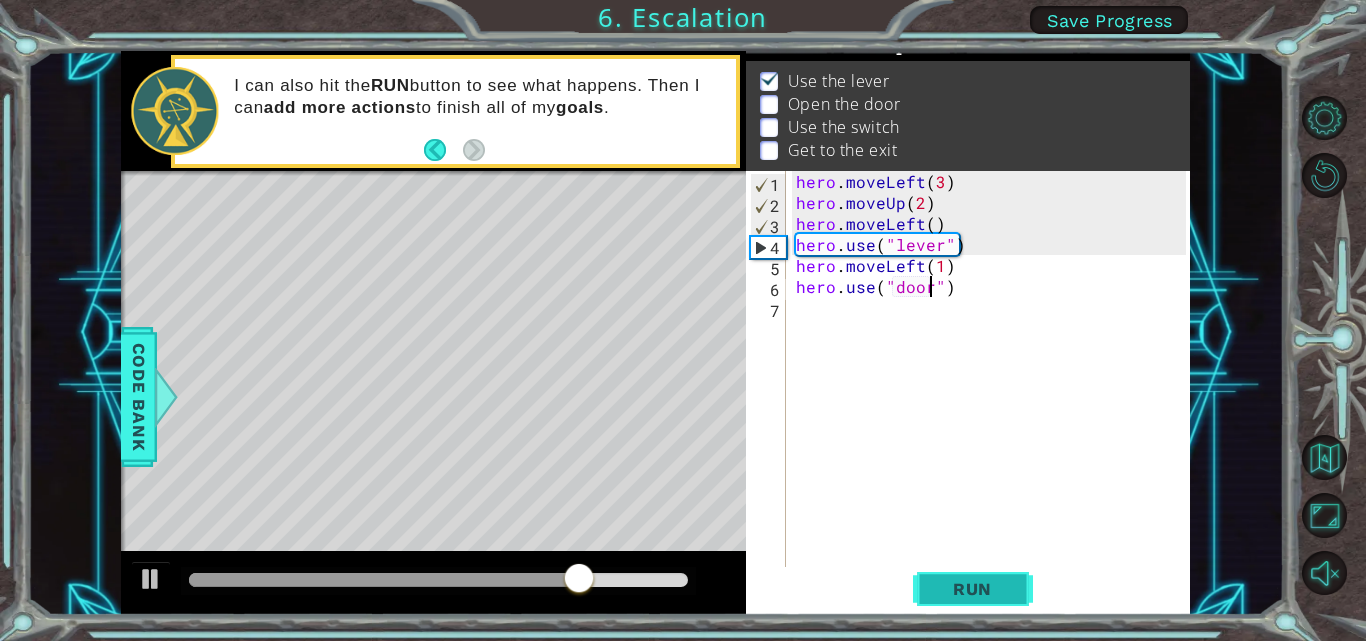 type on "hero.use("door")" 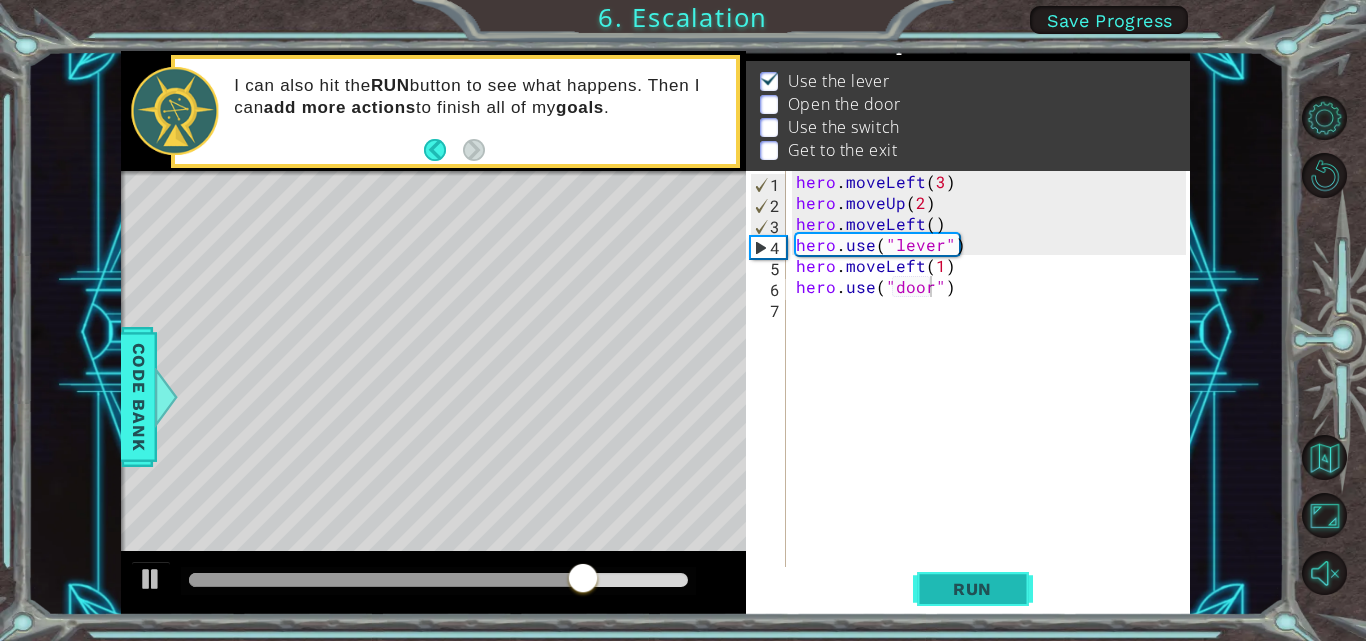 click on "Run" at bounding box center (972, 589) 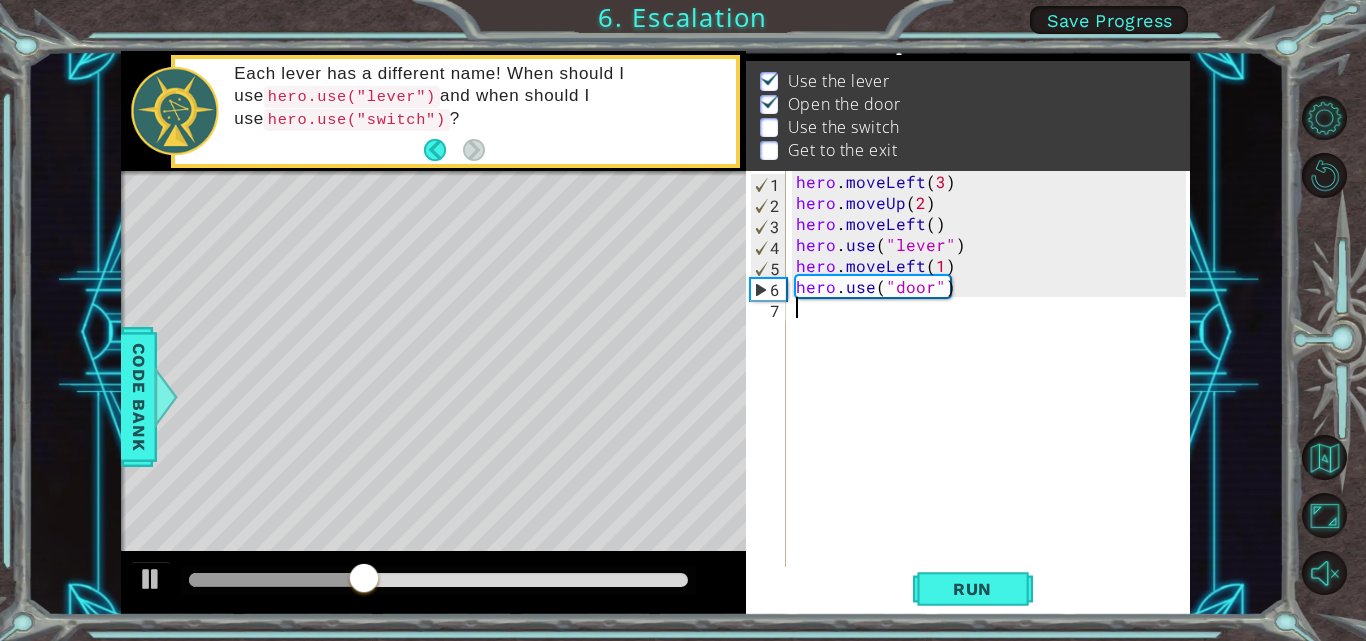 click on "hero . moveLeft ( 3 ) hero . moveUp ( 2 ) hero . moveLeft ( ) hero . use ( "lever" ) hero . moveLeft ( 1 ) hero . use ( "door" )" at bounding box center [994, 391] 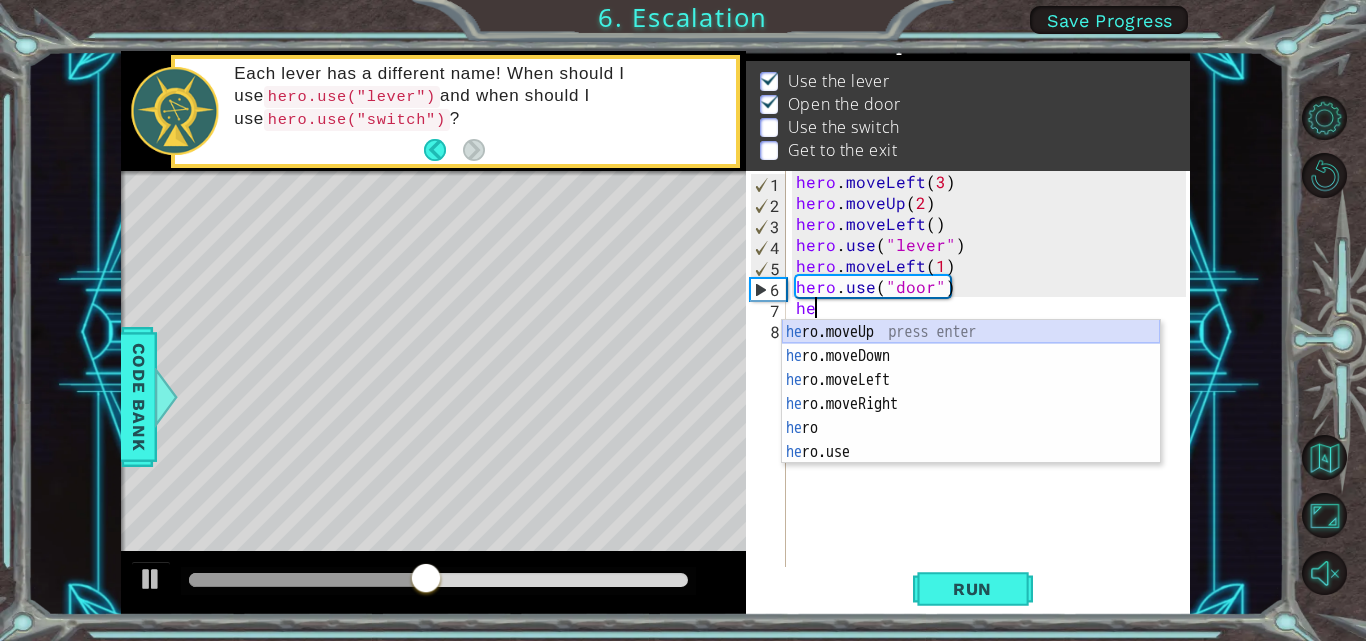 click on "he ro.moveUp press enter he ro.moveDown press enter he ro.moveLeft press enter he ro.moveRight press enter he ro press enter he ro.use press enter" at bounding box center (971, 416) 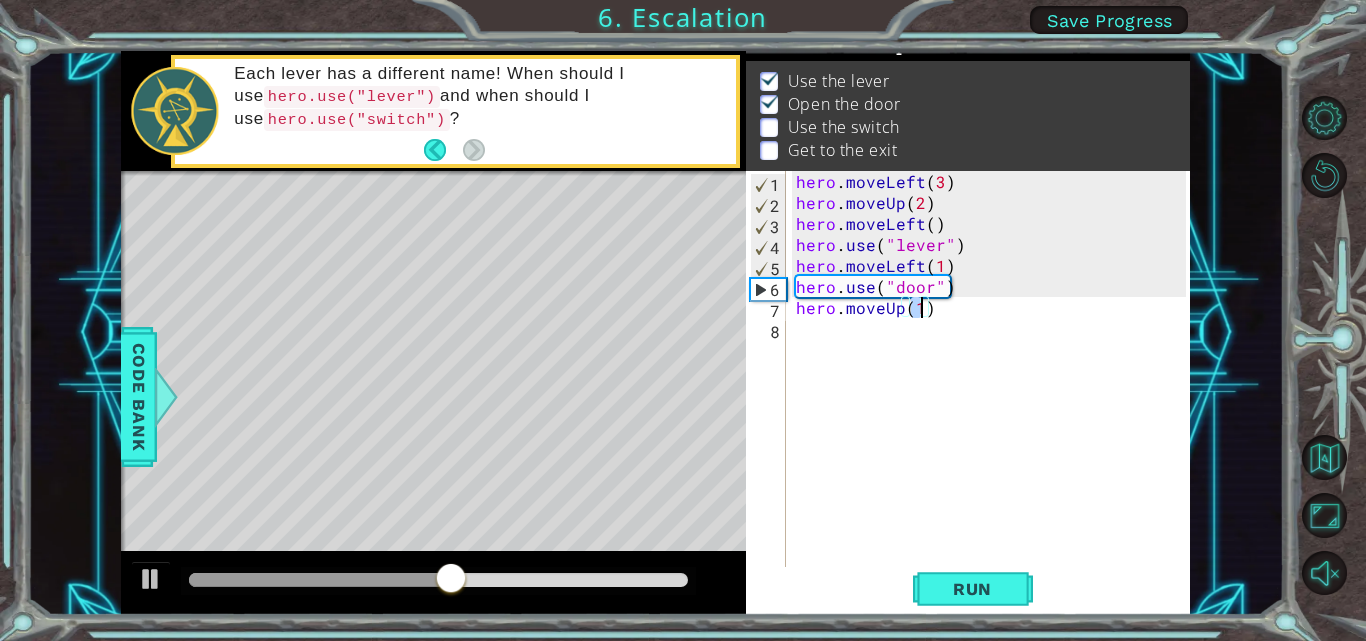 type on "hero.moveUp(2)" 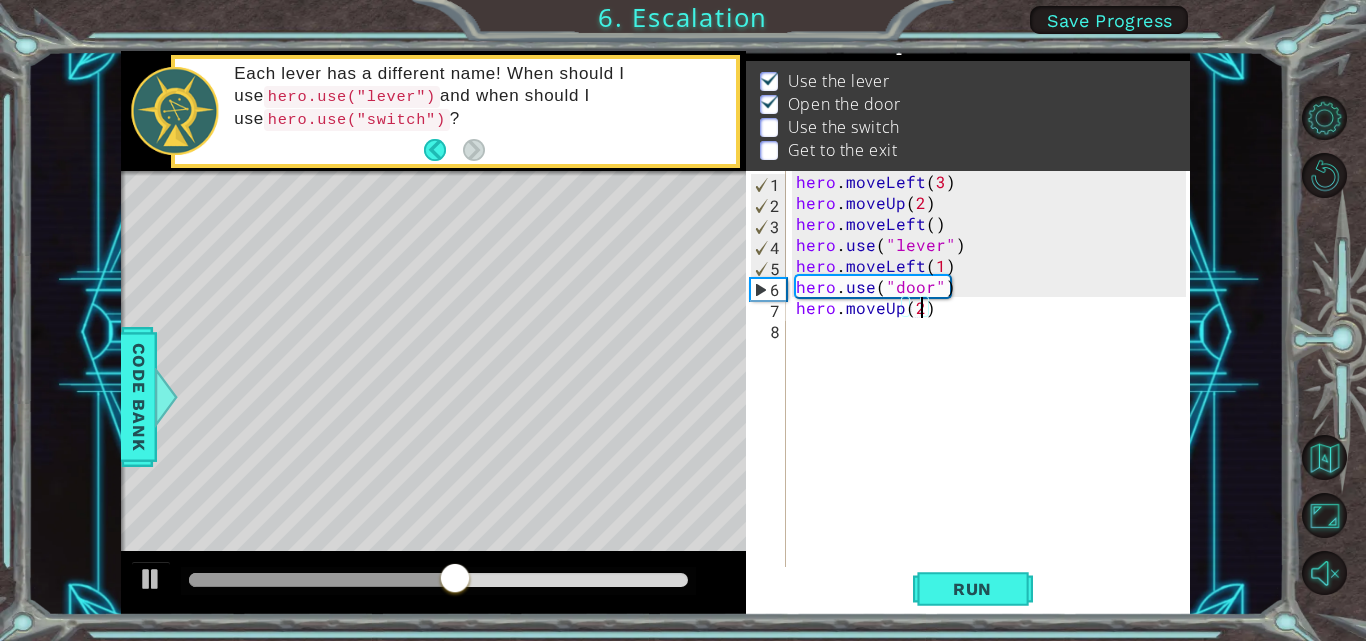 scroll, scrollTop: 0, scrollLeft: 7, axis: horizontal 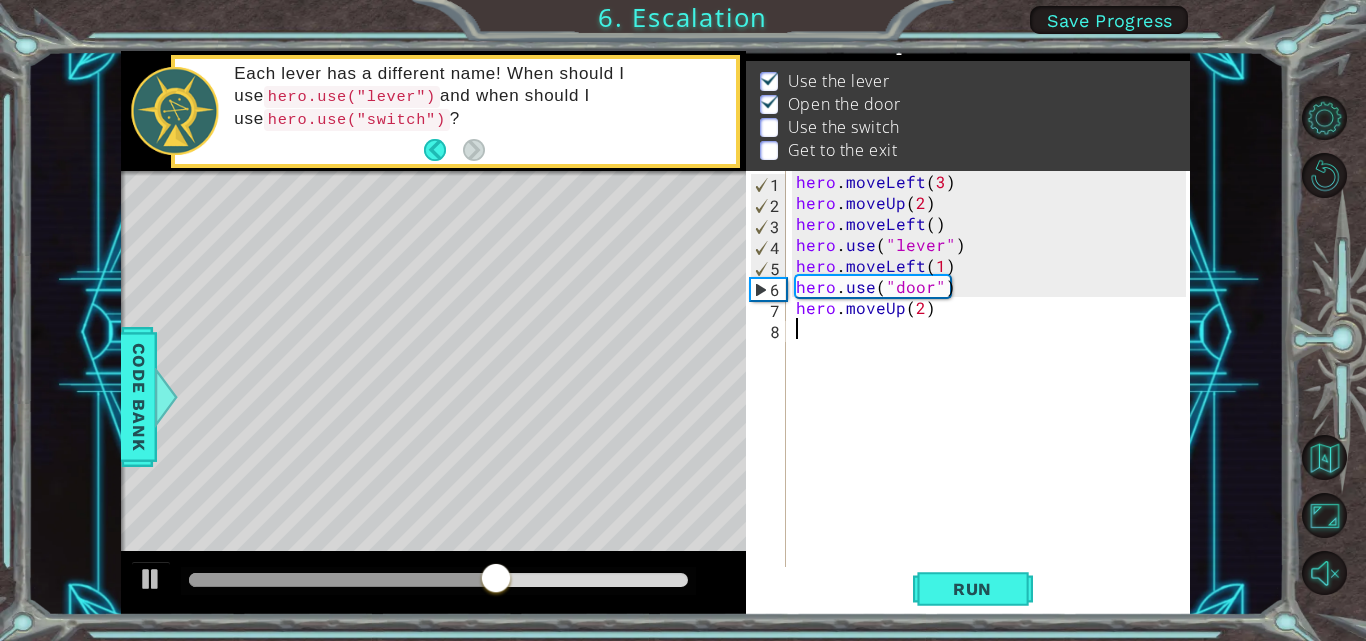 click on "hero . moveLeft ( 3 ) hero . moveUp ( 2 ) hero . moveLeft ( ) hero . use ( "lever" ) hero . moveLeft ( 1 ) hero . use ( "door" ) hero . moveUp ( 2 )" at bounding box center [994, 391] 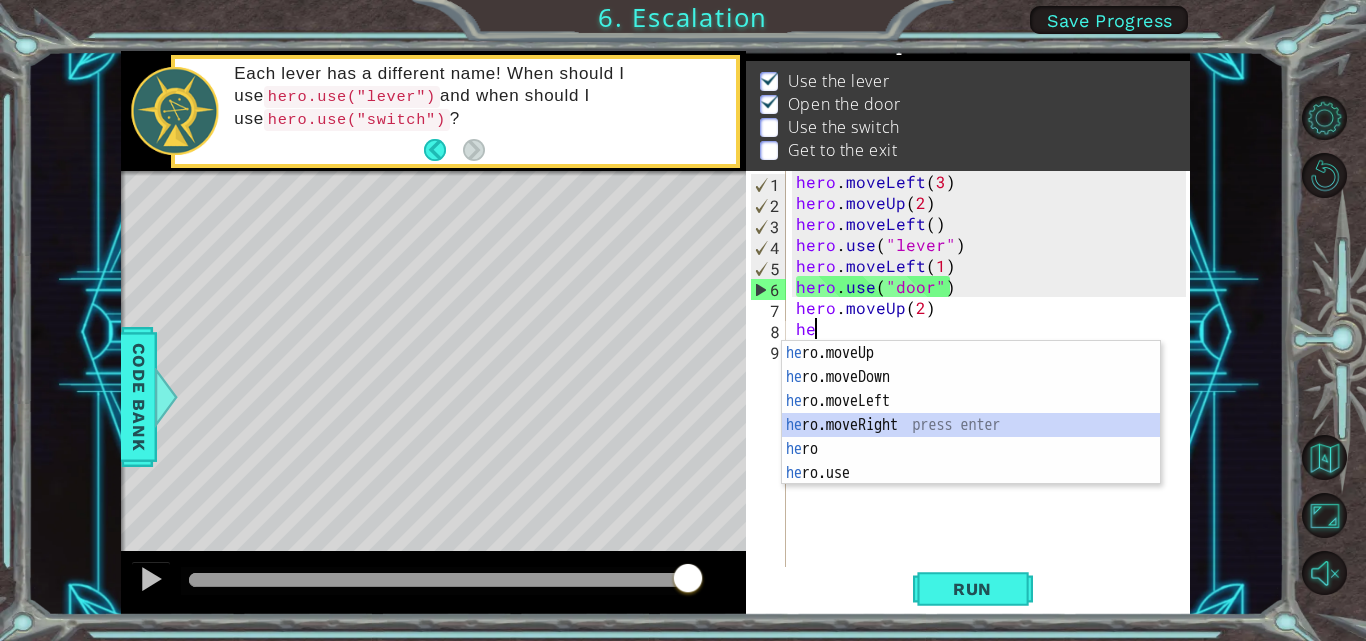 click on "he ro.moveUp press enter he ro.moveDown press enter he ro.moveLeft press enter he ro.moveRight press enter he ro press enter he ro.use press enter" at bounding box center (971, 437) 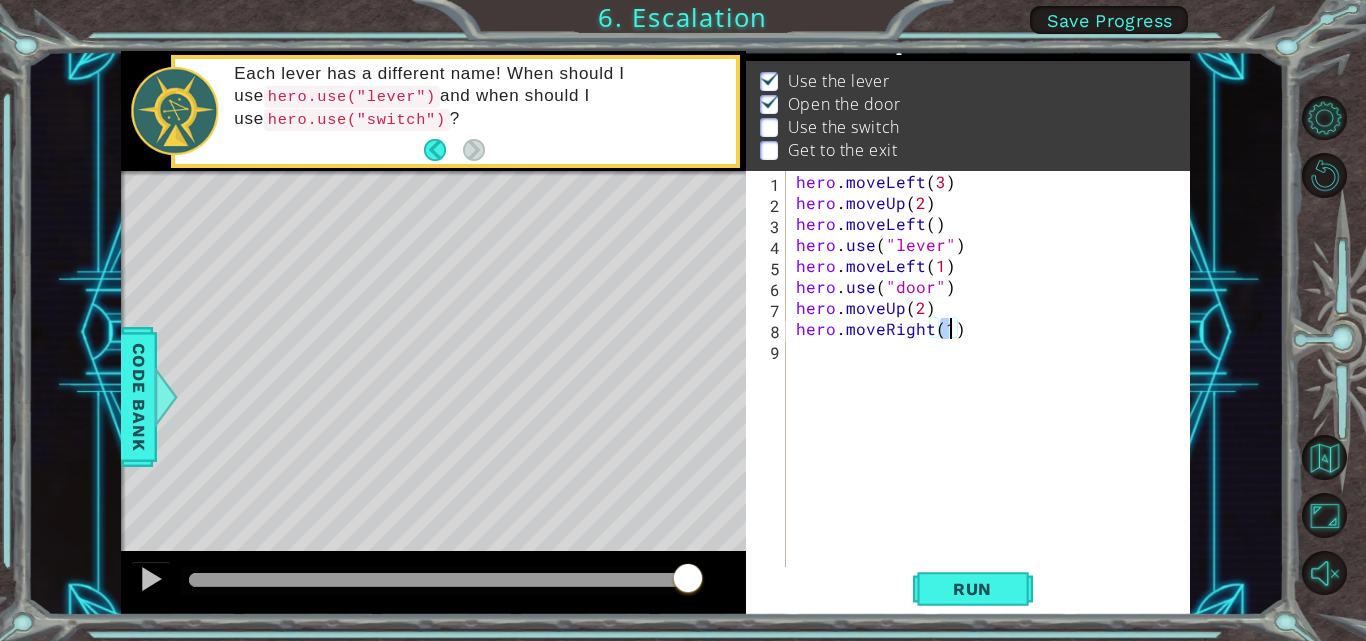type on "hero.moveRight(2)" 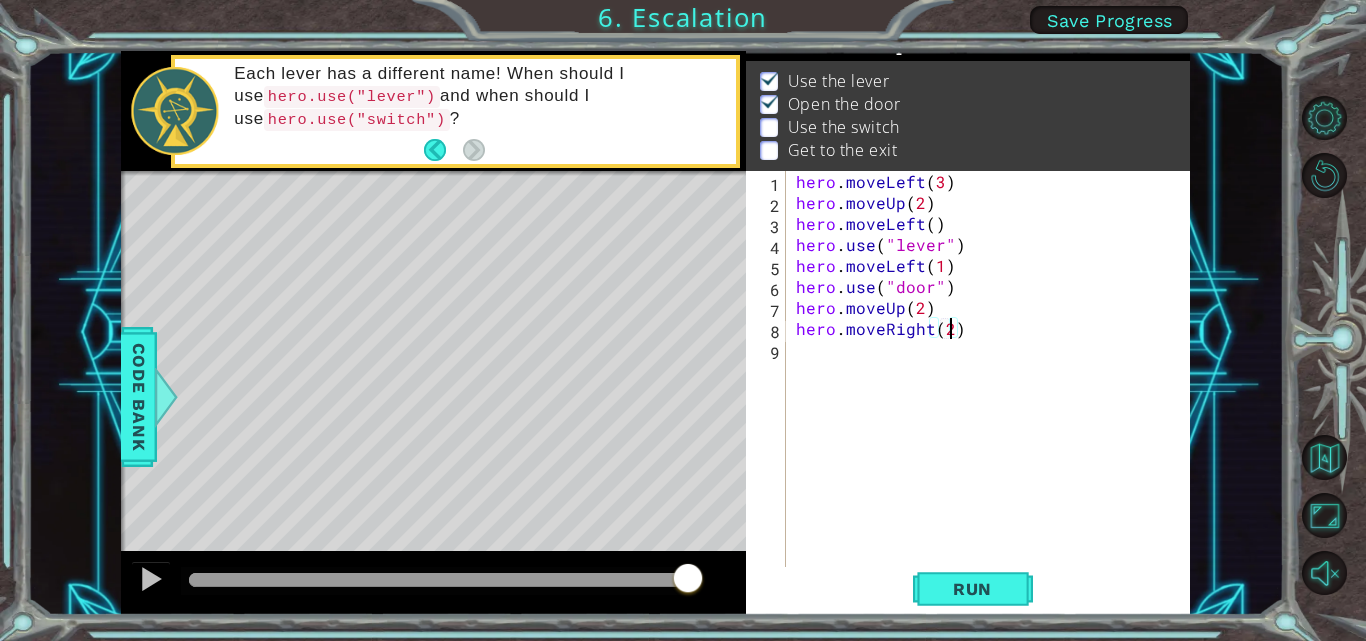 scroll, scrollTop: 0, scrollLeft: 9, axis: horizontal 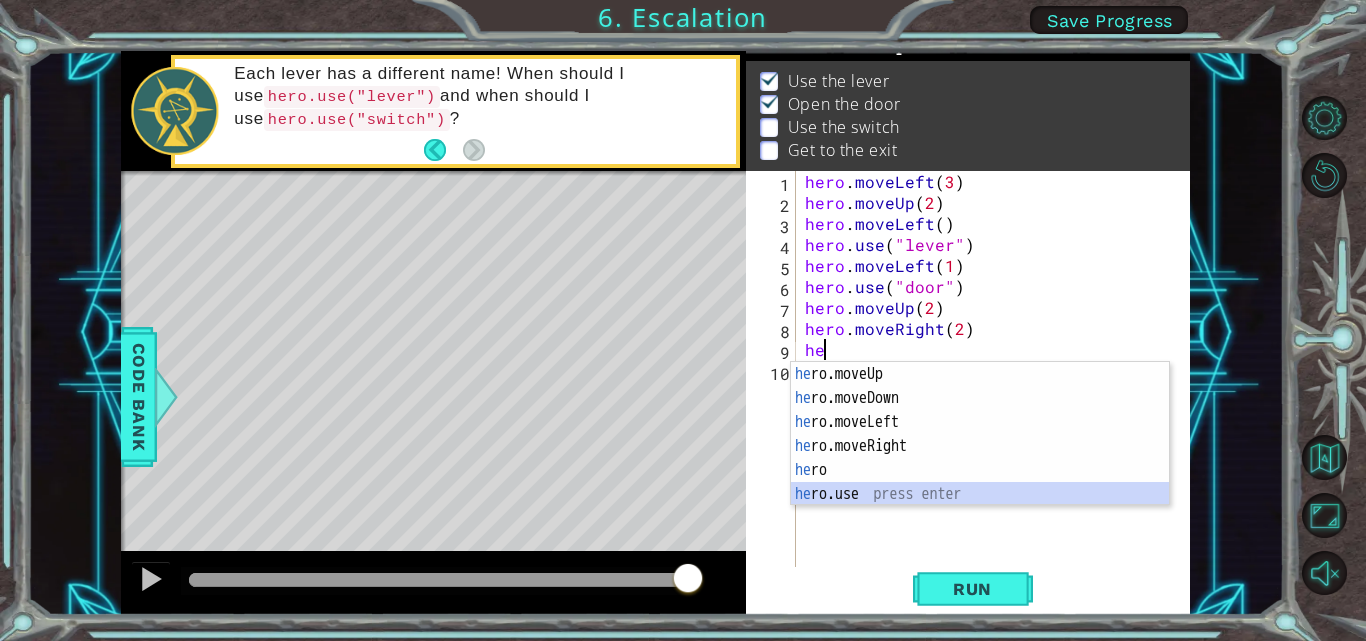 click on "he ro.moveUp press enter he ro.moveDown press enter he ro.moveLeft press enter he ro.moveRight press enter he ro press enter he ro.use press enter" at bounding box center [980, 458] 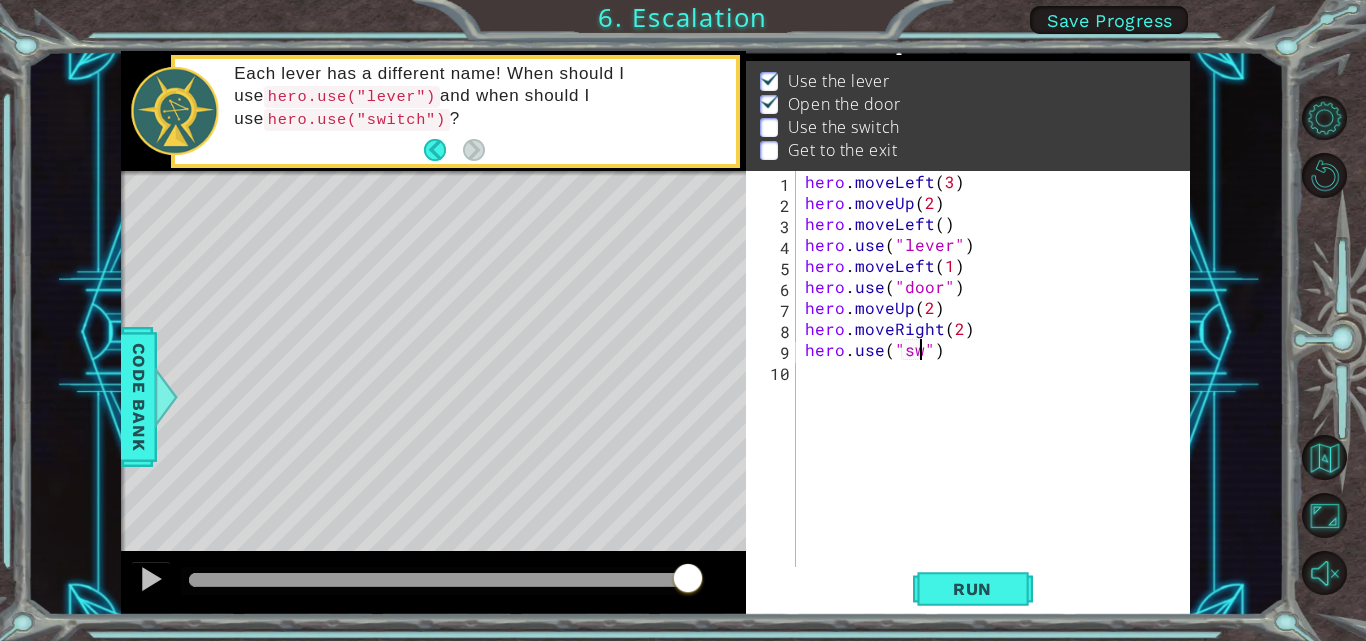 scroll, scrollTop: 0, scrollLeft: 8, axis: horizontal 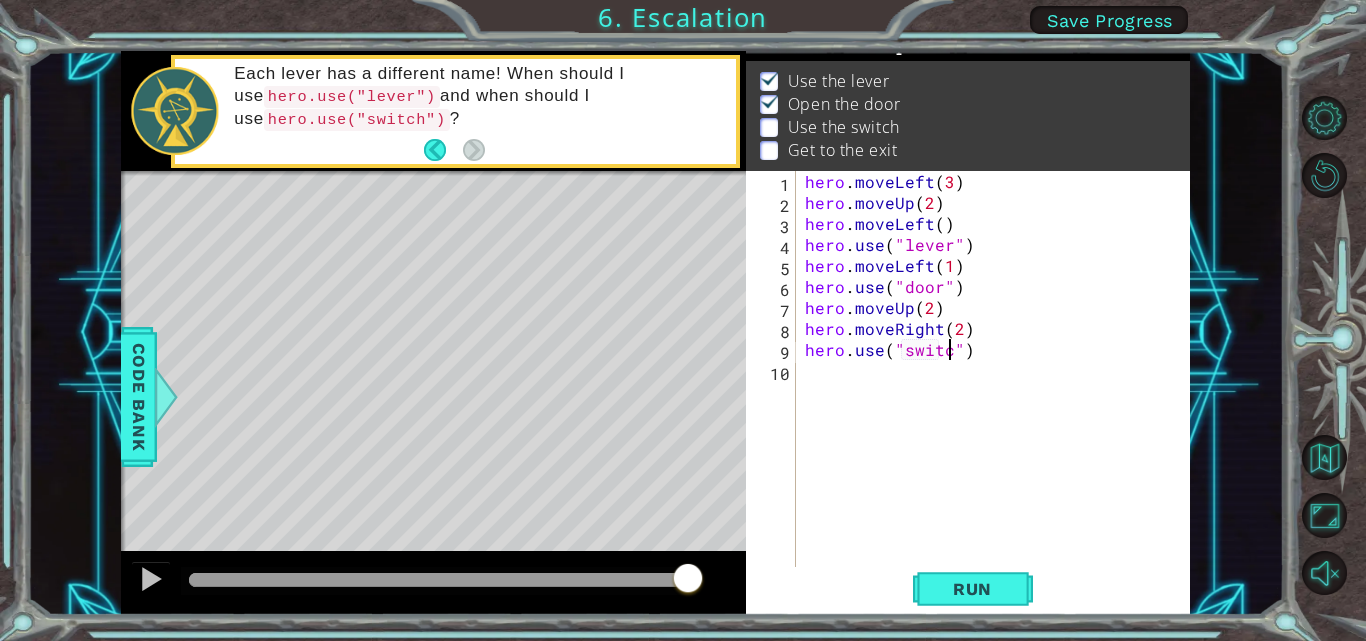type on "hero.use("switch")" 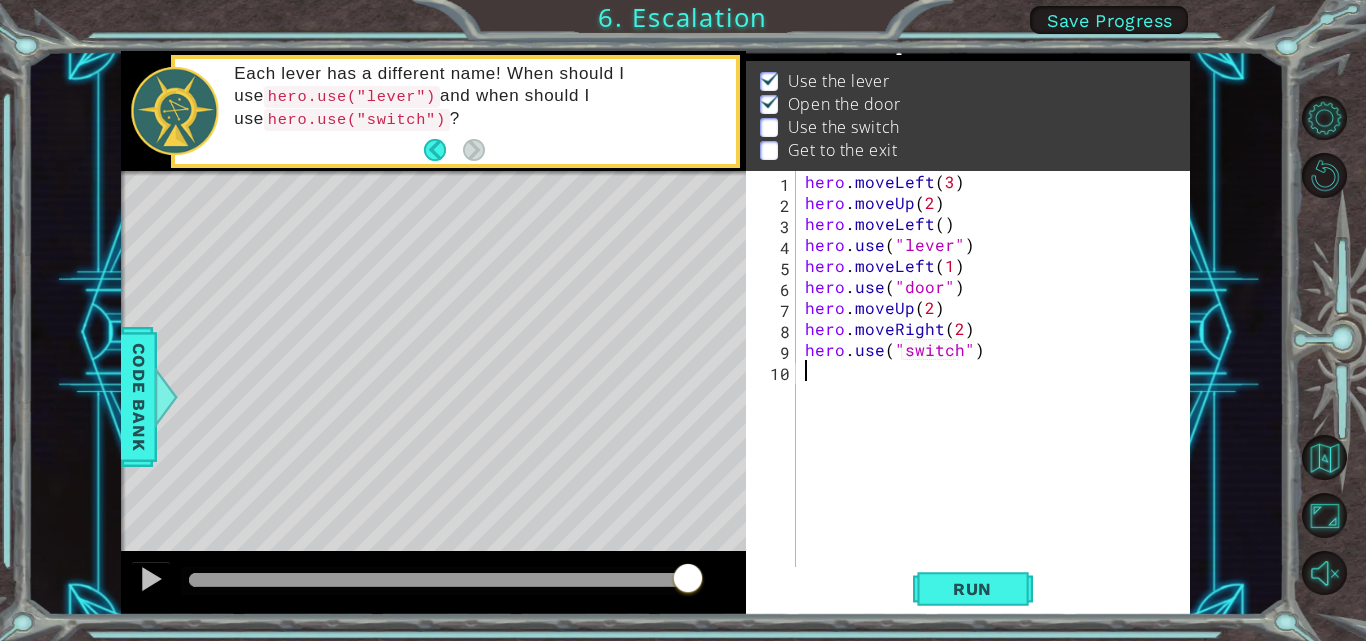 click on "hero . moveLeft ( 3 ) hero . moveUp ( 2 ) hero . moveLeft ( ) hero . use ( "lever" ) hero . moveLeft ( 1 ) hero . use ( "door" ) hero . moveUp ( 2 ) hero . moveRight ( 2 ) hero . use ( "switch" )" at bounding box center [998, 391] 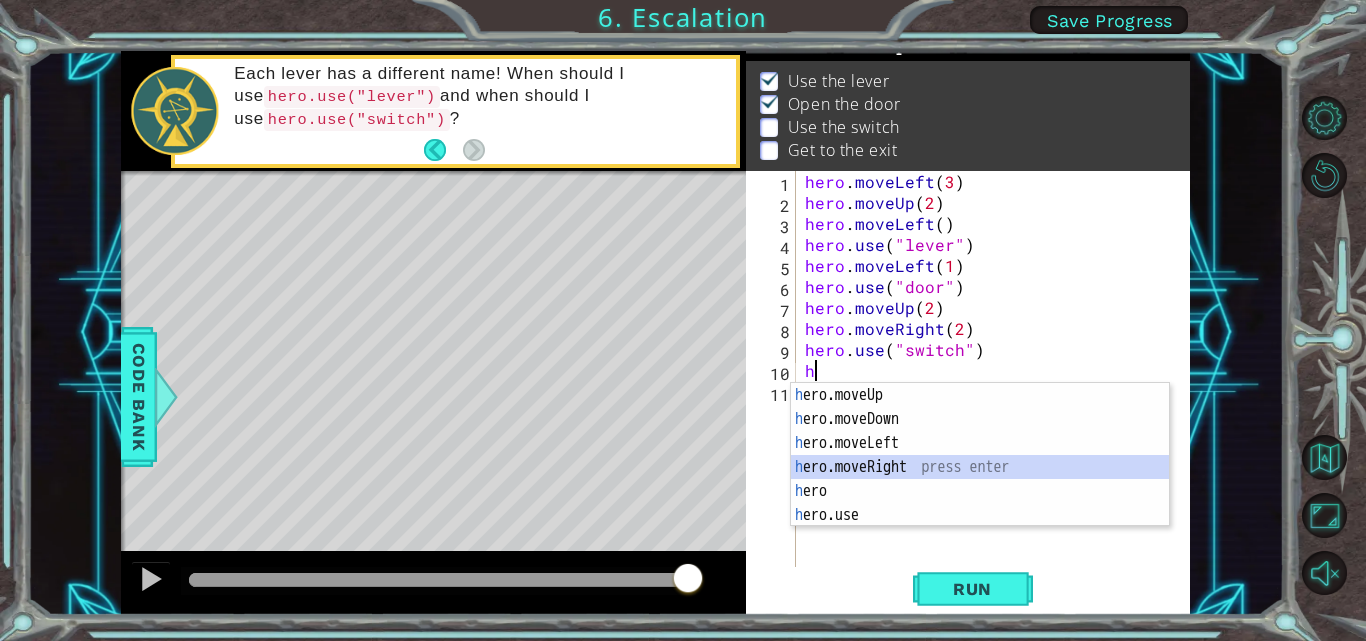 click on "h ero.moveUp press enter h ero.moveDown press enter h ero.moveLeft press enter h ero.moveRight press enter h ero press enter h ero.use press enter" at bounding box center (980, 479) 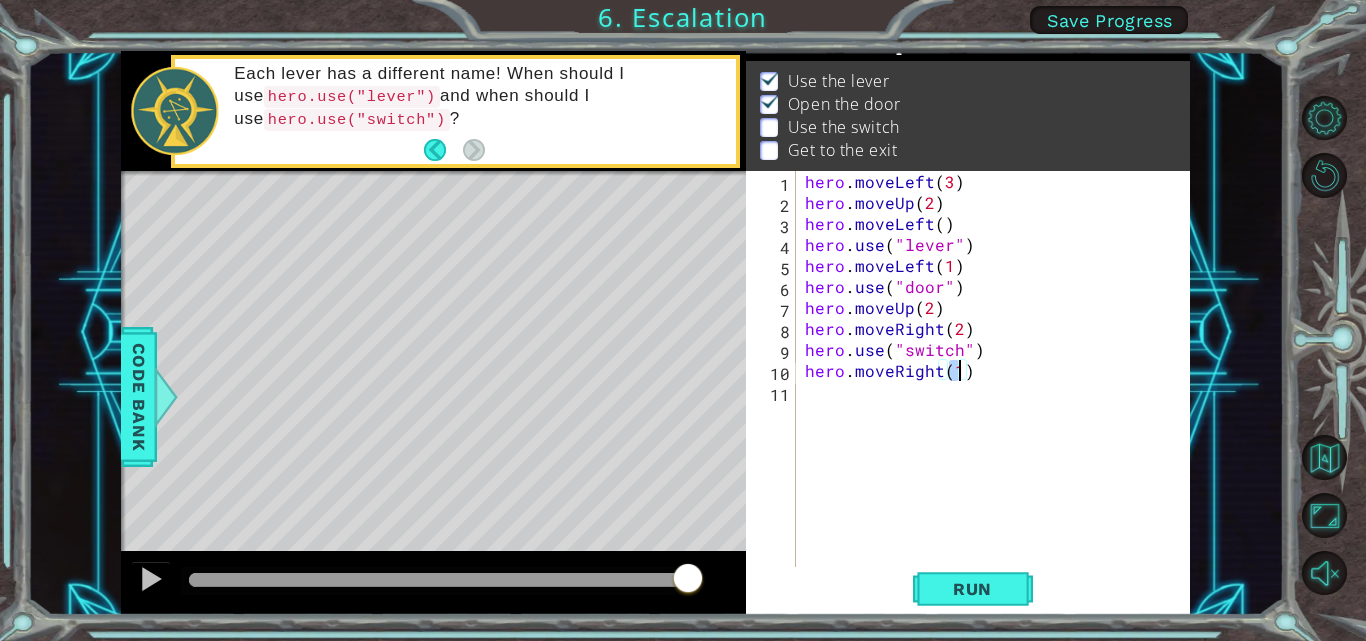 drag, startPoint x: 890, startPoint y: 442, endPoint x: 897, endPoint y: 412, distance: 30.805843 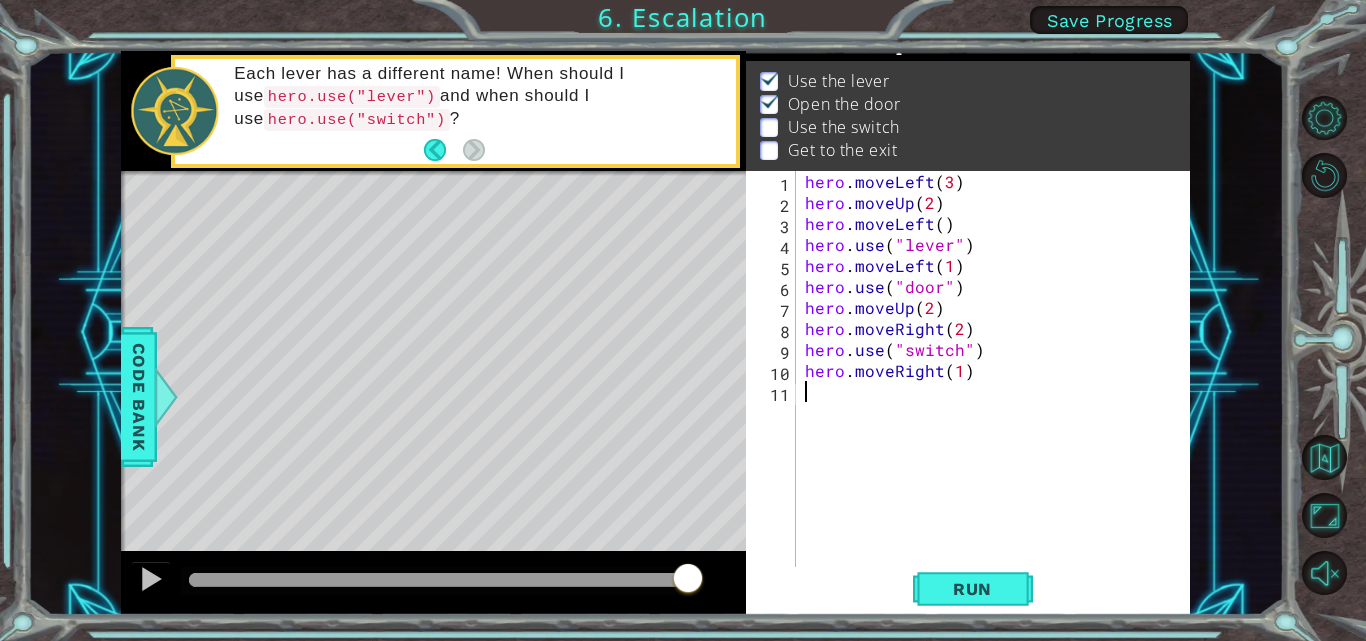 click on "hero . moveLeft ( 3 ) hero . moveUp ( 2 ) hero . moveLeft ( ) hero . use ( "lever" ) hero . moveLeft ( 1 ) hero . use ( "door" ) hero . moveUp ( 2 ) hero . moveRight ( 2 ) hero . use ( "switch" ) hero . moveRight ( 1 )" at bounding box center [998, 391] 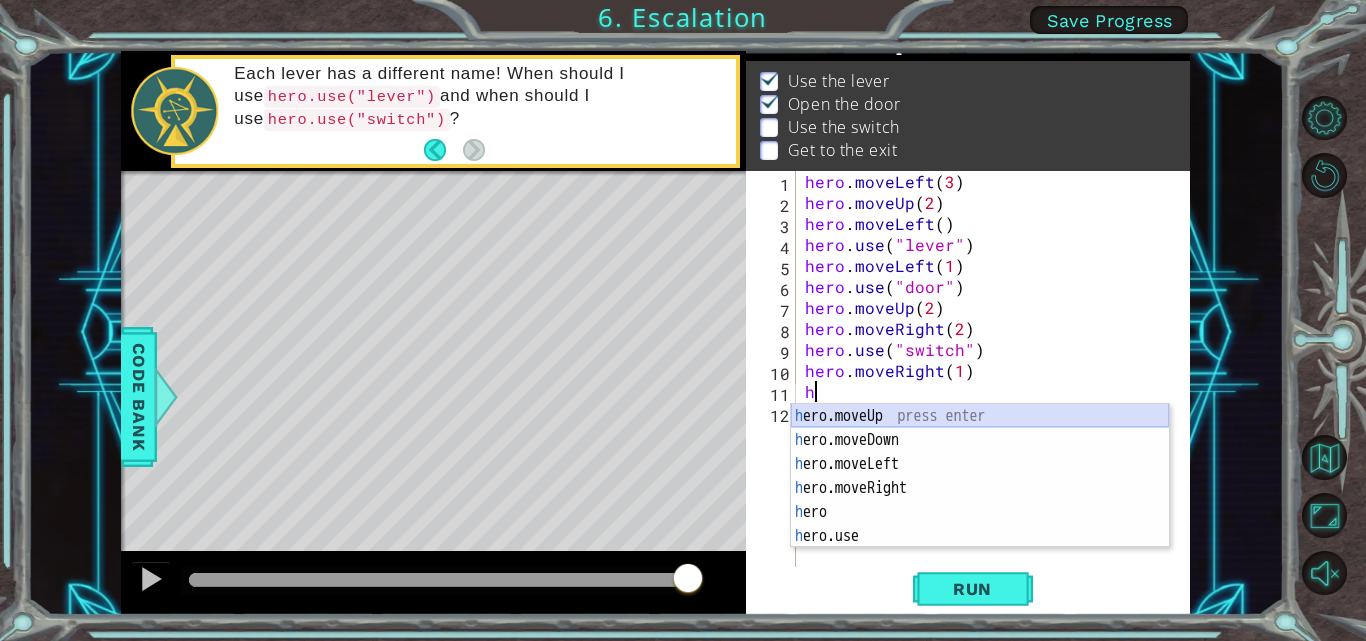 click on "h ero.moveUp press enter h ero.moveDown press enter h ero.moveLeft press enter h ero.moveRight press enter h ero press enter h ero.use press enter" at bounding box center [980, 500] 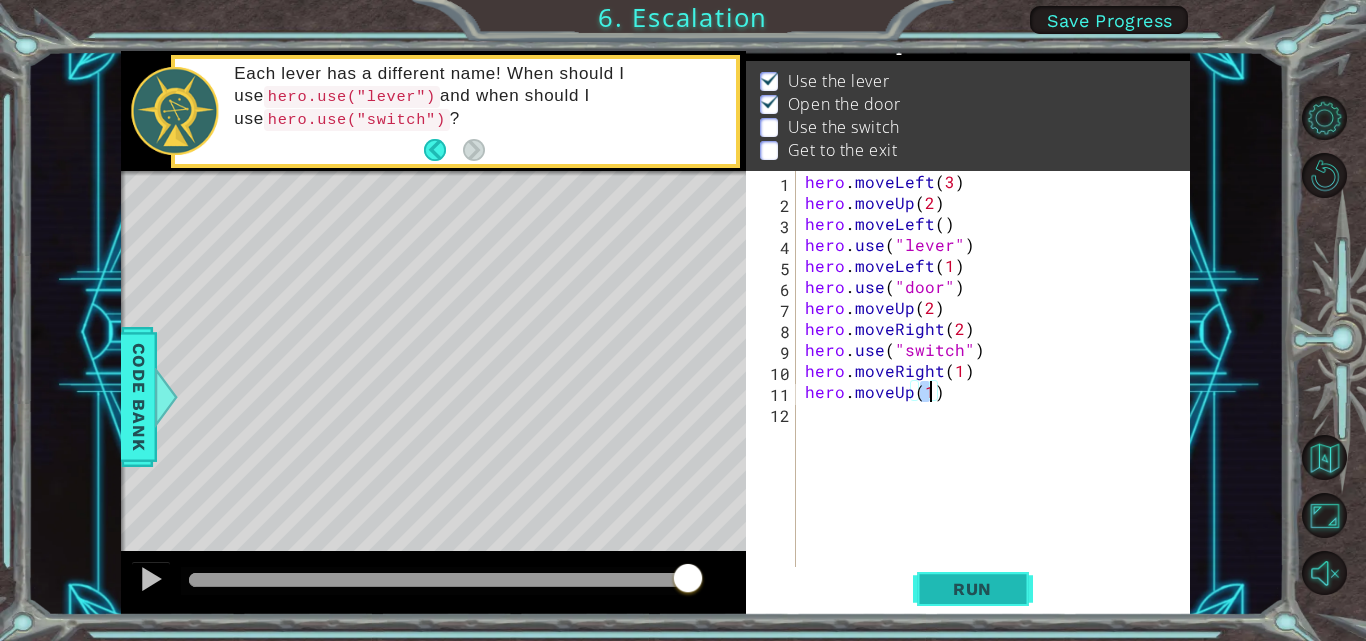 type on "hero.moveUp(1)" 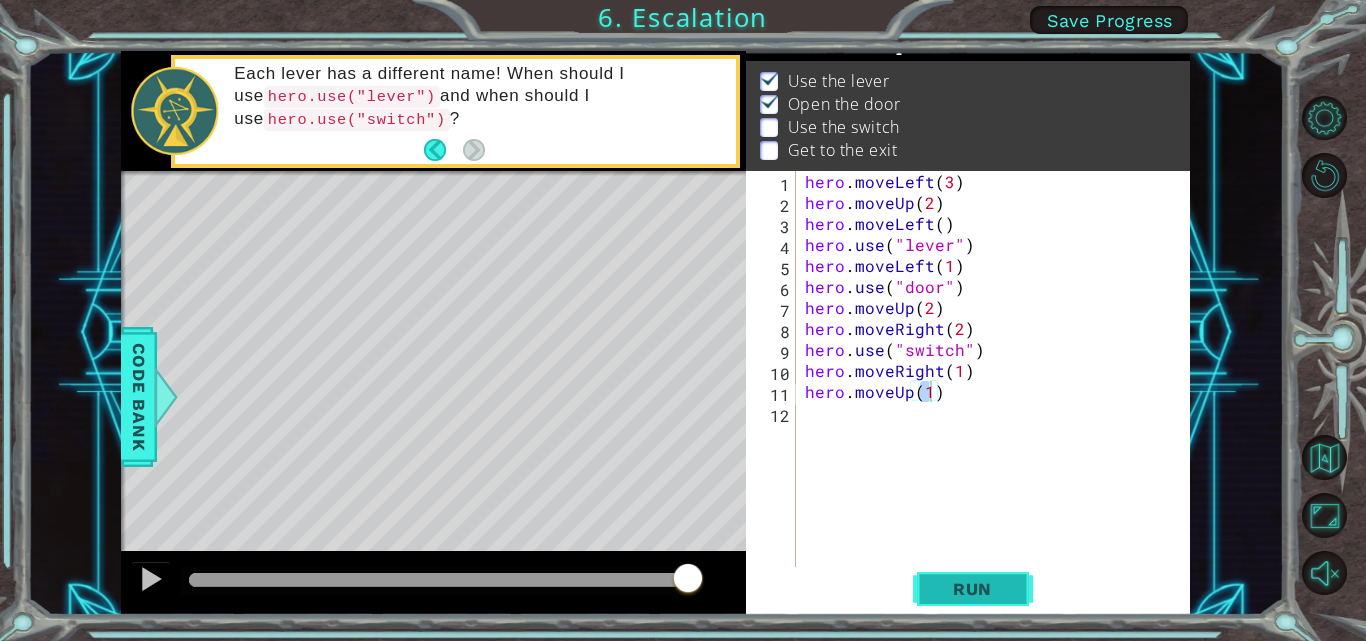 click on "Run" at bounding box center (972, 589) 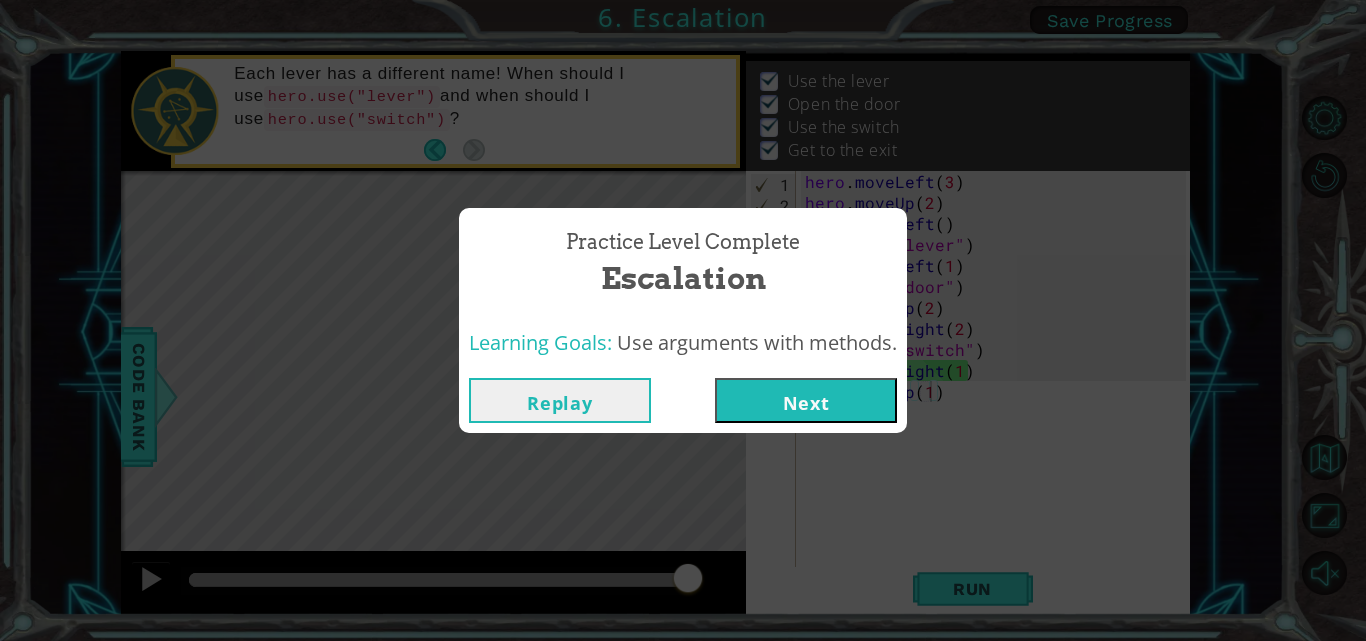 click on "Next" at bounding box center (806, 400) 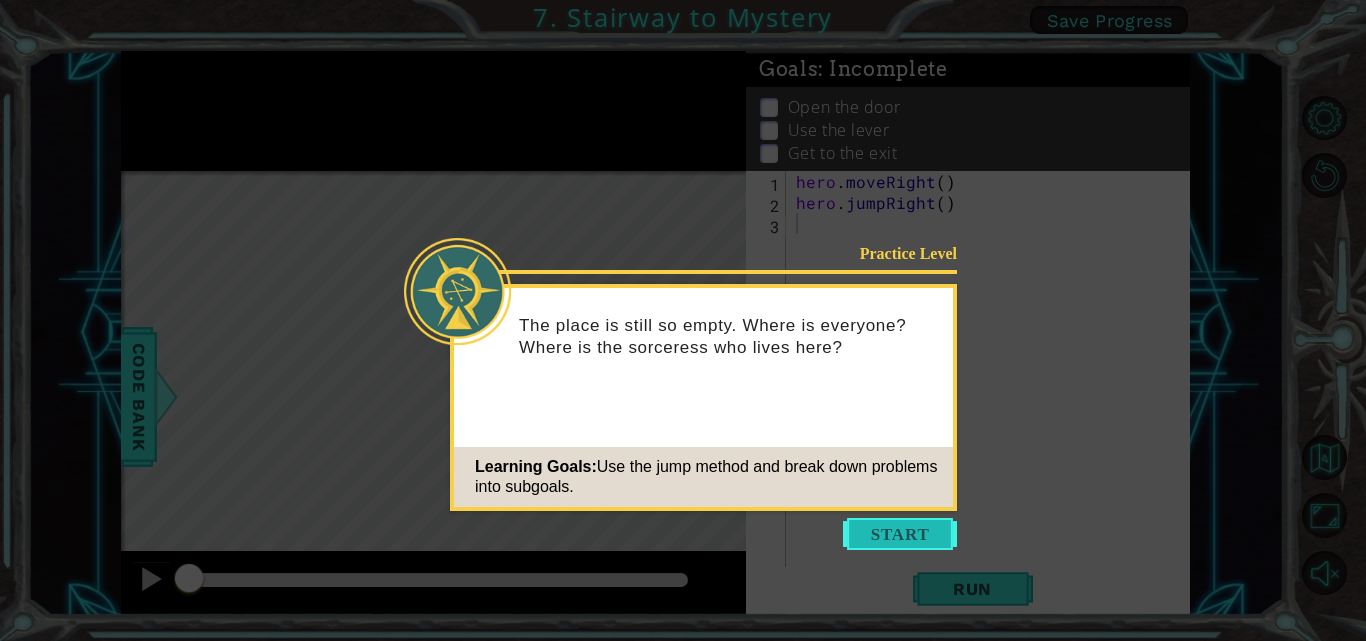 click at bounding box center (900, 534) 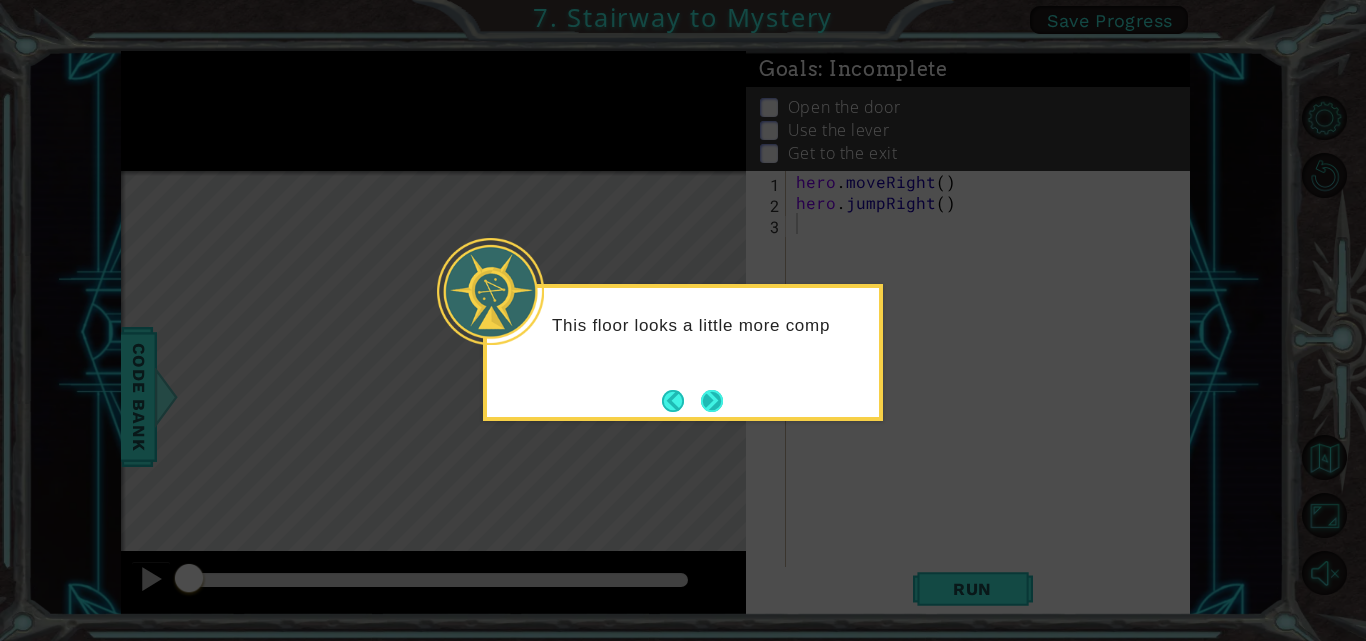 click at bounding box center [712, 401] 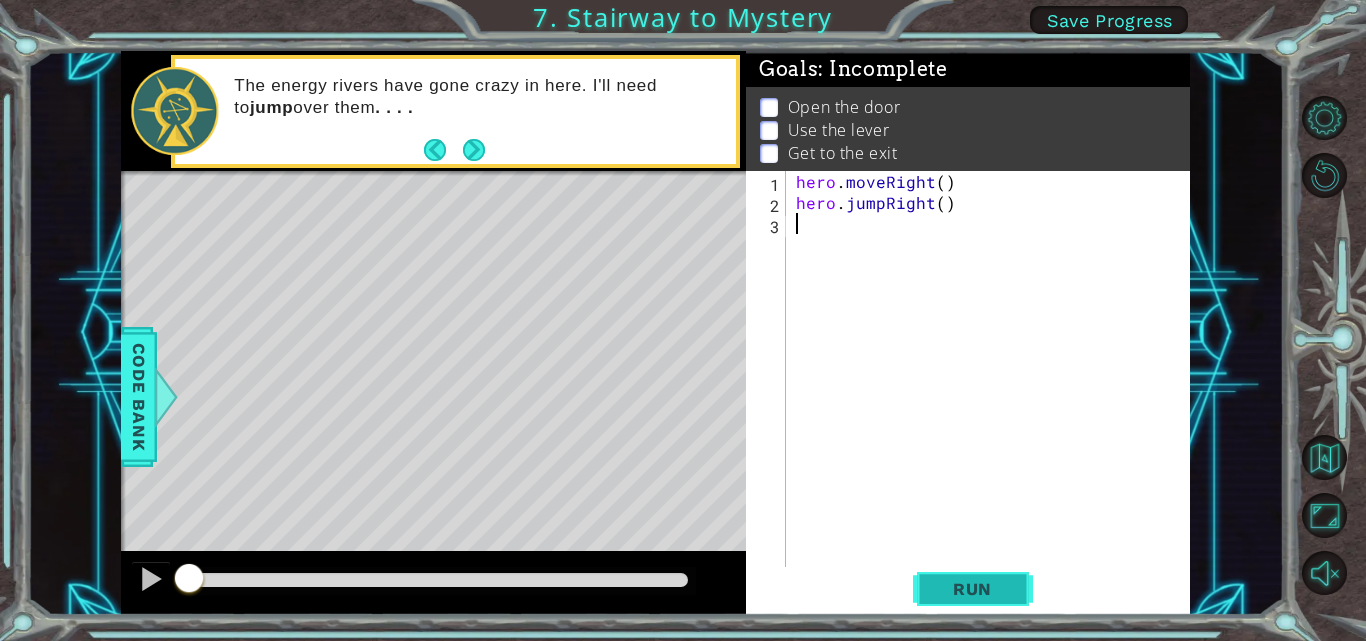 click on "Run" at bounding box center [972, 589] 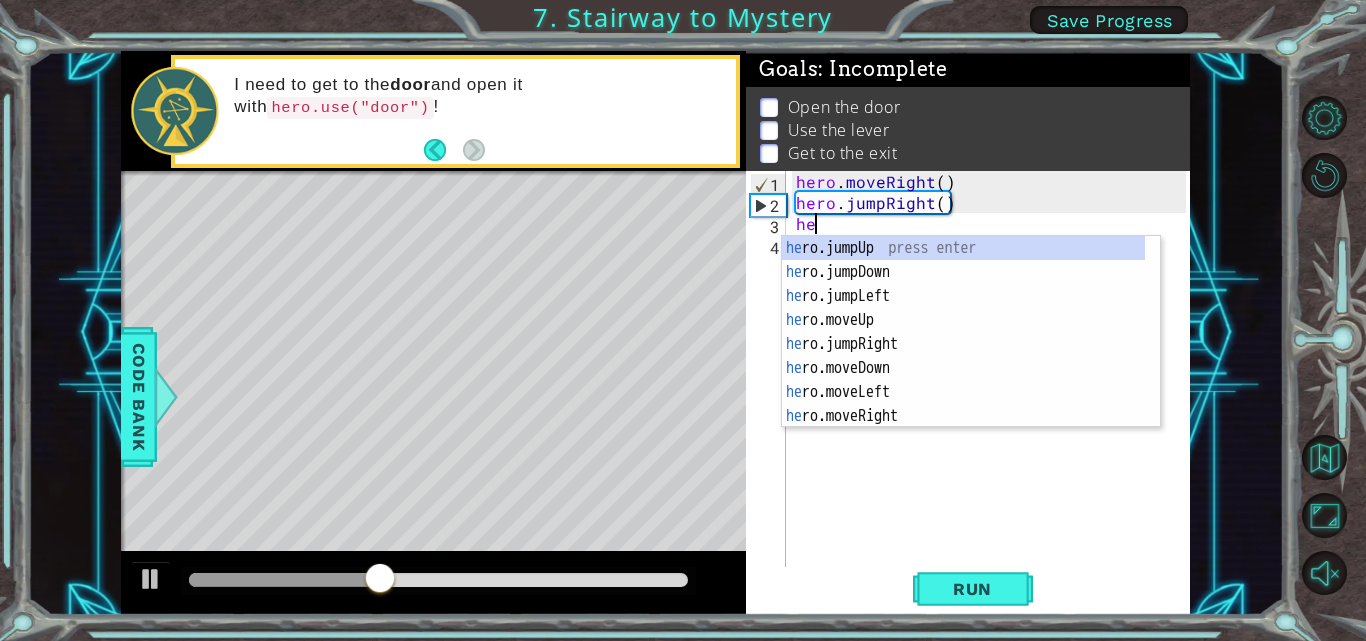 scroll, scrollTop: 0, scrollLeft: 1, axis: horizontal 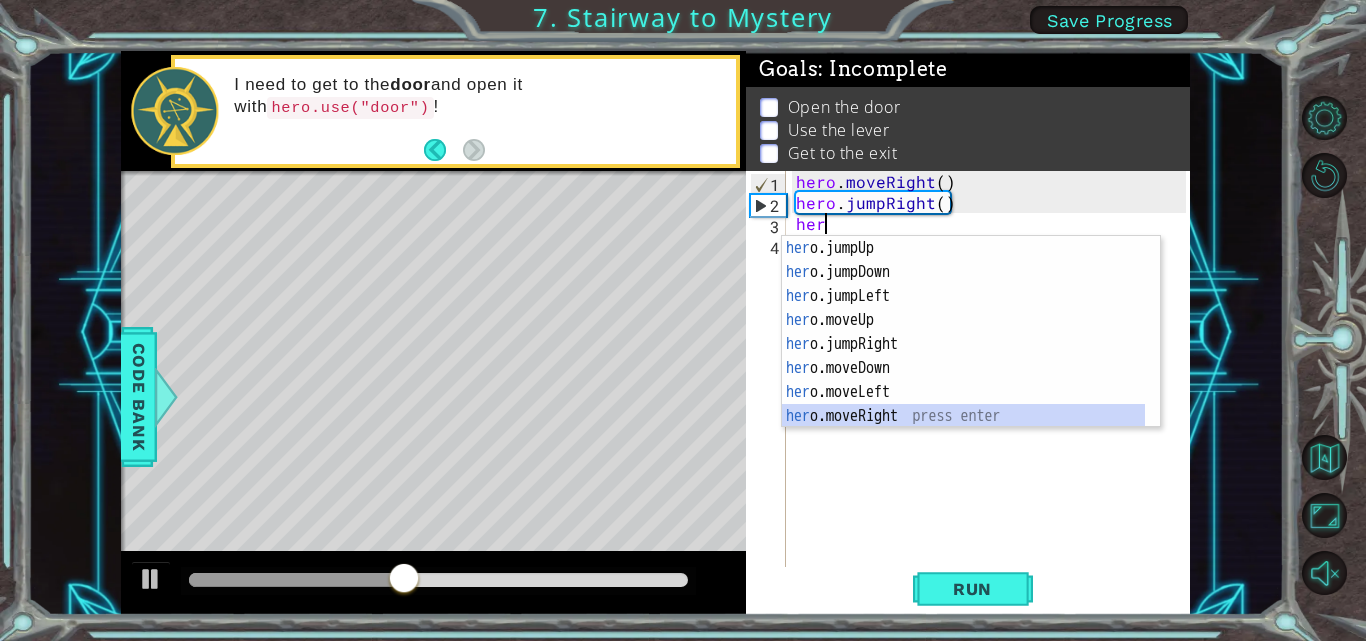 click on "her o.jumpUp press enter her o.jumpDown press enter her o.jumpLeft press enter her o.moveUp press enter her o.jumpRight press enter her o.moveDown press enter her o.moveLeft press enter her o.moveRight press enter her o.use press enter" at bounding box center [963, 356] 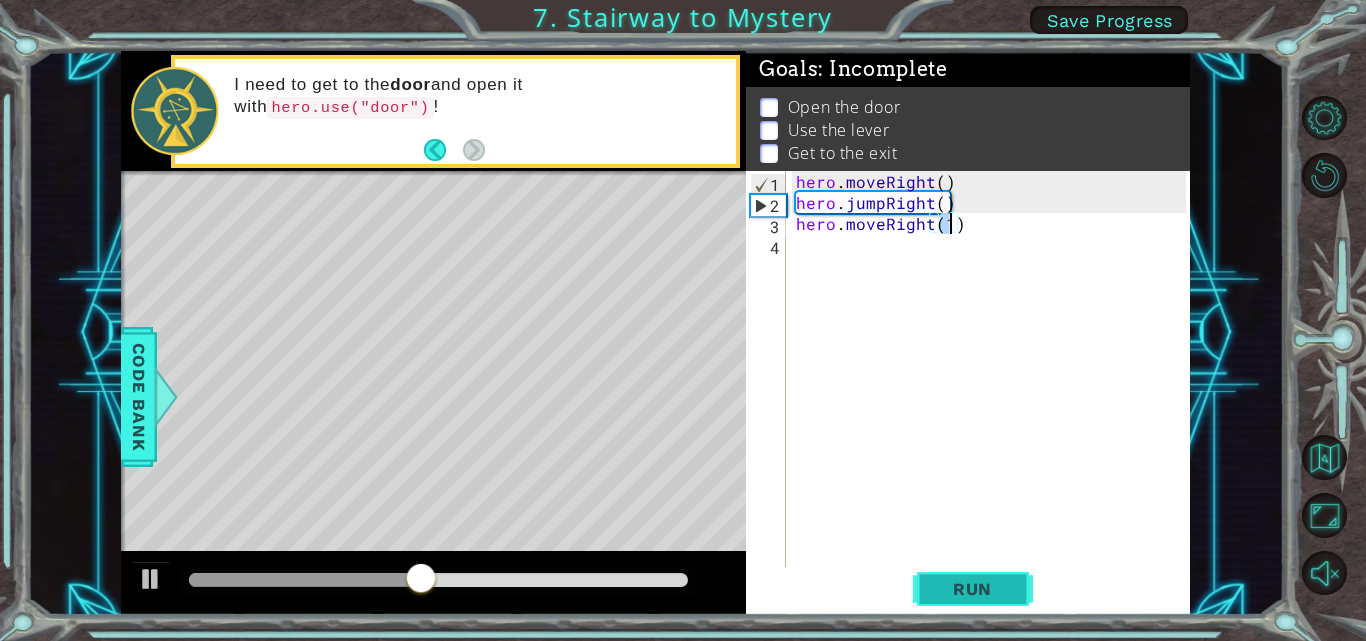 type on "hero.moveRight(1)" 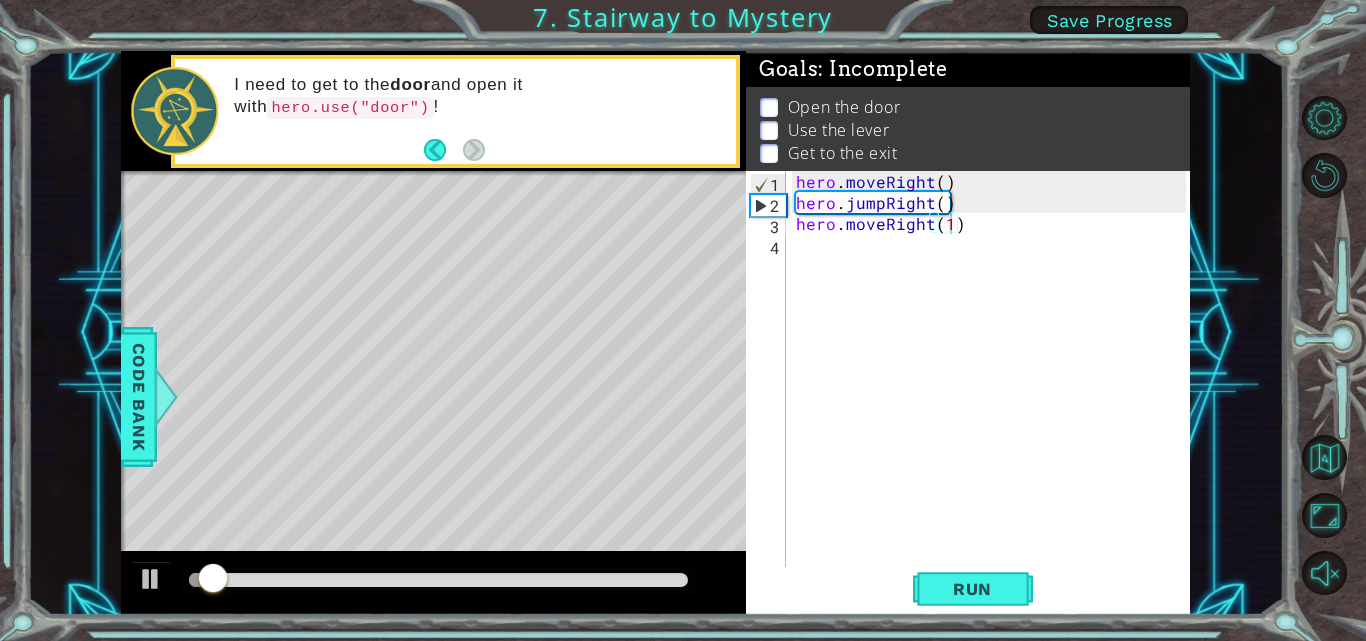 click at bounding box center [438, 581] 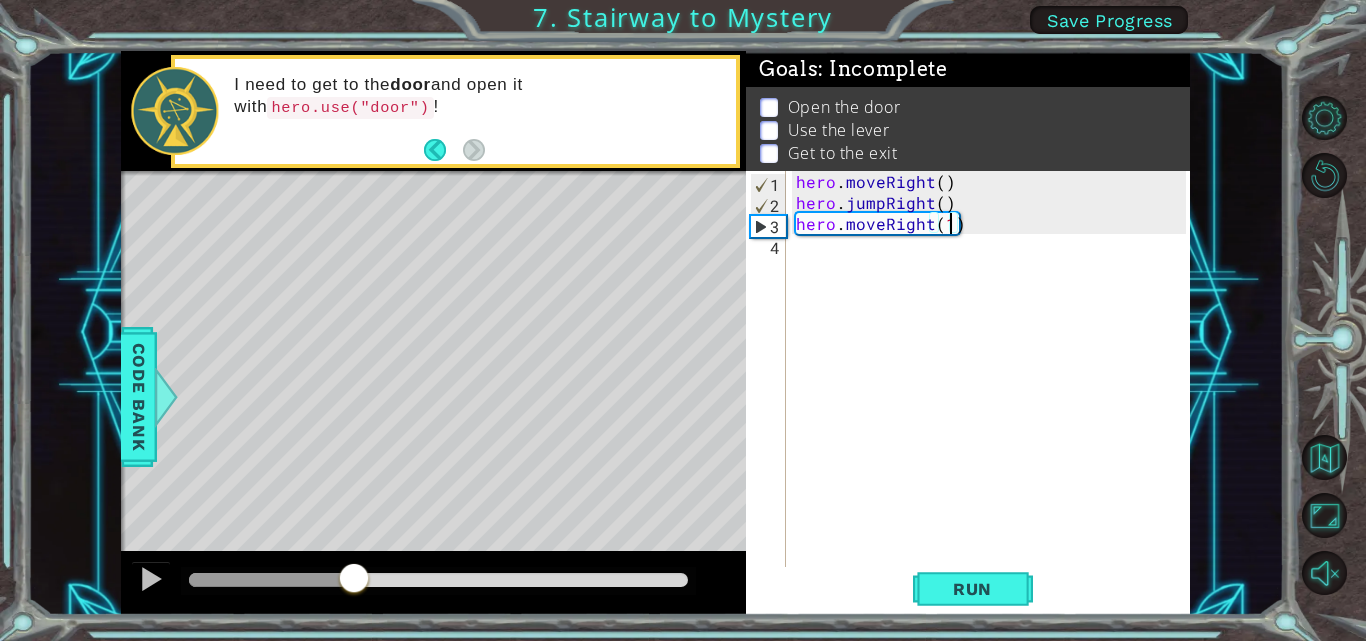 drag, startPoint x: 354, startPoint y: 581, endPoint x: 374, endPoint y: 578, distance: 20.22375 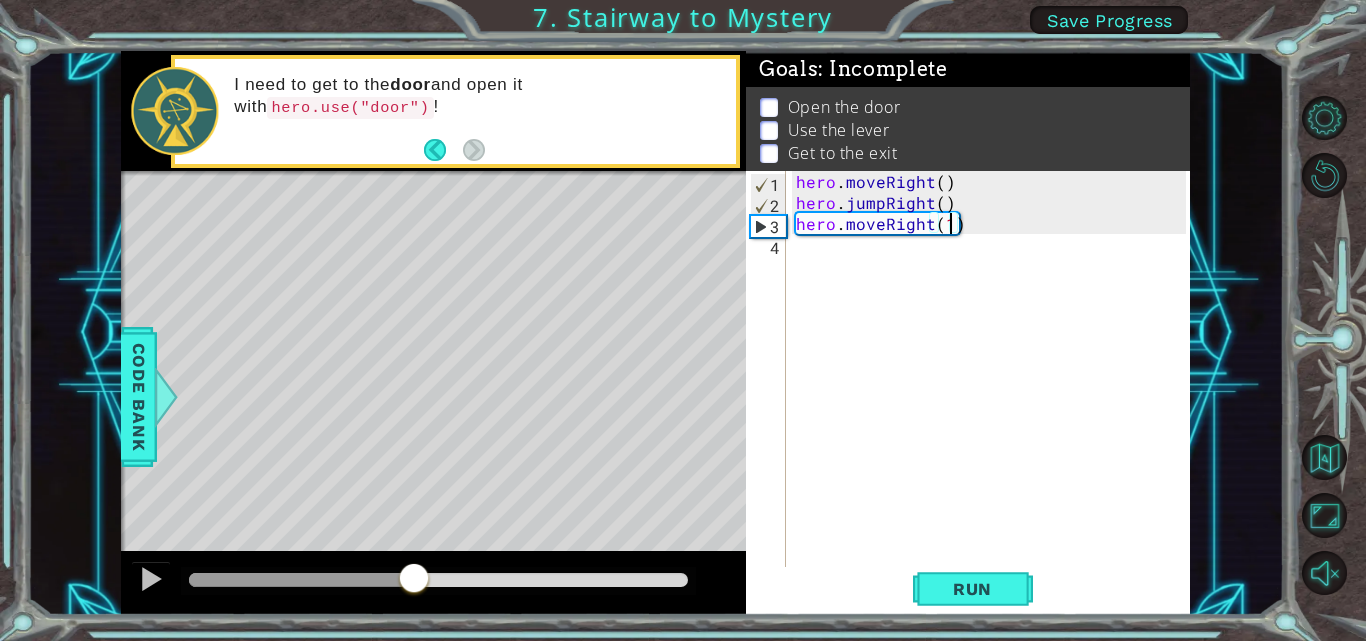drag, startPoint x: 368, startPoint y: 575, endPoint x: 417, endPoint y: 578, distance: 49.09175 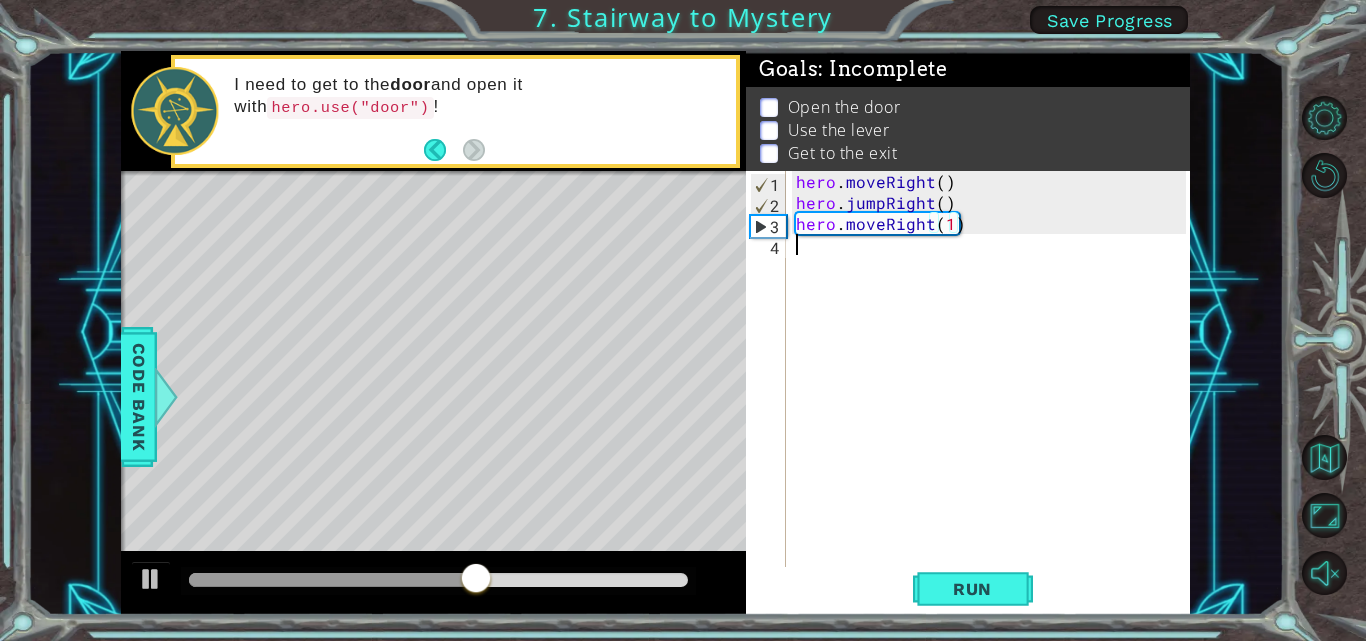 click on "hero . moveRight ( ) hero . jumpRight ( ) hero . moveRight ( 1 )" at bounding box center [994, 391] 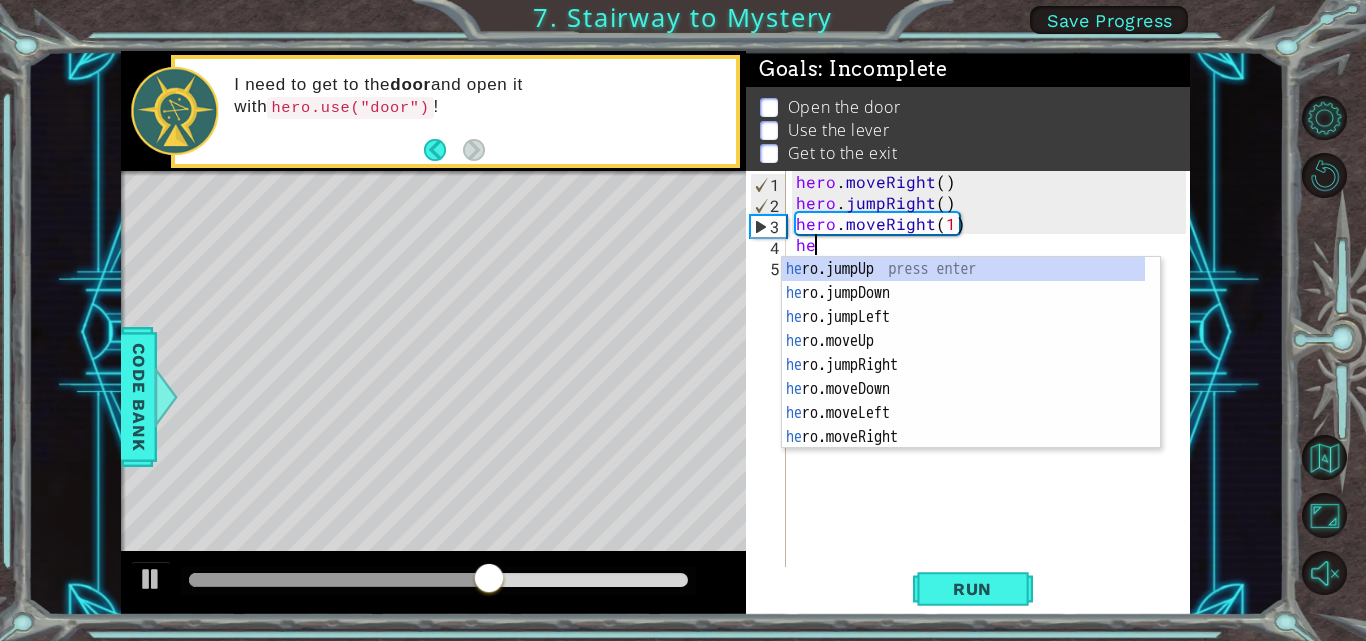 scroll, scrollTop: 0, scrollLeft: 1, axis: horizontal 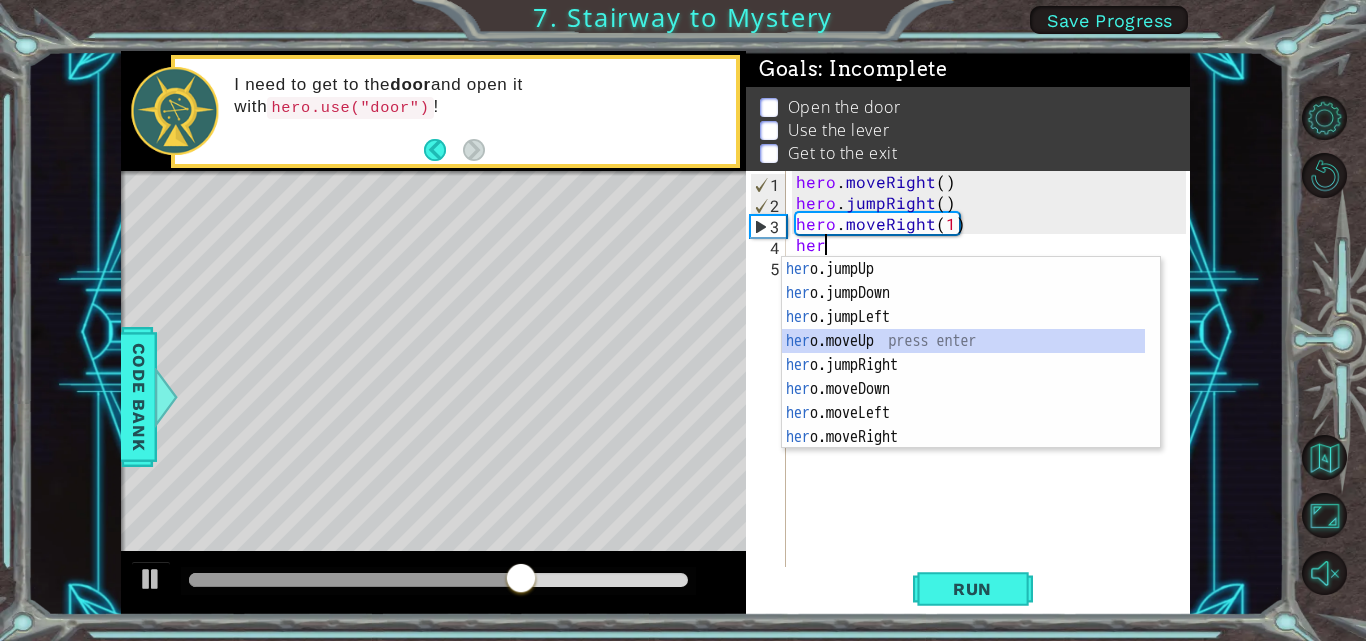 click on "her o.jumpUp press enter her o.jumpDown press enter her o.jumpLeft press enter her o.moveUp press enter her o.jumpRight press enter her o.moveDown press enter her o.moveLeft press enter her o.moveRight press enter her o.use press enter" at bounding box center (963, 377) 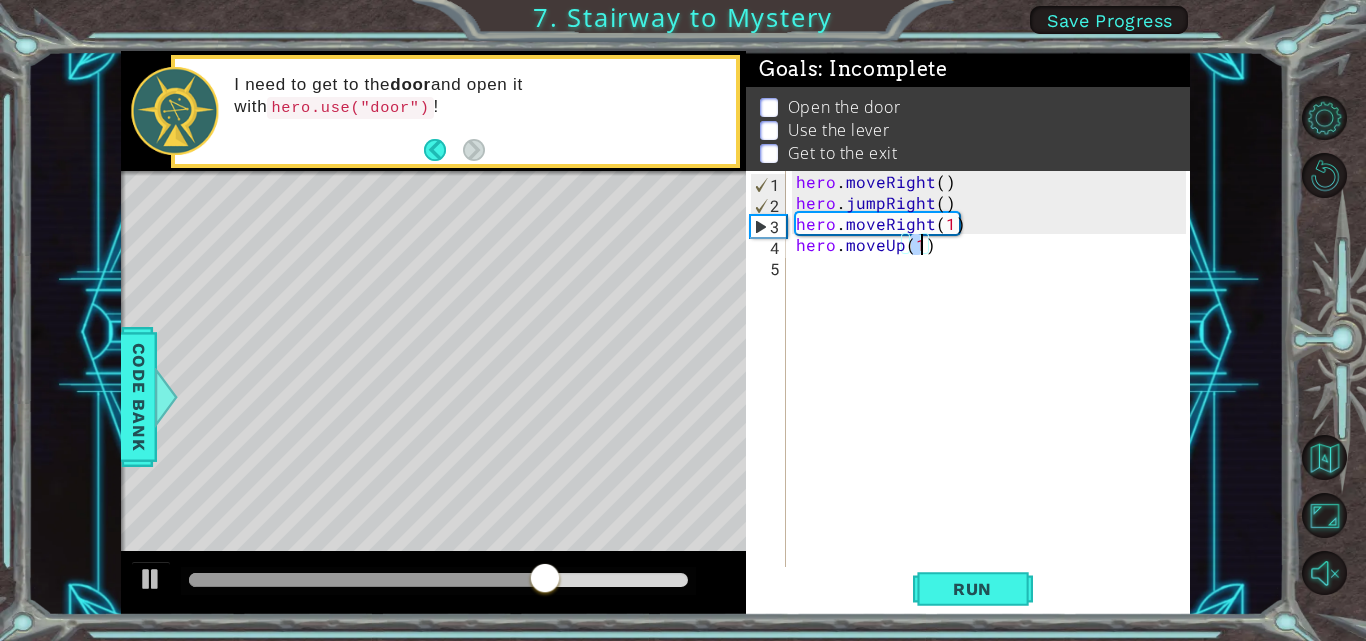 click on "hero . moveRight ( ) hero . jumpRight ( ) hero . moveRight ( 1 ) hero . moveUp ( 1 )" at bounding box center (994, 391) 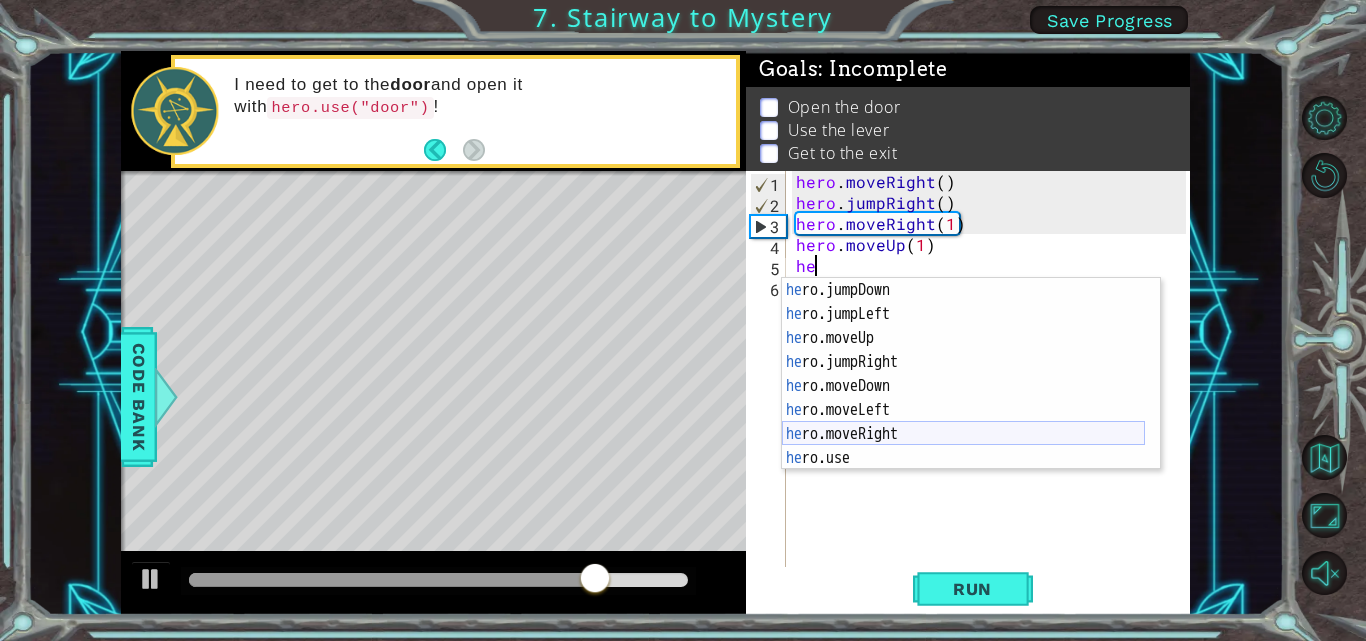 scroll, scrollTop: 24, scrollLeft: 0, axis: vertical 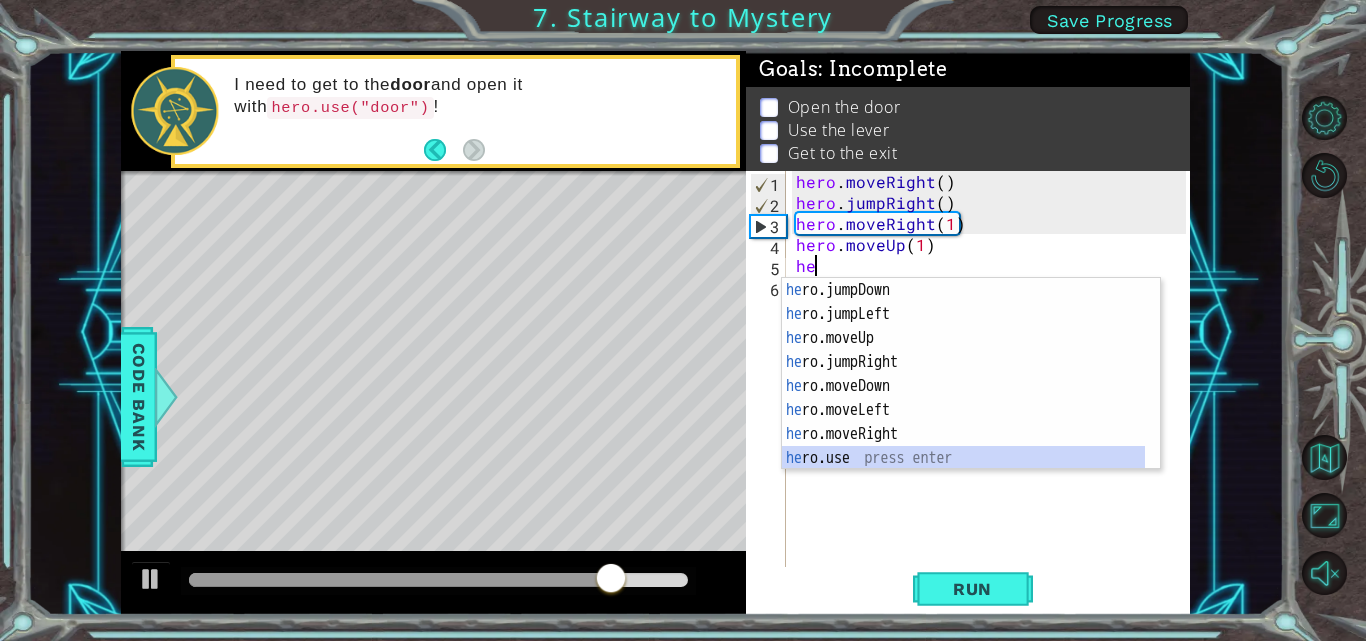 click on "he ro.jumpDown press enter he ro.jumpLeft press enter he ro.moveUp press enter he ro.jumpRight press enter he ro.moveDown press enter he ro.moveLeft press enter he ro.moveRight press enter he ro.use press enter" at bounding box center (963, 398) 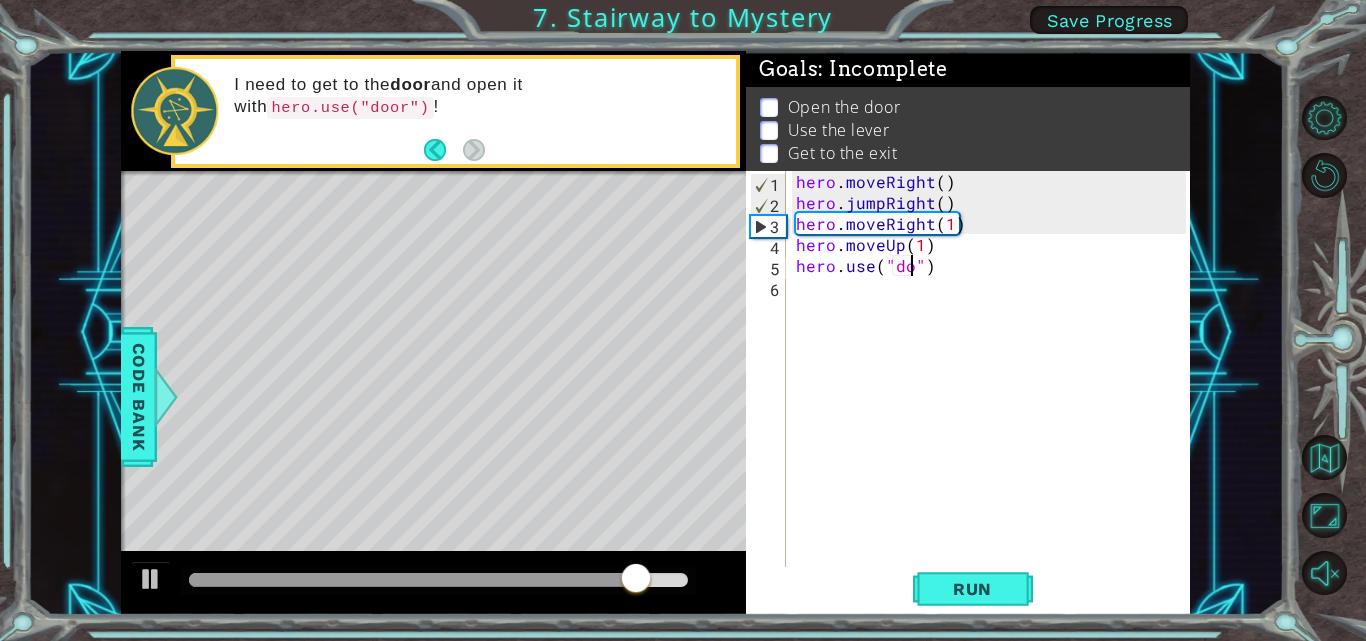 type on "hero.use("door")" 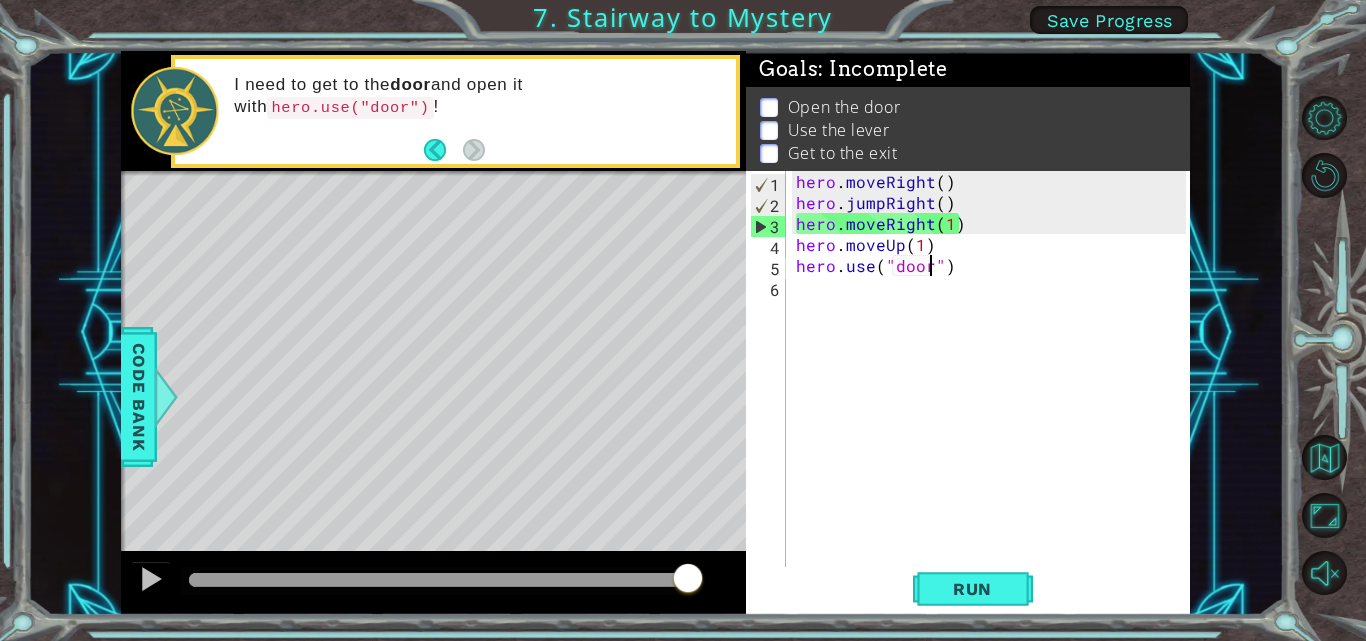 click on "hero . moveRight ( ) hero . jumpRight ( ) hero . moveRight ( 1 ) hero . moveUp ( 1 ) hero . use ( "door" )" at bounding box center (994, 391) 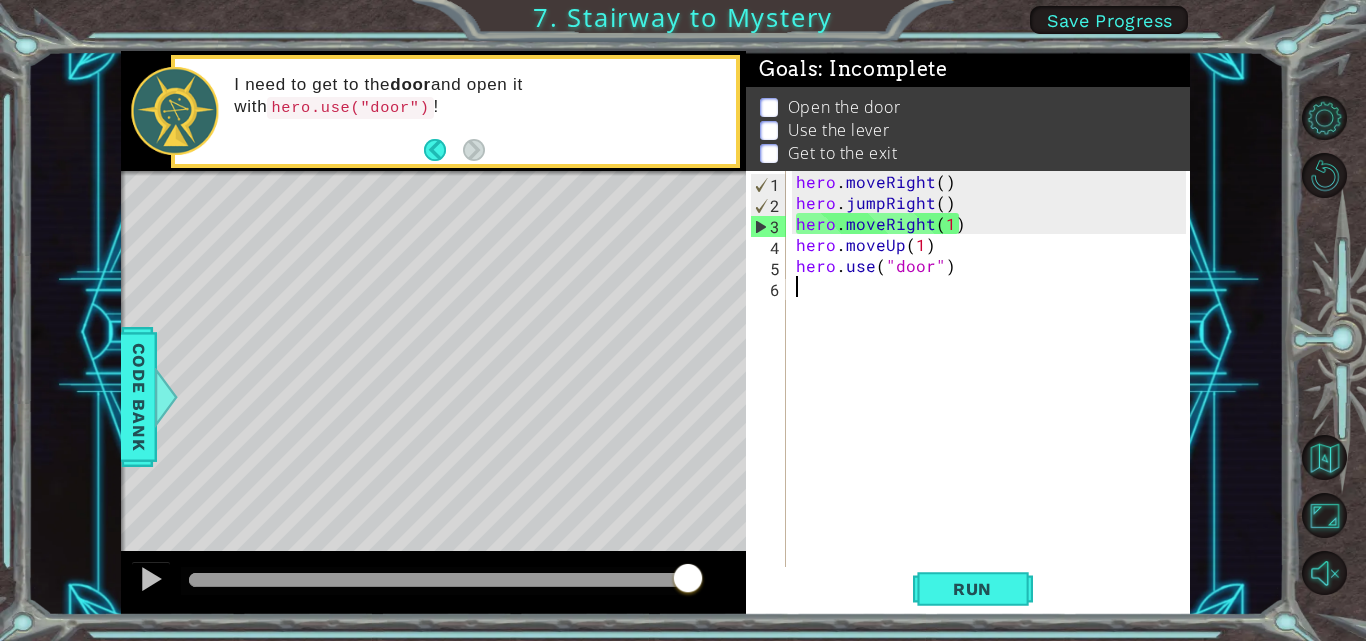 scroll, scrollTop: 0, scrollLeft: 0, axis: both 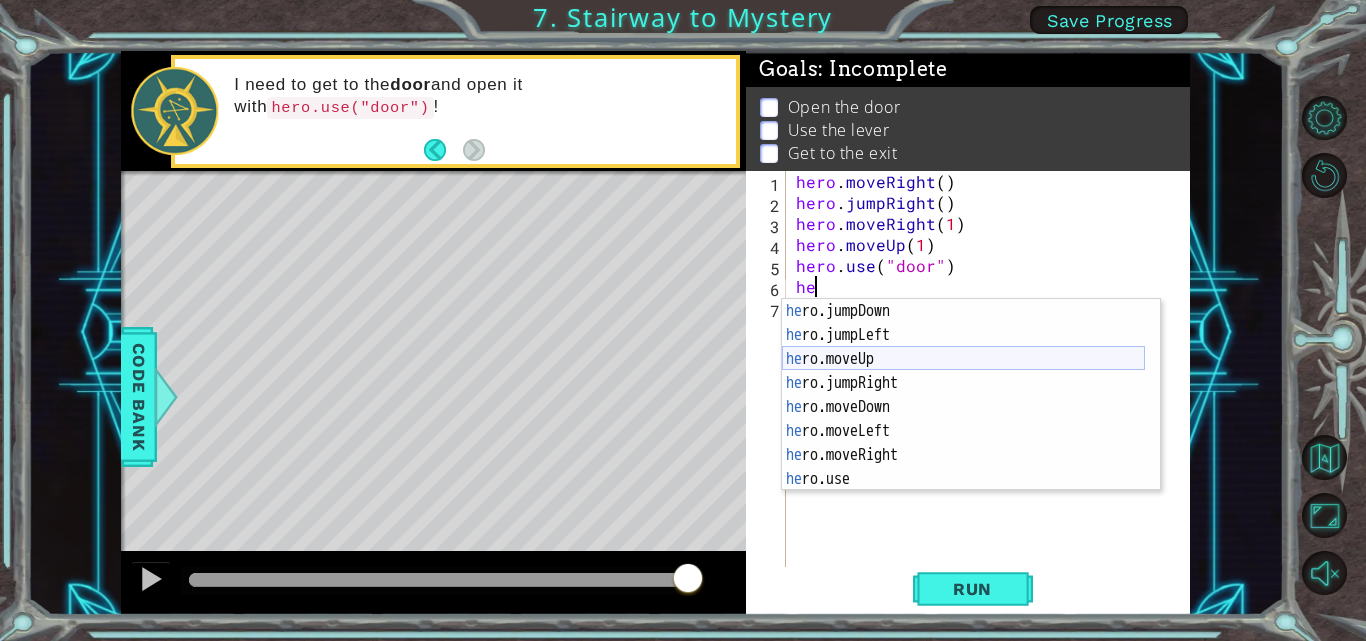click on "he ro.jumpDown press enter he ro.jumpLeft press enter he ro.moveUp press enter he ro.jumpRight press enter he ro.moveDown press enter he ro.moveLeft press enter he ro.moveRight press enter he ro.use press enter" at bounding box center (963, 419) 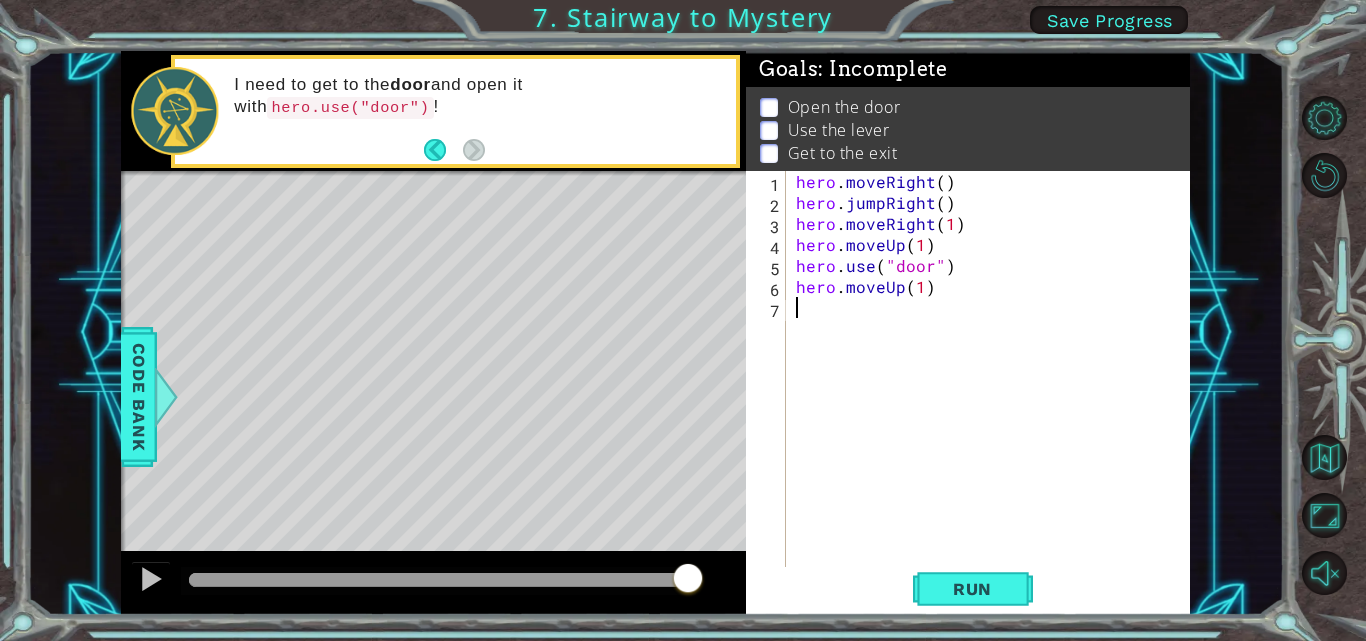 drag, startPoint x: 908, startPoint y: 322, endPoint x: 820, endPoint y: 295, distance: 92.0489 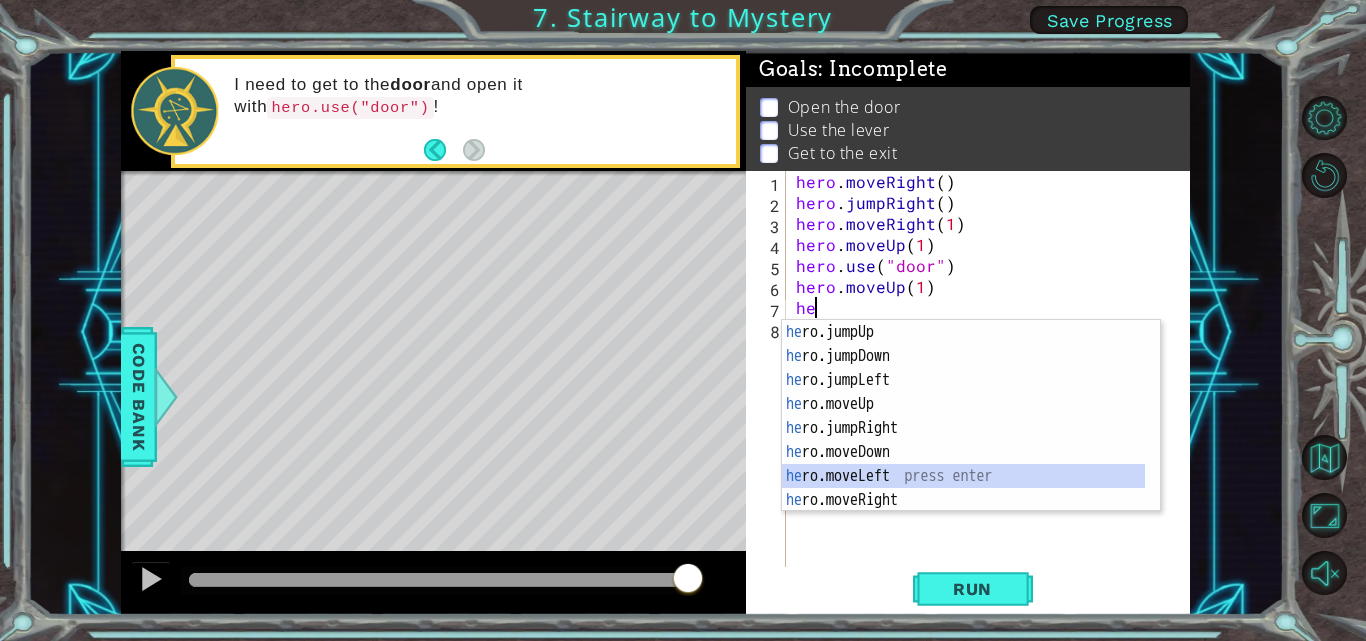 click on "he ro.jumpUp press enter he ro.jumpDown press enter he ro.jumpLeft press enter he ro.moveUp press enter he ro.jumpRight press enter he ro.moveDown press enter he ro.moveLeft press enter he ro.moveRight press enter he ro.use press enter" at bounding box center [963, 440] 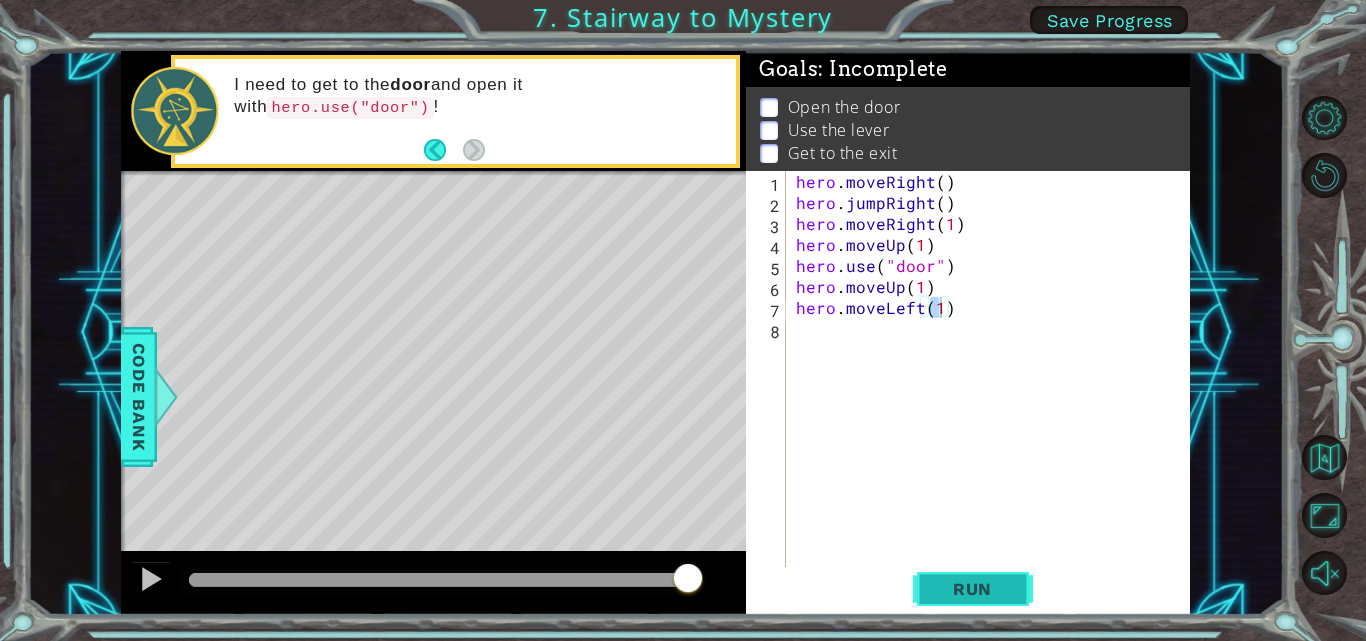 click on "Run" at bounding box center (972, 589) 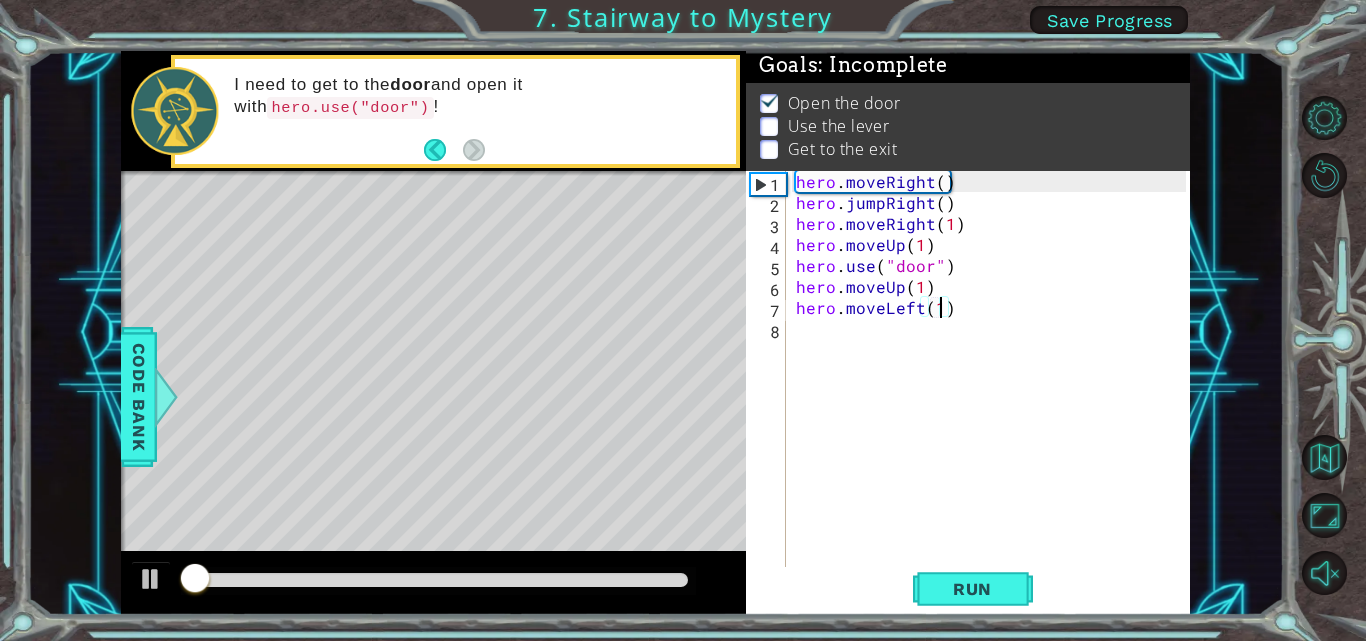 scroll, scrollTop: 15, scrollLeft: 0, axis: vertical 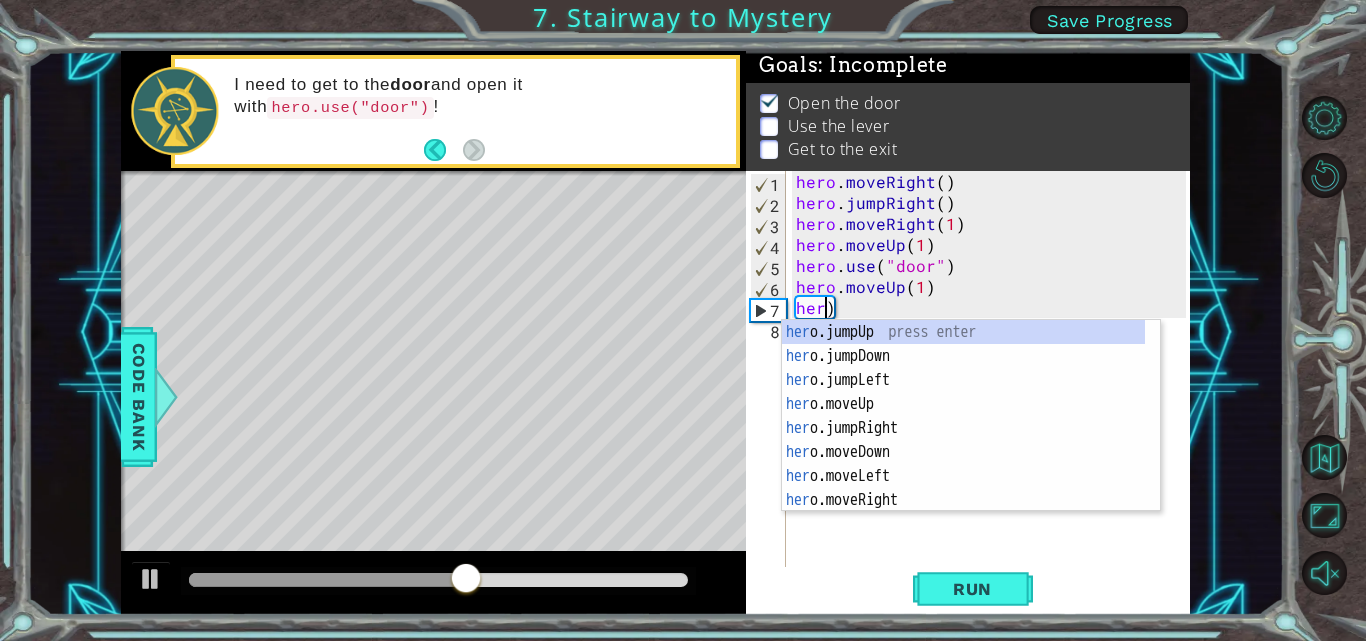 click on "hero . moveRight ( ) hero . jumpRight ( ) hero . moveRight ( 1 ) hero . moveUp ( 1 ) hero . use ( "door" ) hero . moveUp ( 1 ) her )" at bounding box center [994, 391] 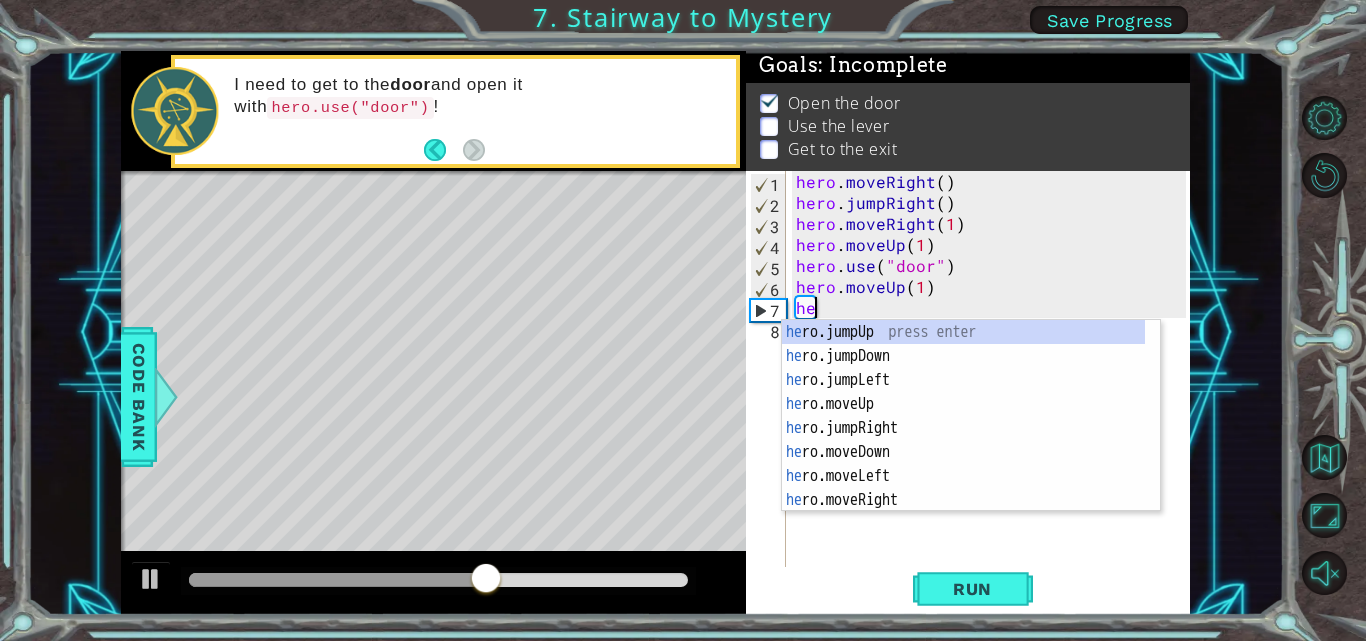 type on "h" 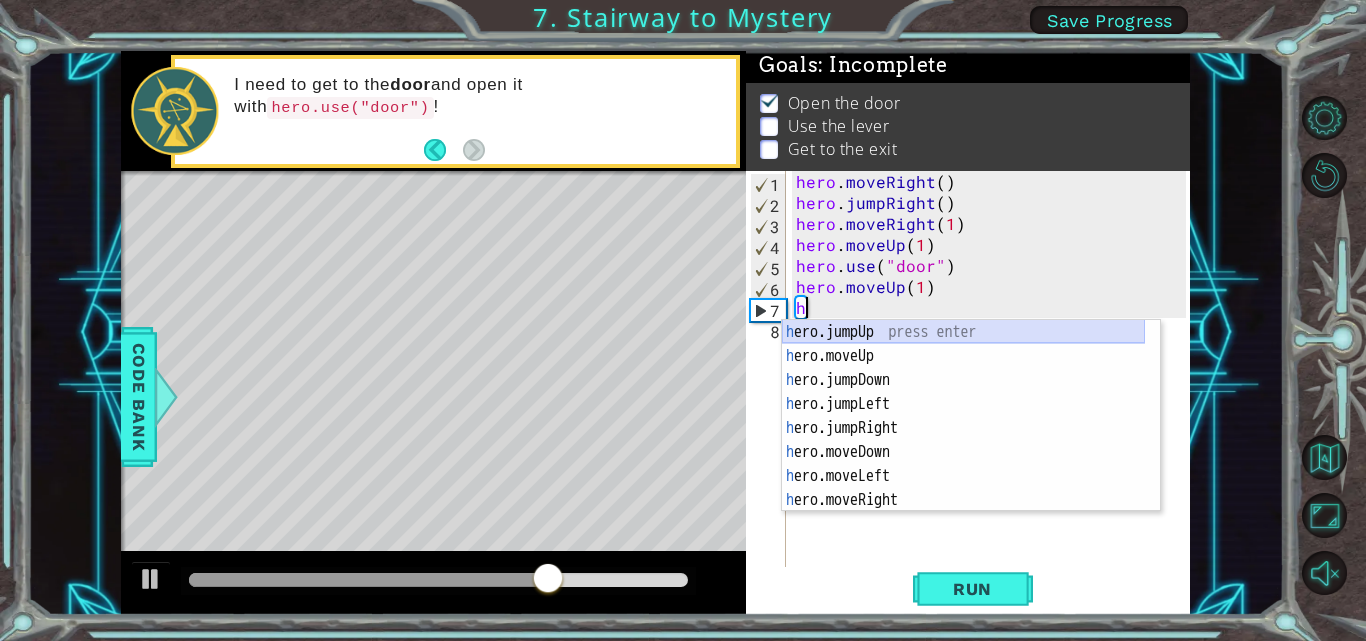 click on "h ero.jumpUp press enter h ero.moveUp press enter h ero.jumpDown press enter h ero.jumpLeft press enter h ero.jumpRight press enter h ero.moveDown press enter h ero.moveLeft press enter h ero.moveRight press enter h ero.use press enter" at bounding box center [963, 440] 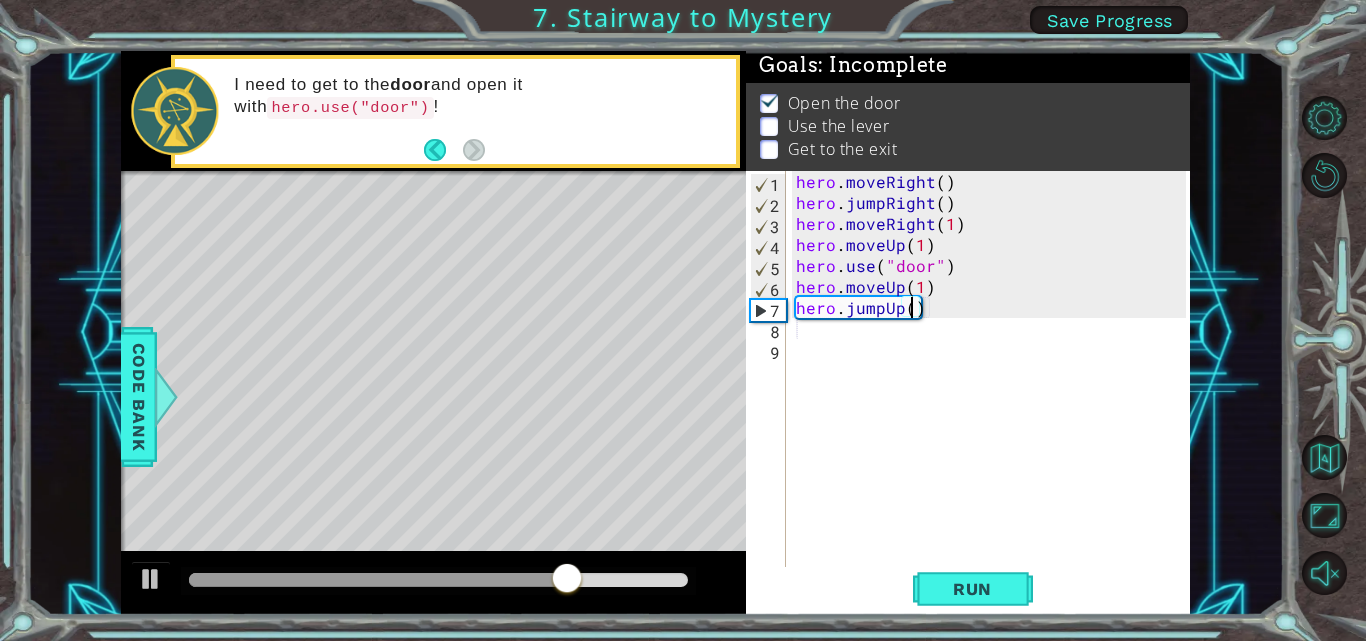 click on "hero . moveRight ( ) hero . jumpRight ( ) hero . moveRight ( 1 ) hero . moveUp ( 1 ) hero . use ( "door" ) hero . moveUp ( 1 ) hero . jumpUp ( )" at bounding box center [994, 391] 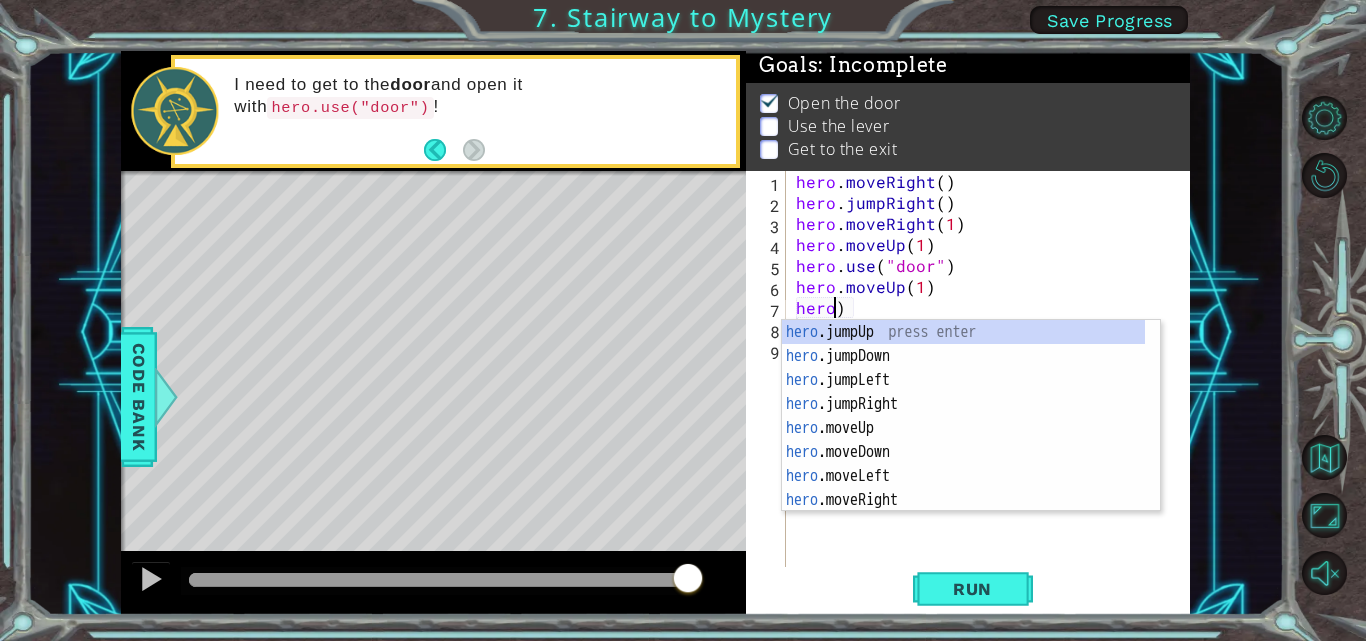 scroll, scrollTop: 0, scrollLeft: 0, axis: both 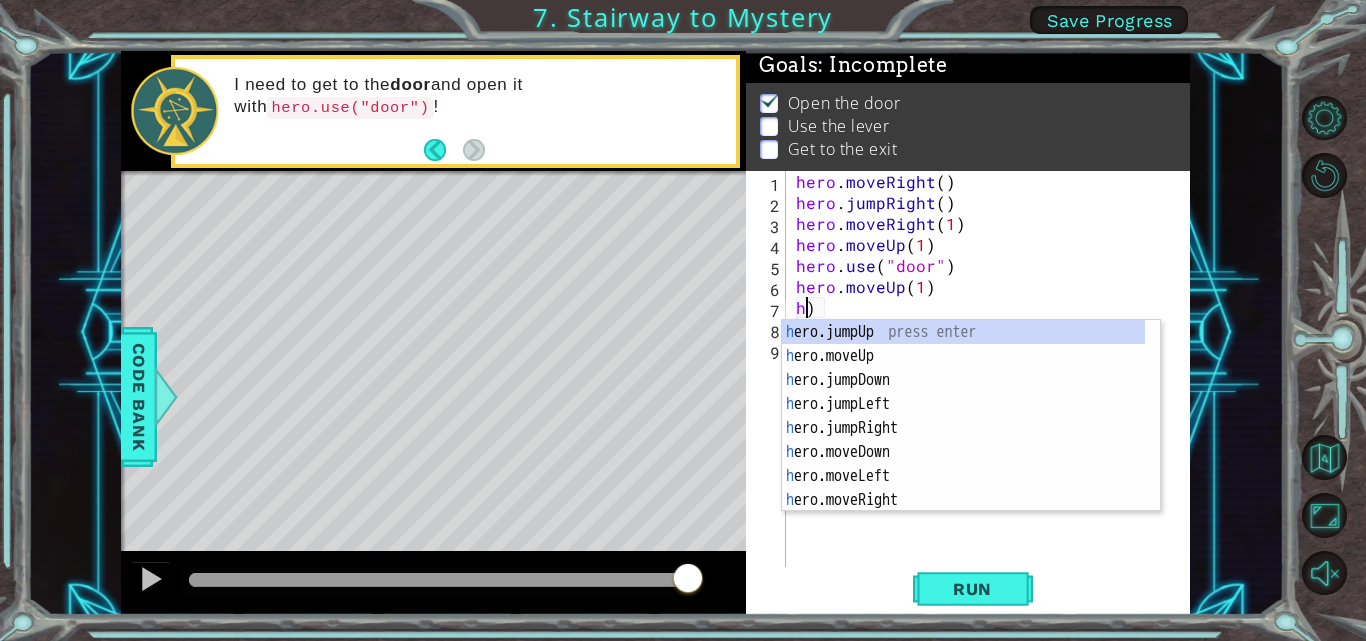 type on ")" 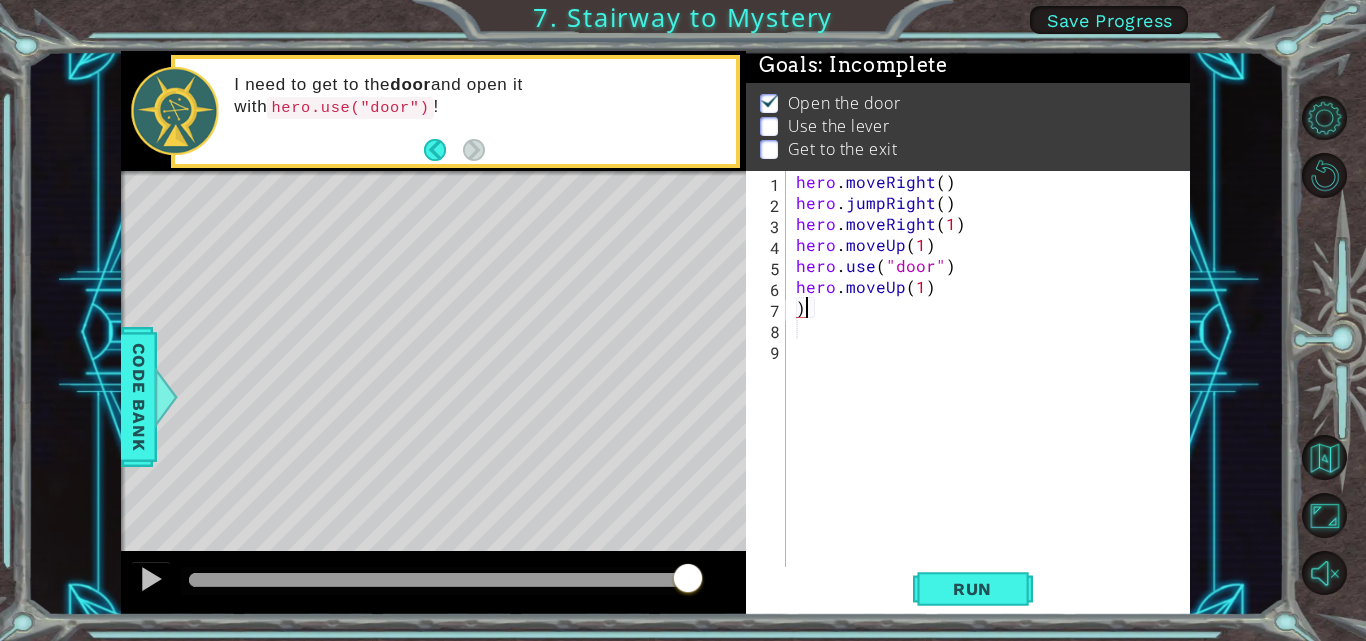 click on "hero . moveRight ( ) hero . jumpRight ( ) hero . moveRight ( 1 ) hero . moveUp ( 1 ) hero . use ( "door" ) hero . moveUp ( 1 ) )" at bounding box center (994, 391) 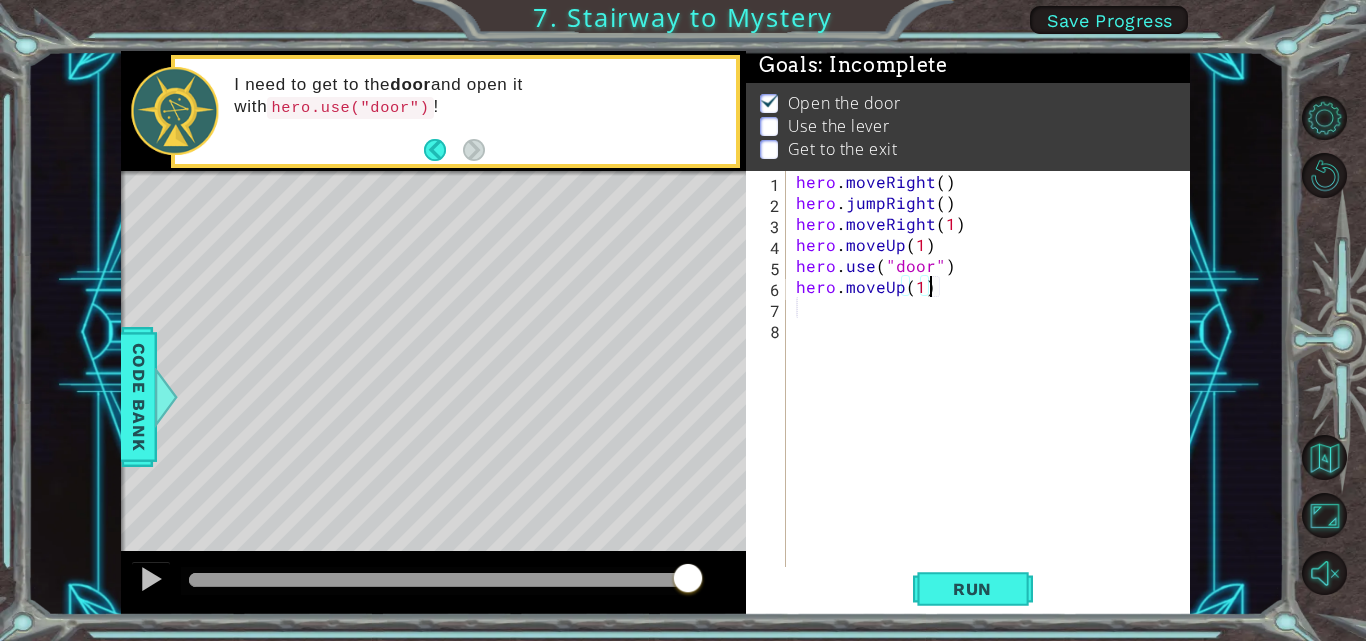 scroll, scrollTop: 0, scrollLeft: 9, axis: horizontal 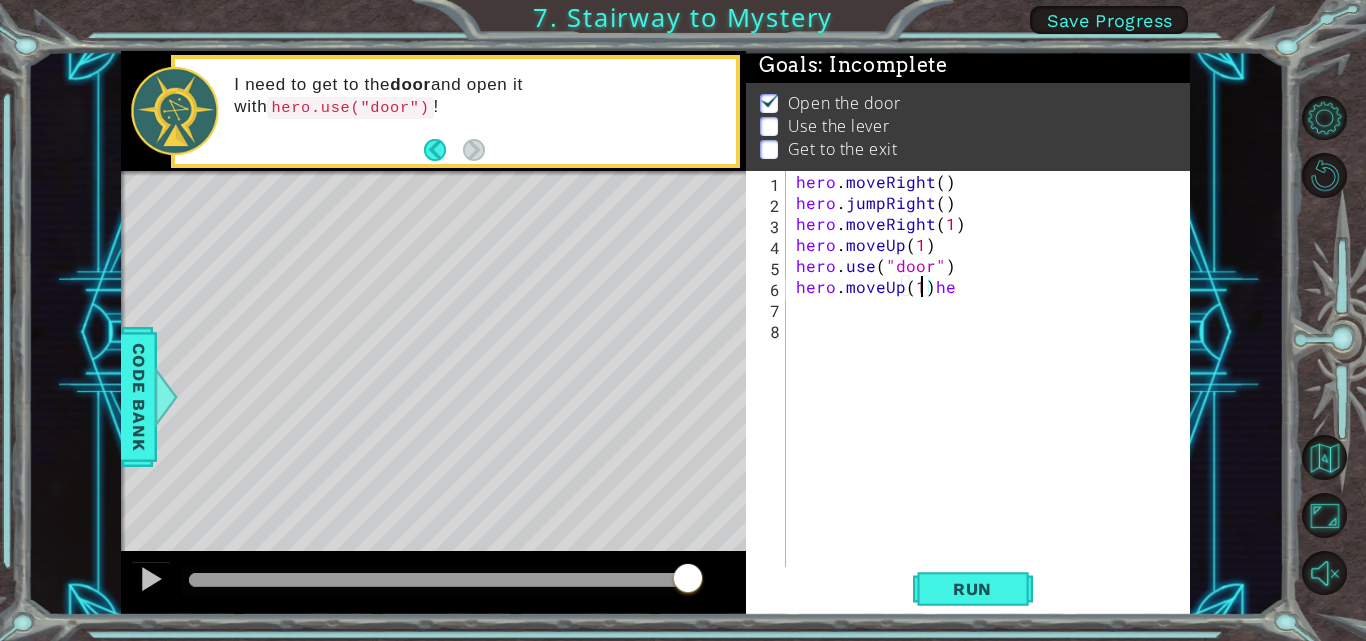 click on "hero . moveRight ( ) hero . jumpRight ( ) hero . moveRight ( 1 ) hero . moveUp ( 1 ) hero . use ( "door" ) hero . moveUp ( 1 ) he" at bounding box center (994, 391) 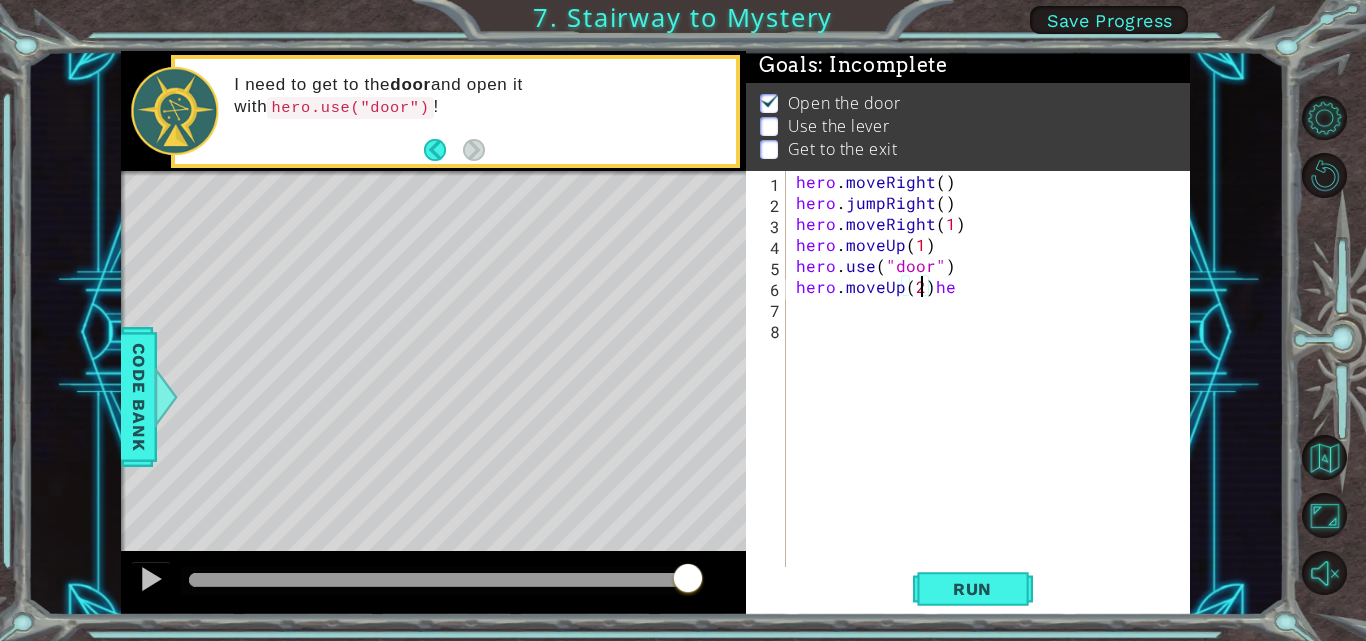 click on "hero . moveRight ( ) hero . jumpRight ( ) hero . moveRight ( 1 ) hero . moveUp ( 1 ) hero . use ( "door" ) hero . moveUp ( 2 ) he" at bounding box center (994, 391) 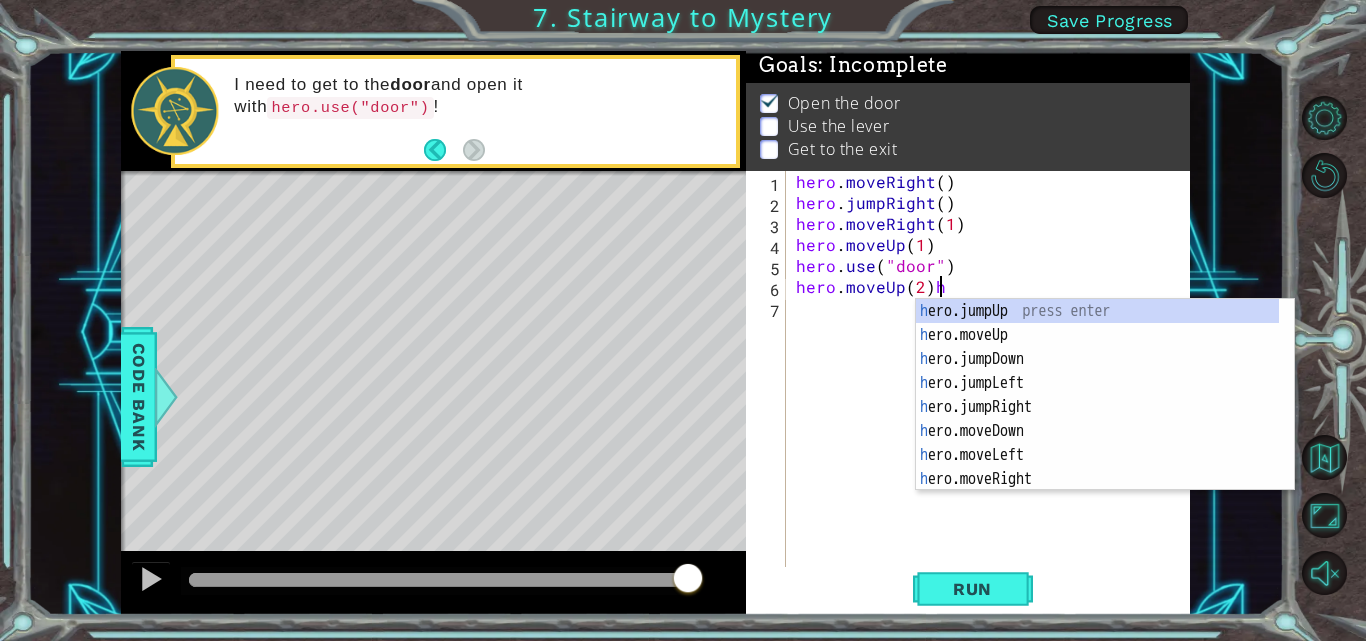 type on "hero.moveUp(2)" 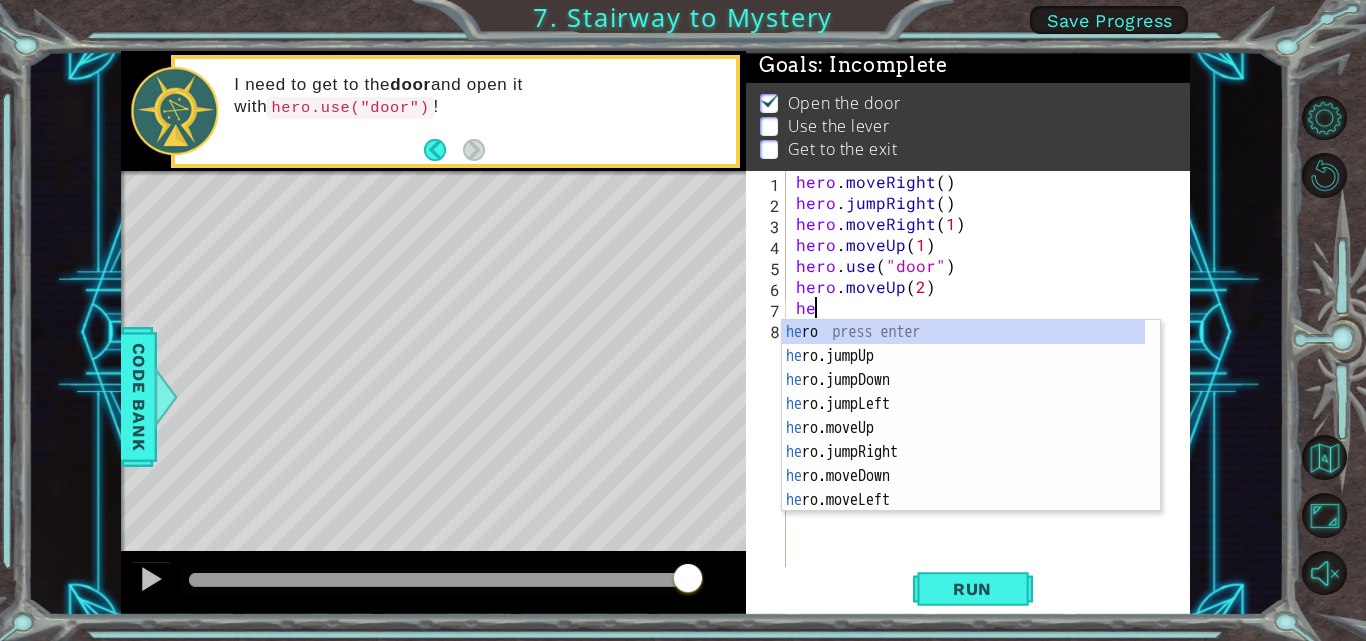 scroll, scrollTop: 0, scrollLeft: 1, axis: horizontal 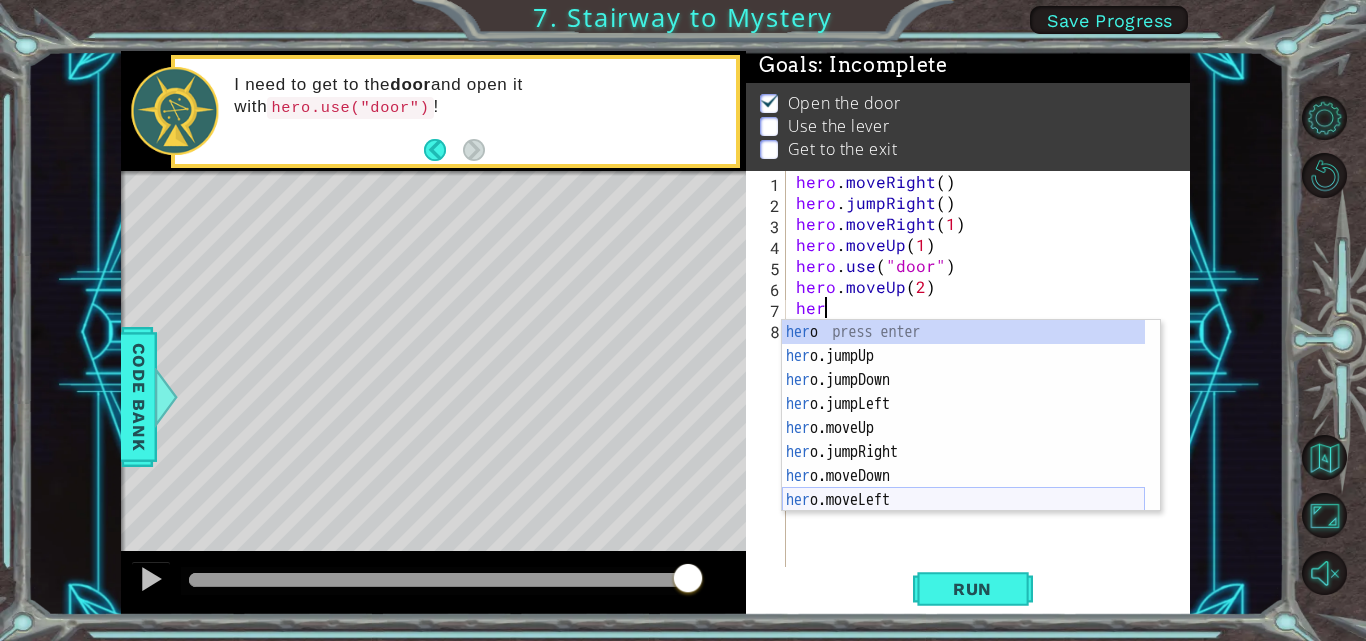 click on "her o press enter her o.jumpUp press enter her o.jumpDown press enter her o.jumpLeft press enter her o.moveUp press enter her o.jumpRight press enter her o.moveDown press enter her o.moveLeft press enter her o.moveRight press enter" at bounding box center [963, 440] 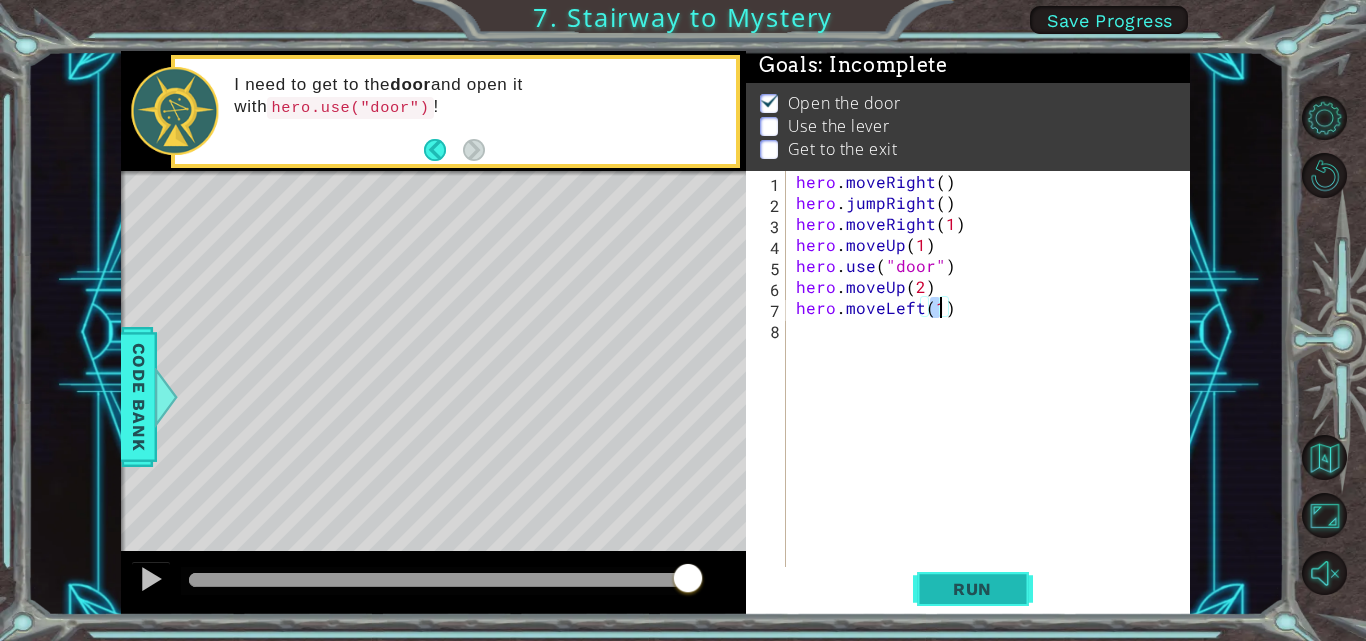 type on "hero.moveLeft(1)" 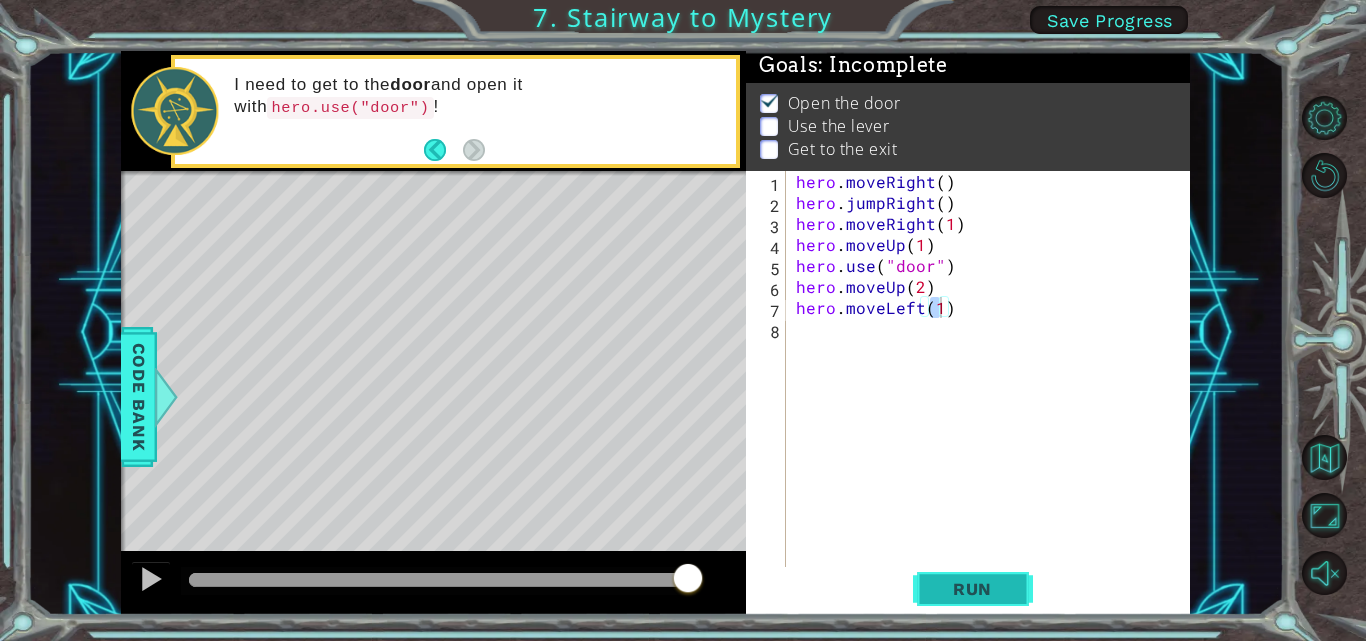 click on "Run" at bounding box center (972, 589) 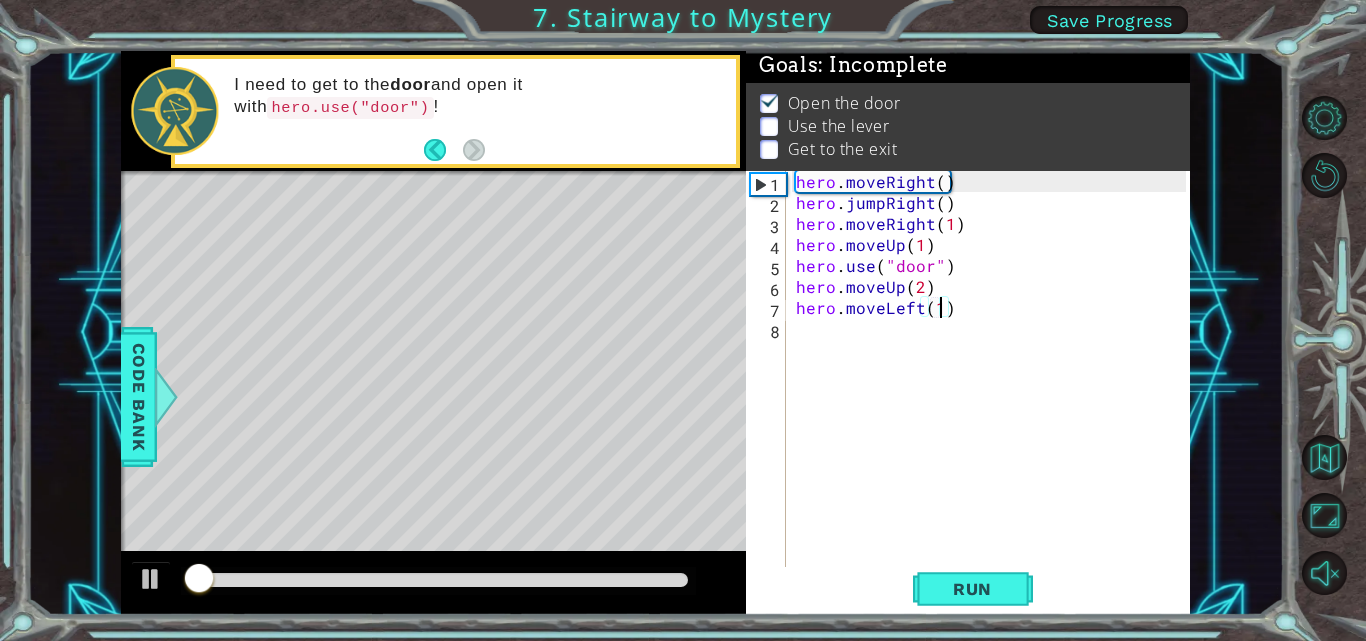 click at bounding box center [438, 580] 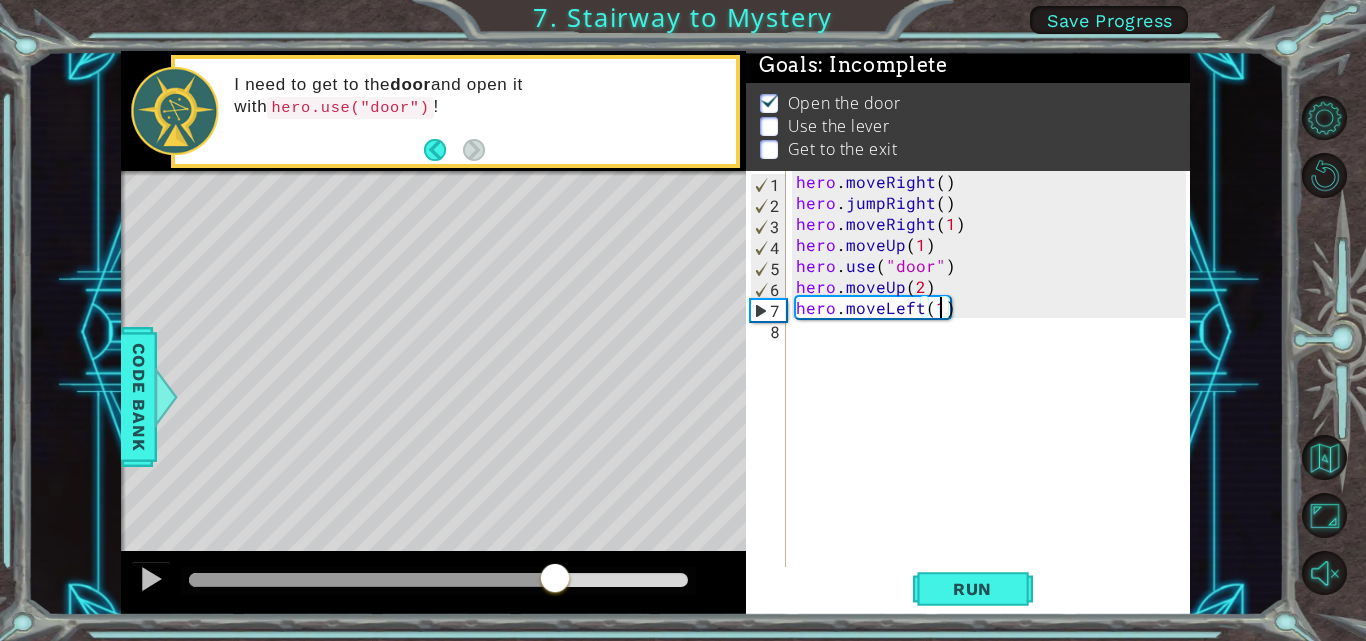 drag, startPoint x: 536, startPoint y: 578, endPoint x: 554, endPoint y: 587, distance: 20.12461 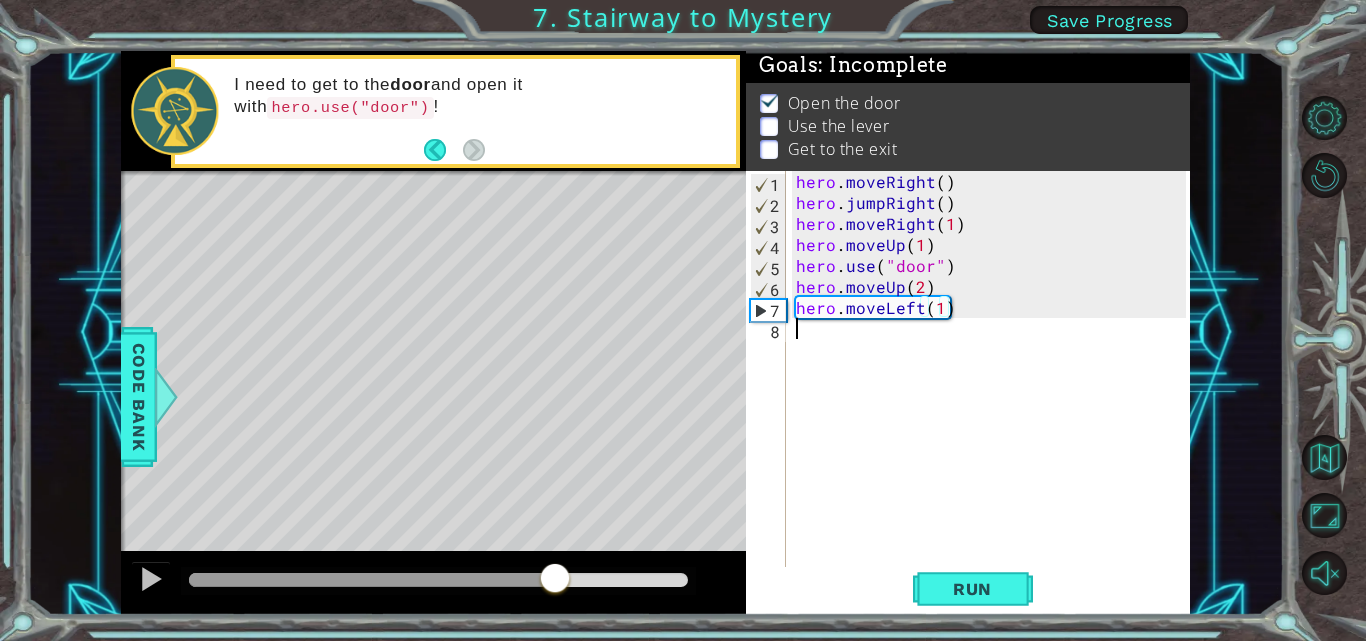 click on "hero . moveRight ( ) hero . jumpRight ( ) hero . moveRight ( 1 ) hero . moveUp ( 1 ) hero . use ( "door" ) hero . moveUp ( 2 ) hero . moveLeft ( 1 )" at bounding box center [994, 391] 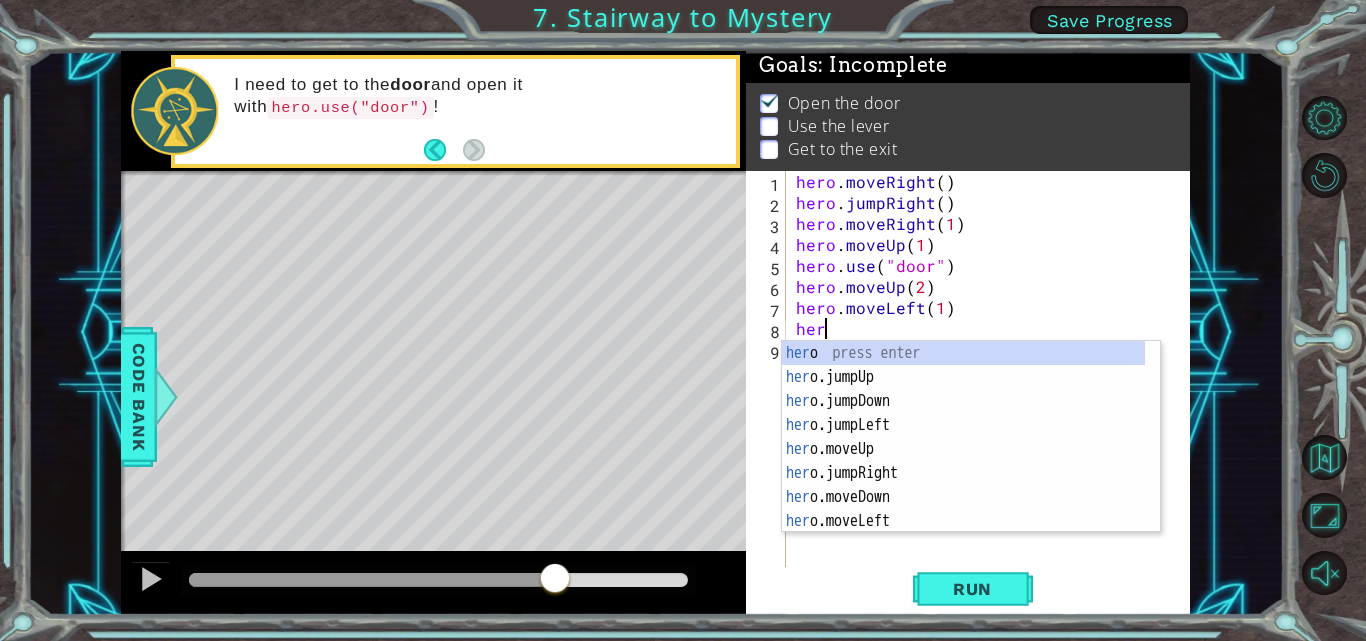 scroll, scrollTop: 0, scrollLeft: 1, axis: horizontal 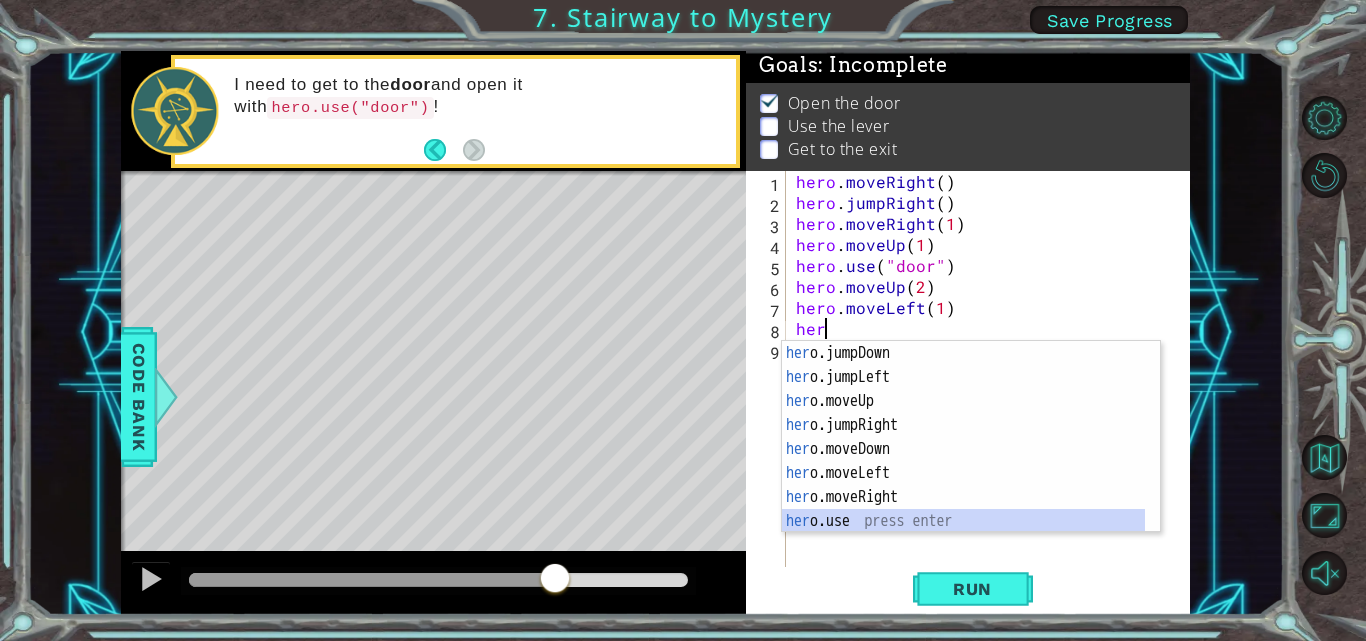 click on "her o.jumpDown press enter her o.jumpLeft press enter her o.moveUp press enter her o.jumpRight press enter her o.moveDown press enter her o.moveLeft press enter her o.moveRight press enter her o.use press enter" at bounding box center (963, 461) 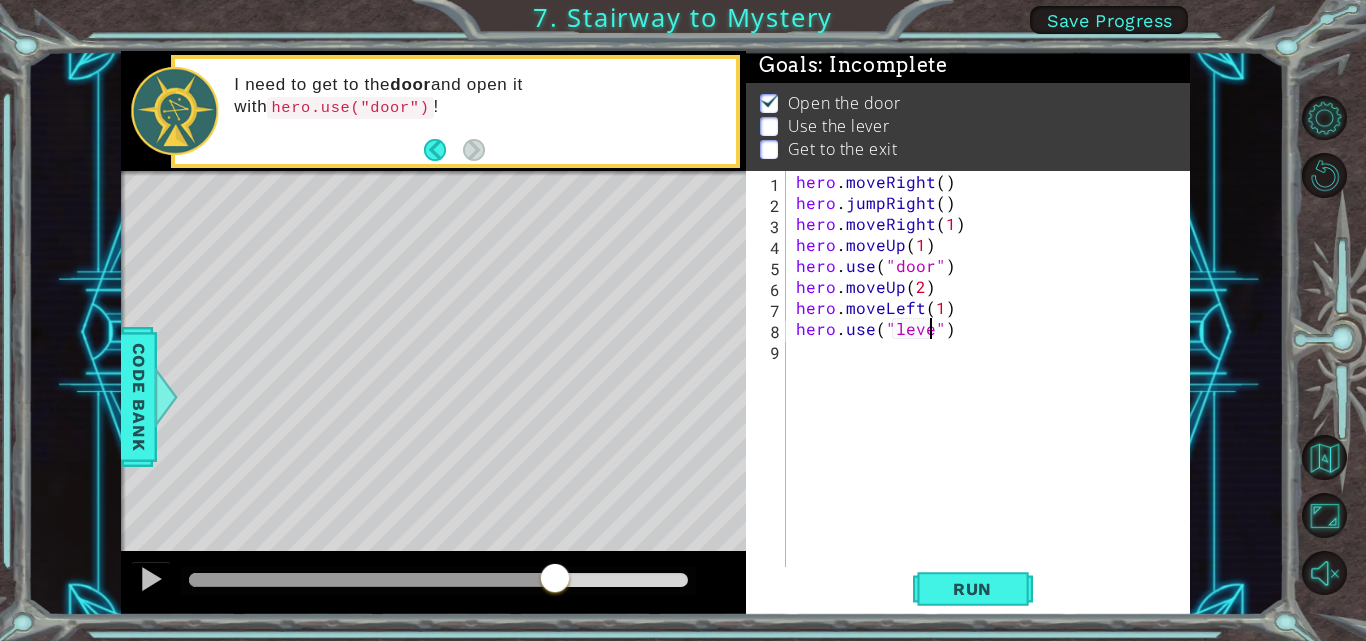 scroll, scrollTop: 0, scrollLeft: 9, axis: horizontal 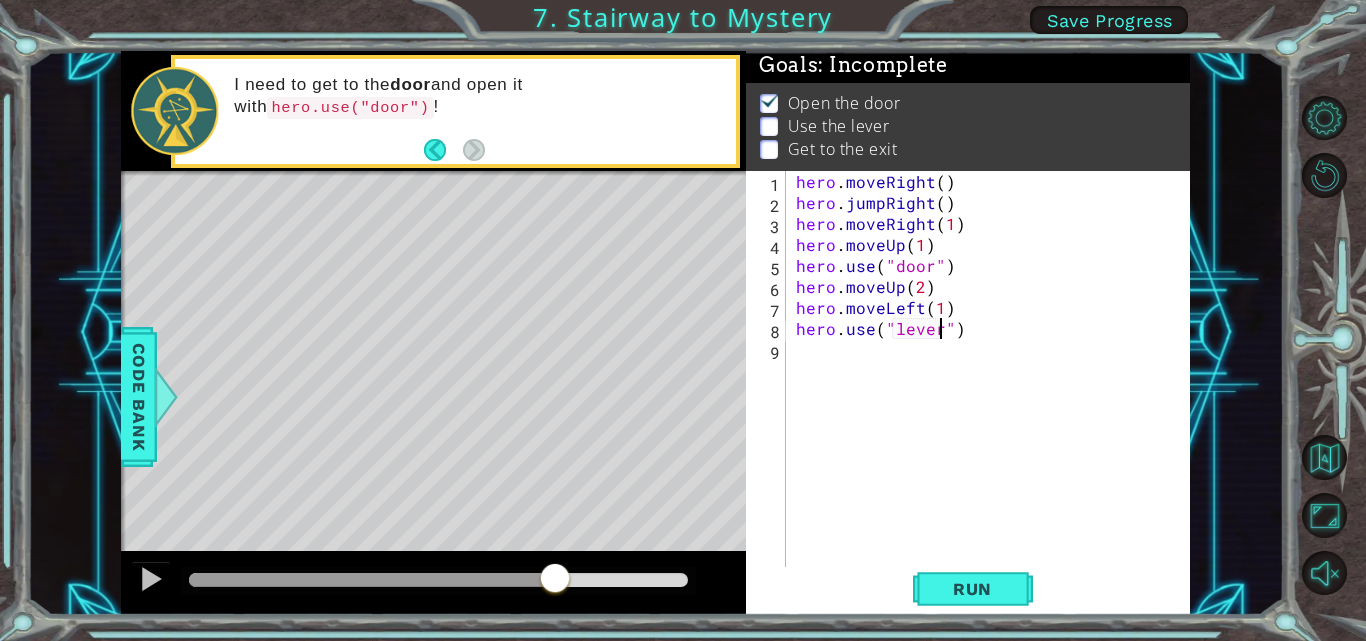 click on "hero . moveRight ( ) hero . jumpRight ( ) hero . moveRight ( 1 ) hero . moveUp ( 1 ) hero . use ( "door" ) hero . moveUp ( 2 ) hero . moveLeft ( 1 ) hero . use ( "lever" )" at bounding box center [994, 391] 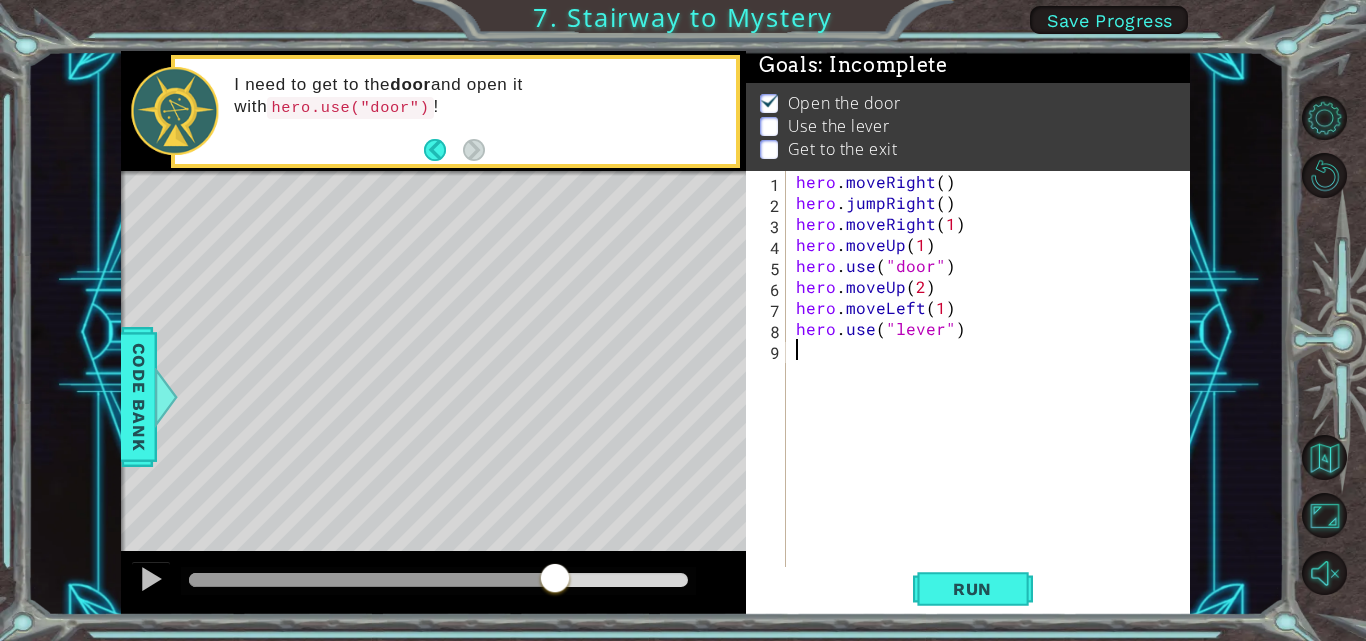 scroll, scrollTop: 0, scrollLeft: 0, axis: both 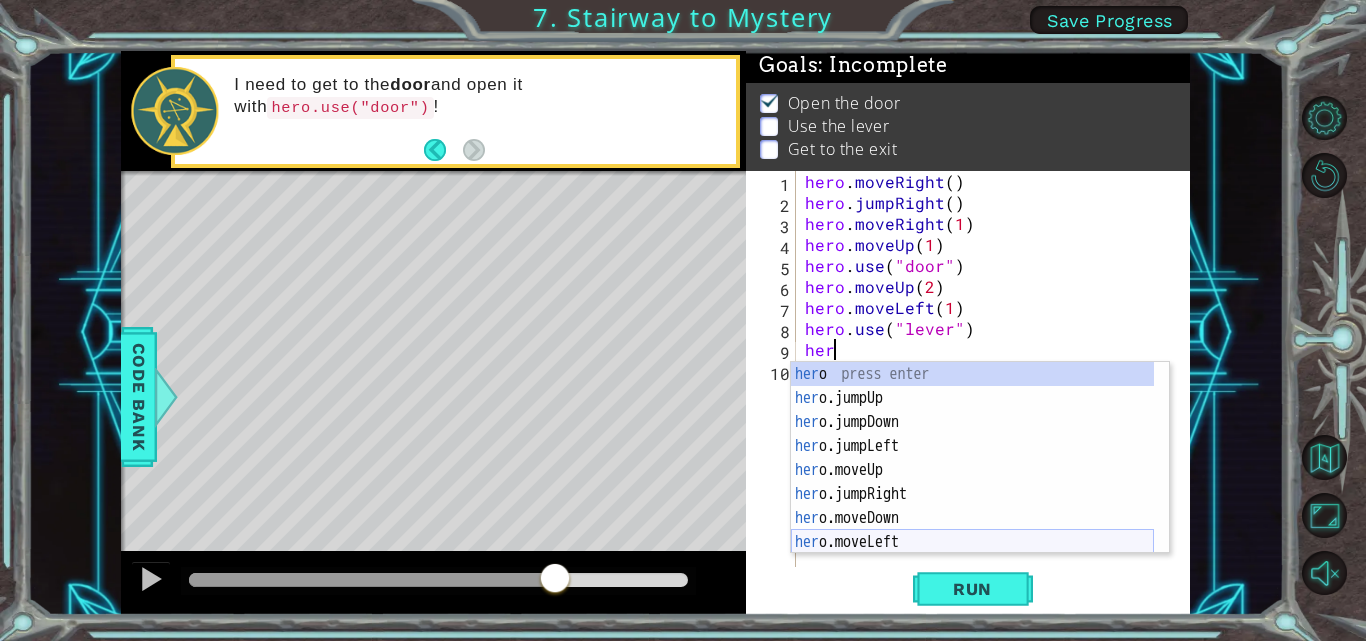 click on "her o press enter her o.jumpUp press enter her o.jumpDown press enter her o.jumpLeft press enter her o.moveUp press enter her o.jumpRight press enter her o.moveDown press enter her o.moveLeft press enter her o.moveRight press enter" at bounding box center [972, 482] 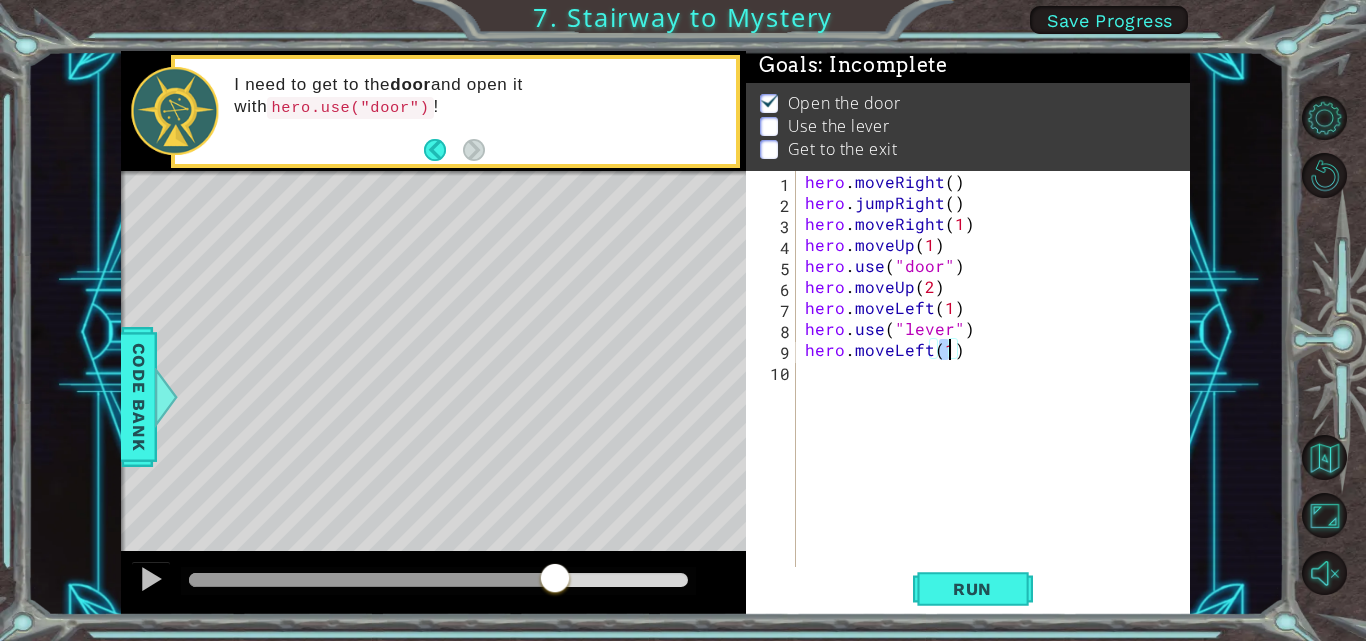 type on "hero.moveLeft(2)" 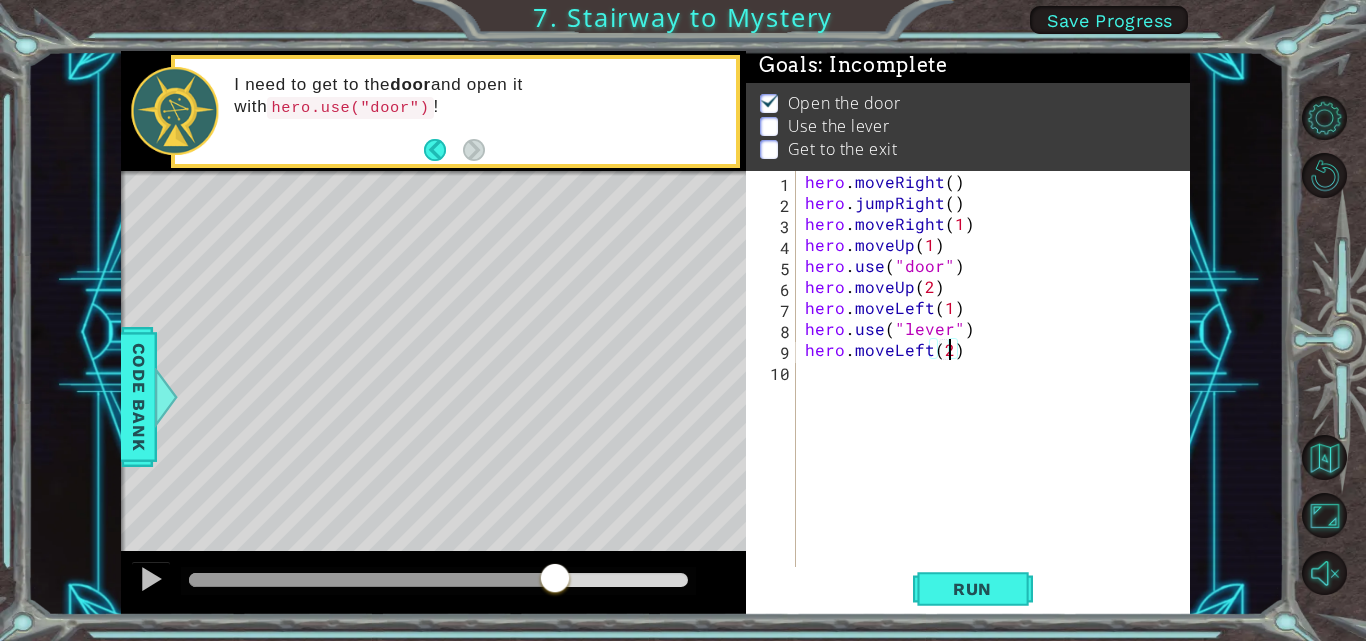 scroll, scrollTop: 0, scrollLeft: 9, axis: horizontal 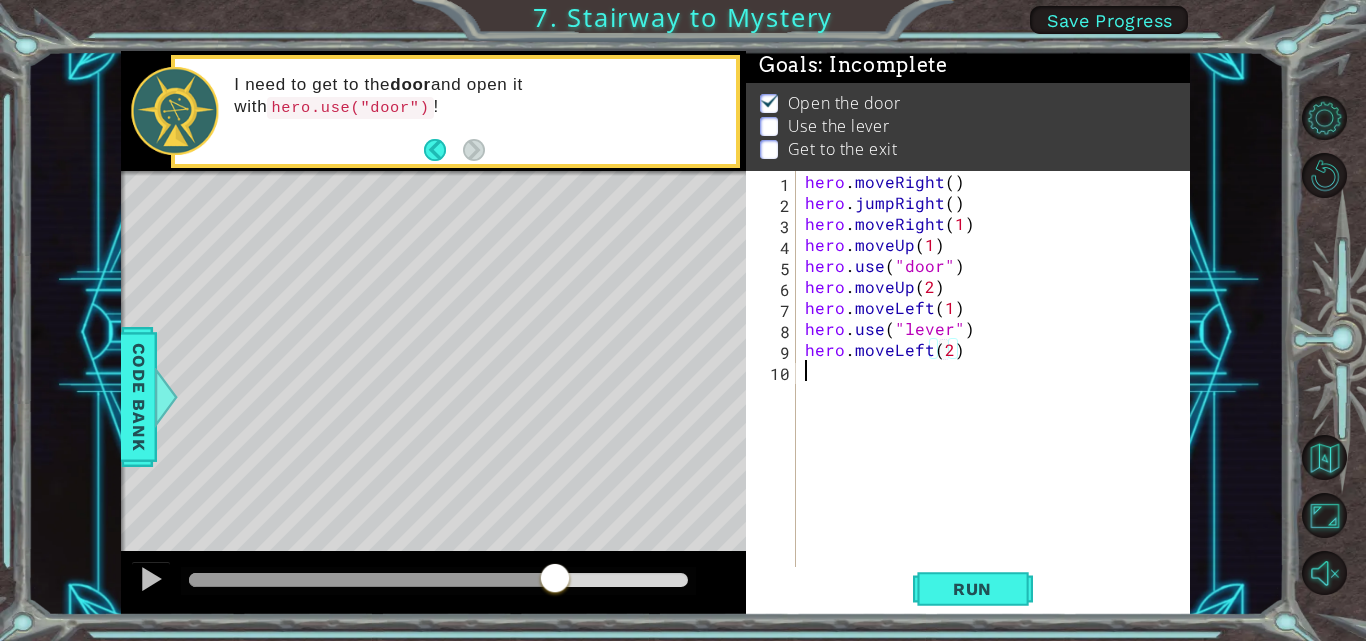 click on "hero . moveRight ( ) hero . jumpRight ( ) hero . moveRight ( 1 ) hero . moveUp ( 1 ) hero . use ( "door" ) hero . moveUp ( 2 ) hero . moveLeft ( 1 ) hero . use ( "lever" ) hero . moveLeft ( 2 )" at bounding box center [998, 391] 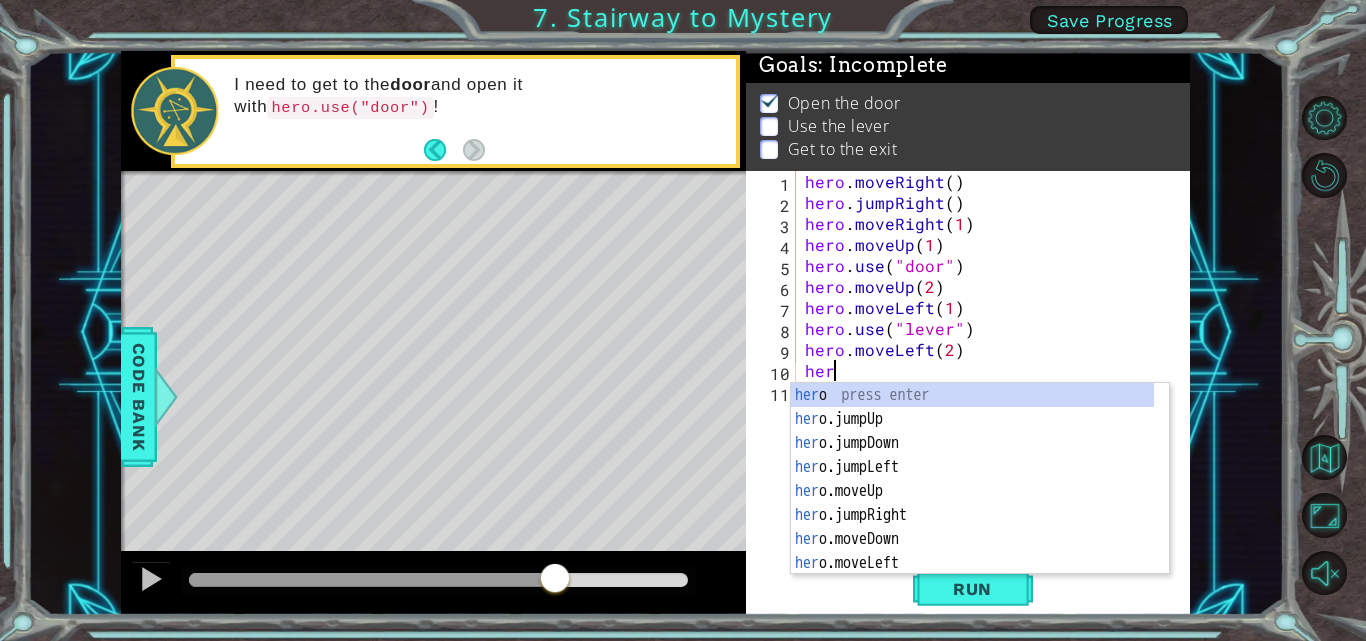 scroll, scrollTop: 0, scrollLeft: 1, axis: horizontal 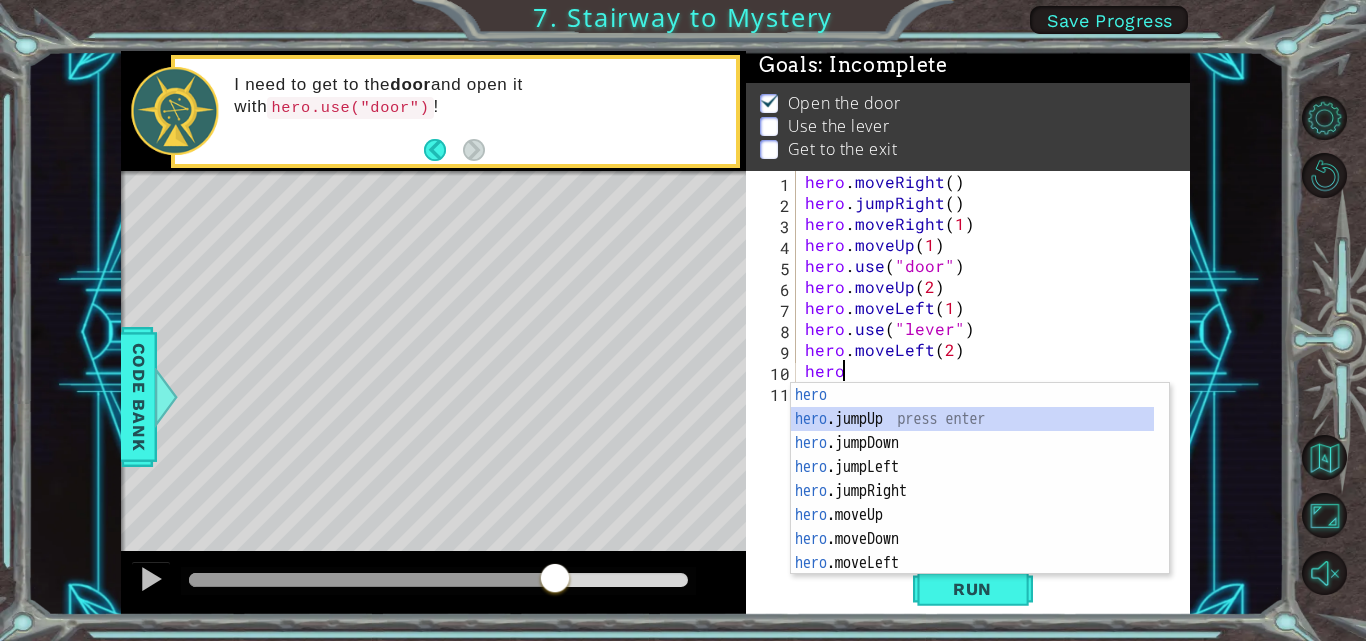 click on "hero press enter hero .jumpUp press enter hero .jumpDown press enter hero .jumpLeft press enter hero .jumpRight press enter hero .moveUp press enter hero .moveDown press enter hero .moveLeft press enter hero .moveRight press enter" at bounding box center [972, 503] 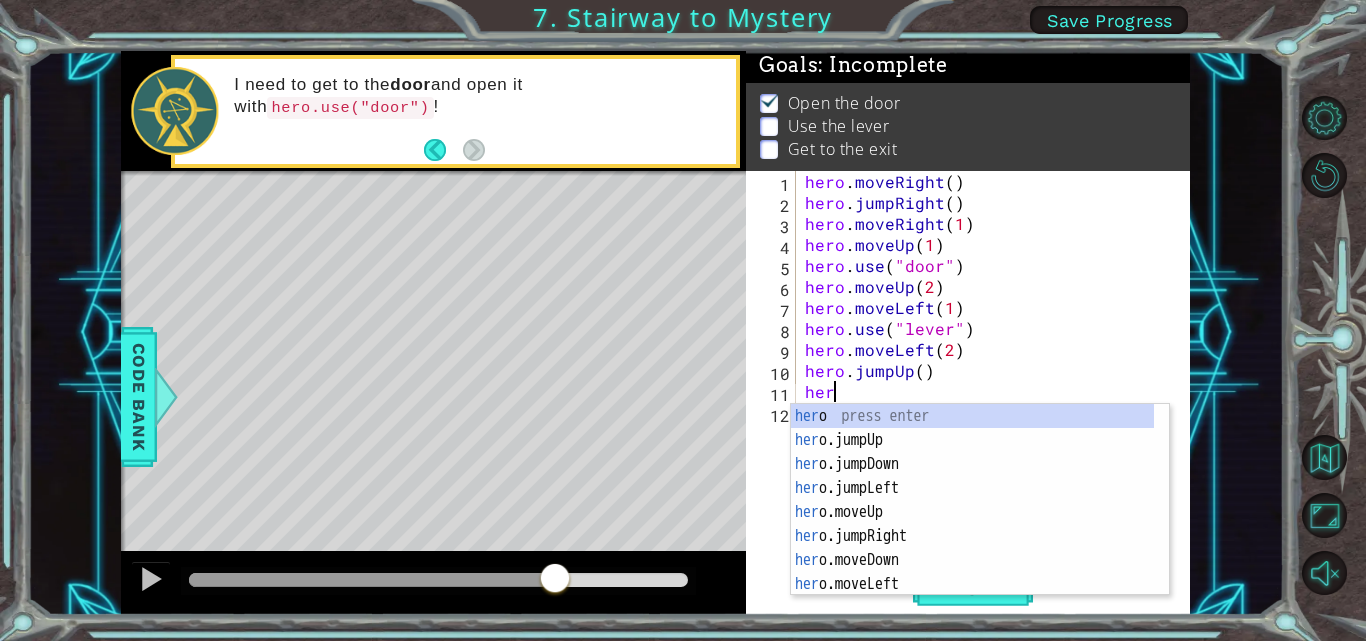 scroll, scrollTop: 0, scrollLeft: 1, axis: horizontal 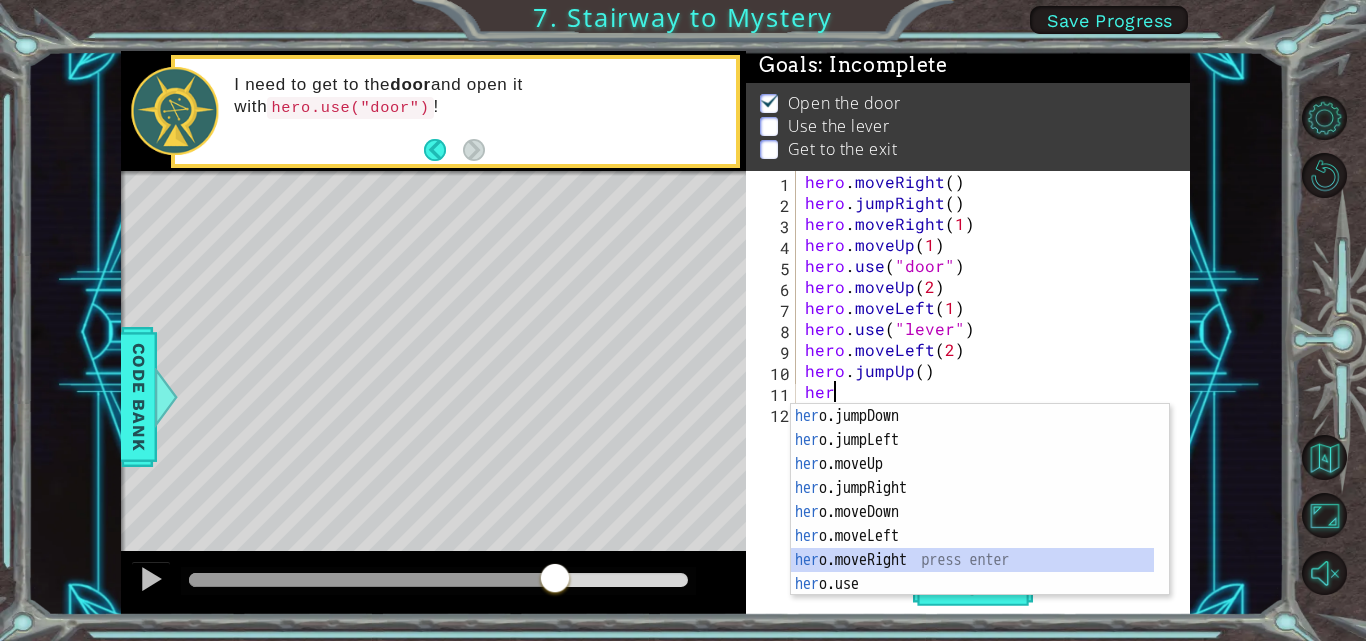 click on "her o.jumpDown press enter her o.jumpLeft press enter her o.moveUp press enter her o.jumpRight press enter her o.moveDown press enter her o.moveLeft press enter her o.moveRight press enter her o.use press enter" at bounding box center [972, 524] 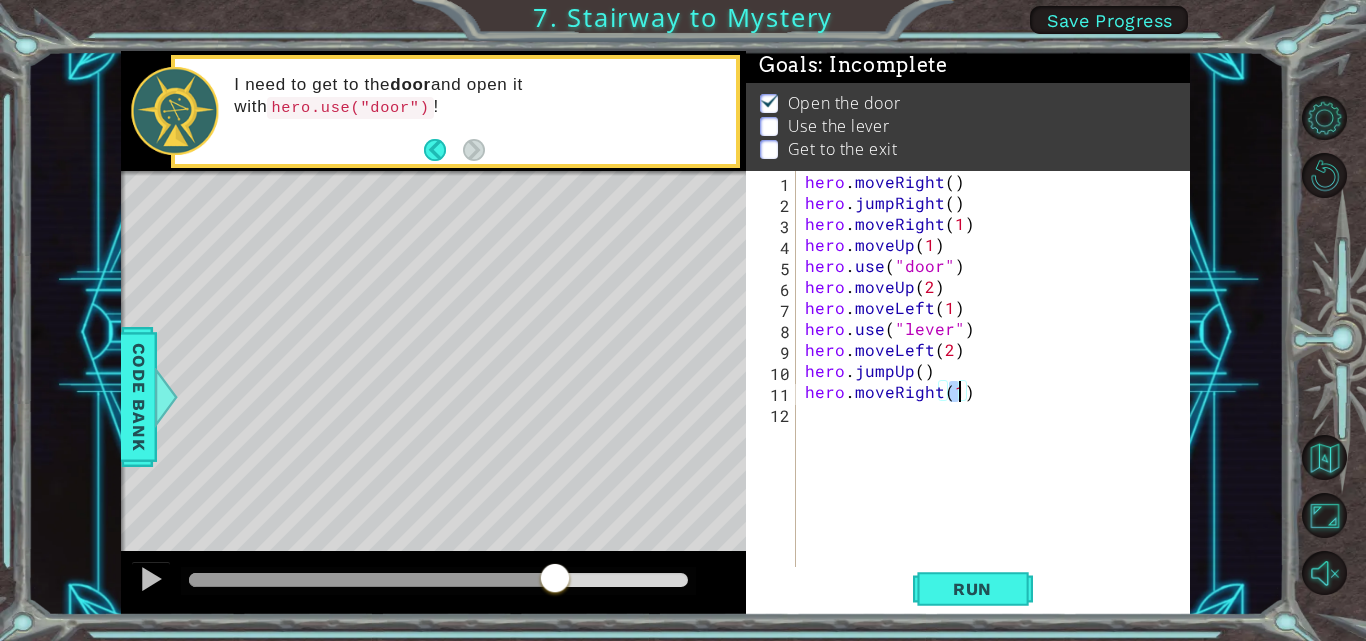 scroll, scrollTop: 0, scrollLeft: 9, axis: horizontal 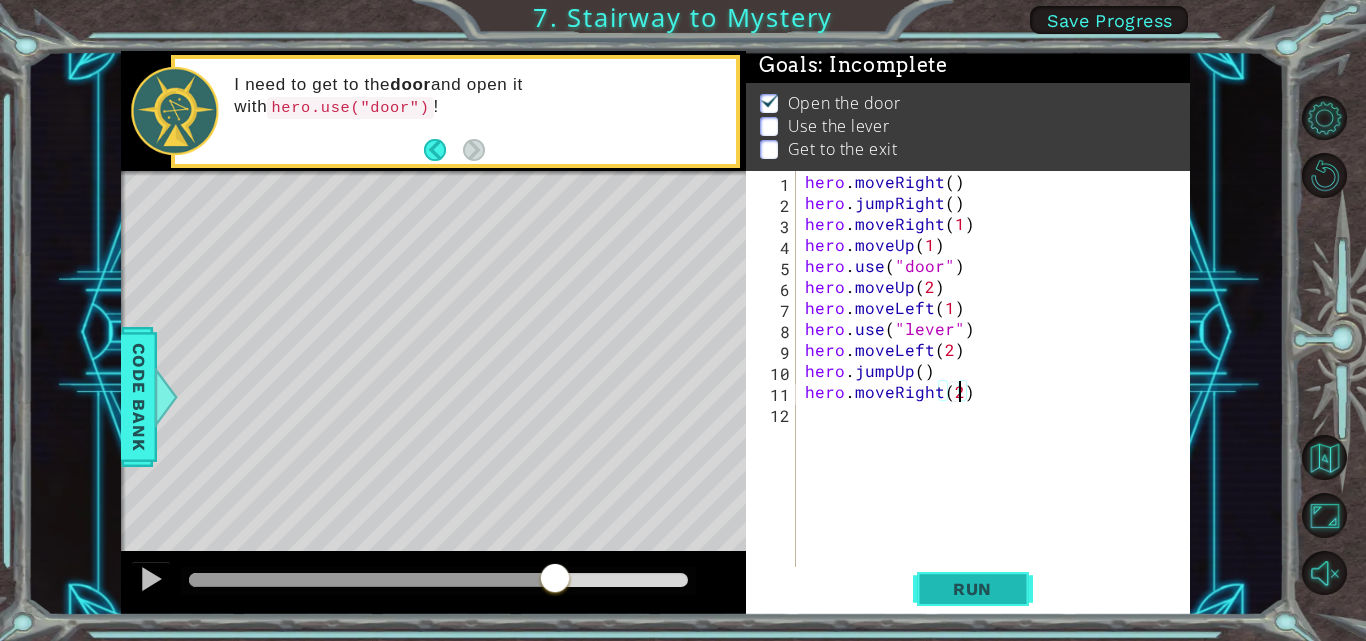 type on "hero.moveRight(2)" 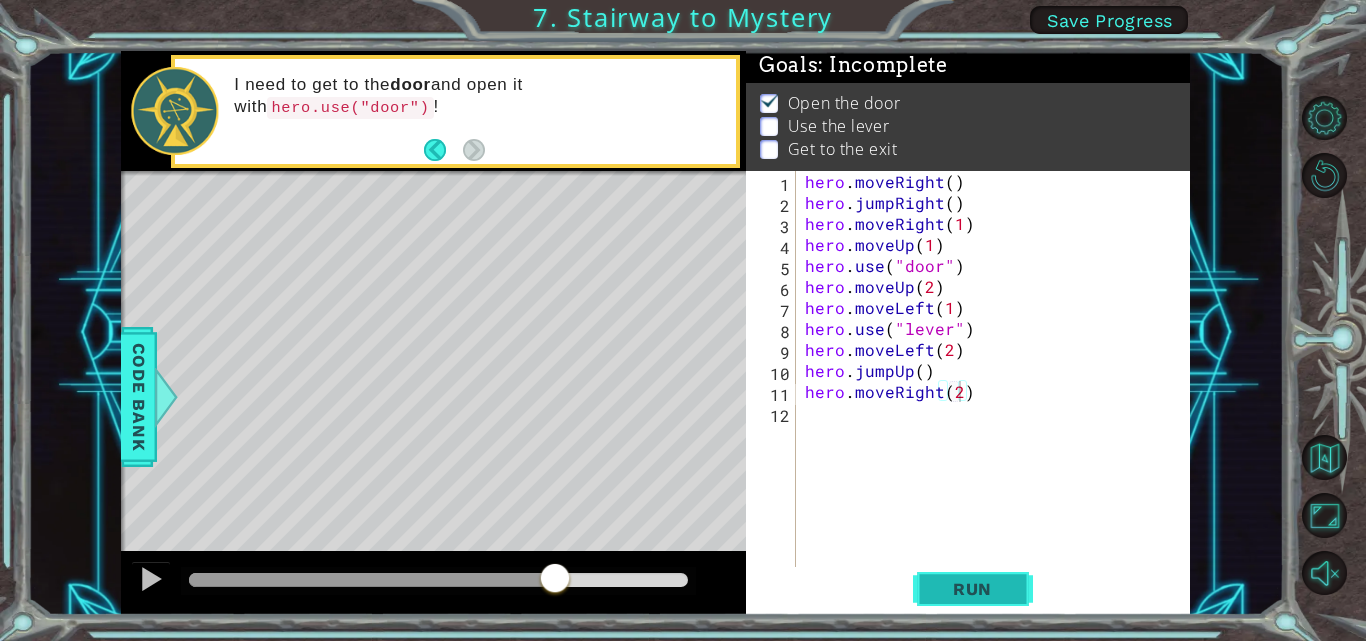 click on "Run" at bounding box center [972, 589] 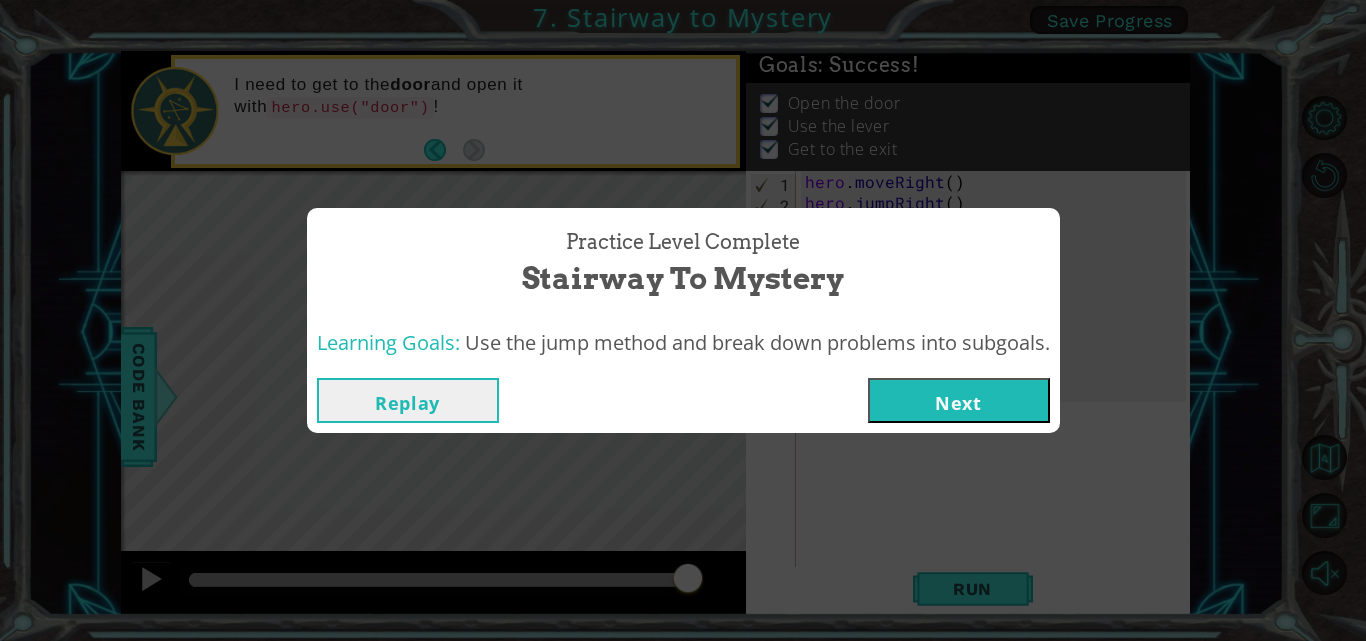 click on "Next" at bounding box center [959, 400] 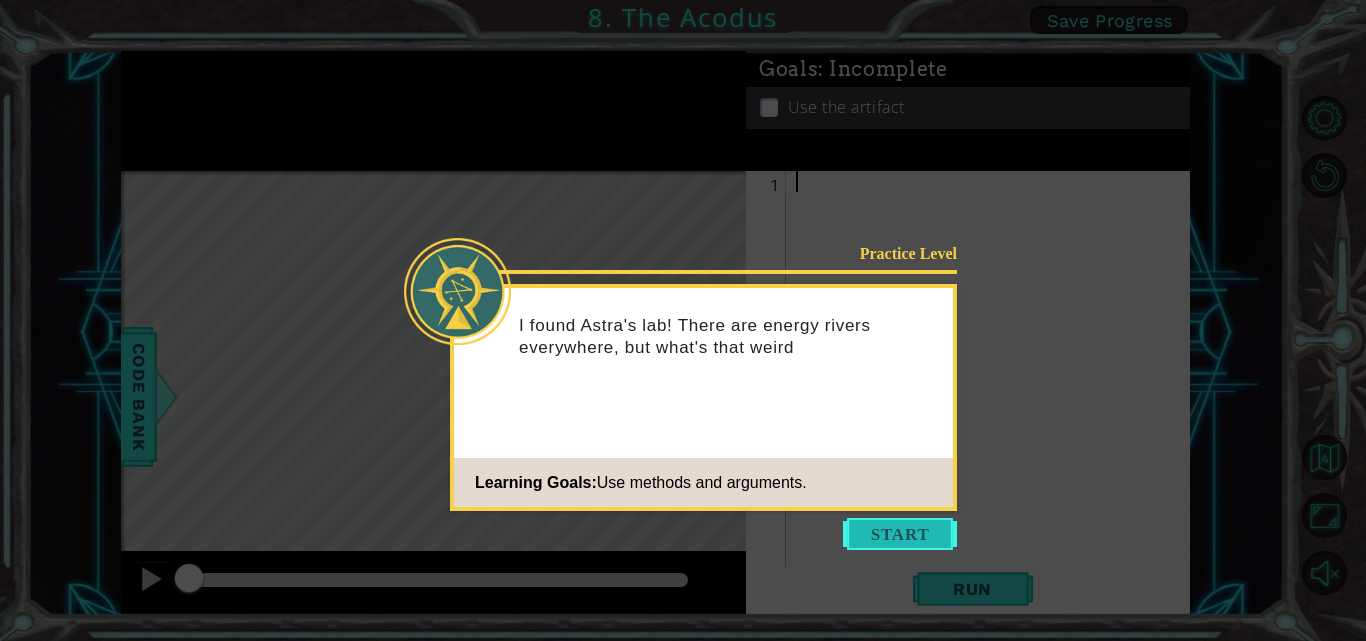click at bounding box center [900, 534] 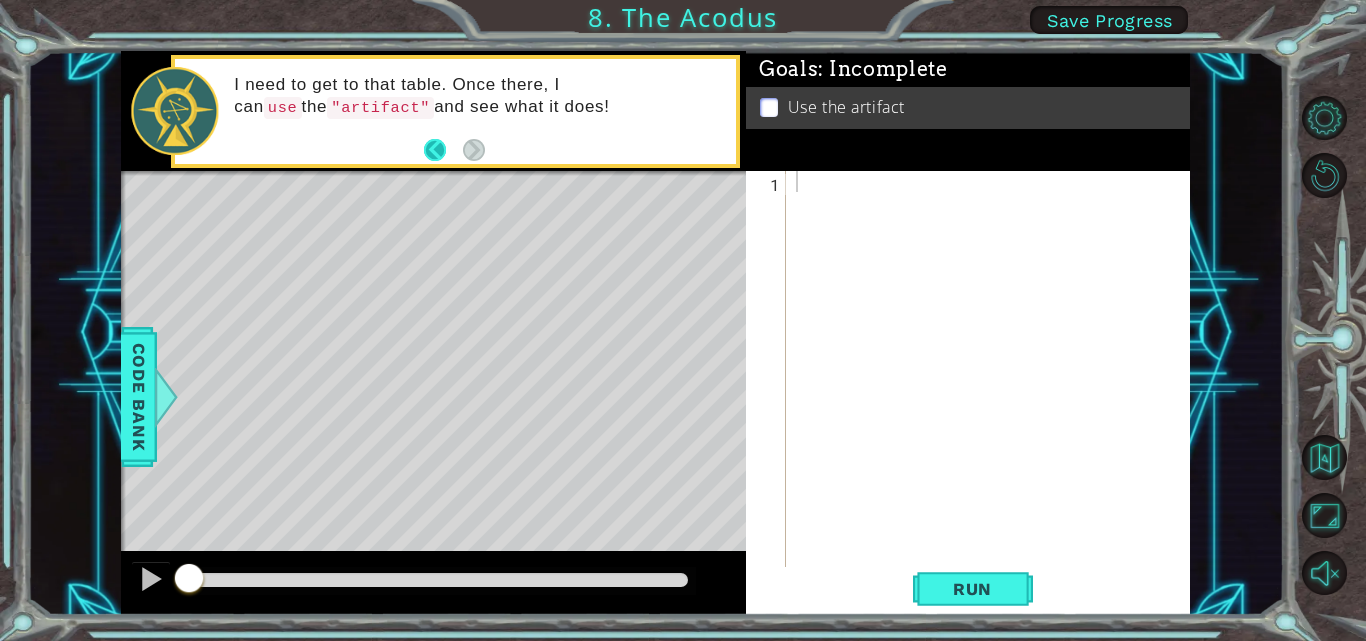 click at bounding box center (443, 150) 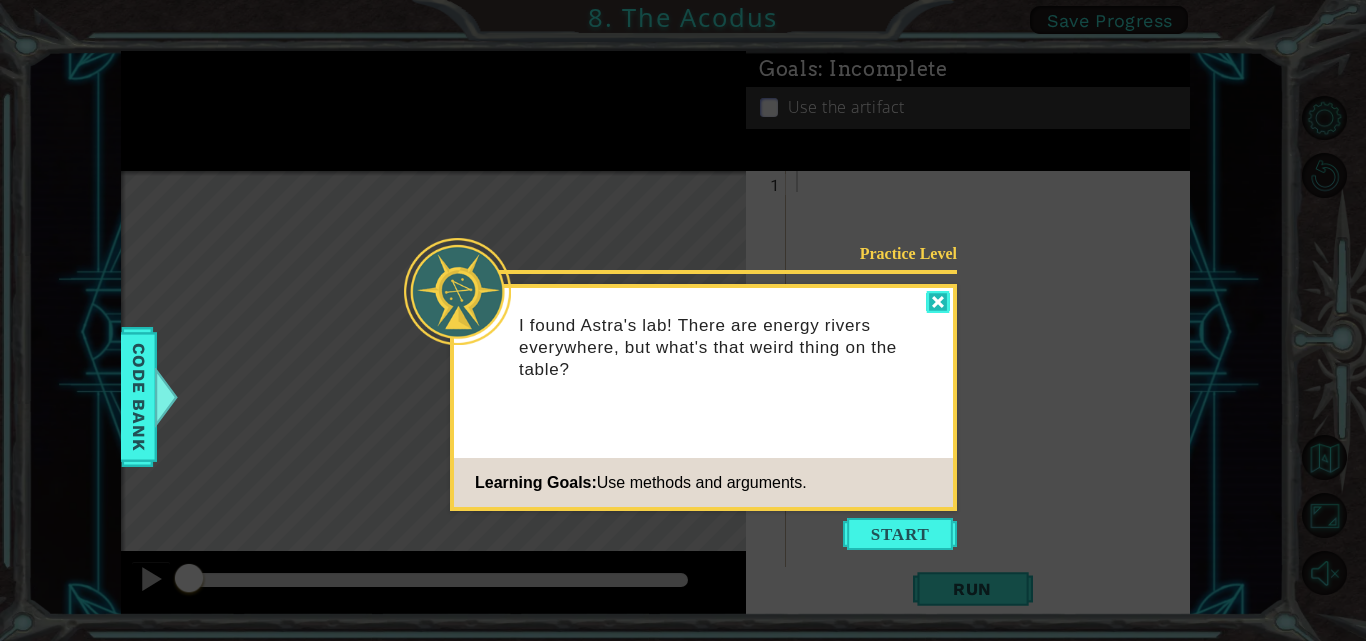 click at bounding box center [938, 302] 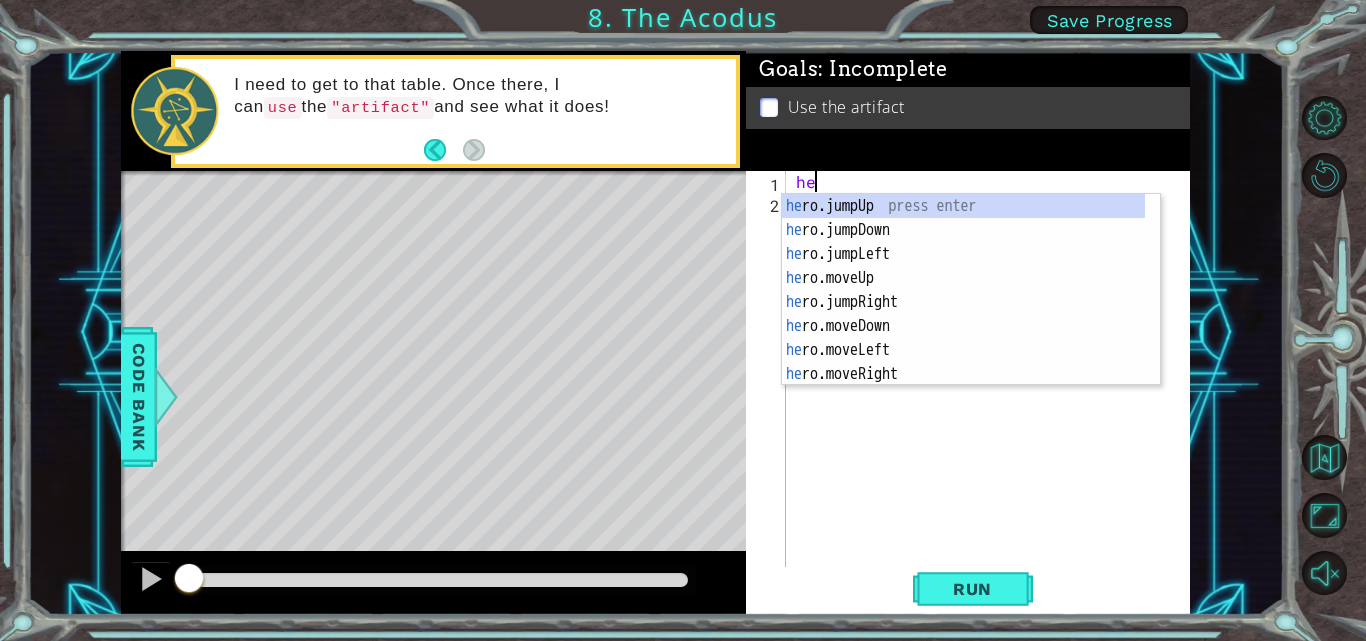 scroll, scrollTop: 0, scrollLeft: 1, axis: horizontal 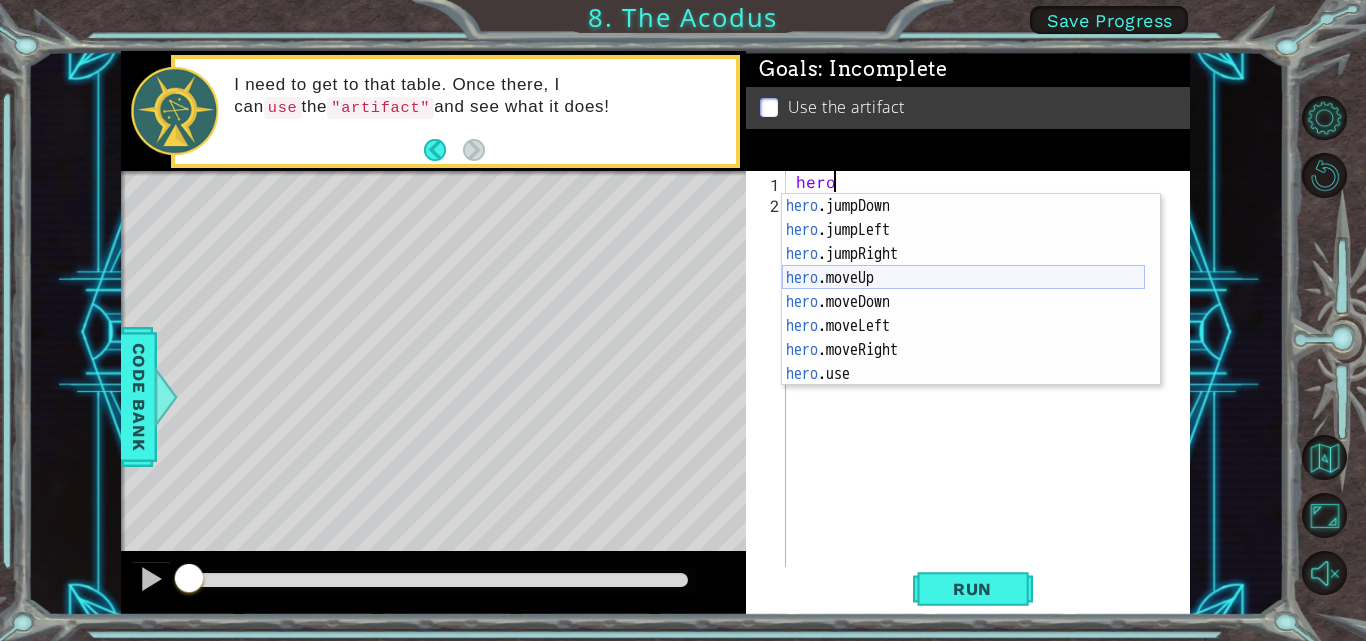 click on "hero .jumpDown press enter hero .jumpLeft press enter hero .jumpRight press enter hero .moveUp press enter hero .moveDown press enter hero .moveLeft press enter hero .moveRight press enter hero .use press enter" at bounding box center [963, 314] 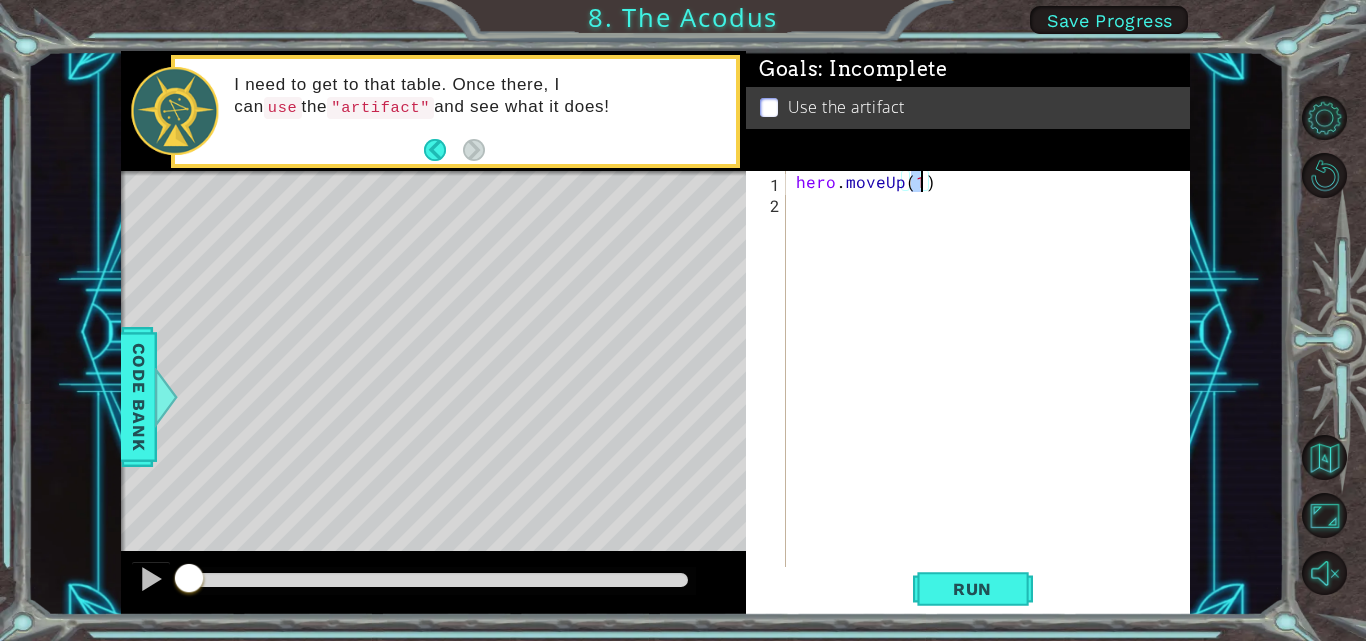 type on "hero.moveUp(2)" 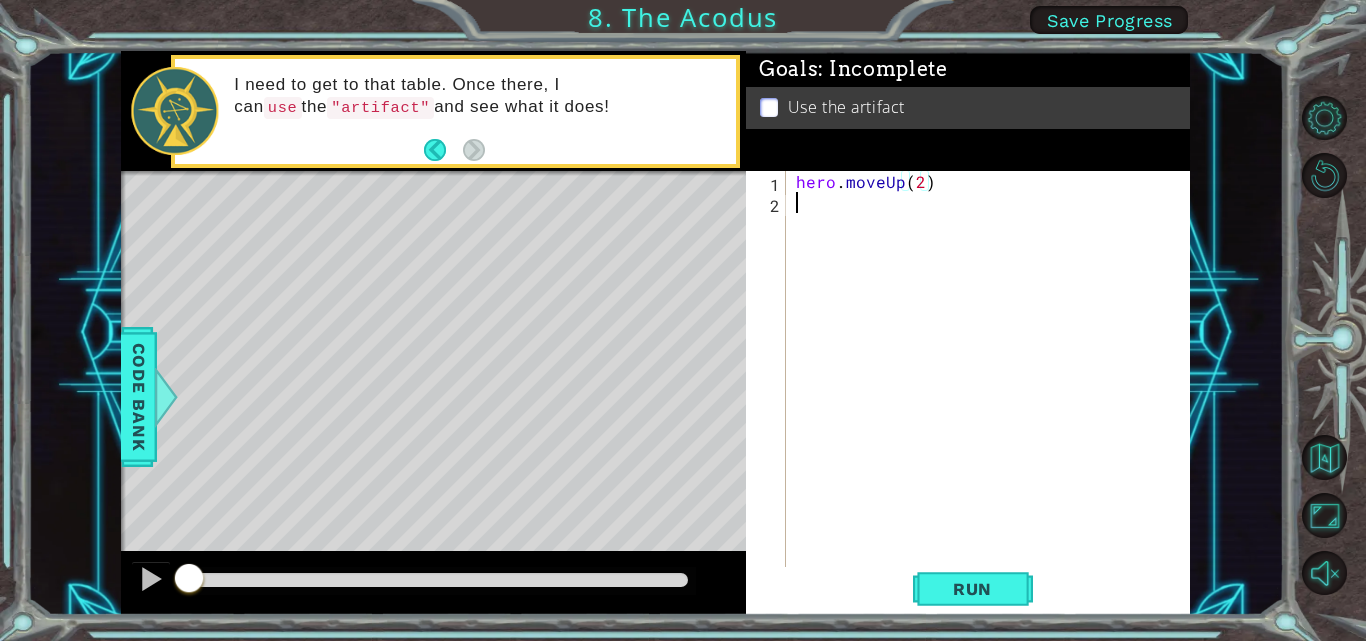 click on "hero . moveUp ( 2 )" at bounding box center [994, 391] 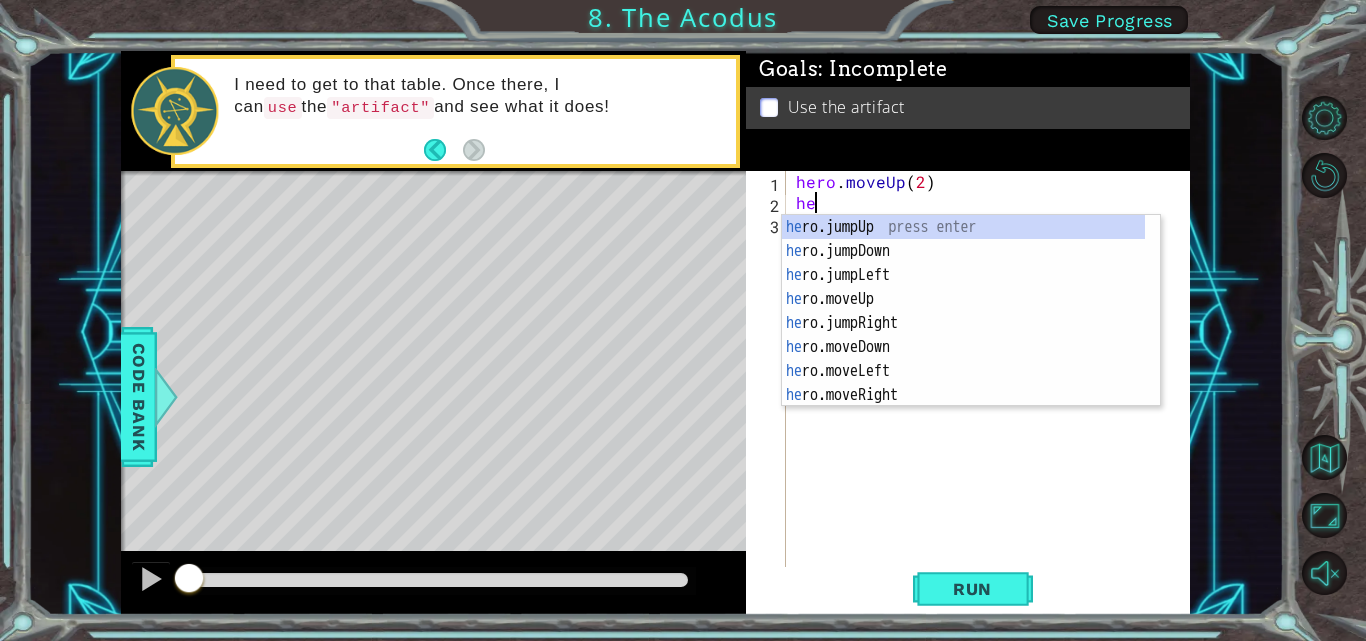 scroll, scrollTop: 0, scrollLeft: 0, axis: both 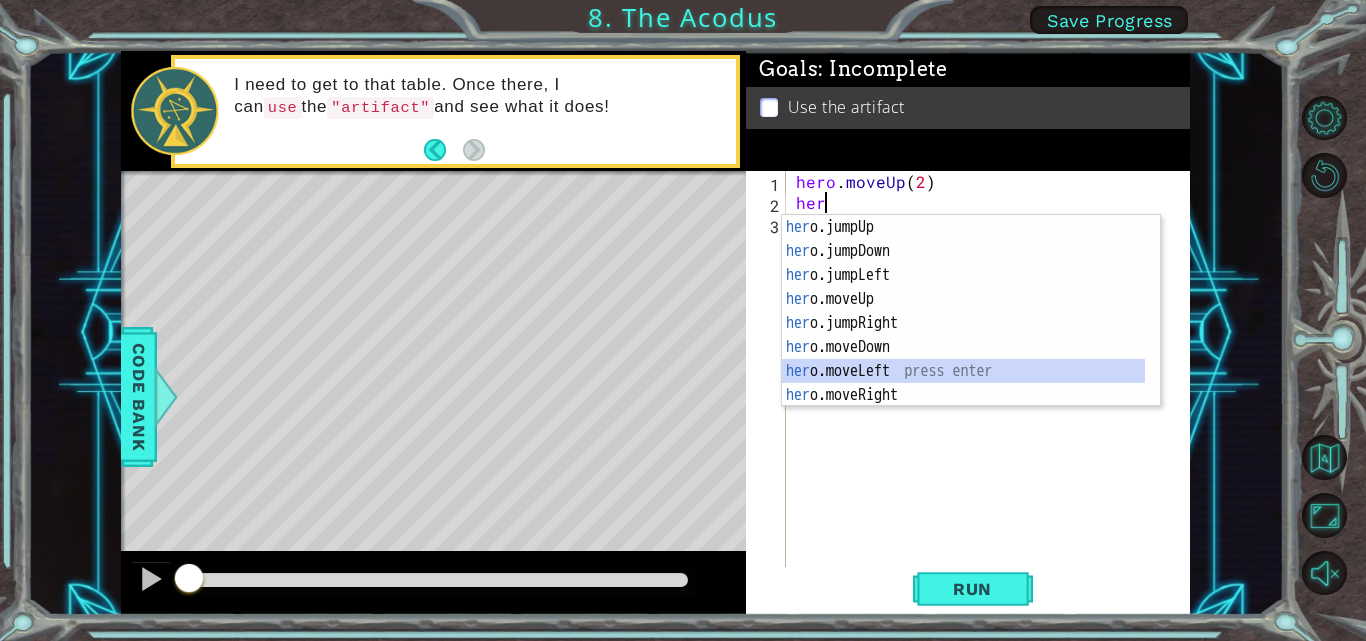 click on "her o.jumpUp press enter her o.jumpDown press enter her o.jumpLeft press enter her o.moveUp press enter her o.jumpRight press enter her o.moveDown press enter her o.moveLeft press enter her o.moveRight press enter her o.use press enter" at bounding box center (963, 335) 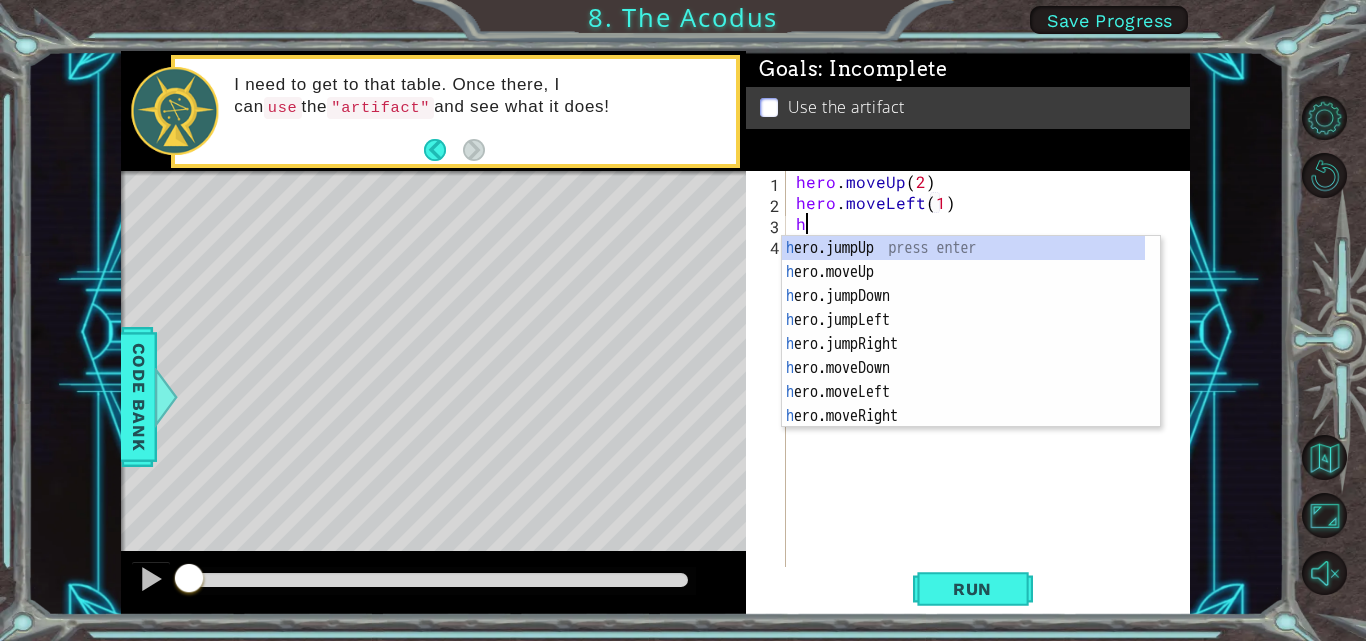 scroll, scrollTop: 0, scrollLeft: 9, axis: horizontal 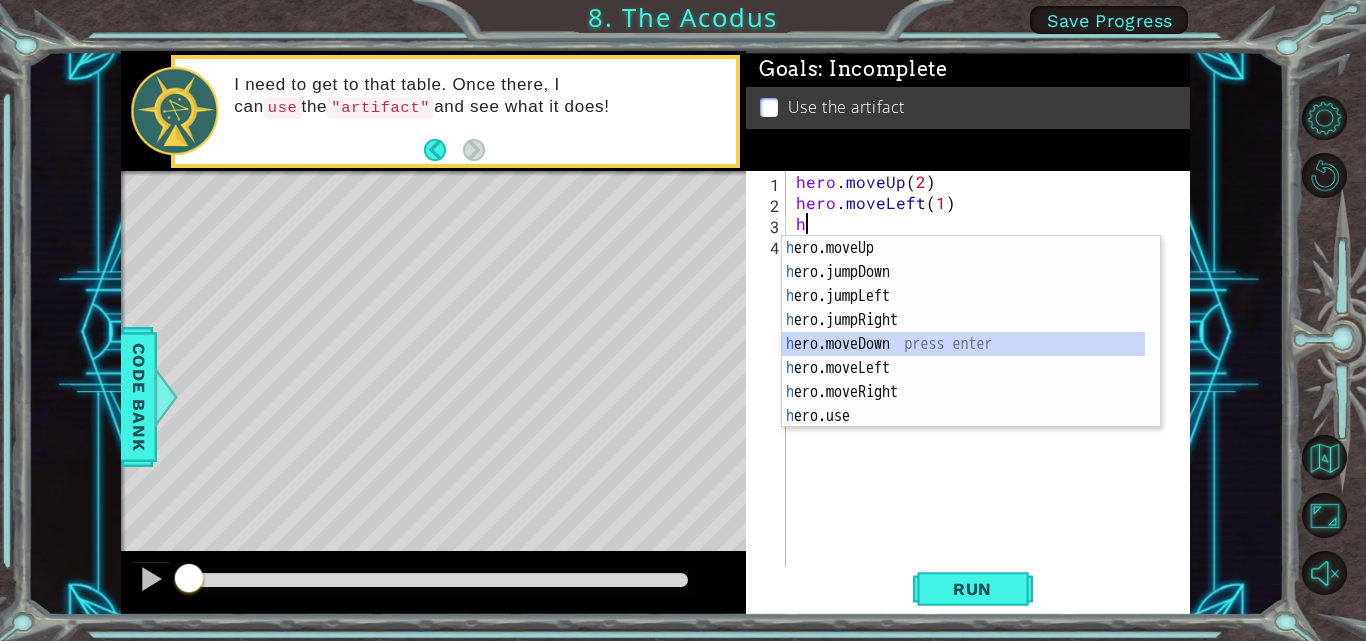click on "h ero.moveUp press enter h ero.jumpDown press enter h ero.jumpLeft press enter h ero.jumpRight press enter h ero.moveDown press enter h ero.moveLeft press enter h ero.moveRight press enter h ero.use press enter" at bounding box center (963, 356) 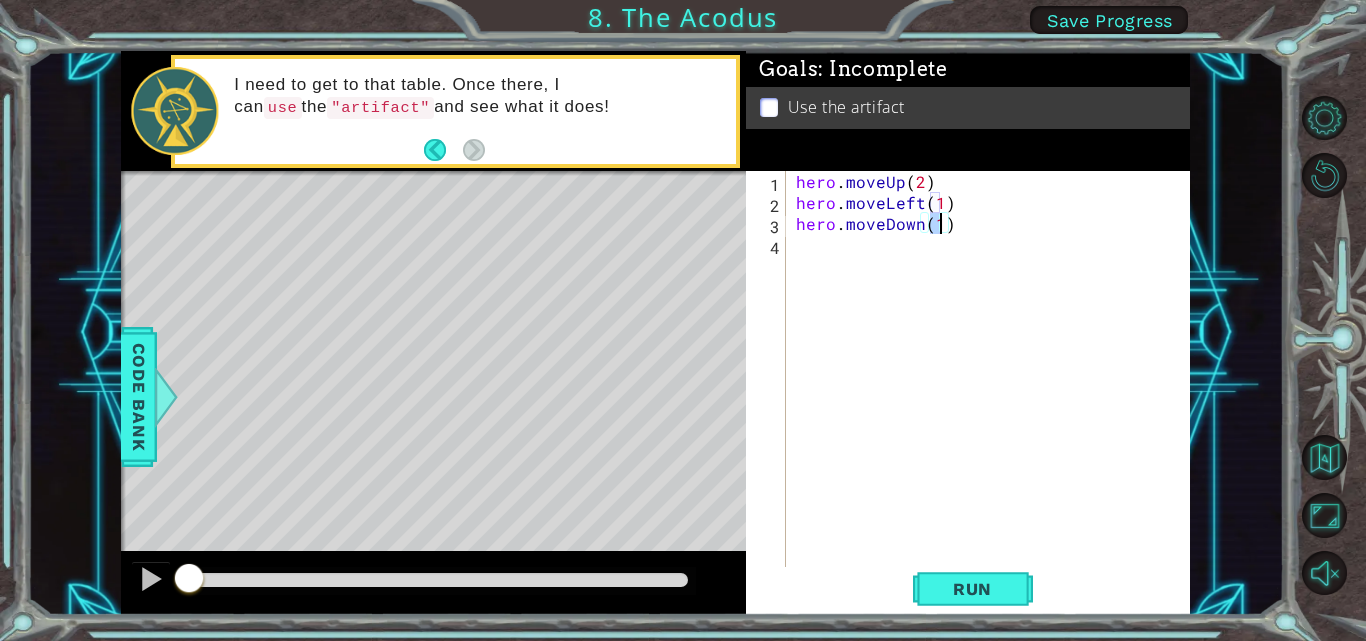 type on "hero.moveDown(2)" 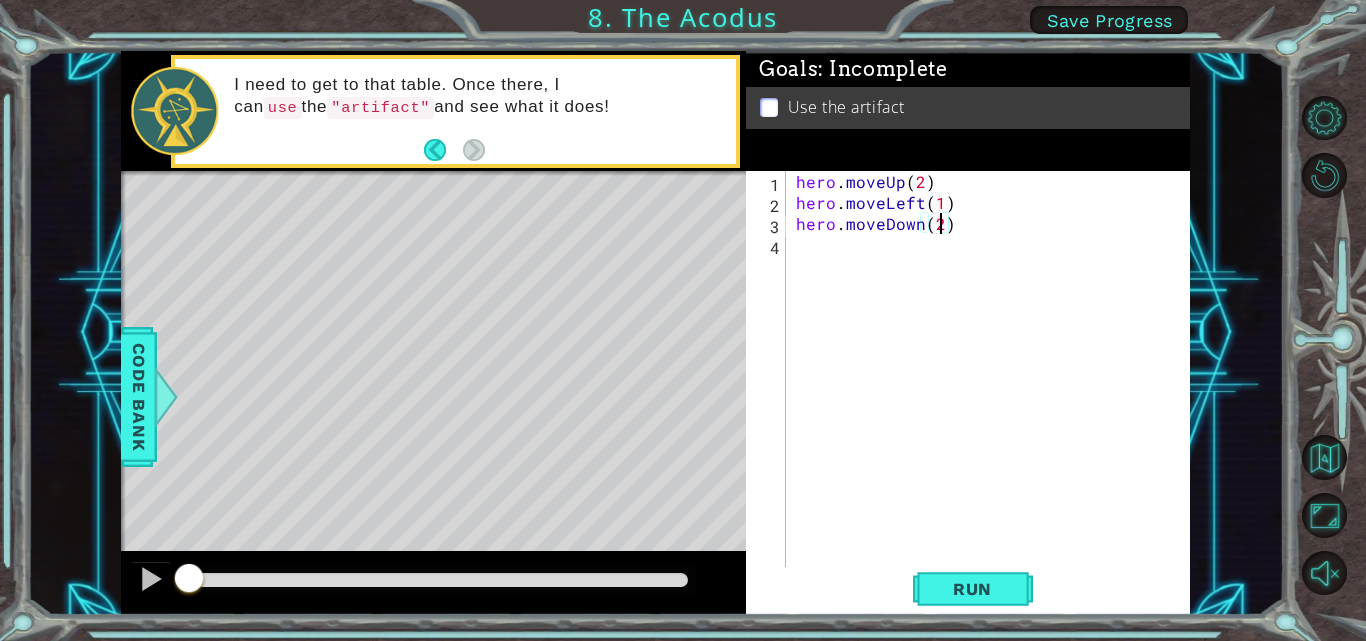 click on "hero . moveUp ( 2 ) hero . moveLeft ( 1 ) hero . moveDown ( 2 )" at bounding box center (994, 391) 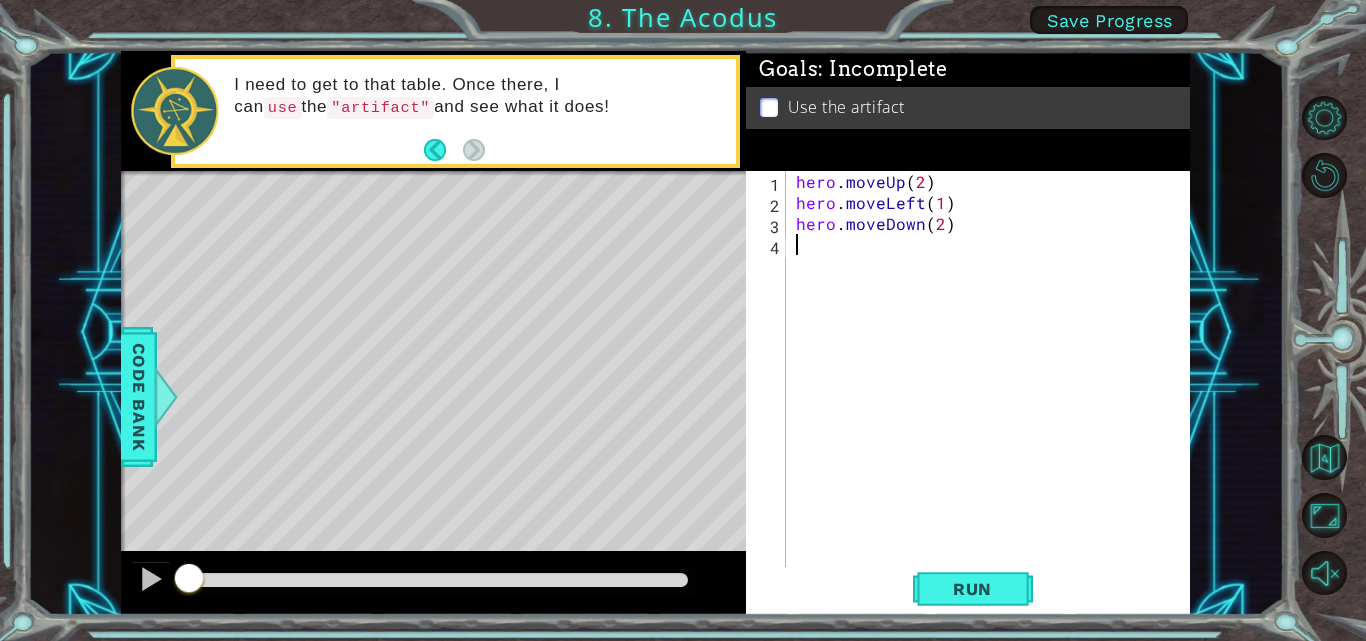 scroll, scrollTop: 0, scrollLeft: 0, axis: both 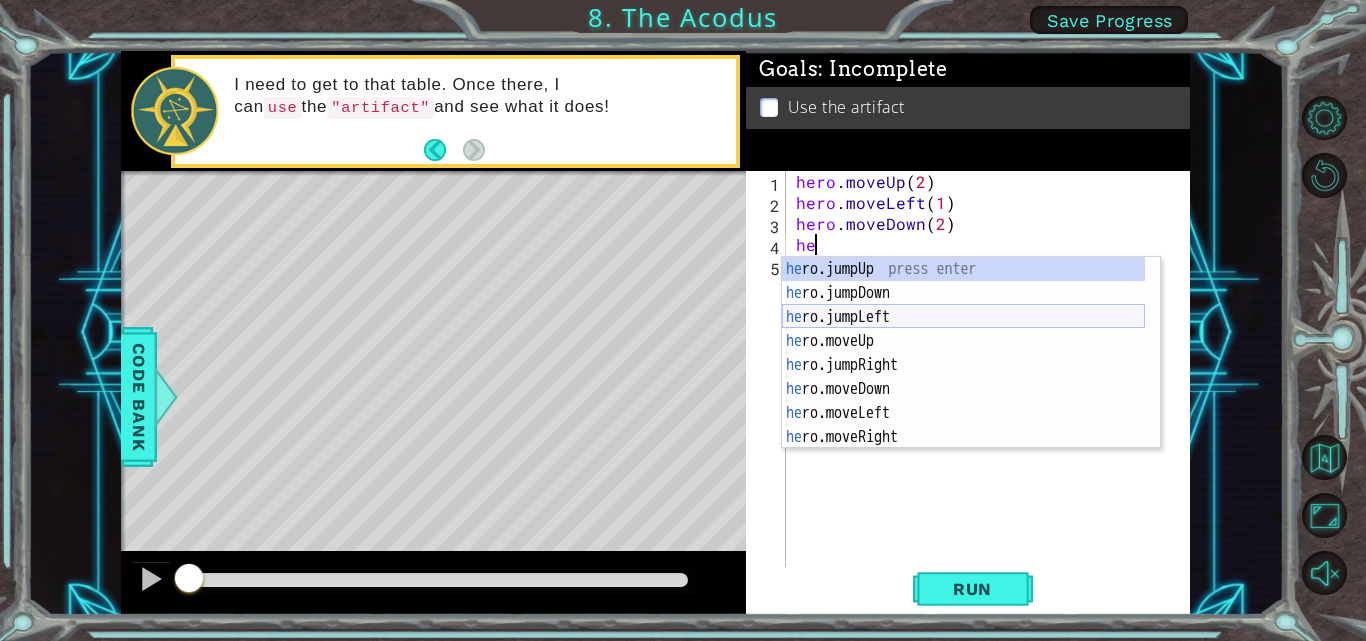 click on "he ro.jumpUp press enter he ro.jumpDown press enter he ro.jumpLeft press enter he ro.moveUp press enter he ro.jumpRight press enter he ro.moveDown press enter he ro.moveLeft press enter he ro.moveRight press enter he ro.use press enter" at bounding box center [963, 377] 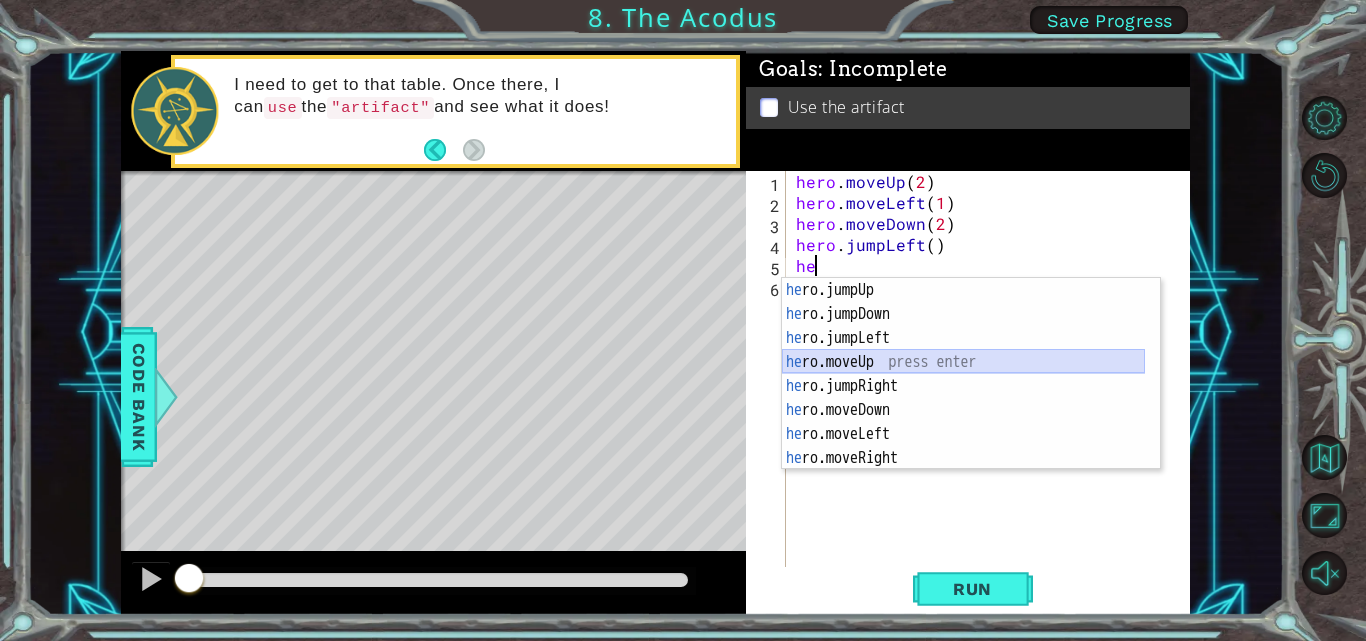 drag, startPoint x: 837, startPoint y: 365, endPoint x: 823, endPoint y: 359, distance: 15.231546 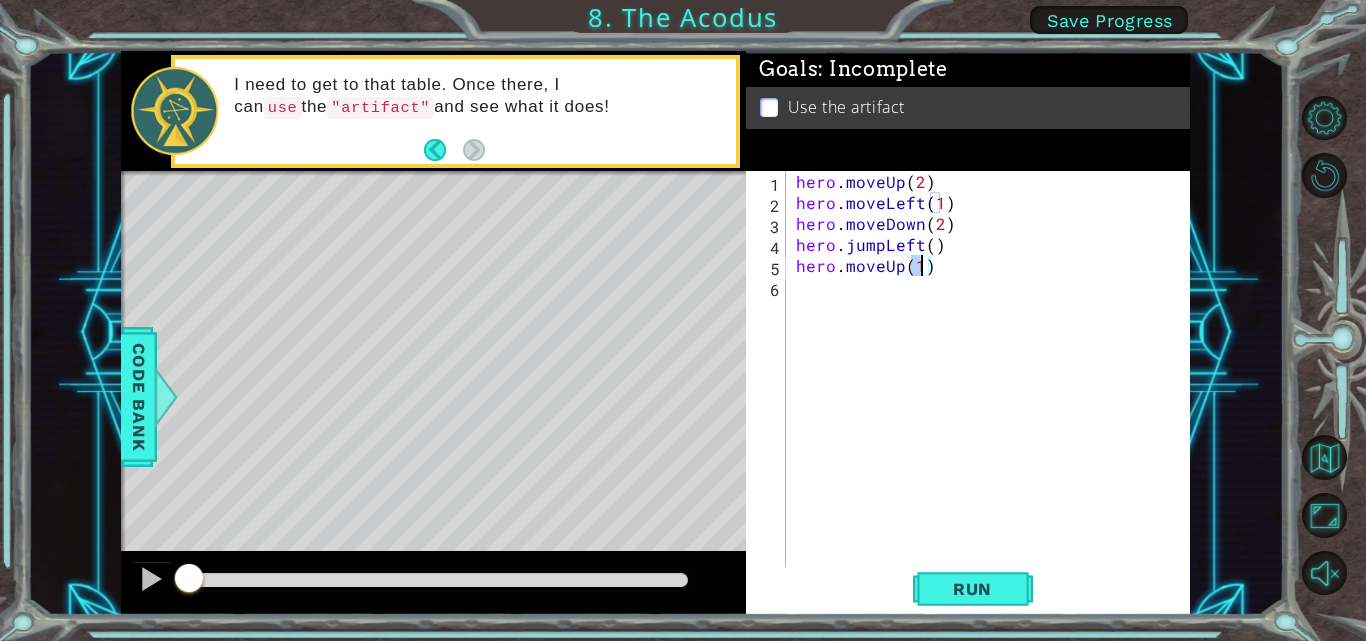 type on "hero.moveUp(2)" 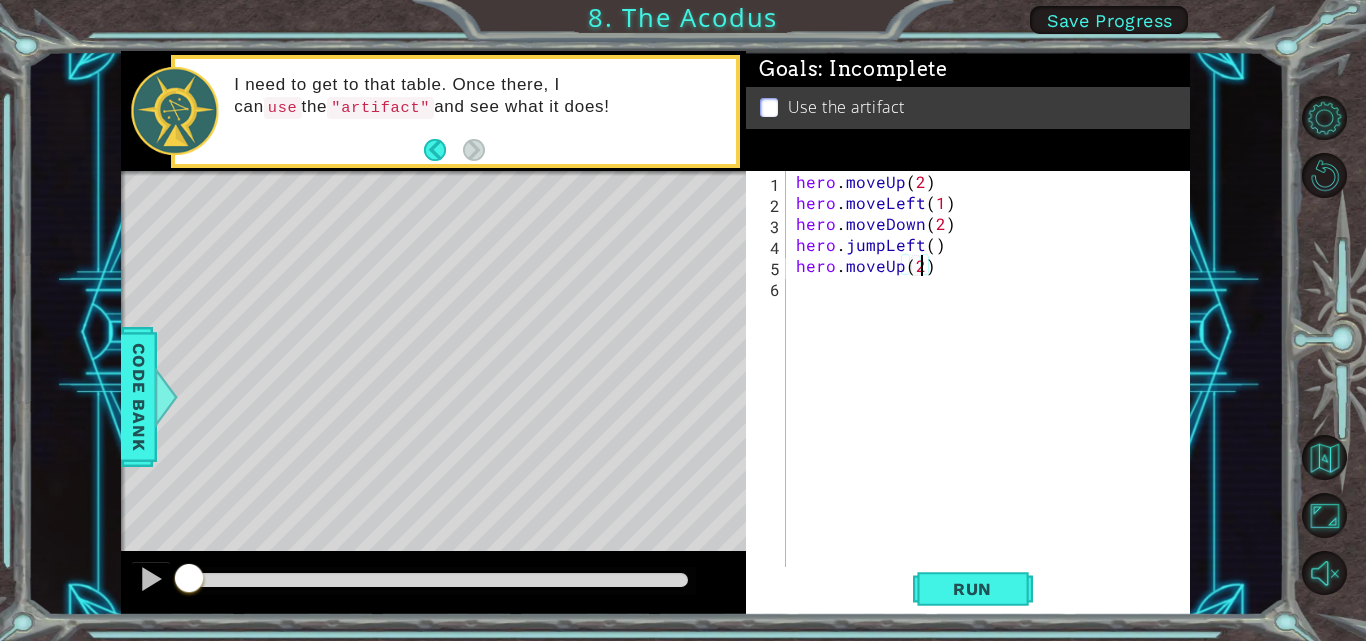 click on "hero . moveUp ( 2 ) hero . moveLeft ( 1 ) hero . moveDown ( 2 ) hero . jumpLeft ( ) hero . moveUp ( 2 )" at bounding box center (994, 391) 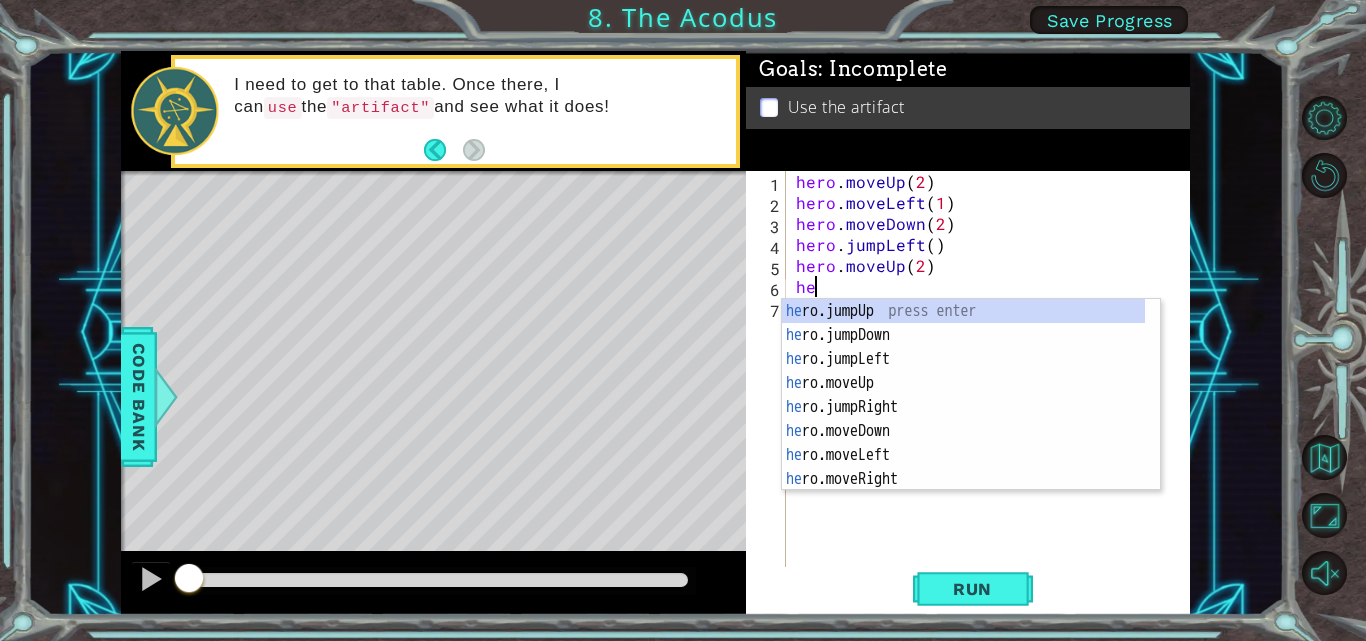 scroll, scrollTop: 0, scrollLeft: 1, axis: horizontal 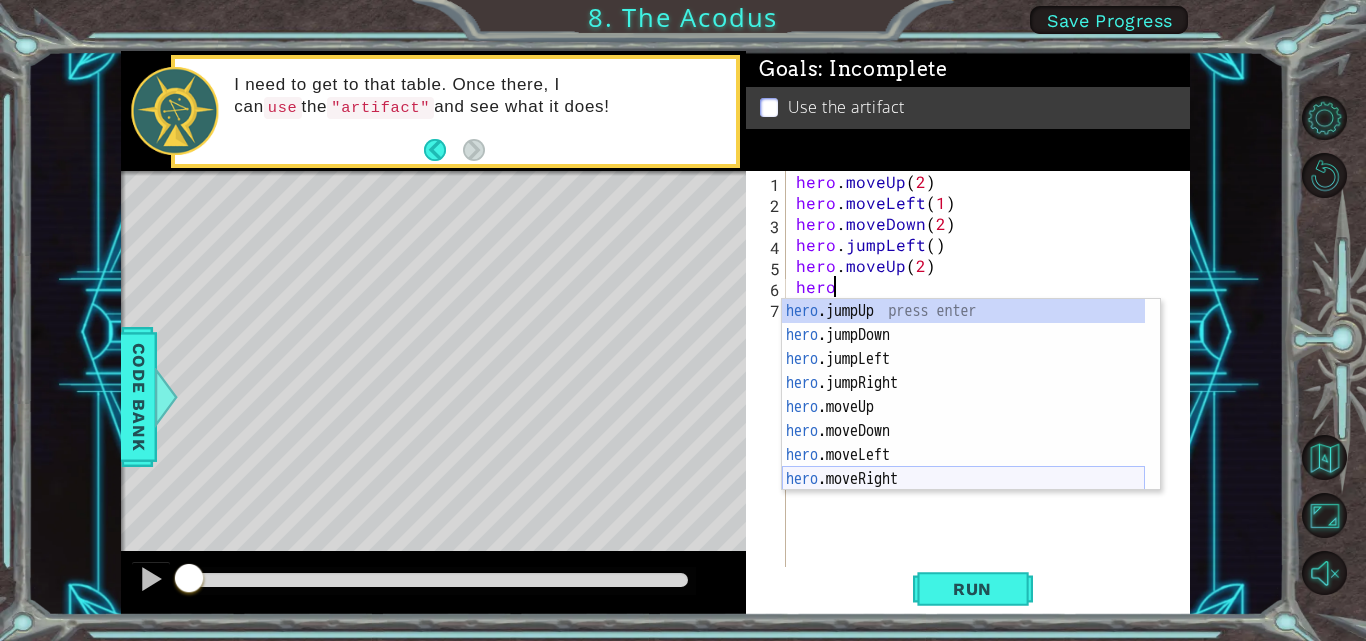 click on "hero .jumpUp press enter hero .jumpDown press enter hero .jumpLeft press enter hero .jumpRight press enter hero .moveUp press enter hero .moveDown press enter hero .moveLeft press enter hero .moveRight press enter hero .use press enter" at bounding box center [963, 419] 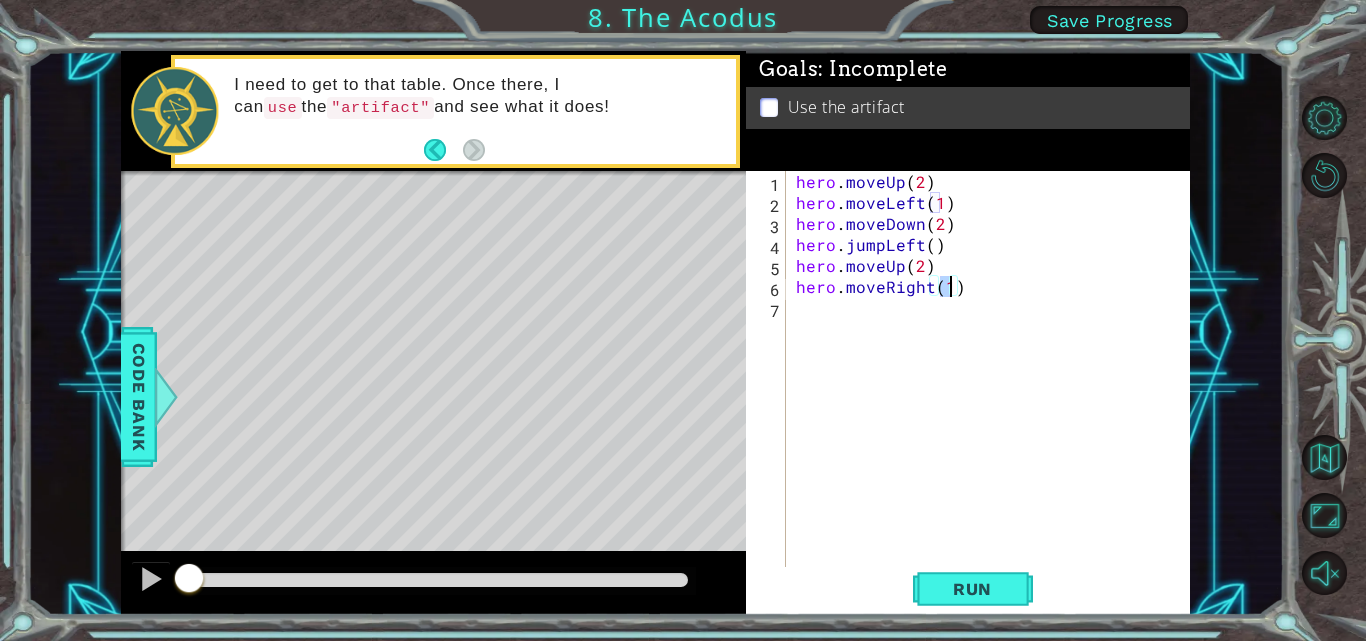 click on "hero . moveUp ( 2 ) hero . moveLeft ( 1 ) hero . moveDown ( 2 ) hero . jumpLeft ( ) hero . moveUp ( 2 ) hero . moveRight ( 1 )" at bounding box center (994, 391) 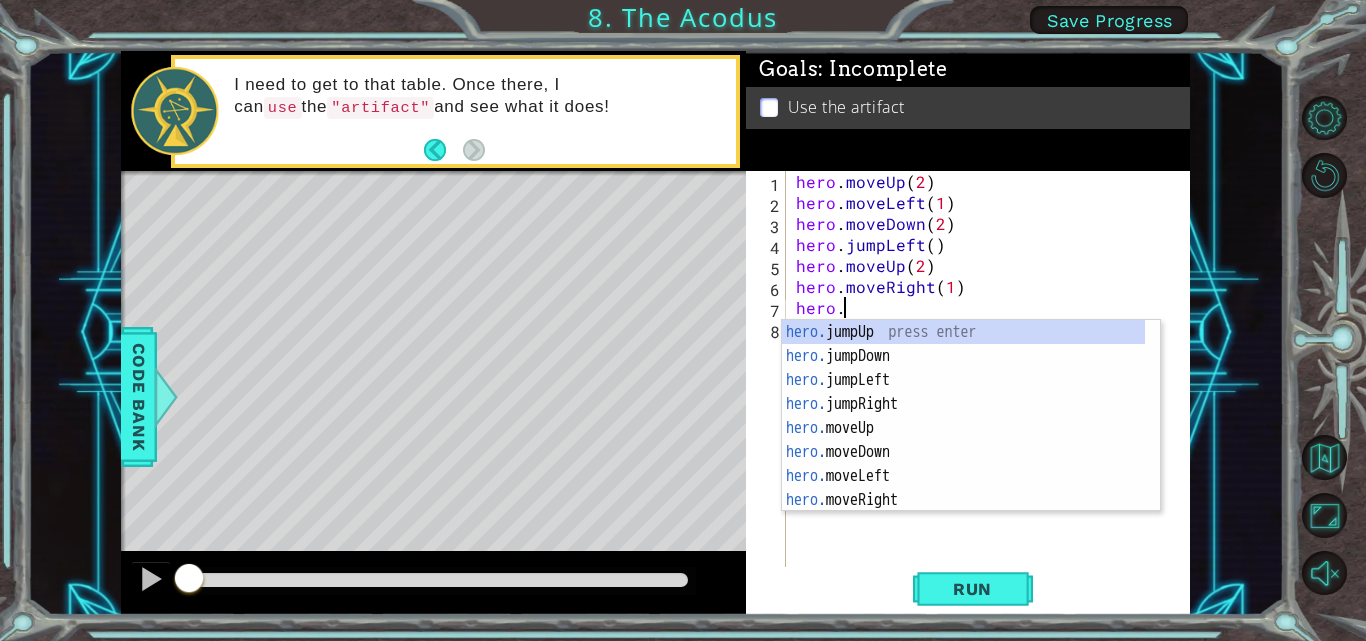 scroll, scrollTop: 0, scrollLeft: 3, axis: horizontal 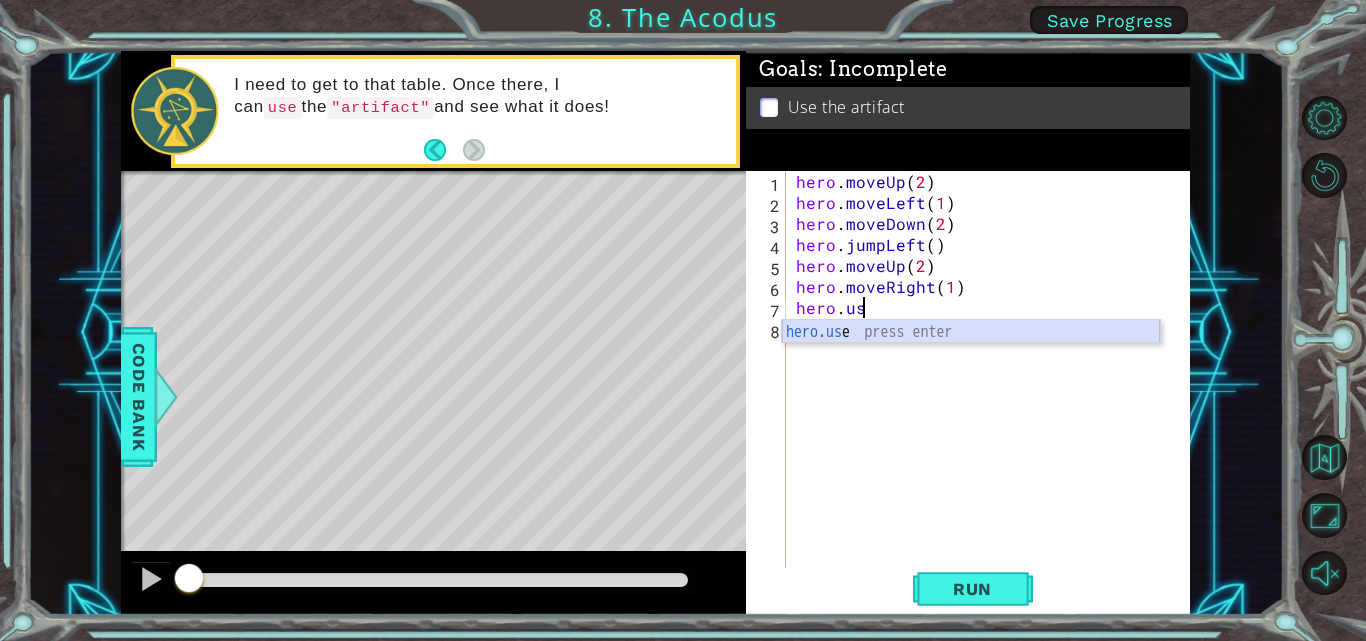 click on "hero.us e press enter" at bounding box center (971, 356) 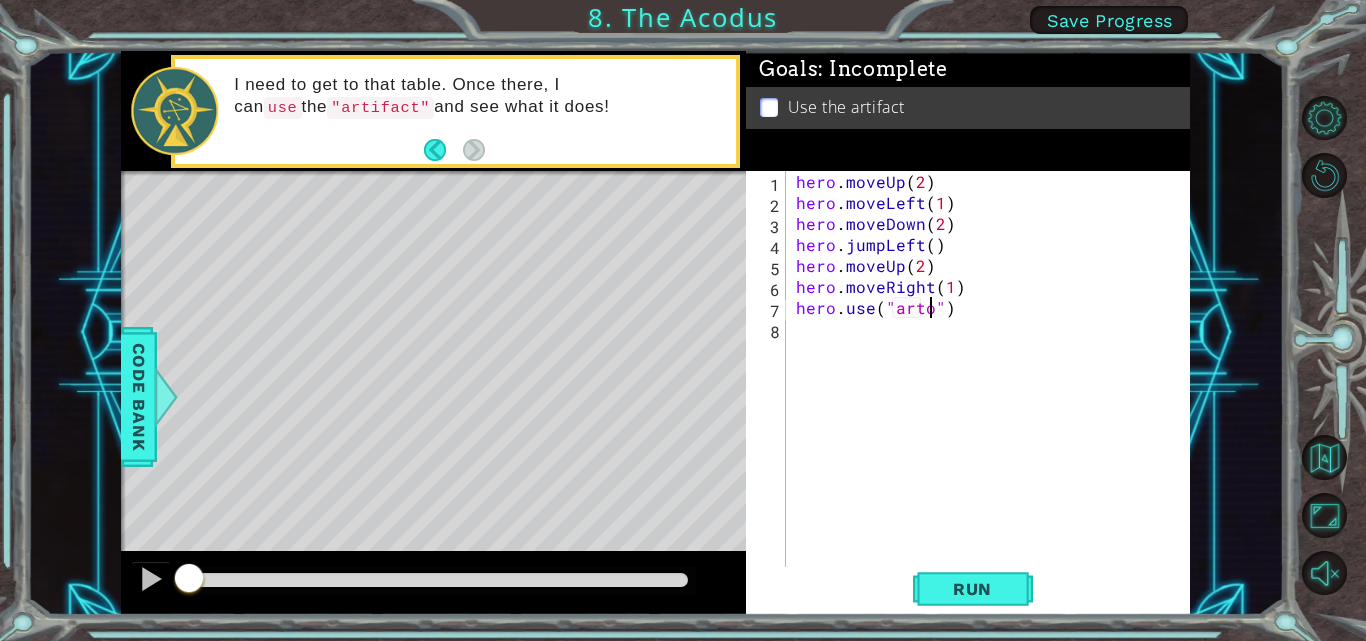 scroll, scrollTop: 0, scrollLeft: 9, axis: horizontal 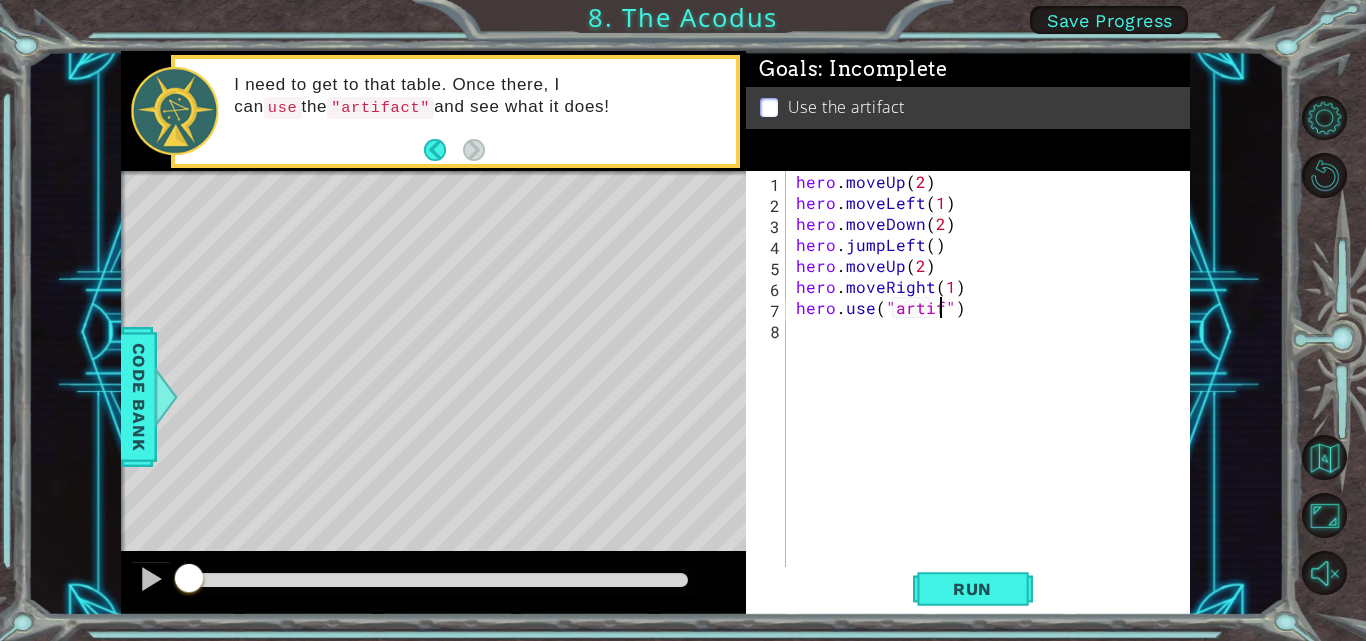 type on "hero.use("artifact")" 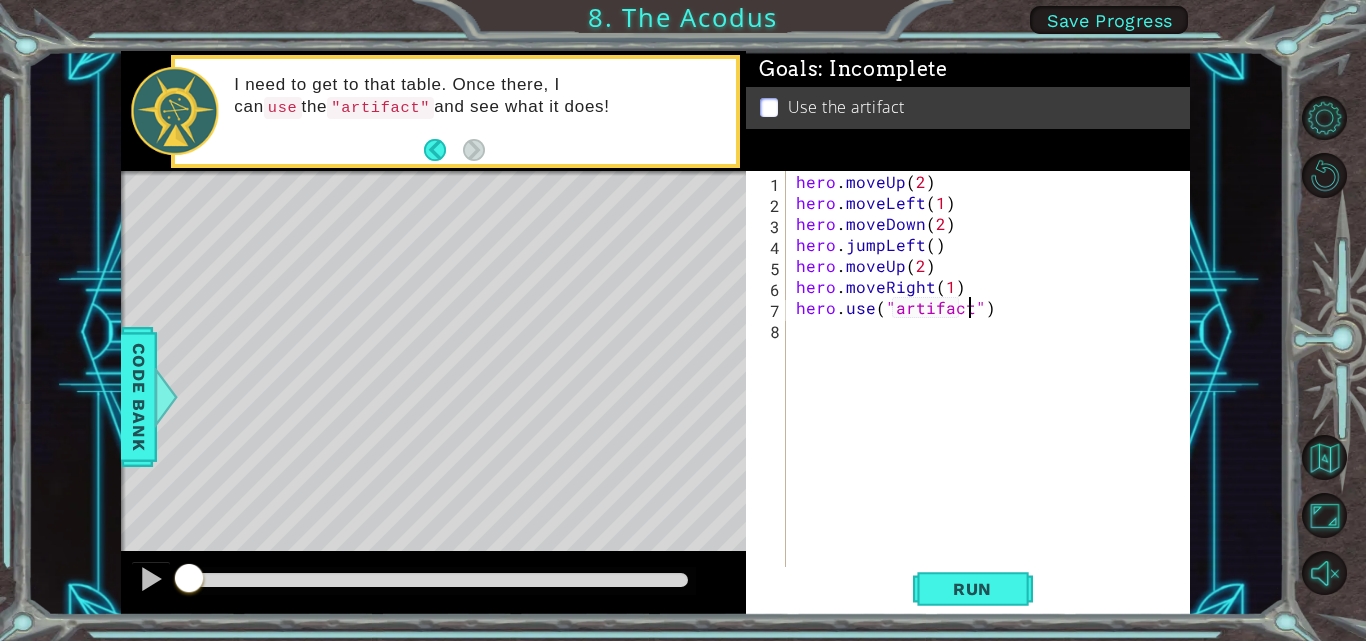 scroll, scrollTop: 0, scrollLeft: 11, axis: horizontal 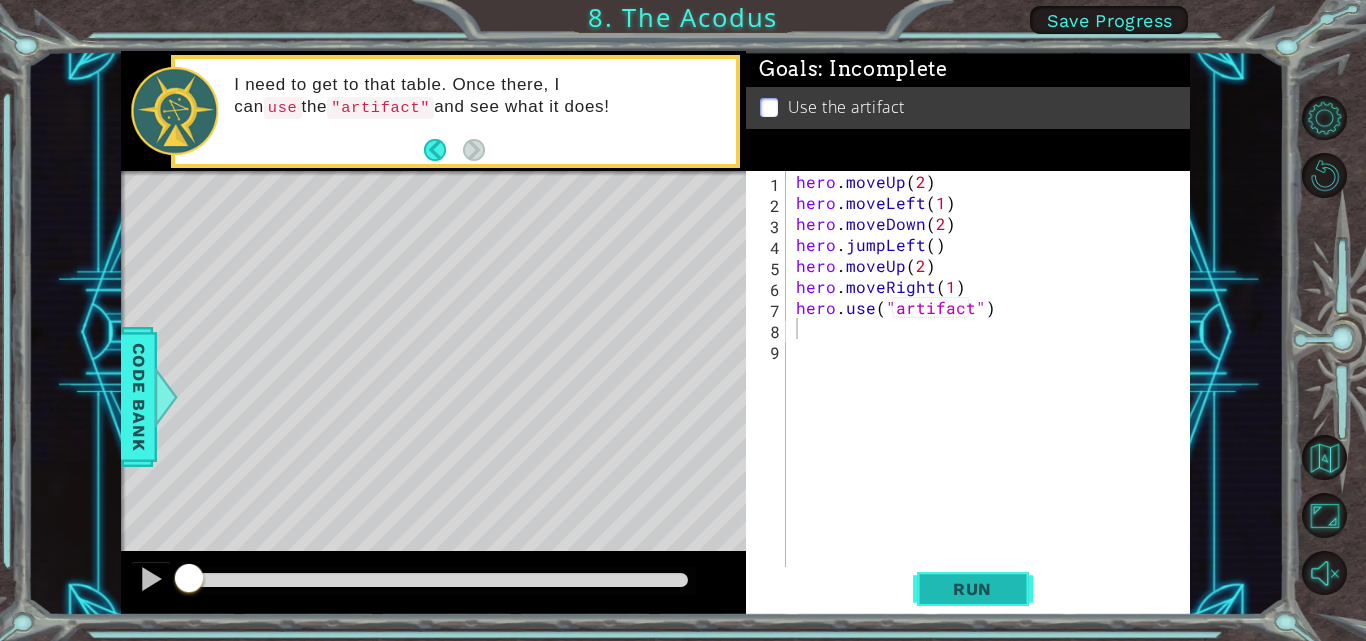 click on "Run" at bounding box center [972, 589] 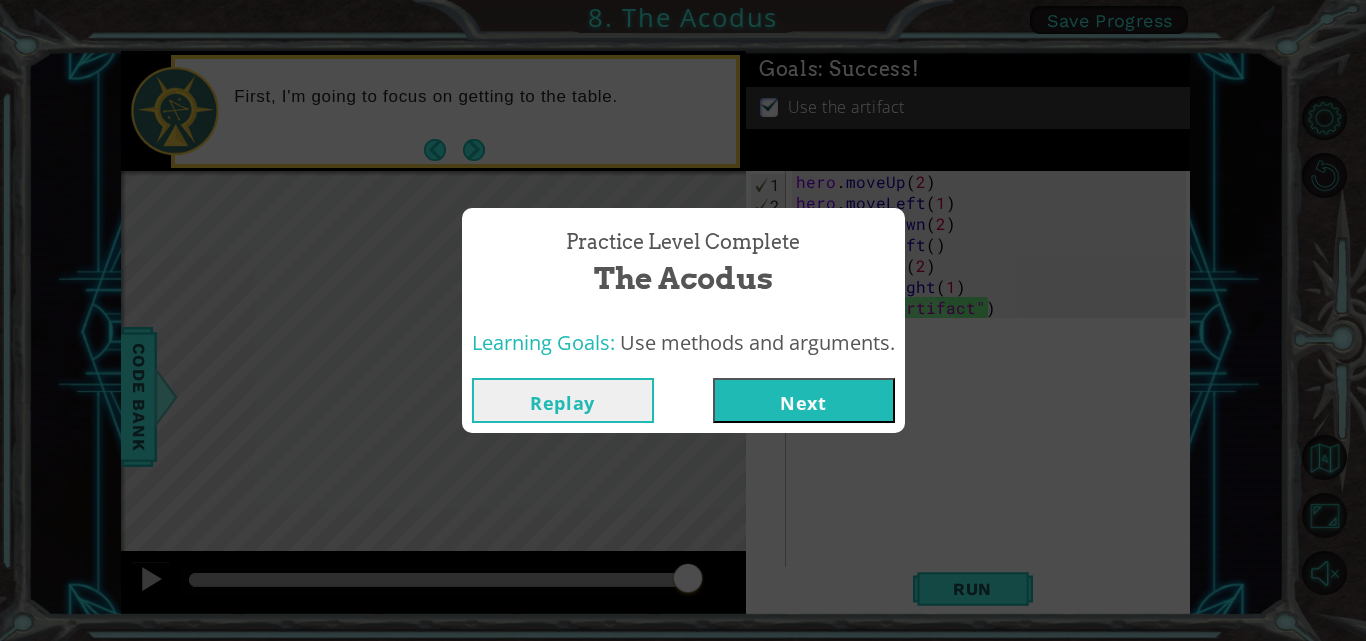 click on "Next" at bounding box center [804, 400] 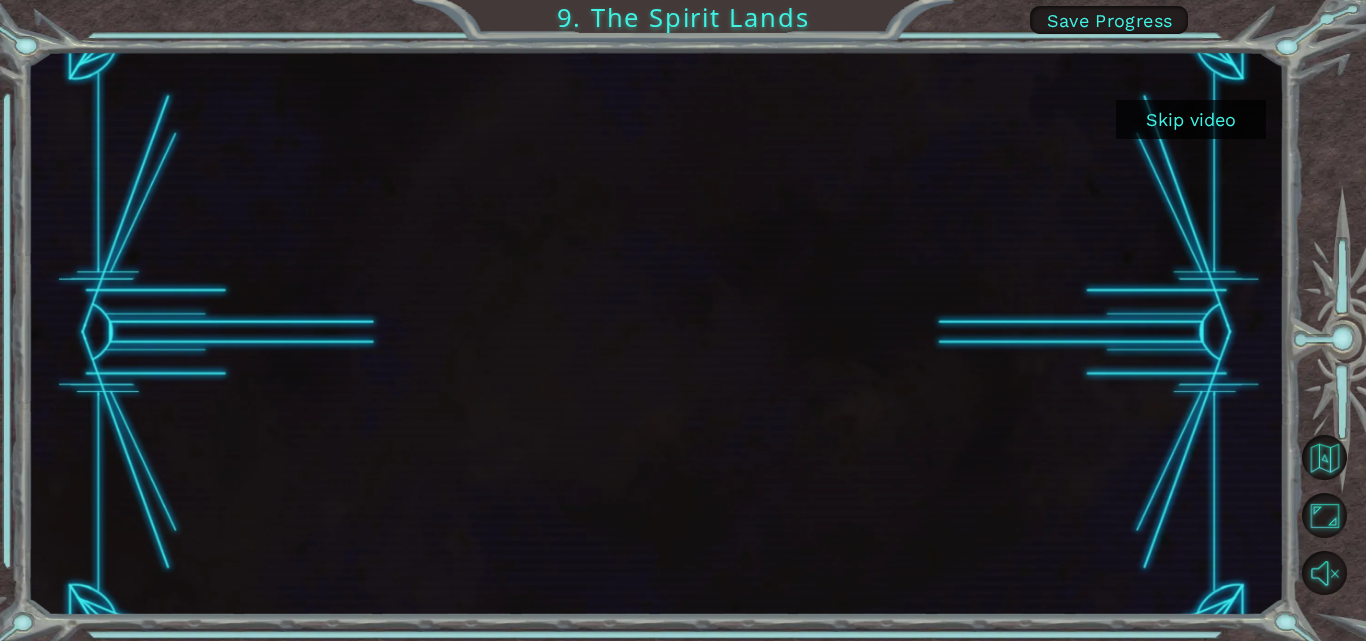 click on "Skip video" at bounding box center (1191, 119) 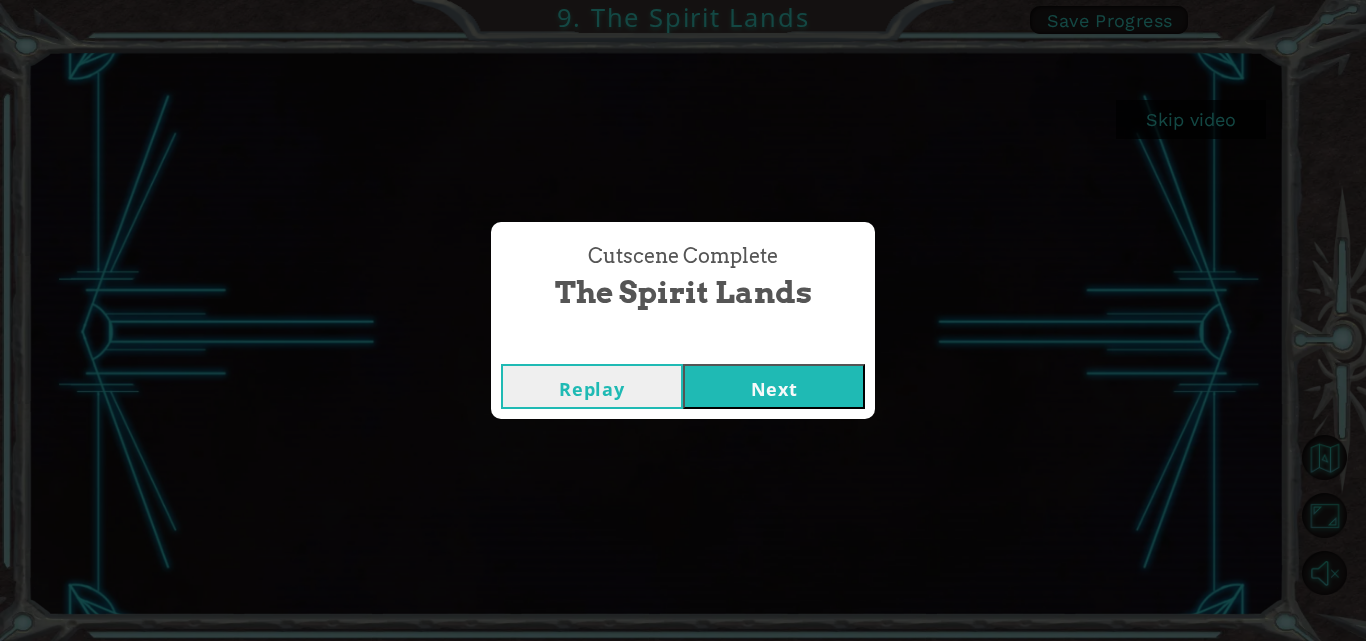 click on "Next" at bounding box center (774, 386) 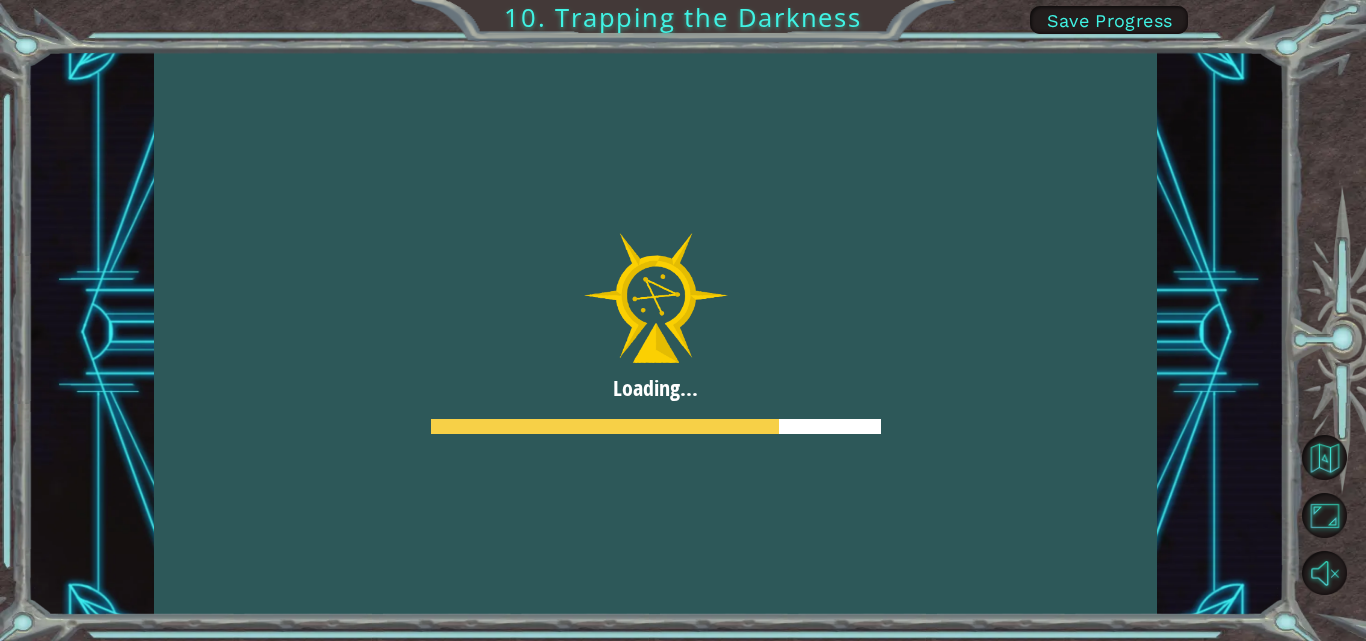 drag, startPoint x: 880, startPoint y: 137, endPoint x: 941, endPoint y: 172, distance: 70.327805 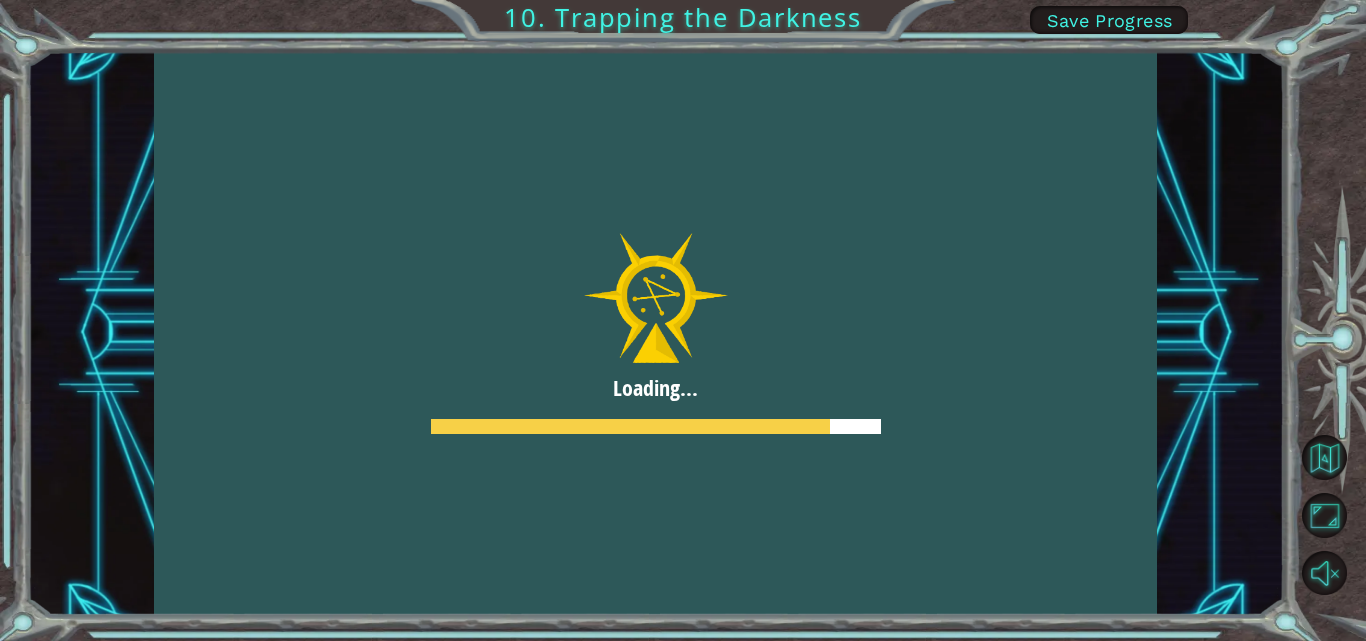 drag, startPoint x: 941, startPoint y: 172, endPoint x: 58, endPoint y: 140, distance: 883.57965 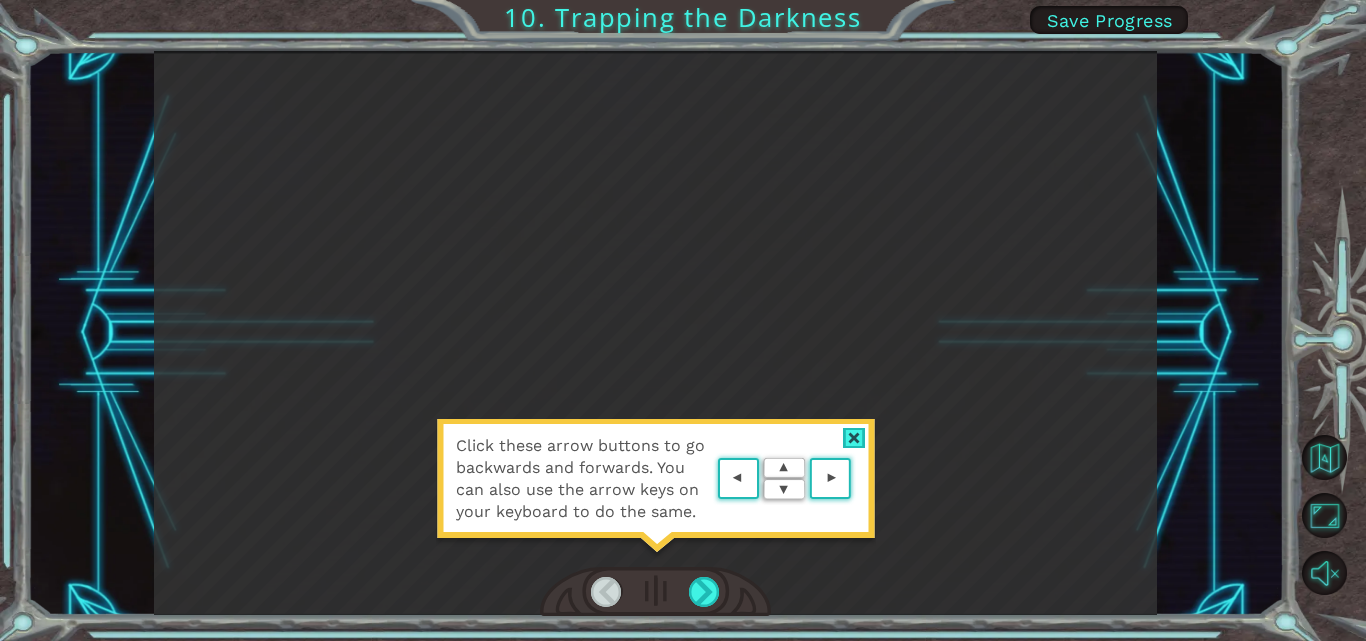 click at bounding box center [854, 438] 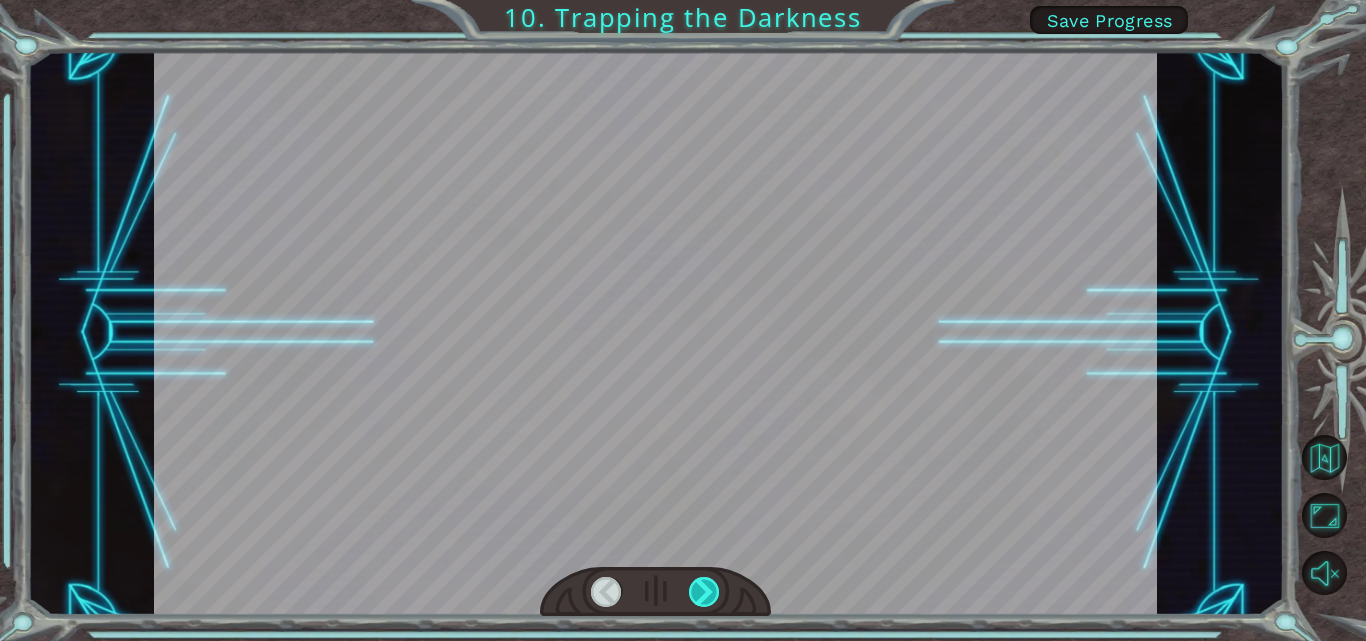 click at bounding box center [704, 592] 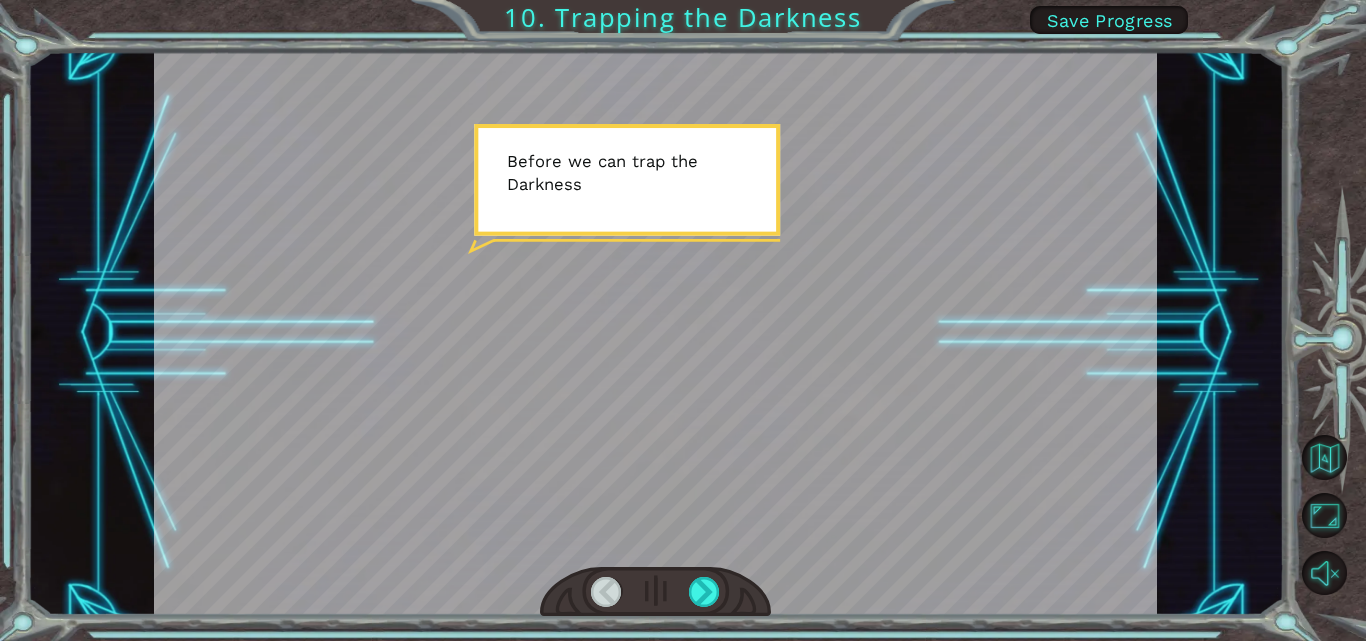 click at bounding box center [655, 333] 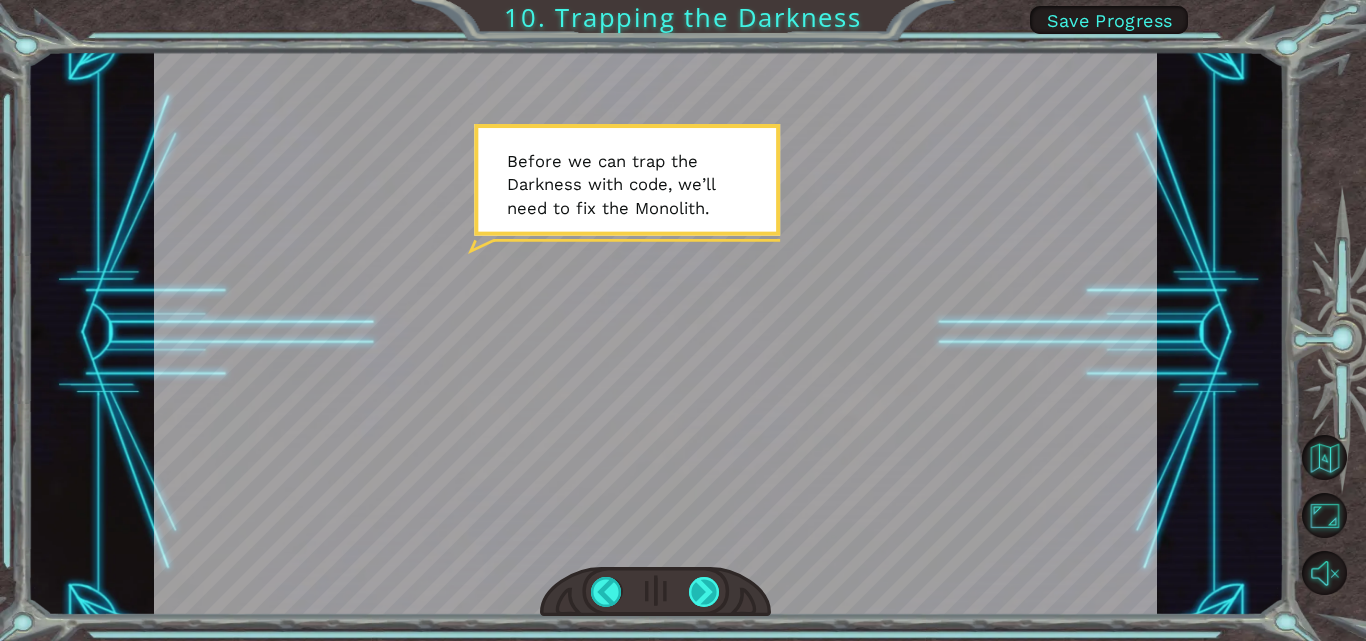 click at bounding box center [704, 592] 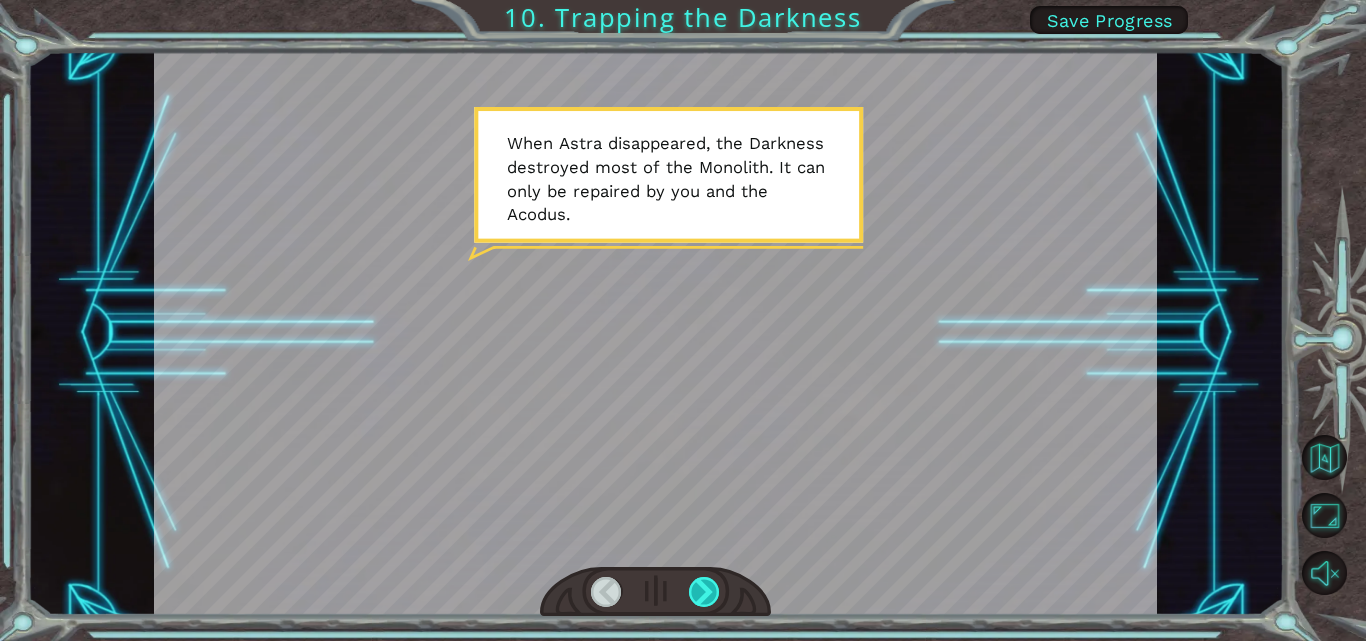 click at bounding box center [704, 592] 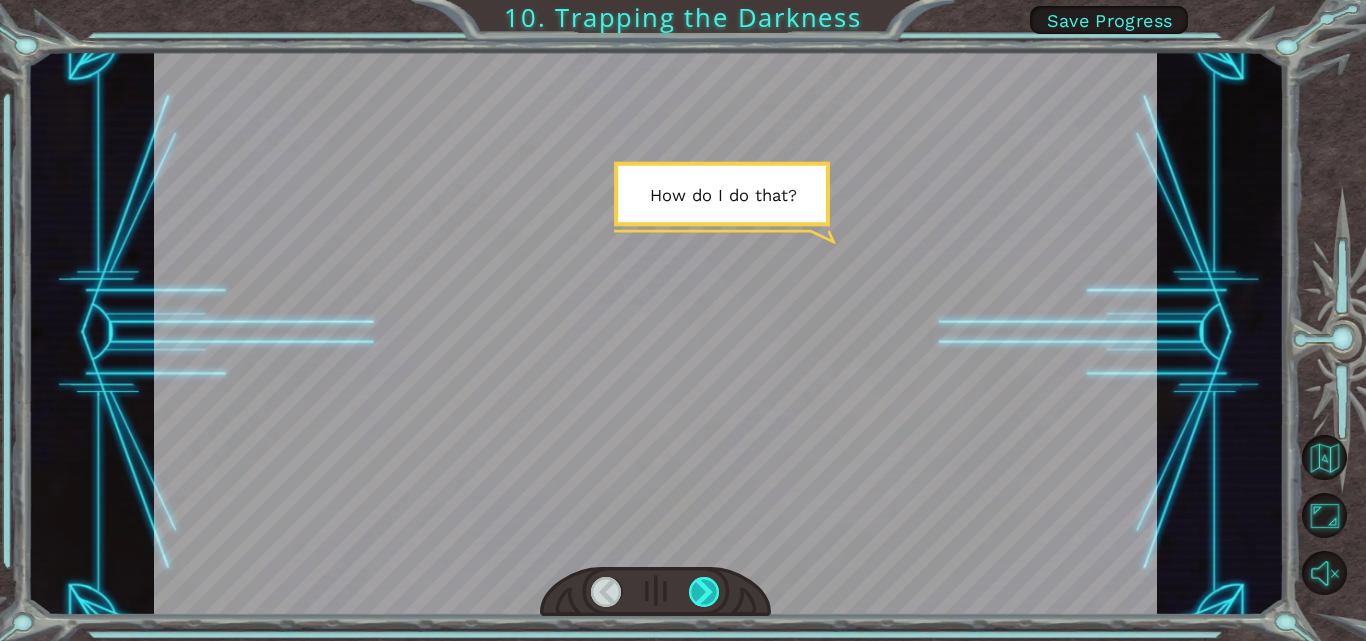click at bounding box center [704, 592] 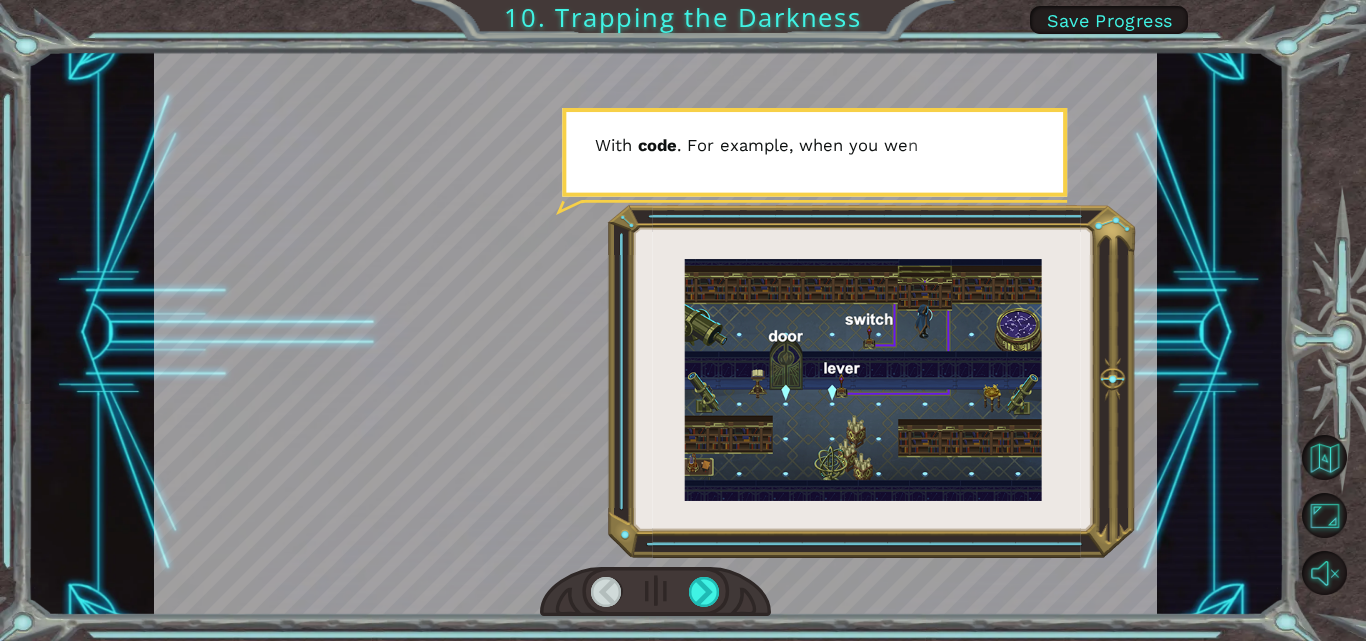 click at bounding box center [655, 333] 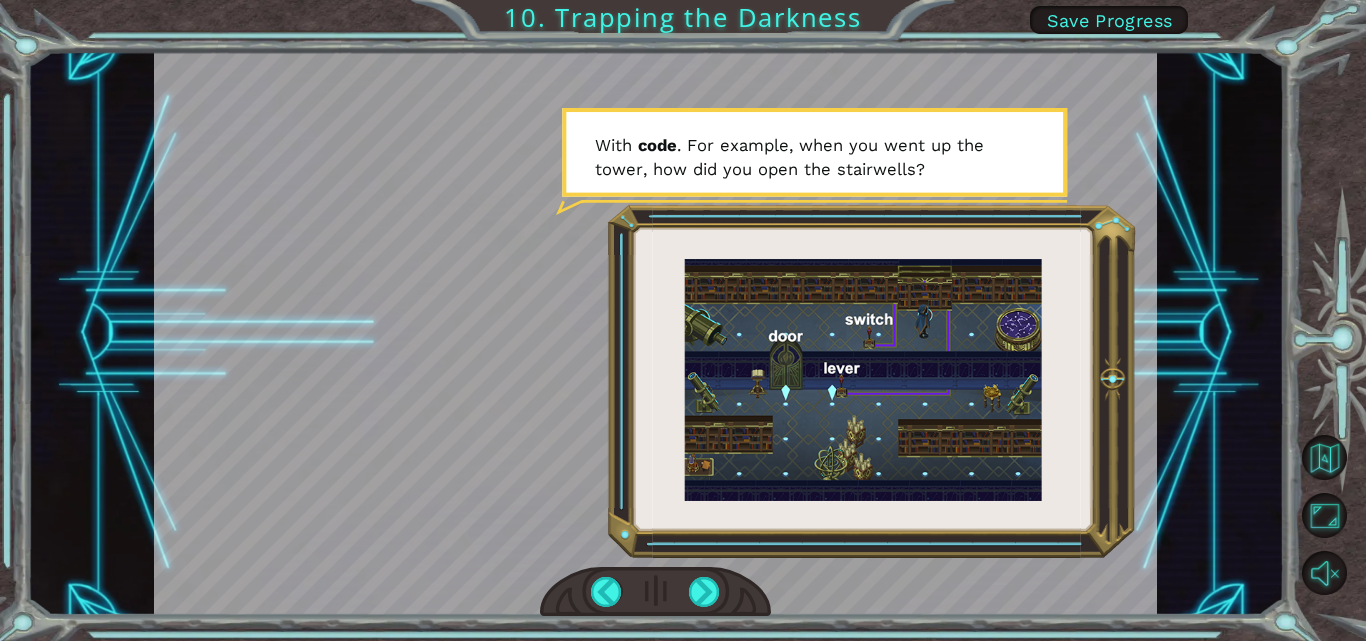 click at bounding box center [655, 333] 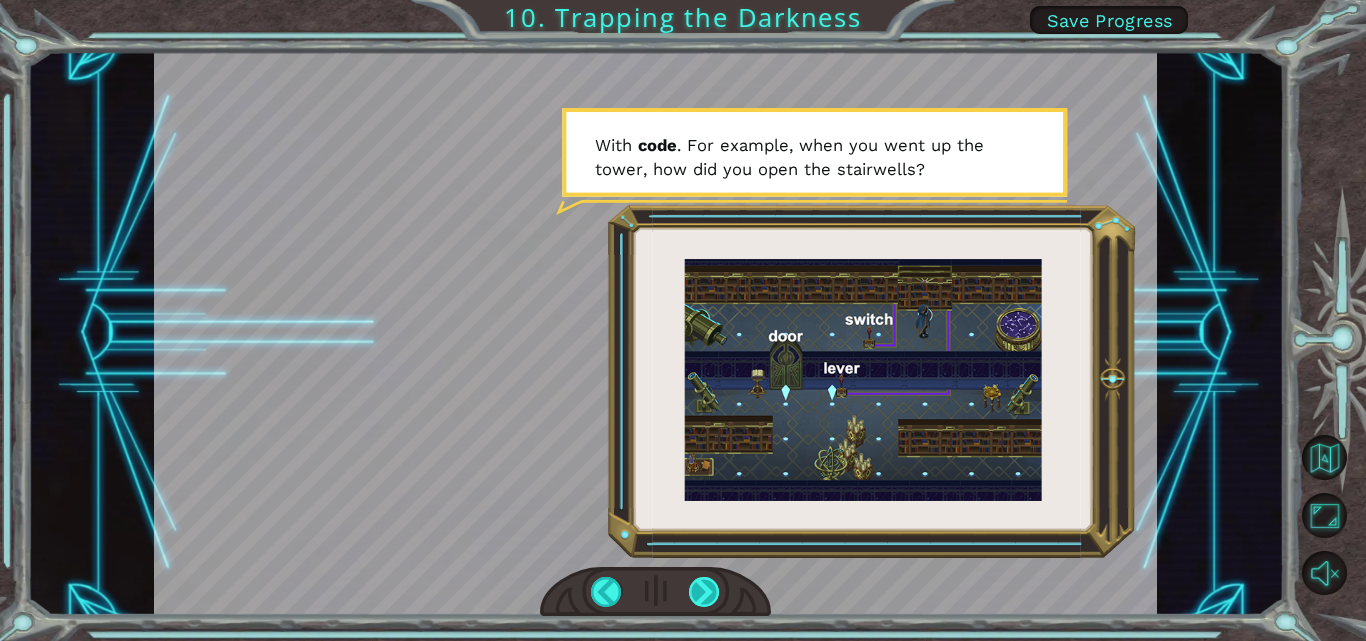 click at bounding box center (704, 592) 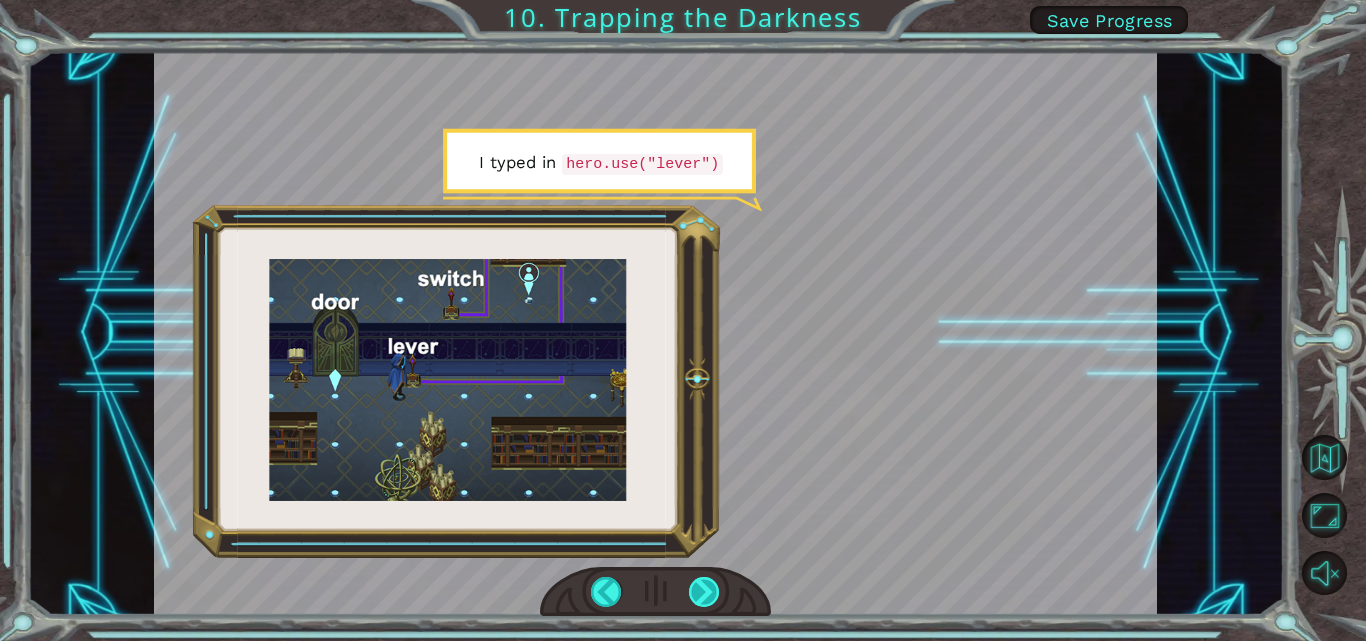 click at bounding box center [704, 592] 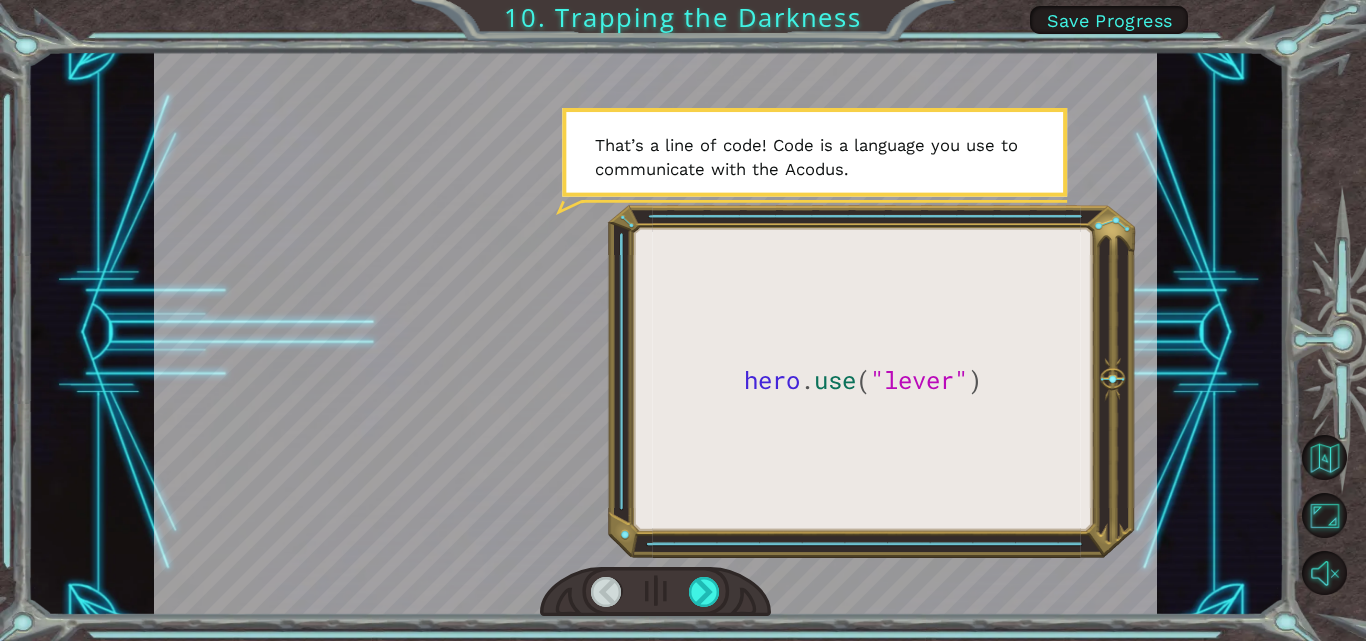 click at bounding box center [655, 333] 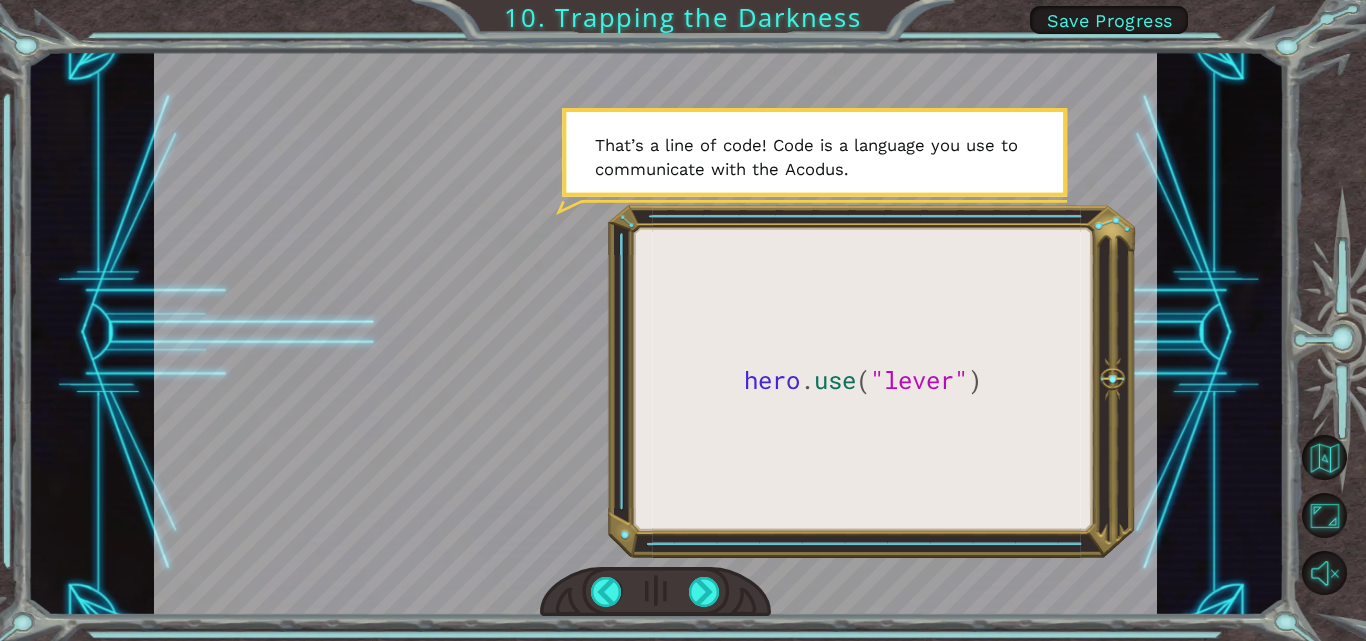 click at bounding box center (655, 333) 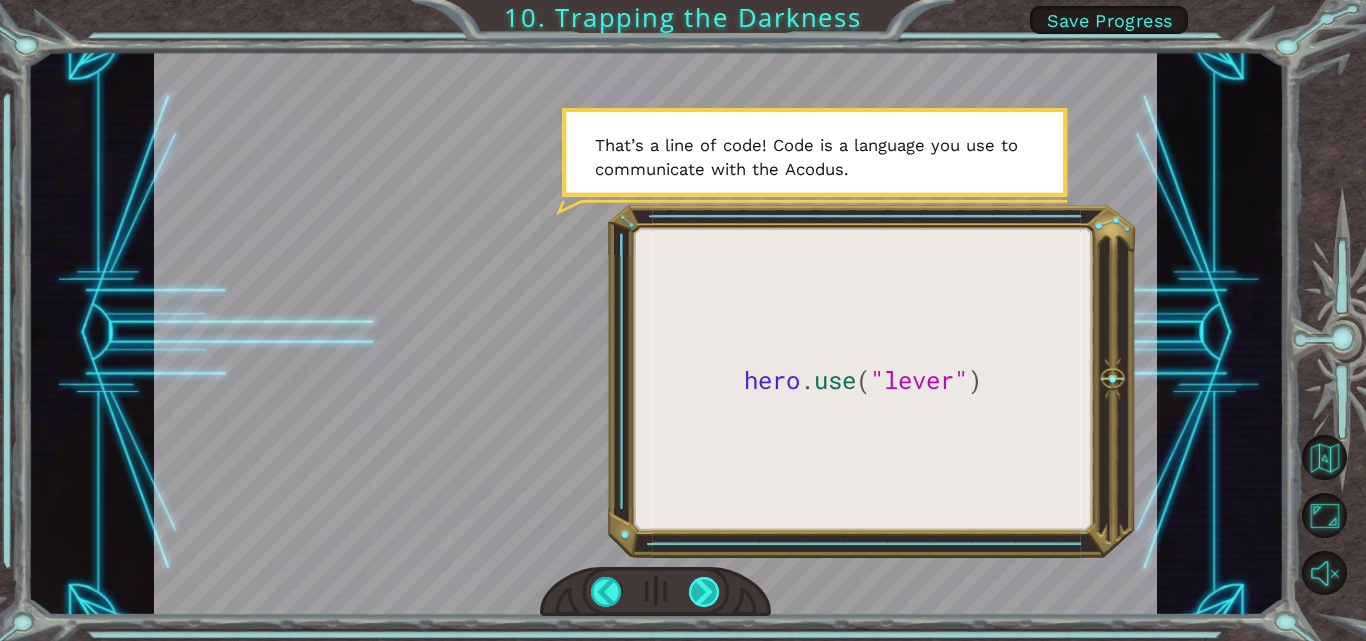 click at bounding box center (704, 592) 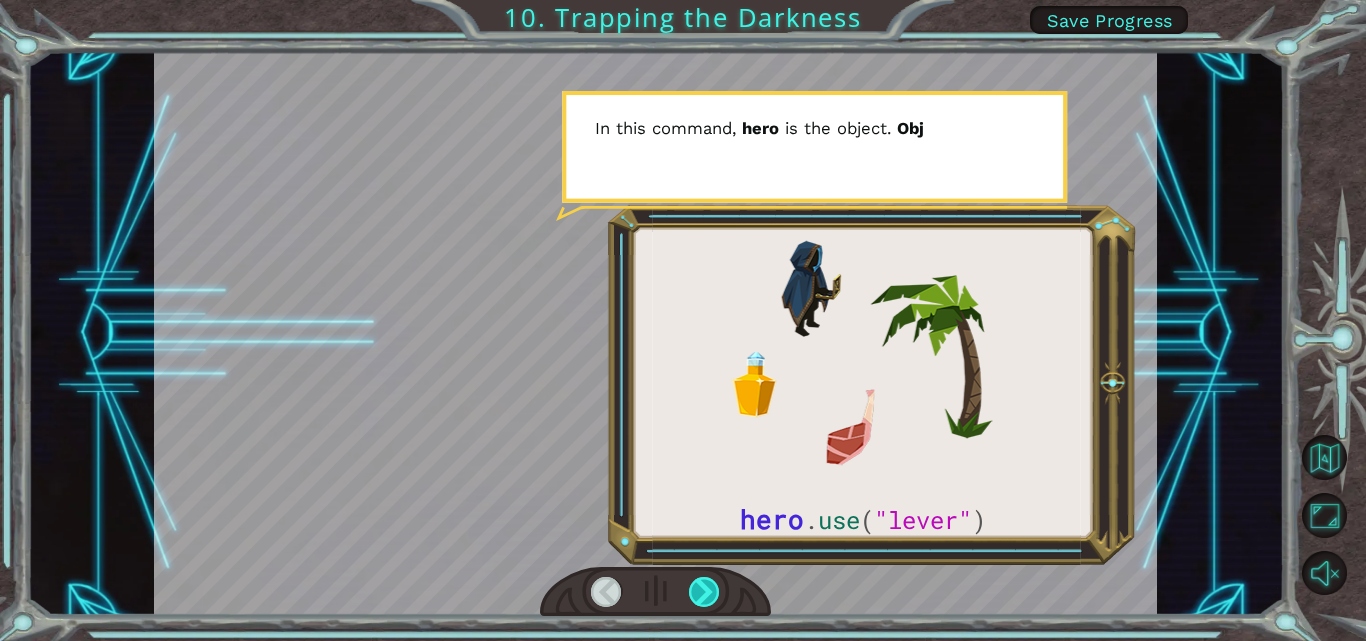 click at bounding box center [704, 592] 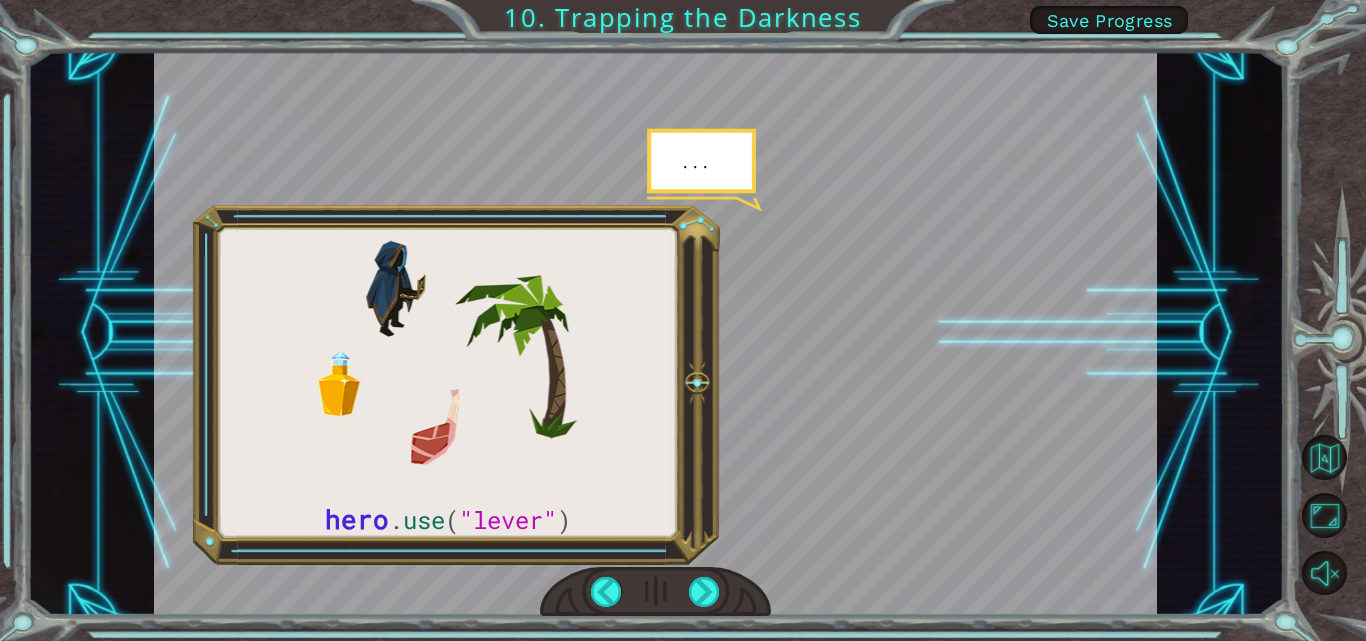 click at bounding box center [655, 333] 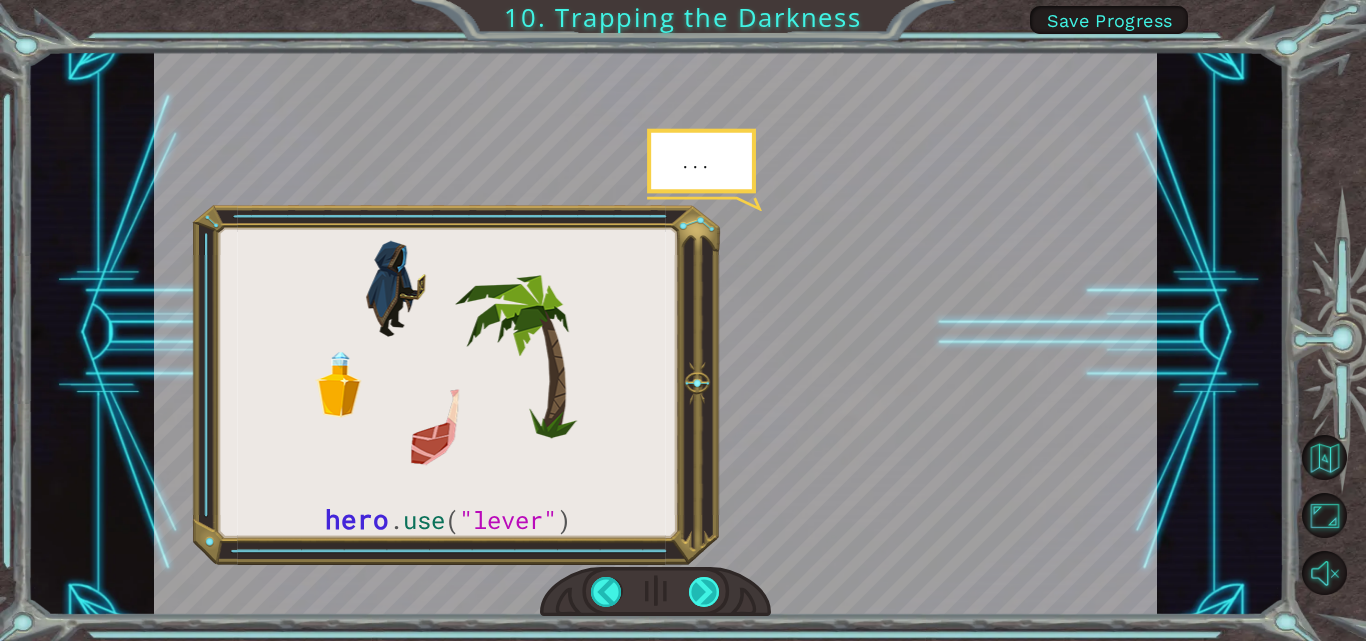 click at bounding box center (704, 592) 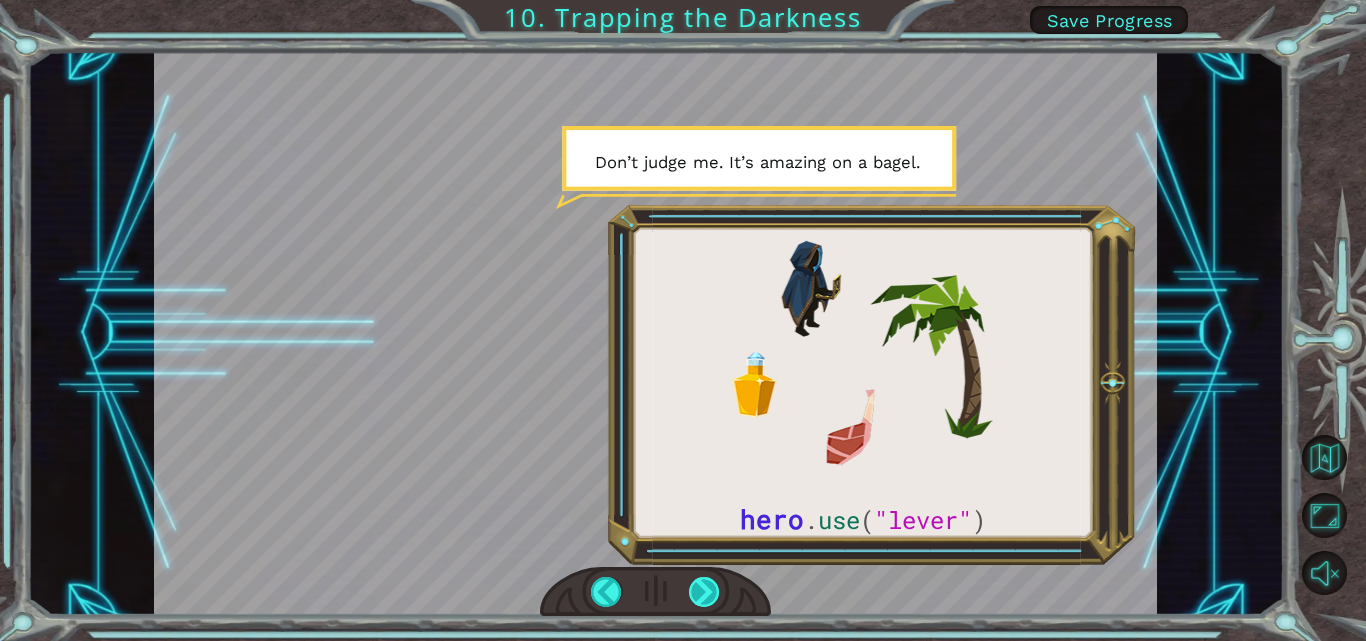 click at bounding box center [704, 592] 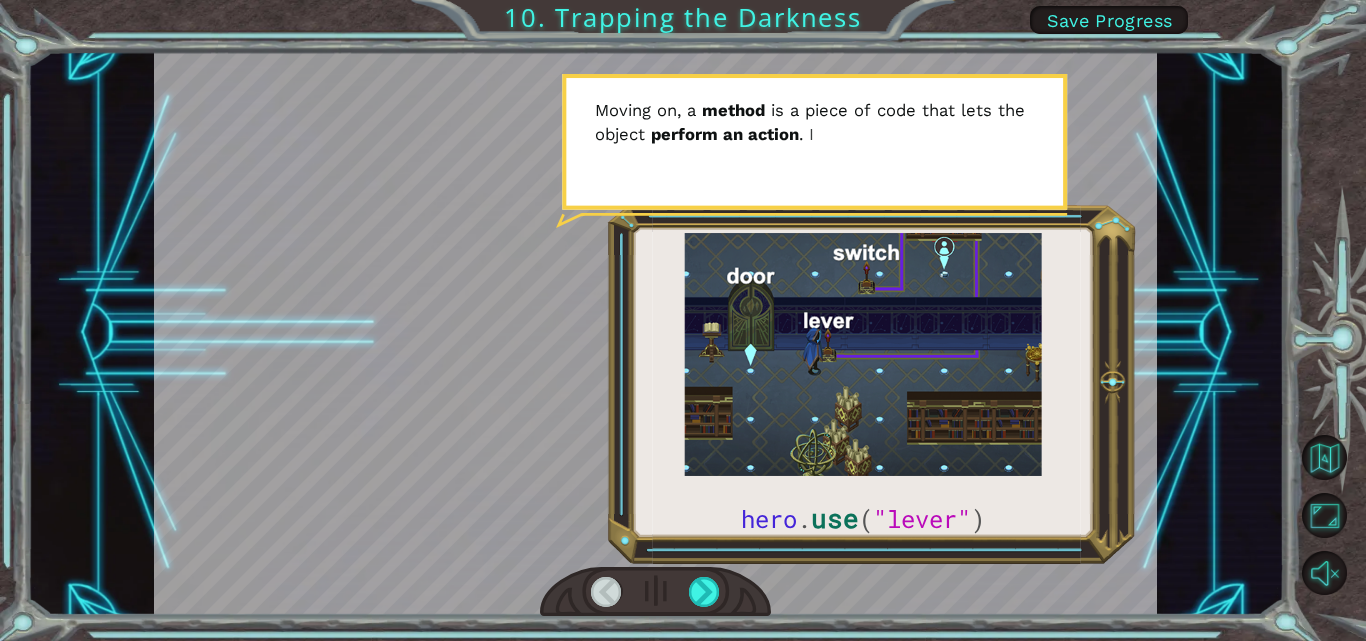 click at bounding box center (655, 333) 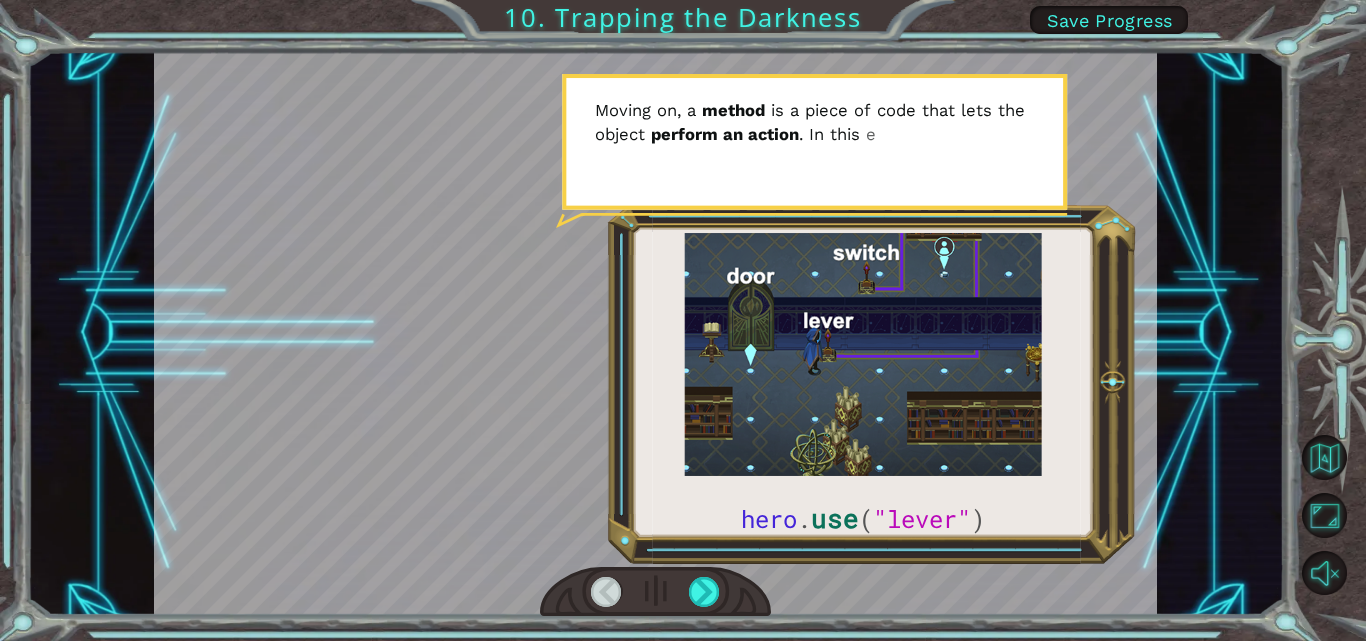 click at bounding box center (655, 333) 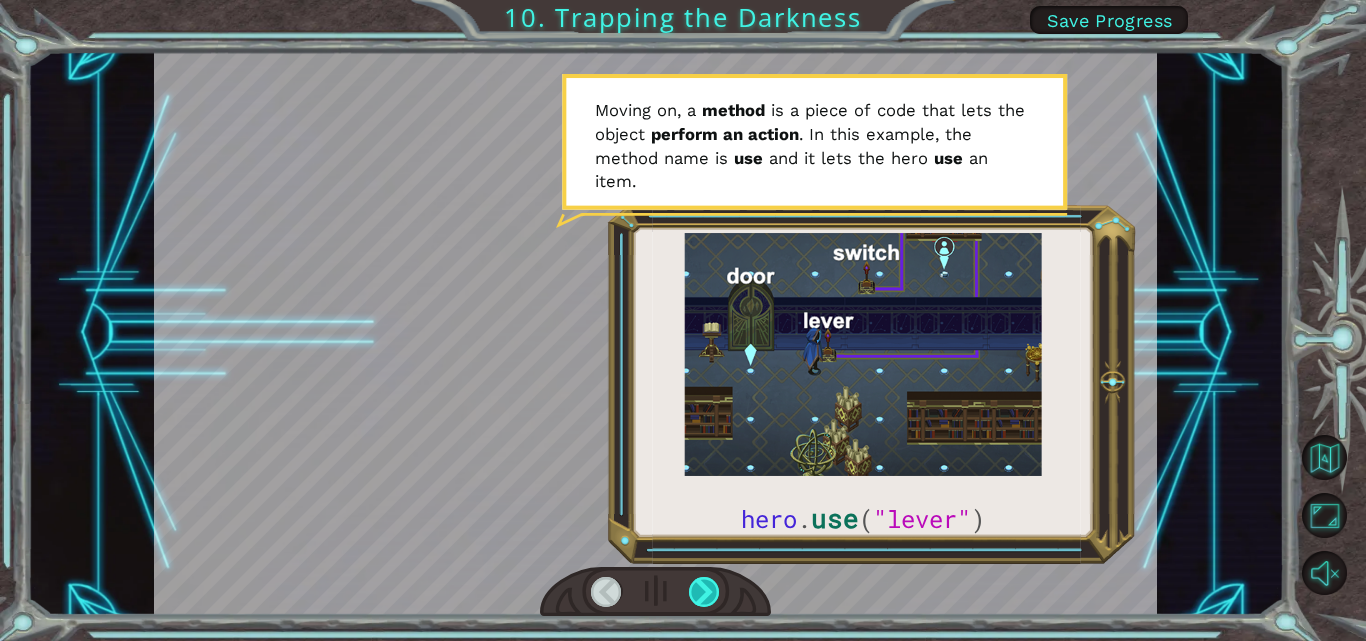 click at bounding box center [704, 592] 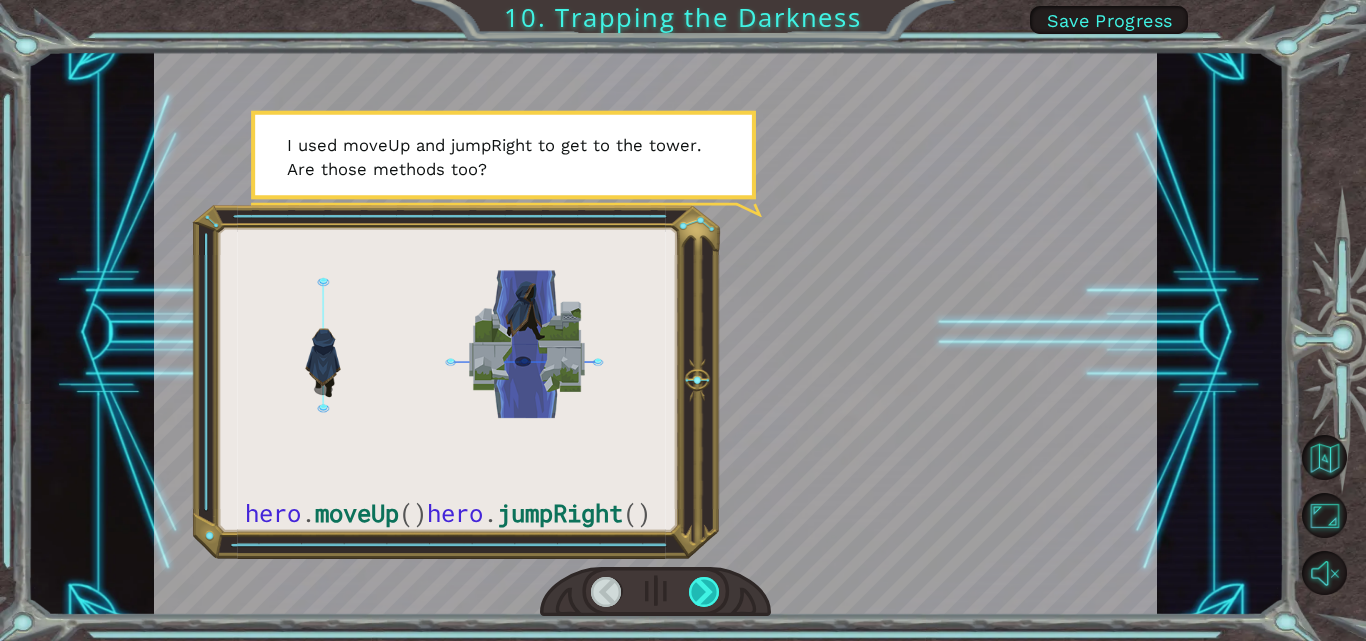 click at bounding box center [704, 592] 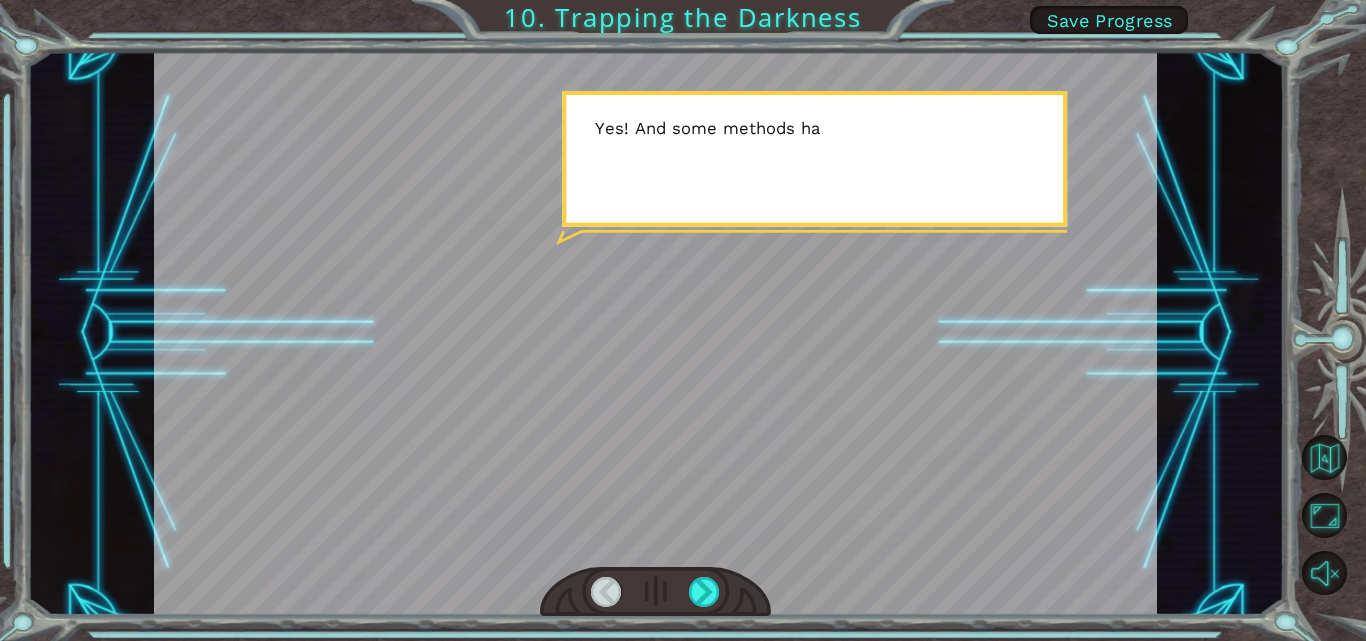 click at bounding box center (655, 333) 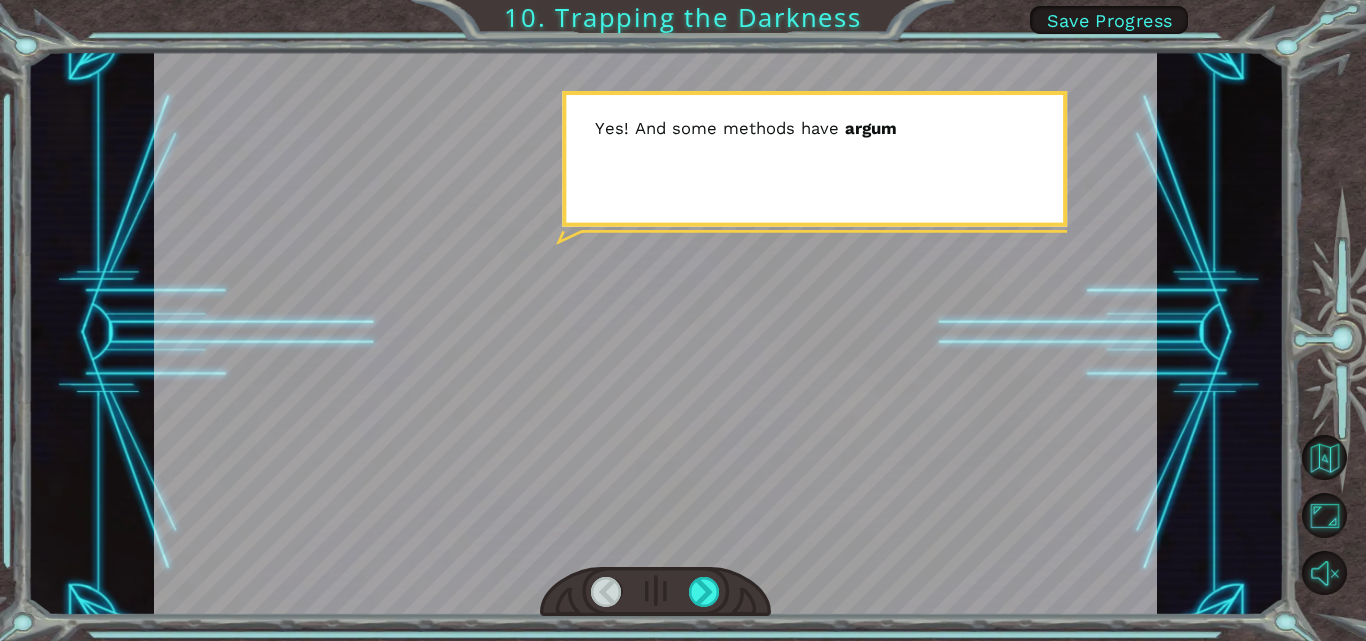 click at bounding box center [655, 333] 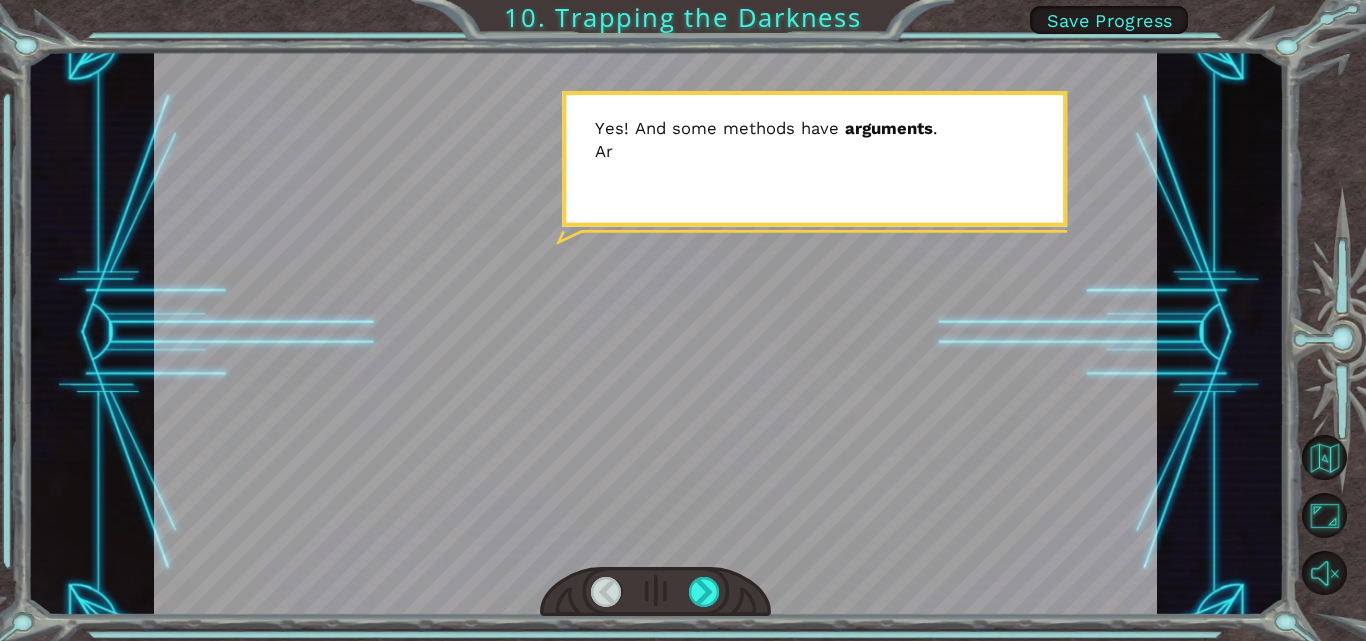 click at bounding box center [655, 333] 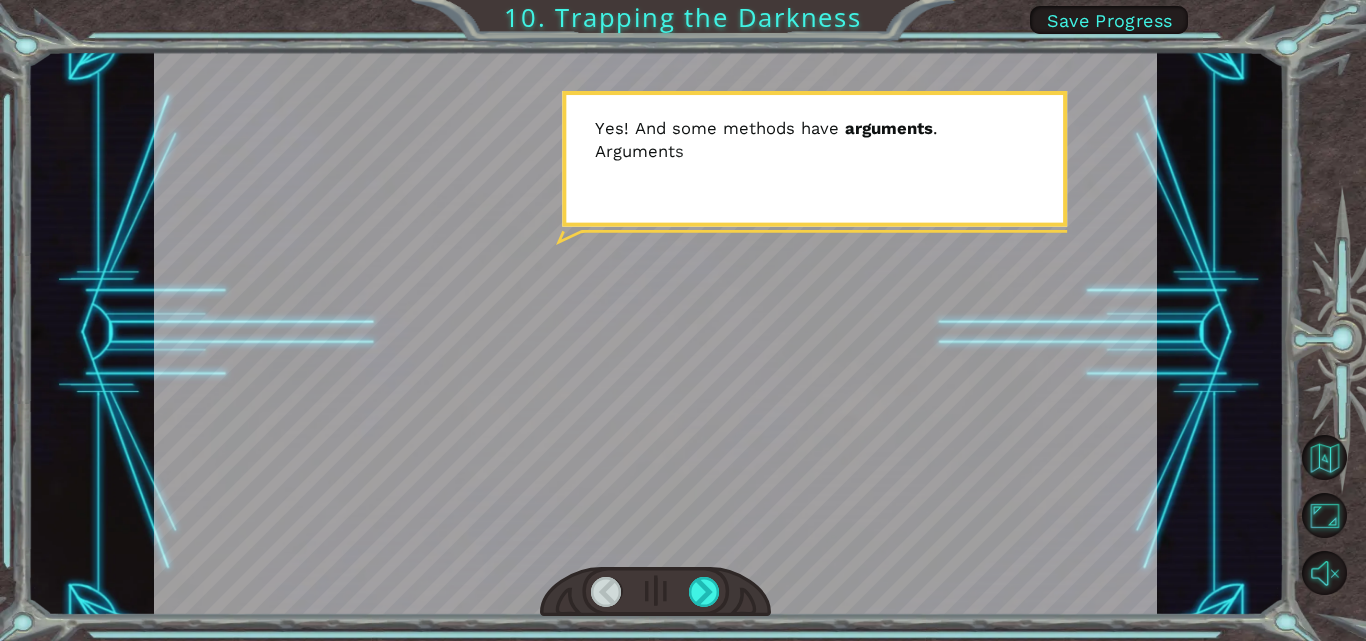 click at bounding box center (655, 333) 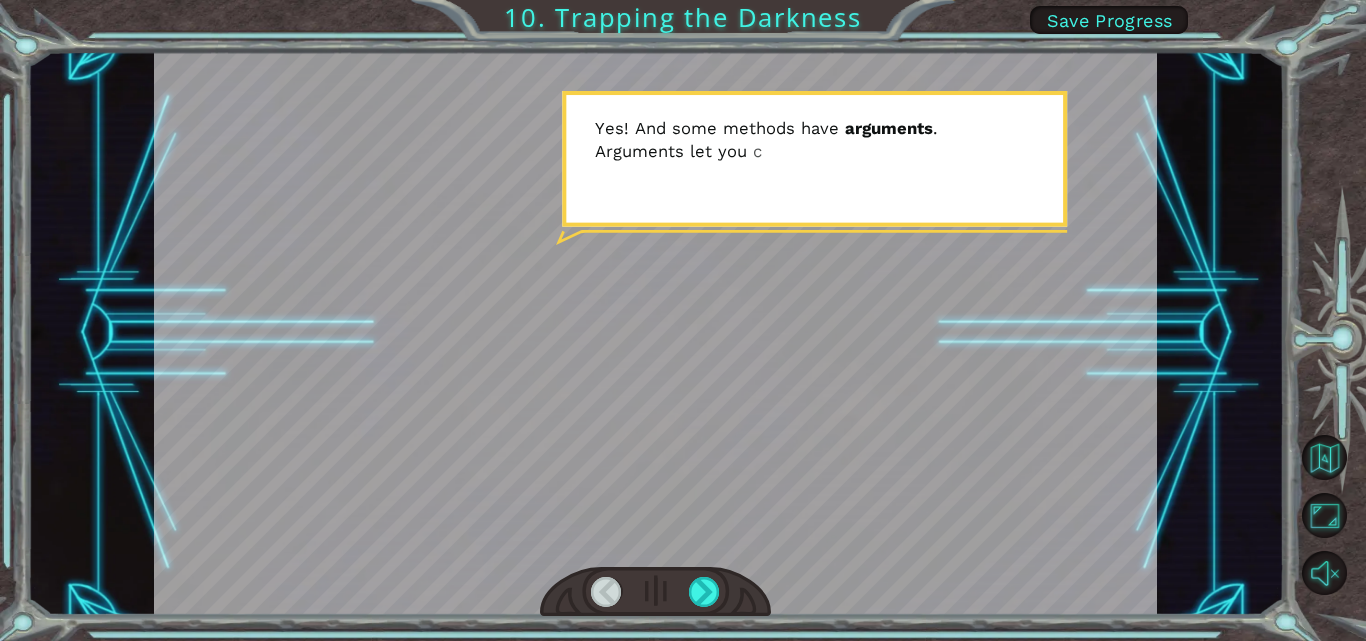 click at bounding box center [655, 333] 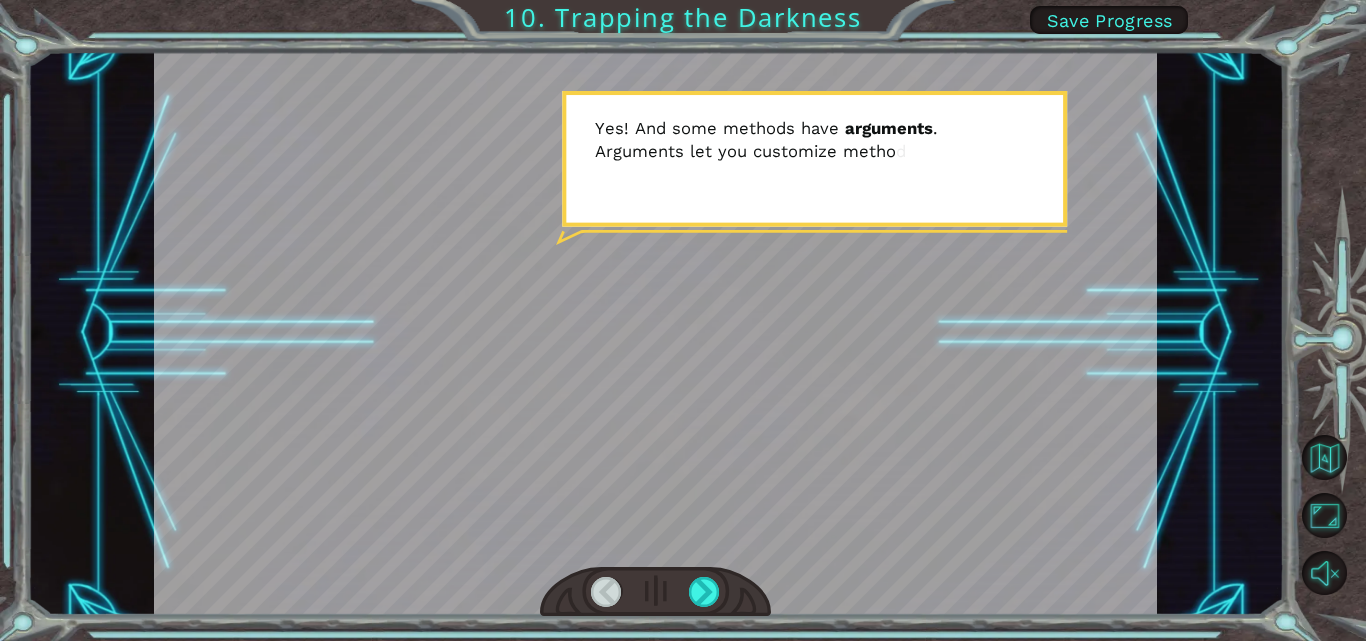 click at bounding box center (655, 333) 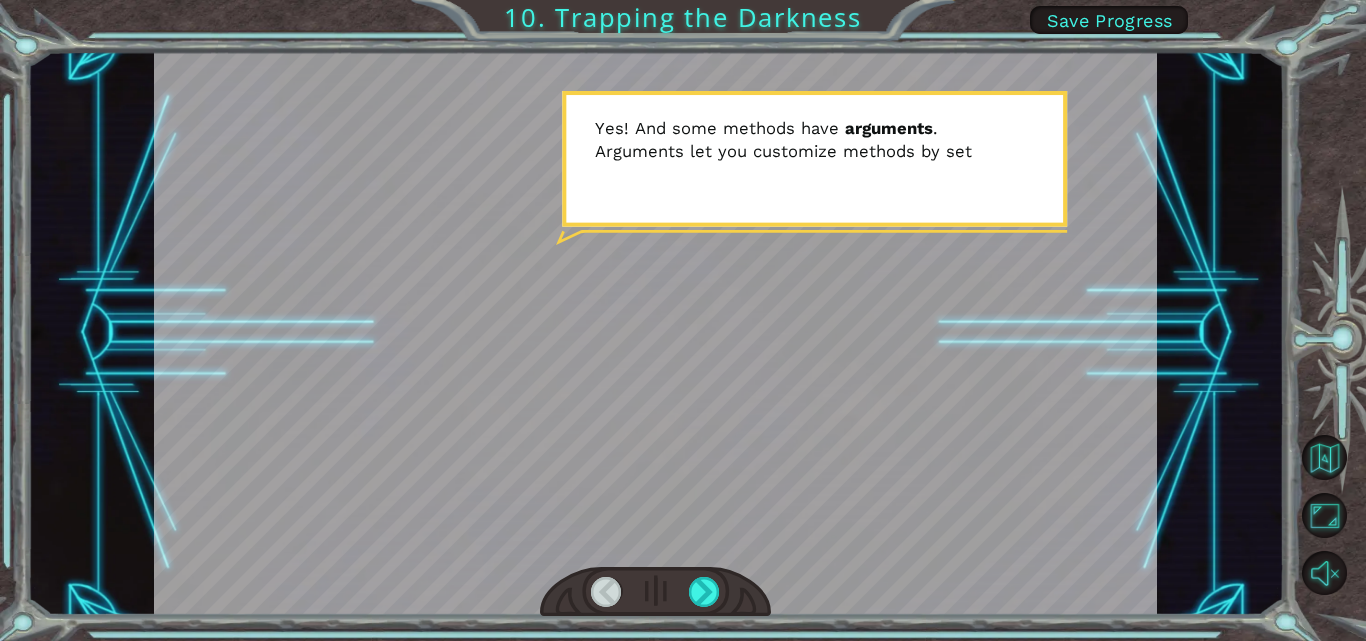 click at bounding box center (655, 333) 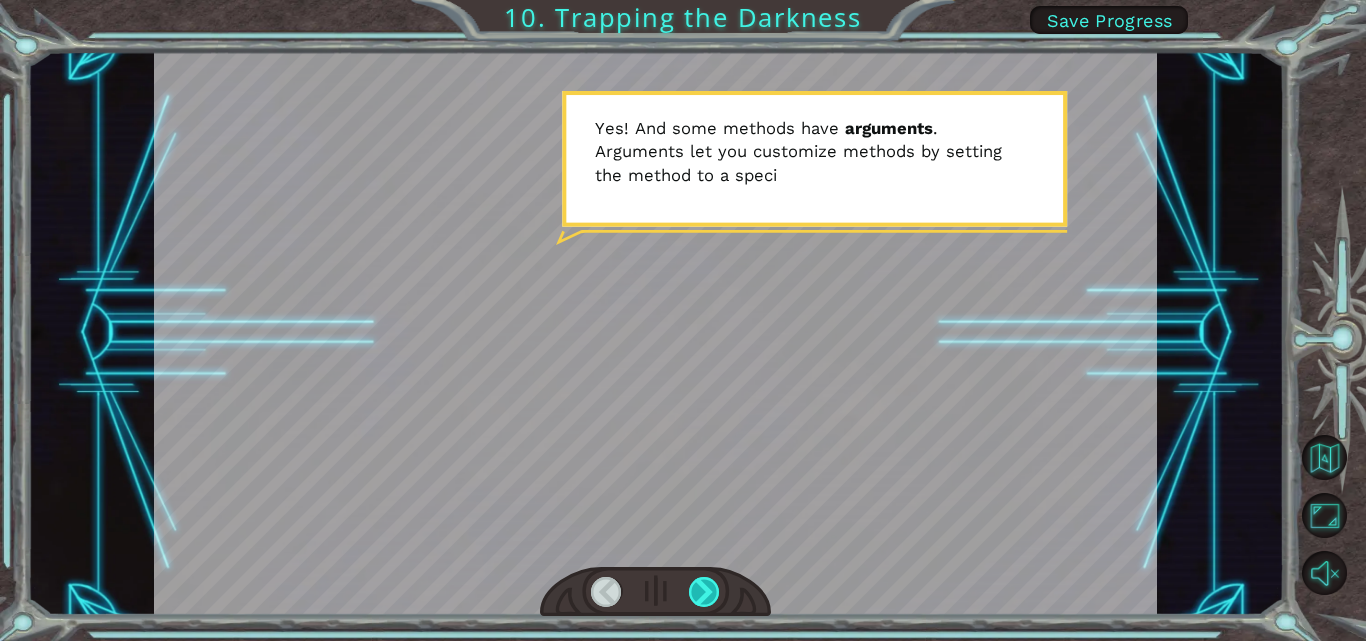 click at bounding box center (704, 592) 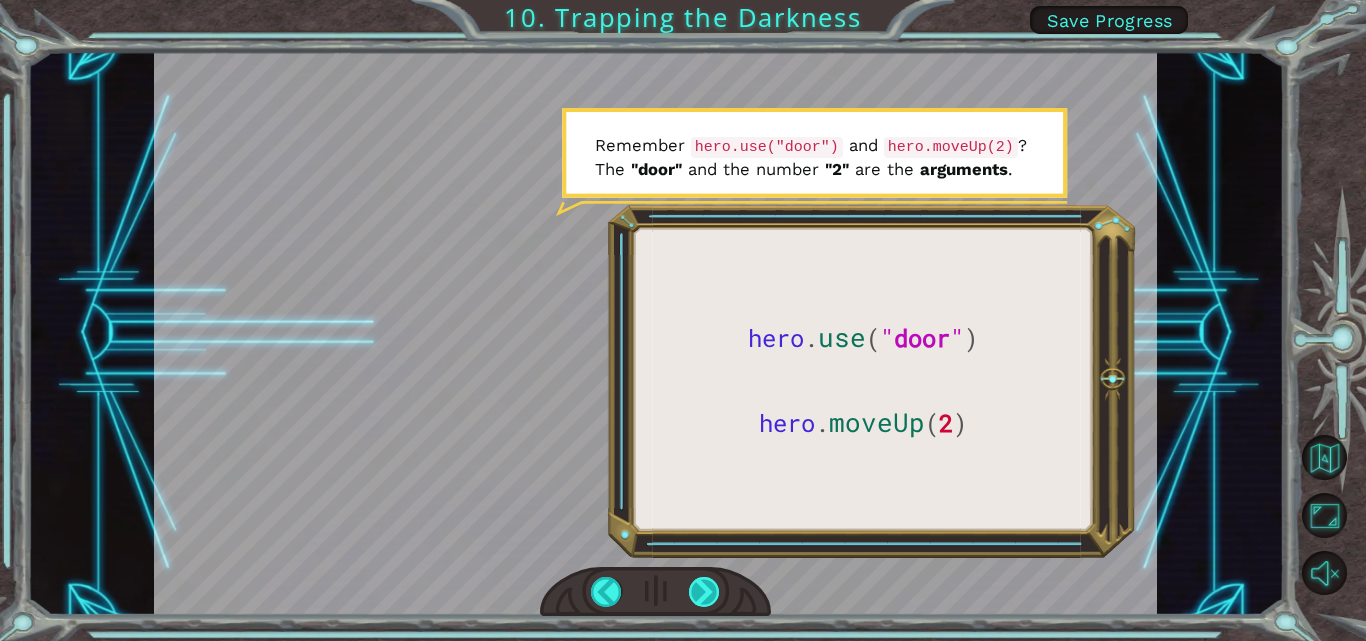click at bounding box center [704, 592] 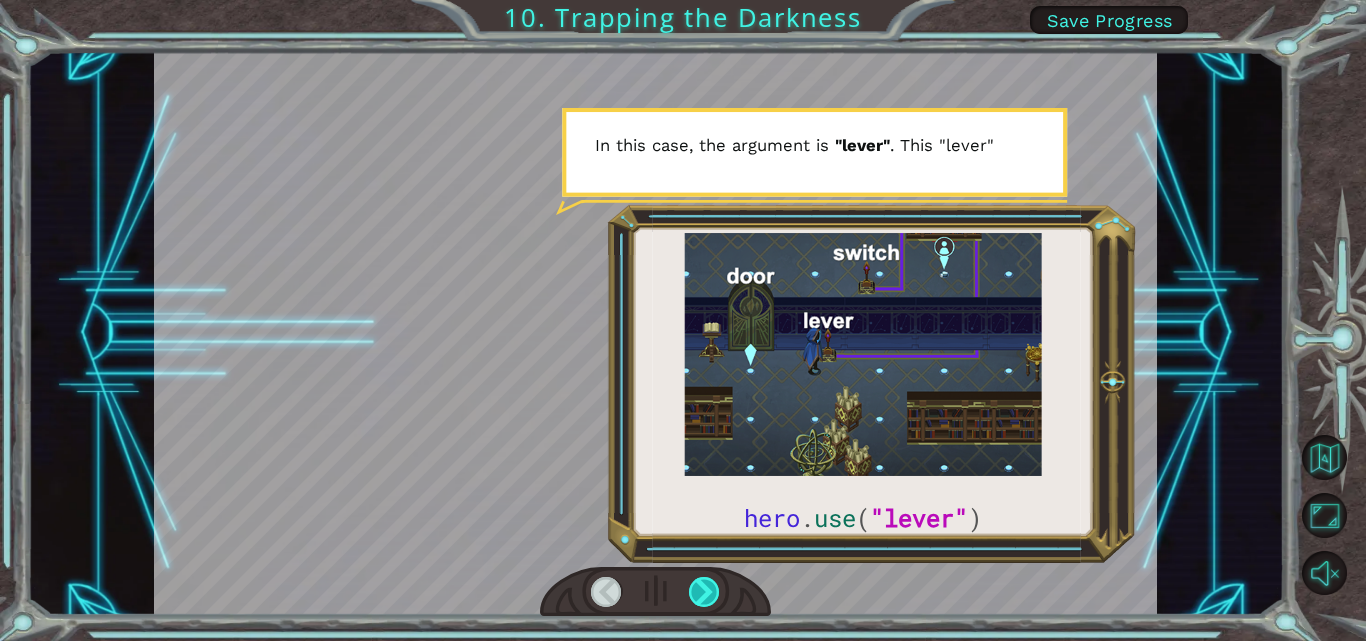 click at bounding box center [704, 592] 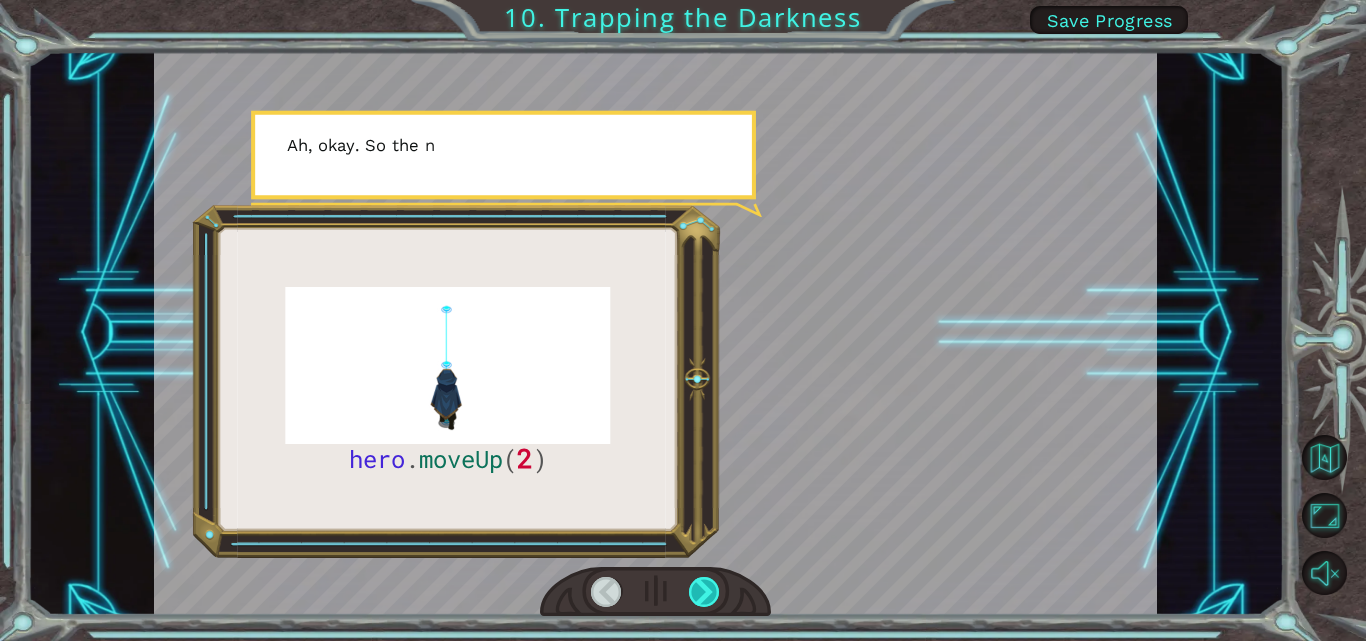 click at bounding box center (704, 592) 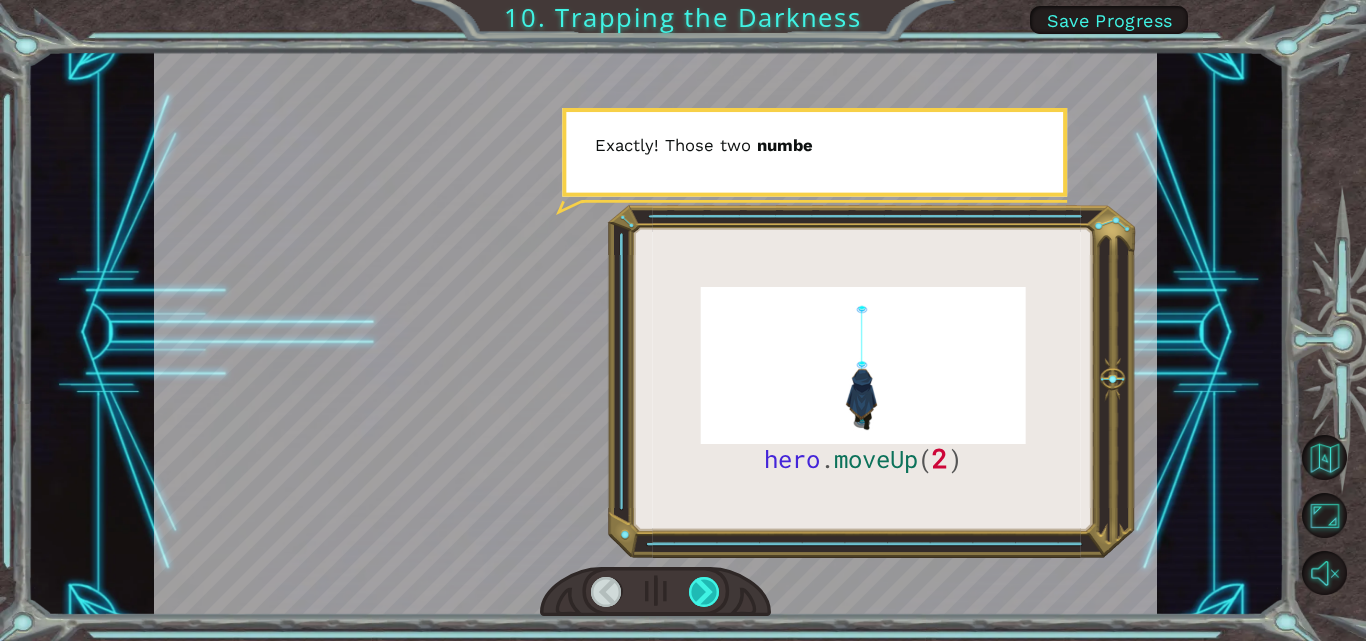 click at bounding box center [704, 592] 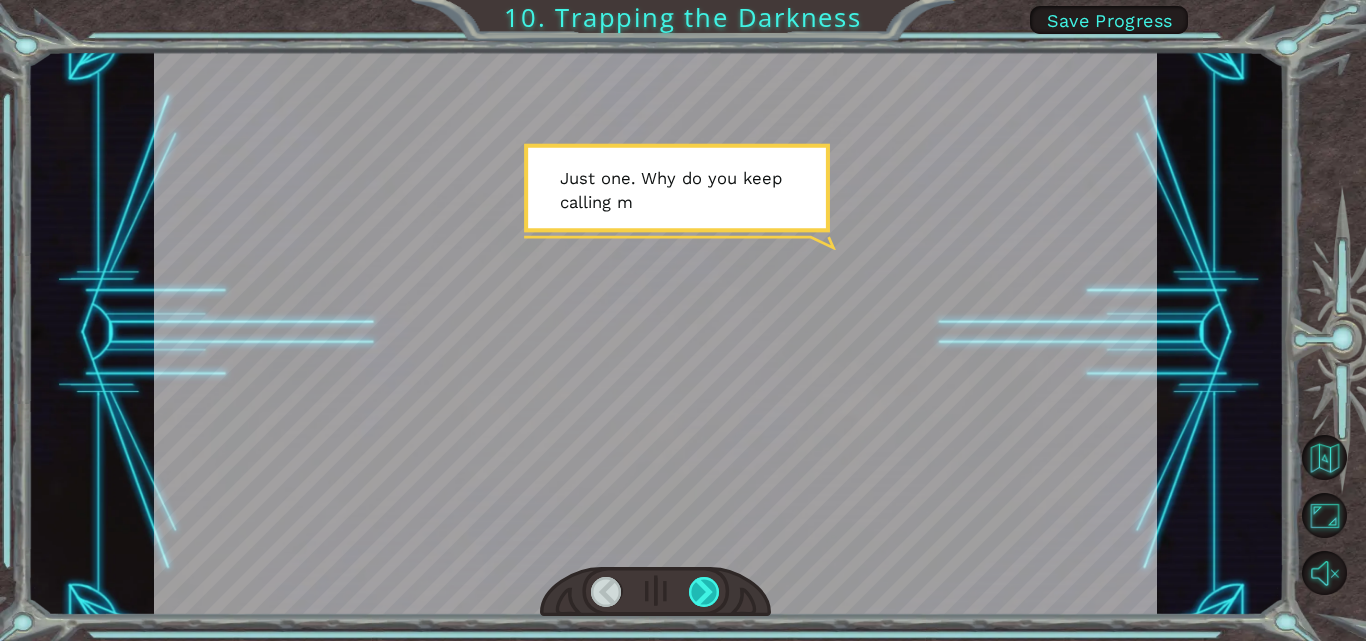 click at bounding box center (704, 592) 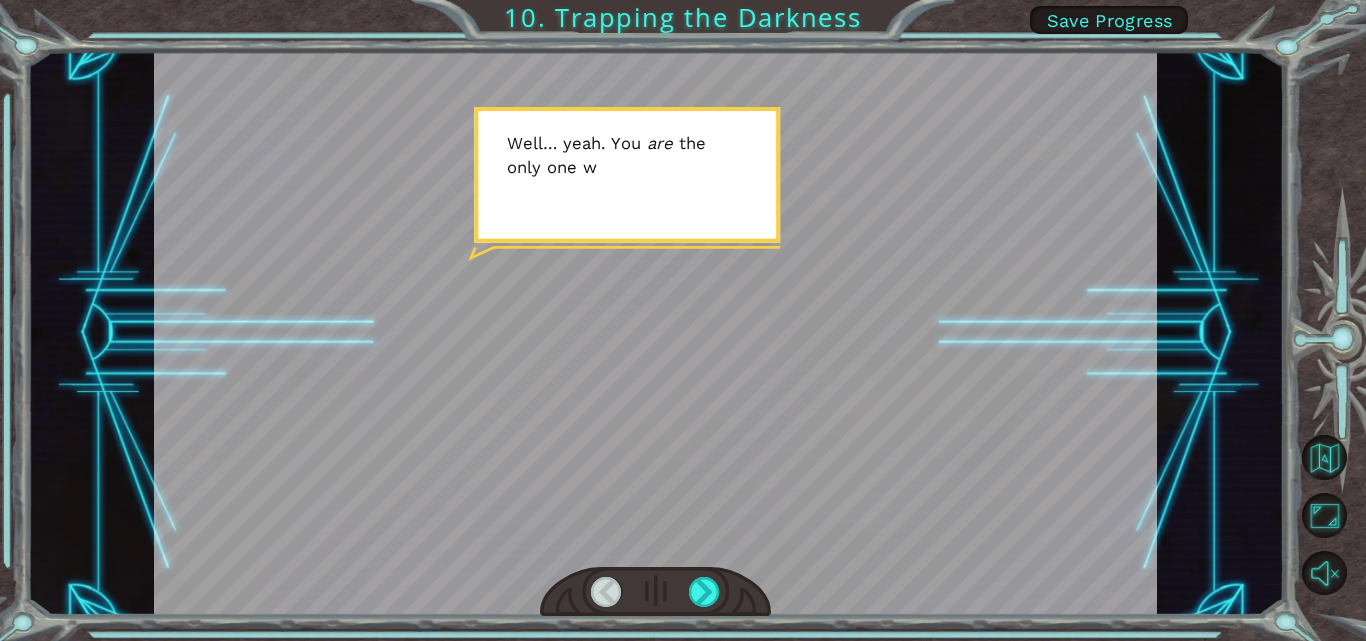 click at bounding box center (655, 333) 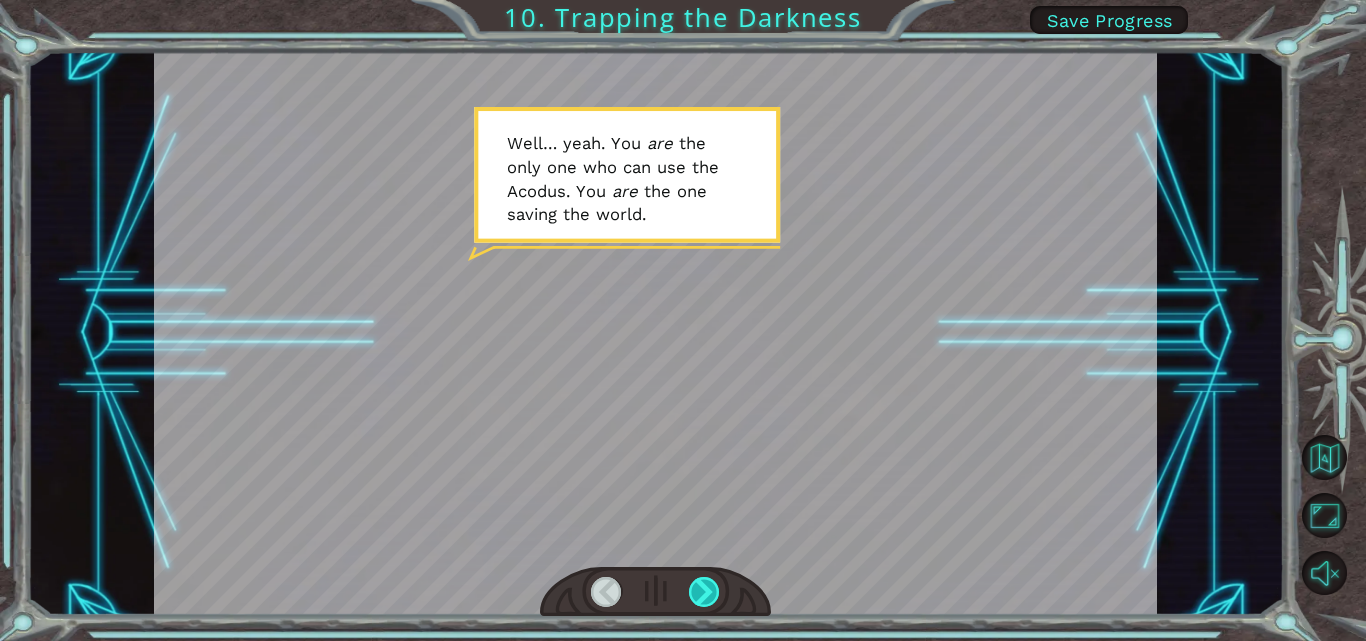 click at bounding box center [704, 592] 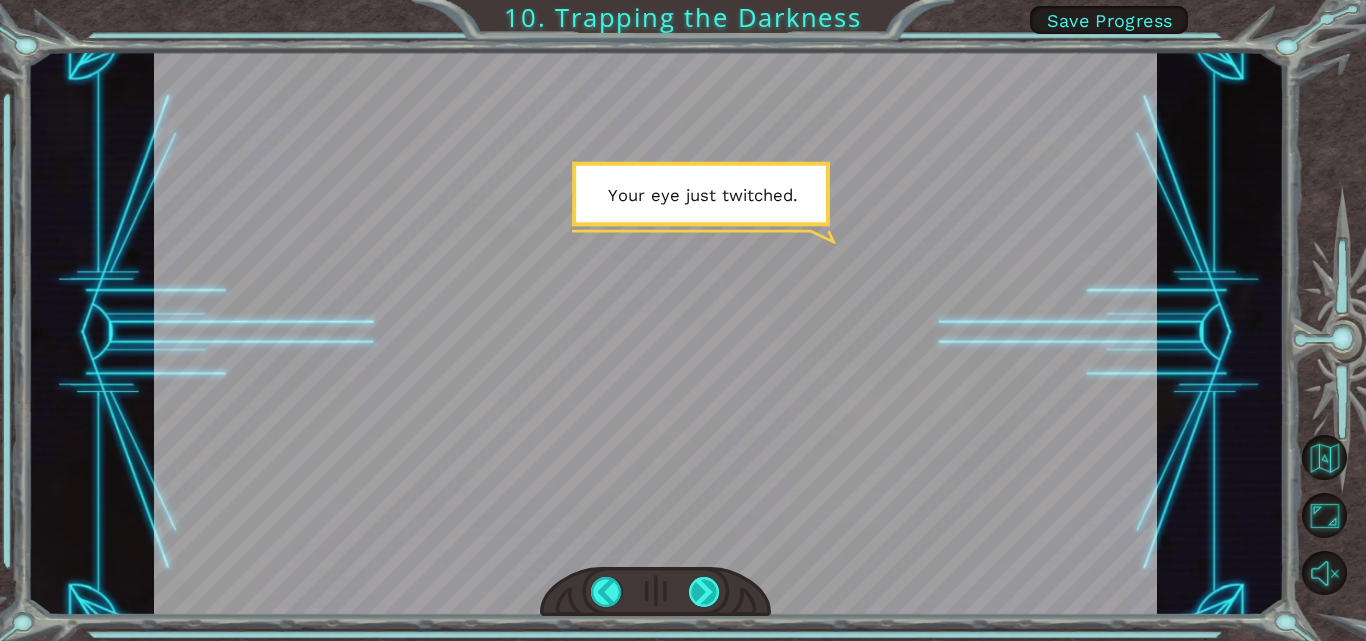 click at bounding box center [704, 592] 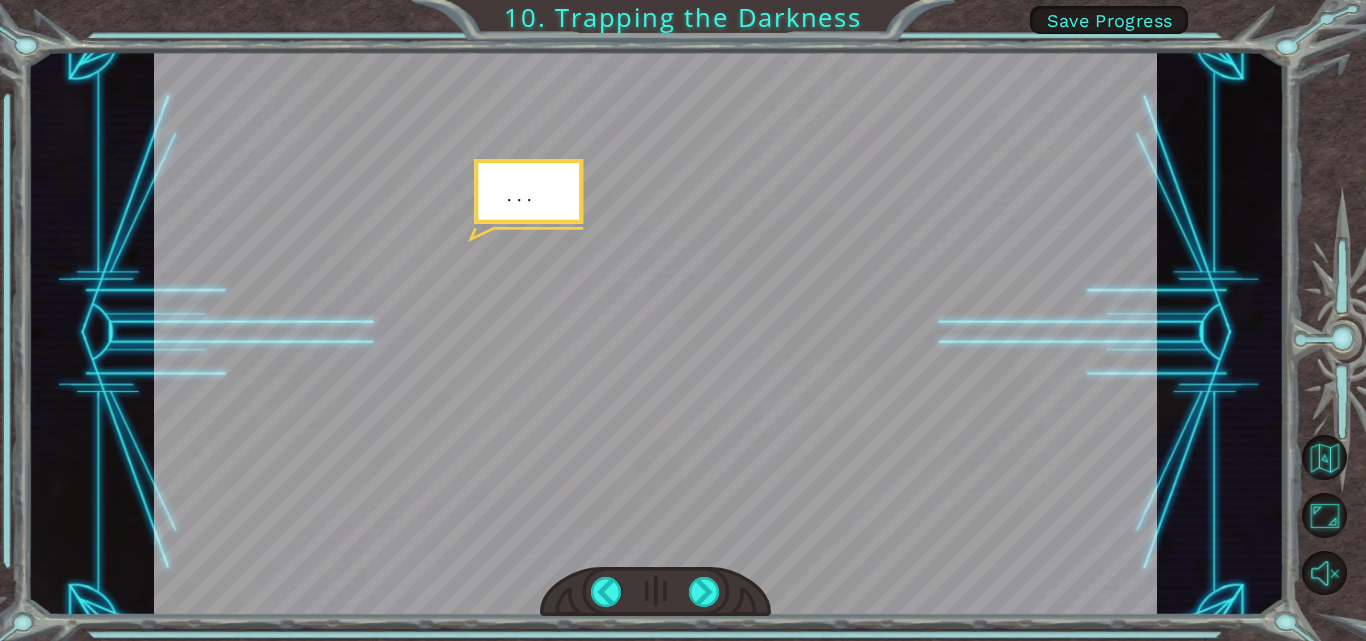 click at bounding box center (655, 592) 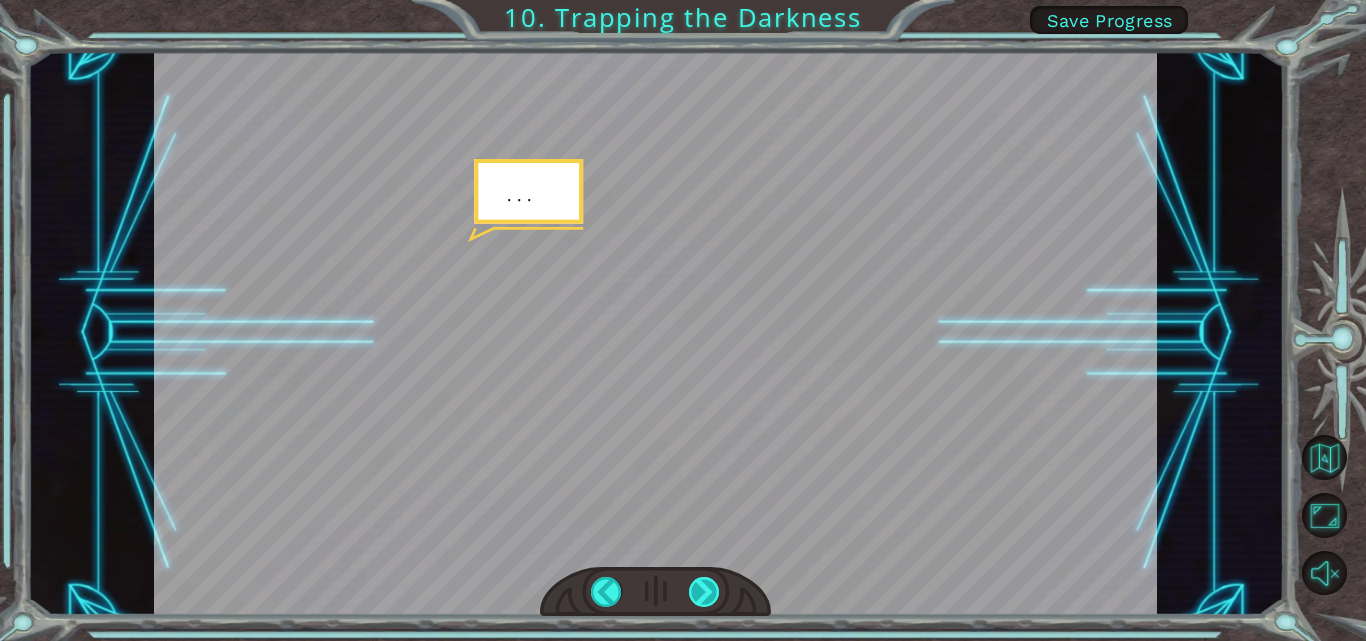 click at bounding box center (704, 592) 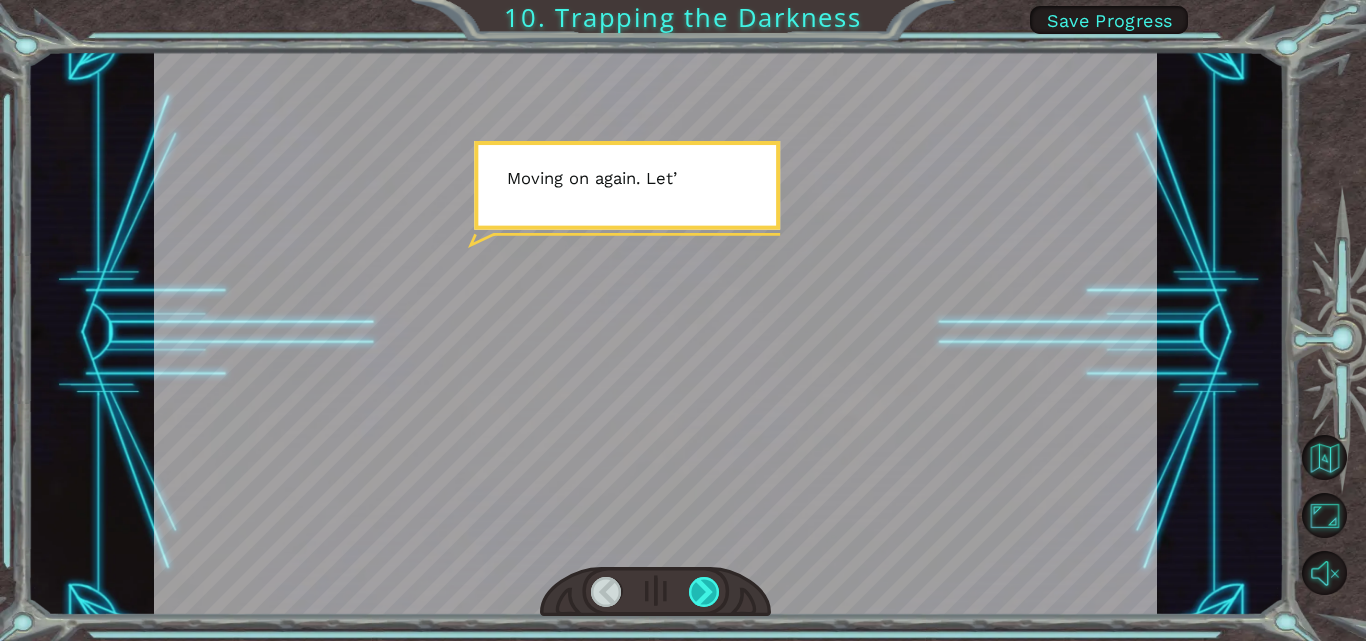 click at bounding box center (704, 592) 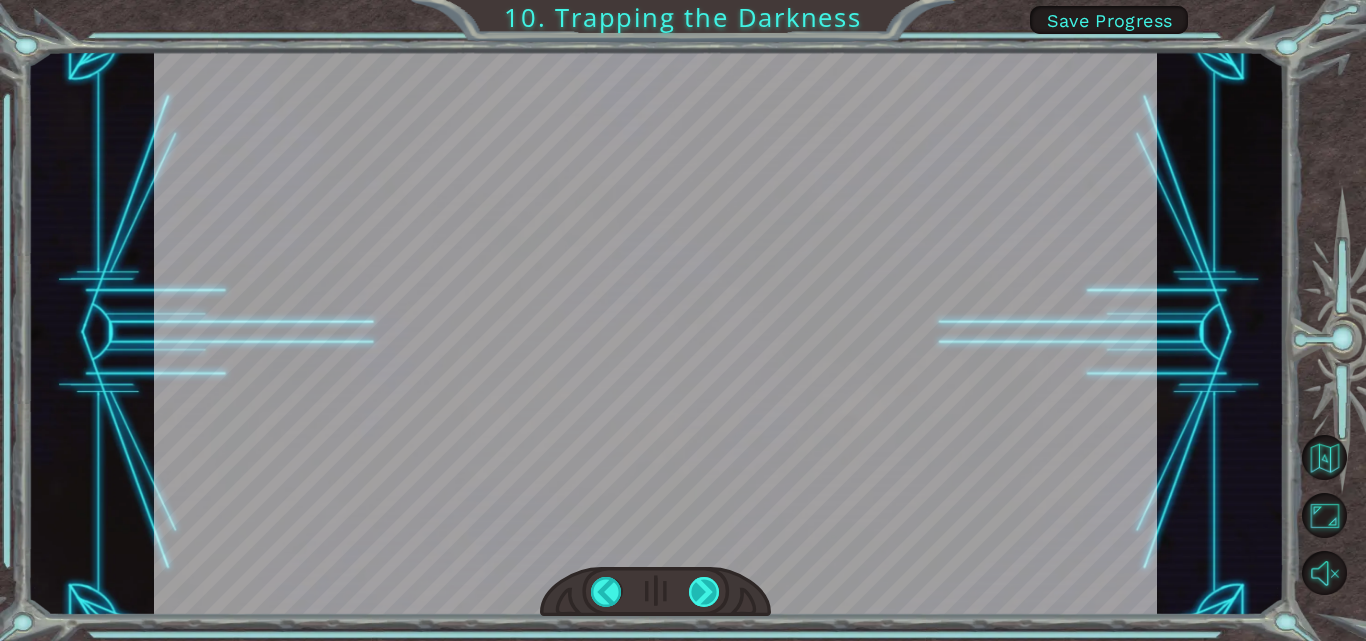 click at bounding box center (704, 592) 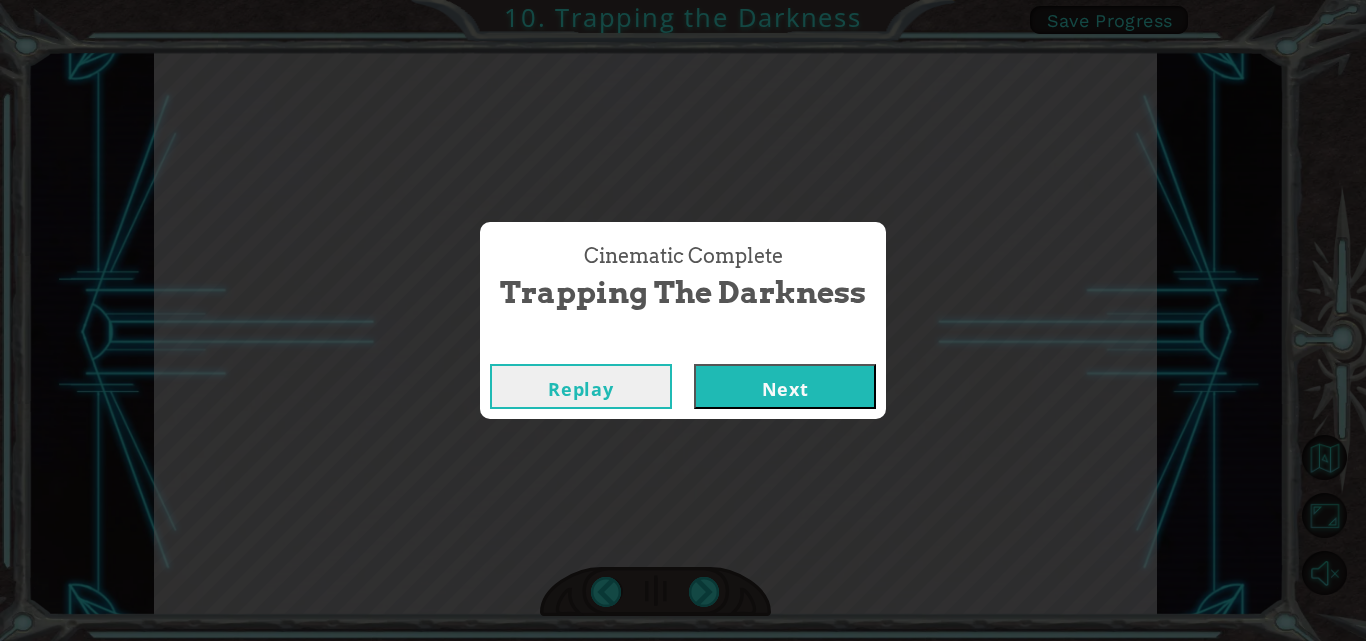 click on "Next" at bounding box center (785, 386) 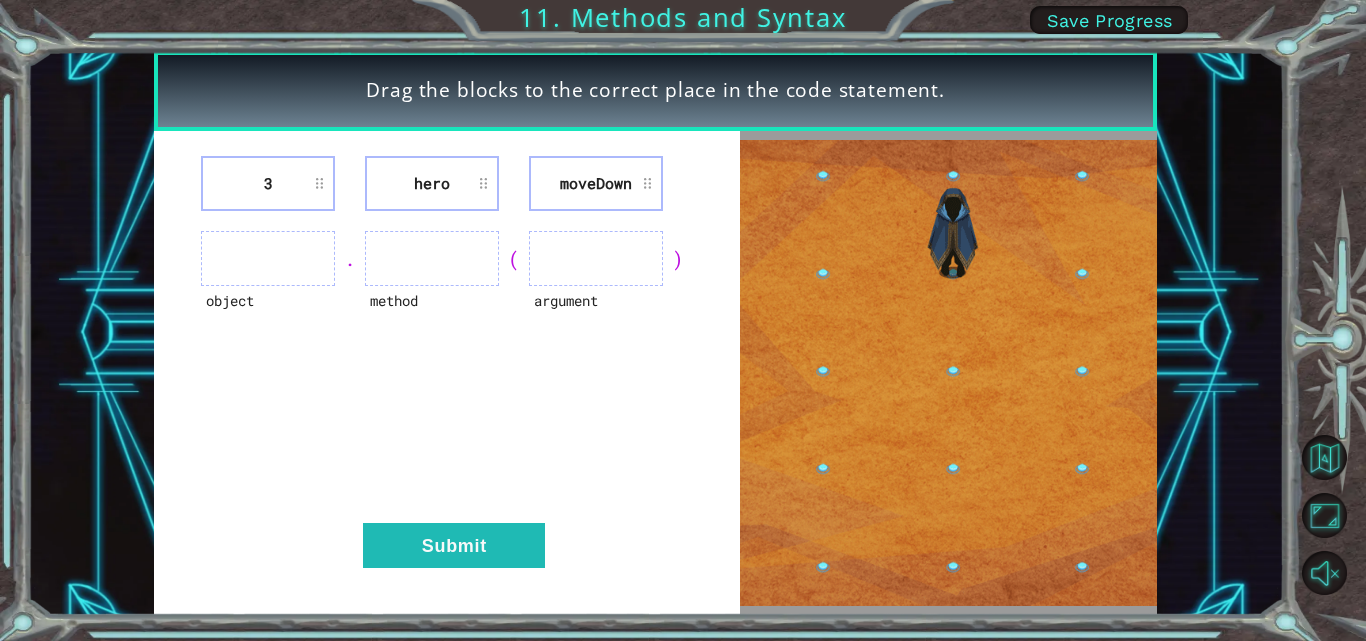 click at bounding box center [268, 258] 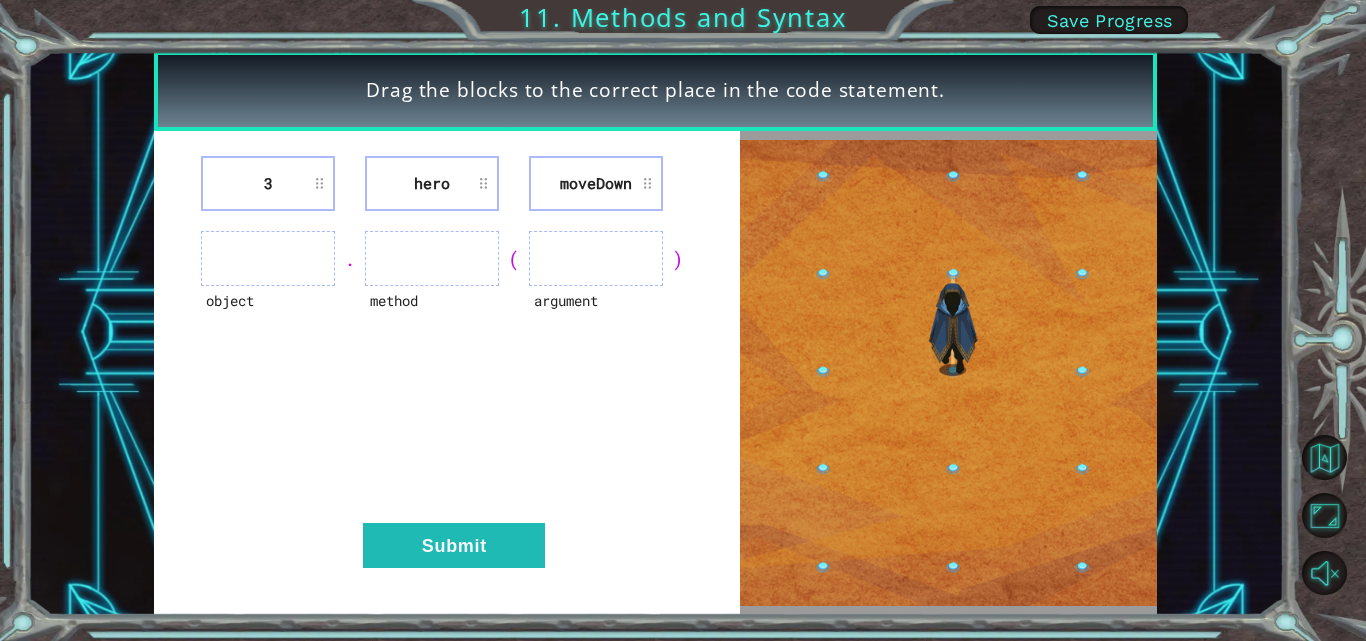 click at bounding box center (432, 258) 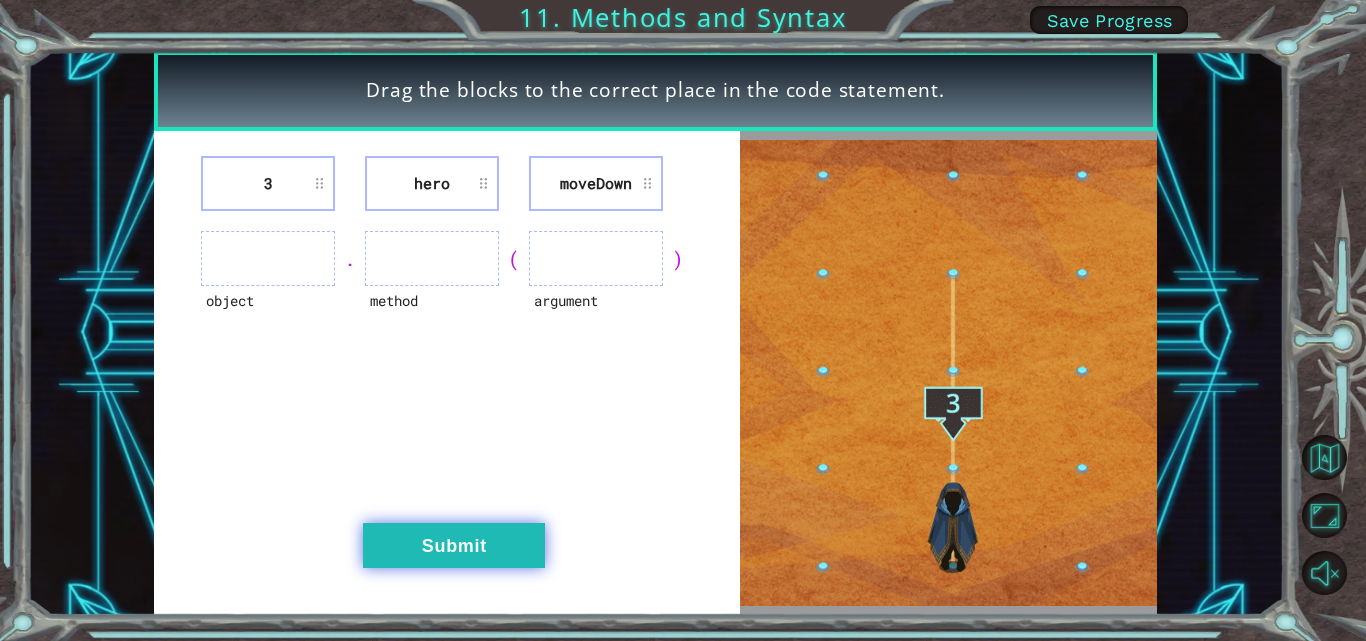 click on "Submit" at bounding box center (454, 545) 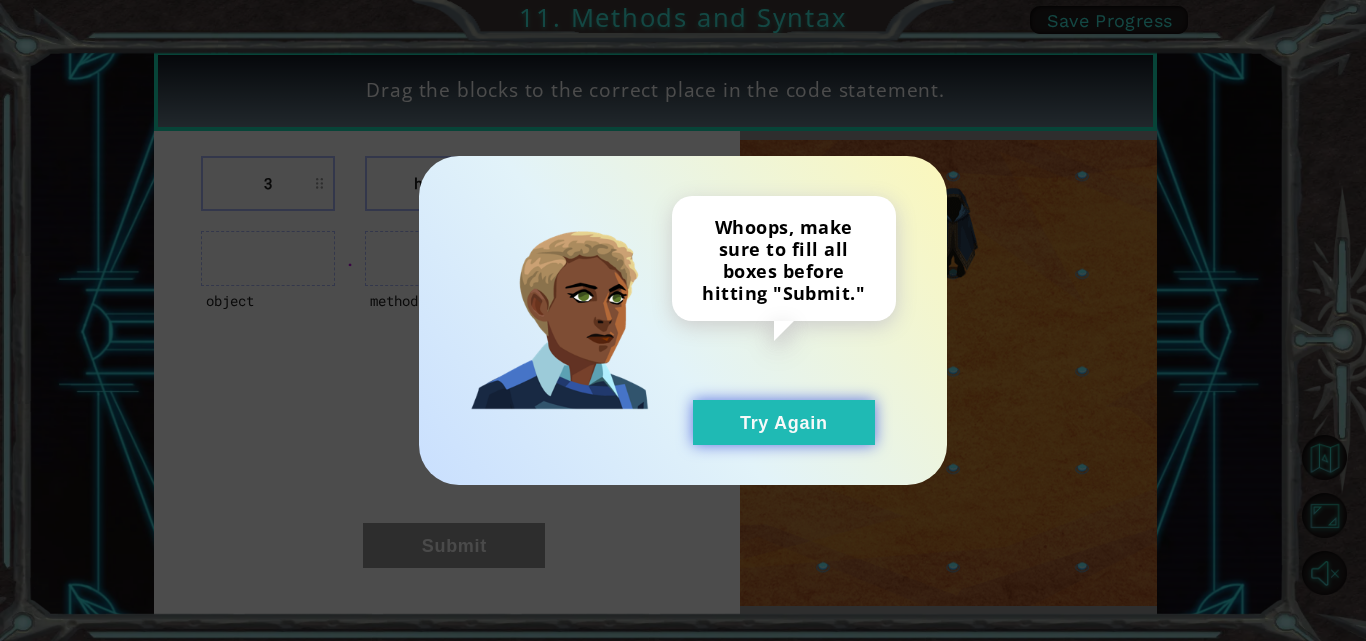 click on "Try Again" at bounding box center (784, 422) 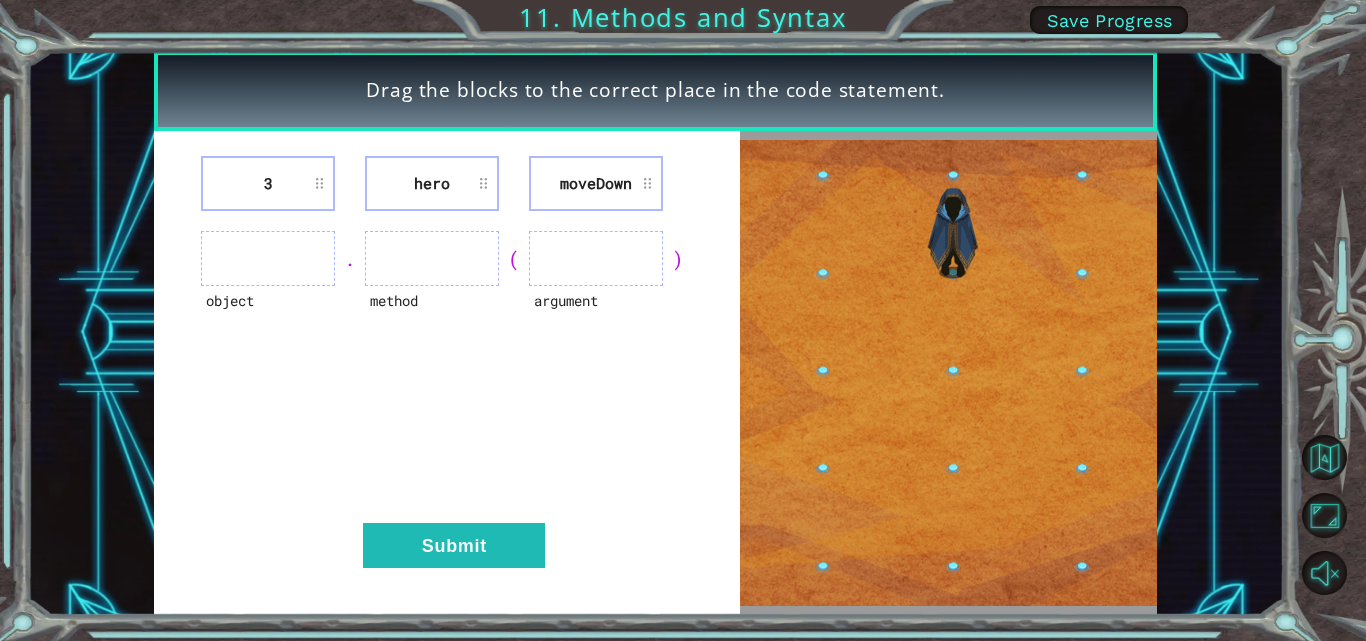 click at bounding box center [268, 258] 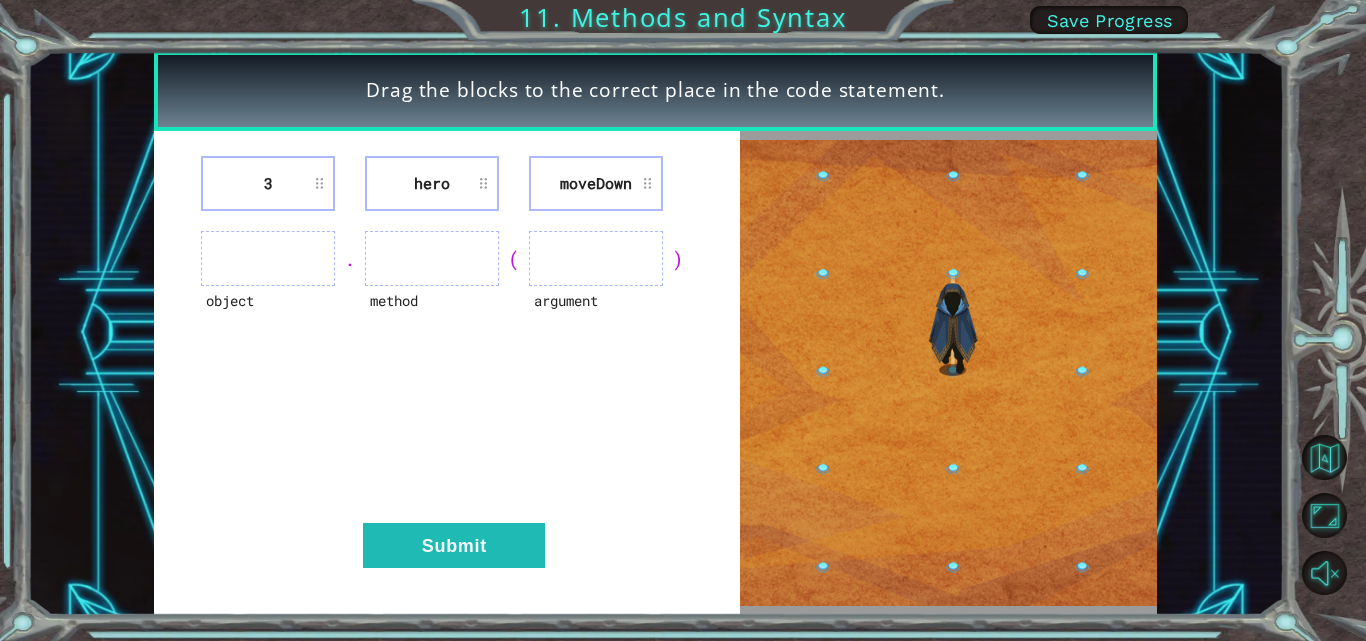 click at bounding box center (268, 258) 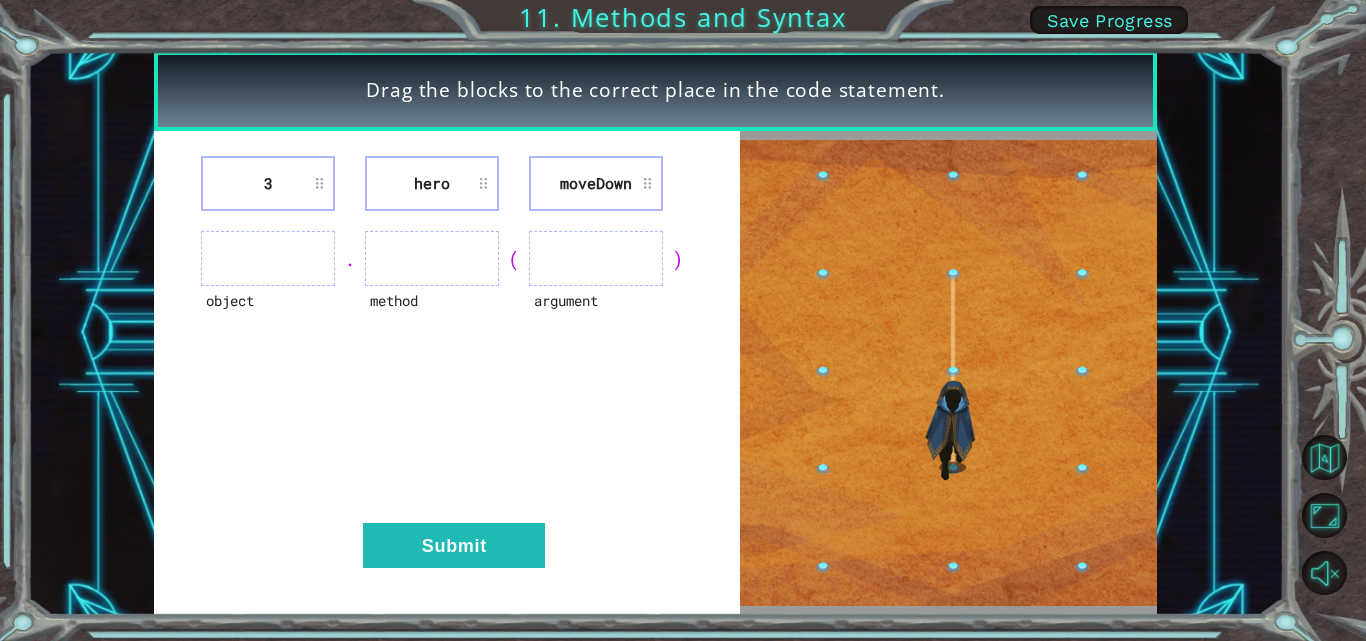 click on "3" at bounding box center (268, 183) 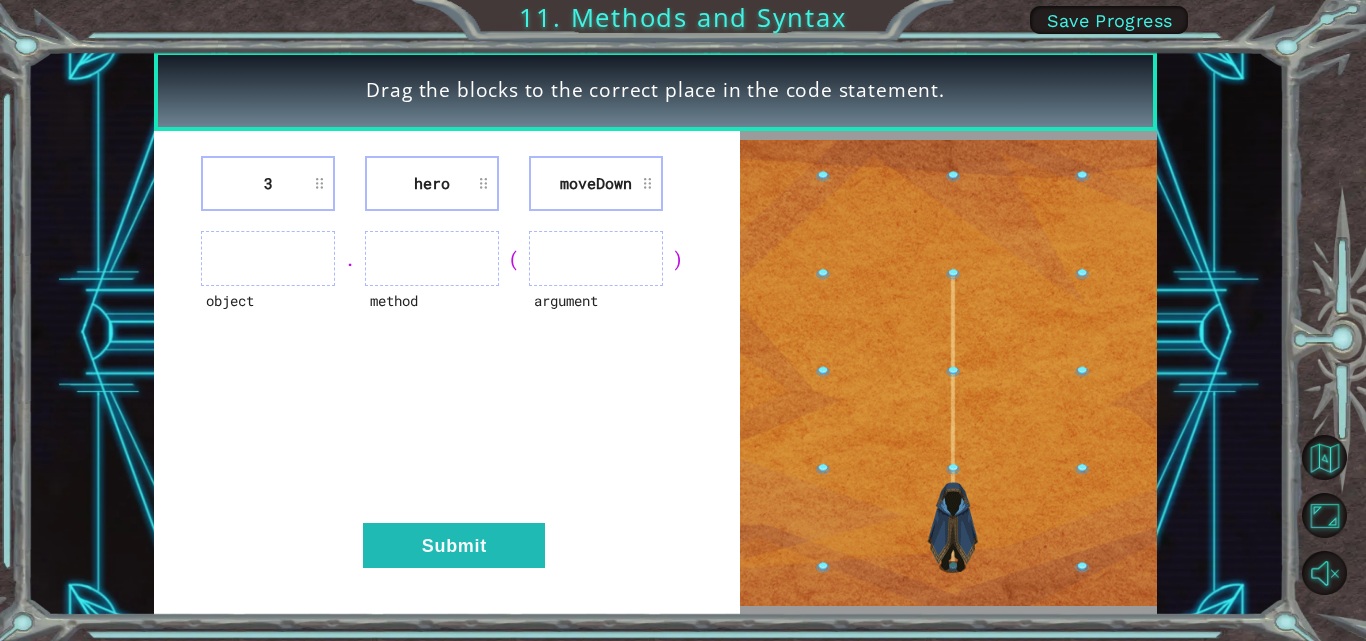 click on "3" at bounding box center [268, 183] 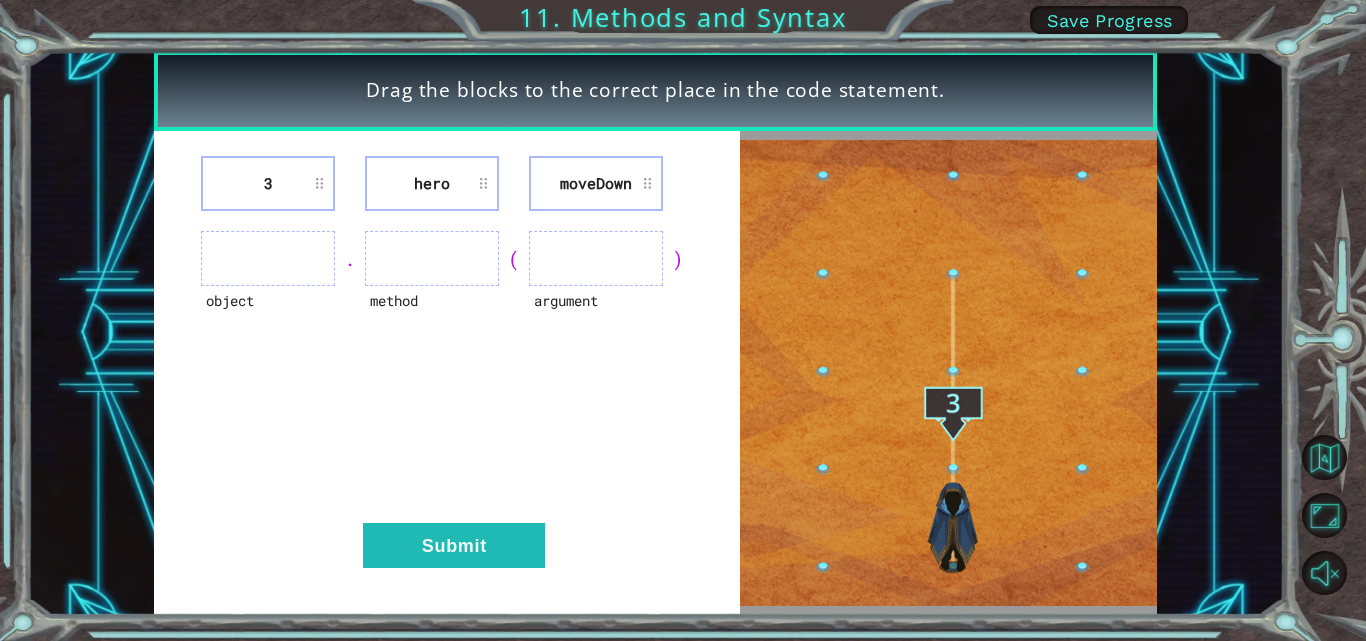 click on "3" at bounding box center [268, 183] 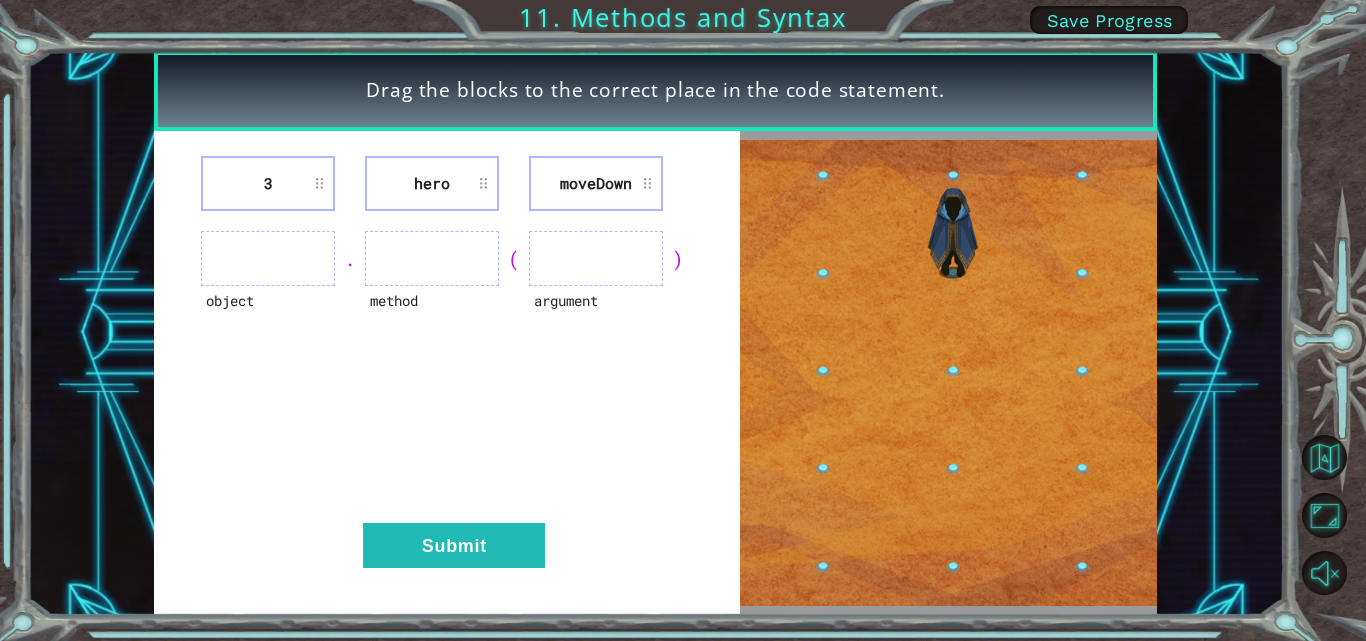 drag, startPoint x: 282, startPoint y: 175, endPoint x: 993, endPoint y: 281, distance: 718.8581 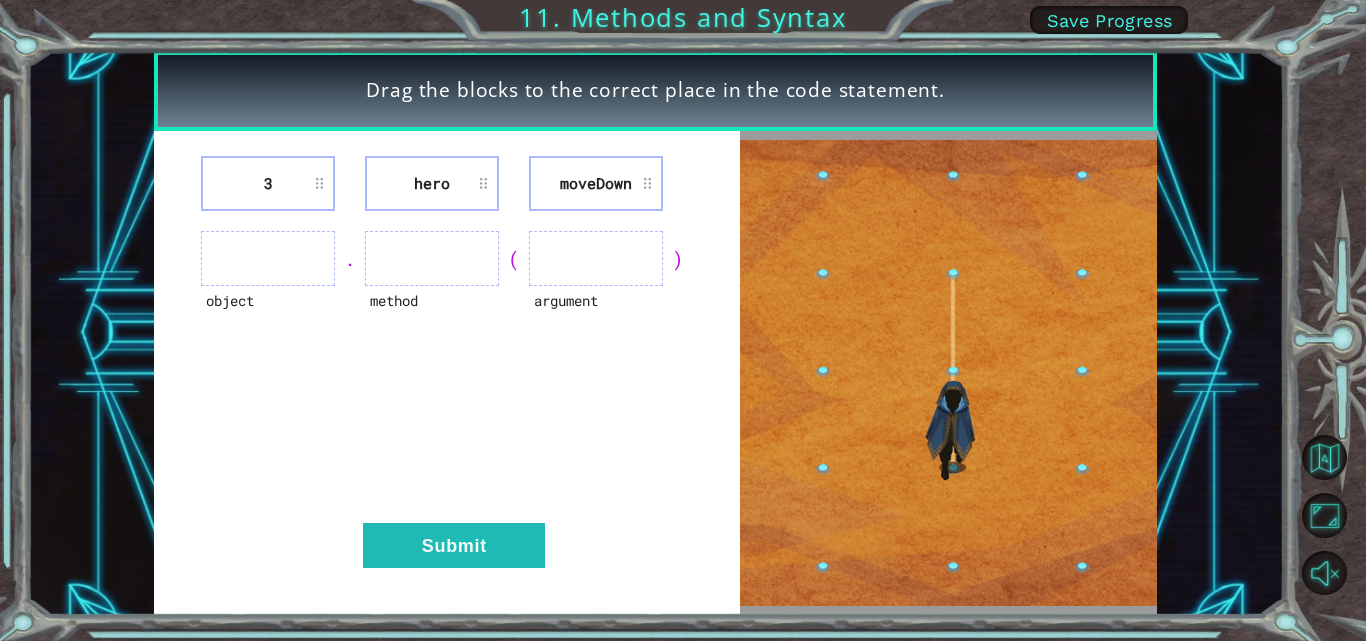 click at bounding box center [948, 372] 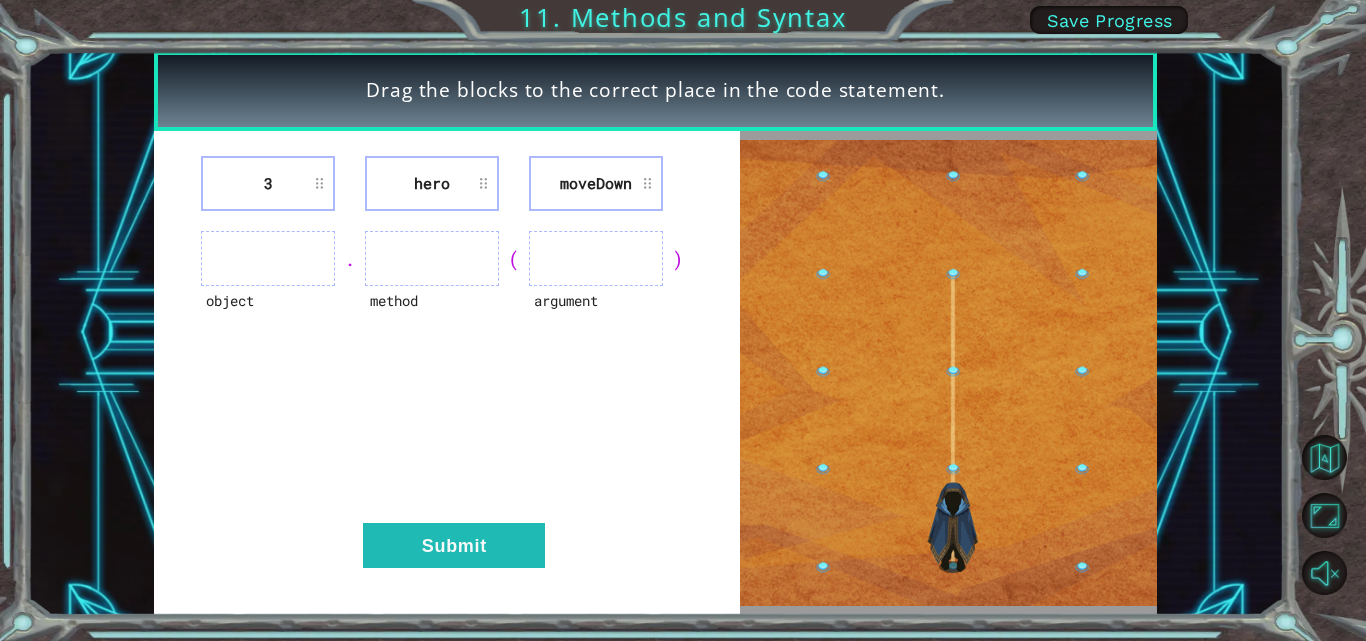 click at bounding box center [948, 372] 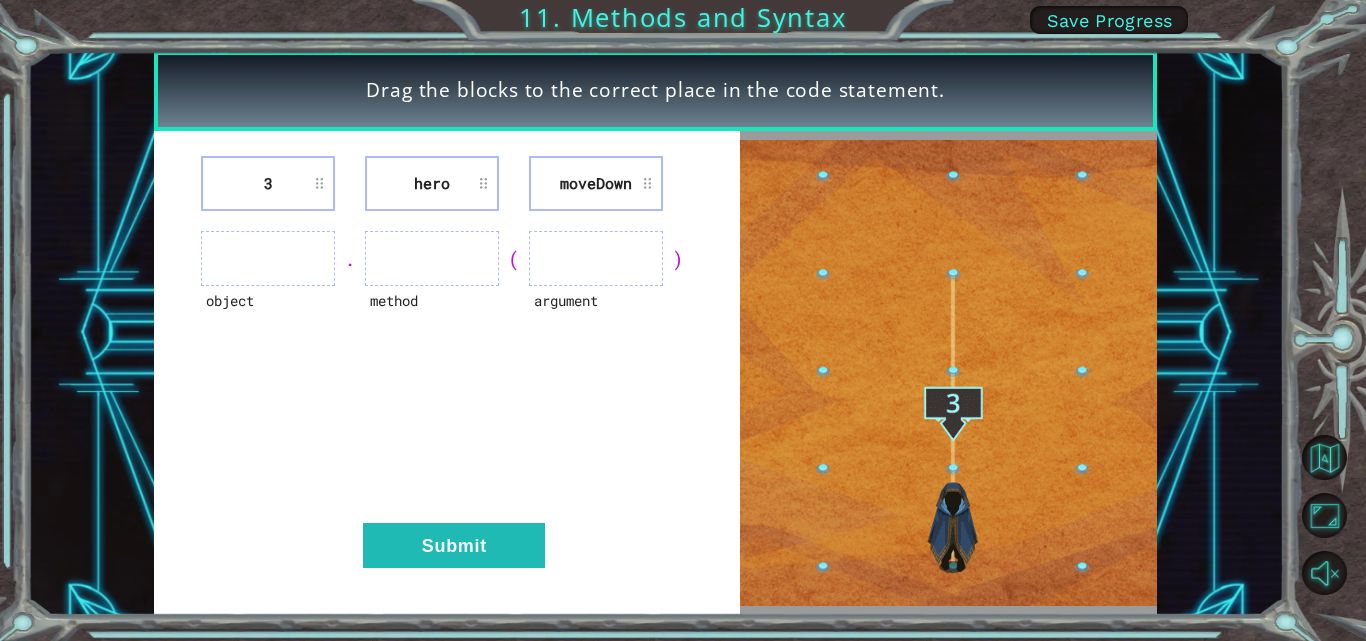 click at bounding box center (948, 372) 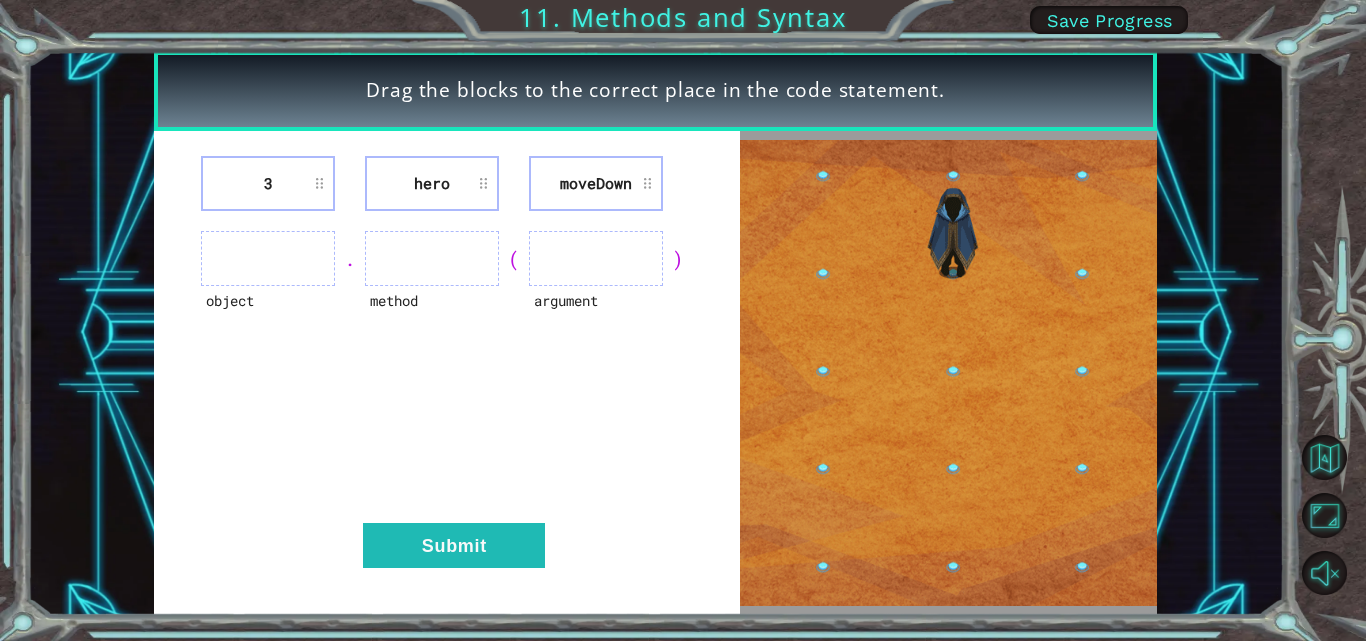 click at bounding box center [948, 372] 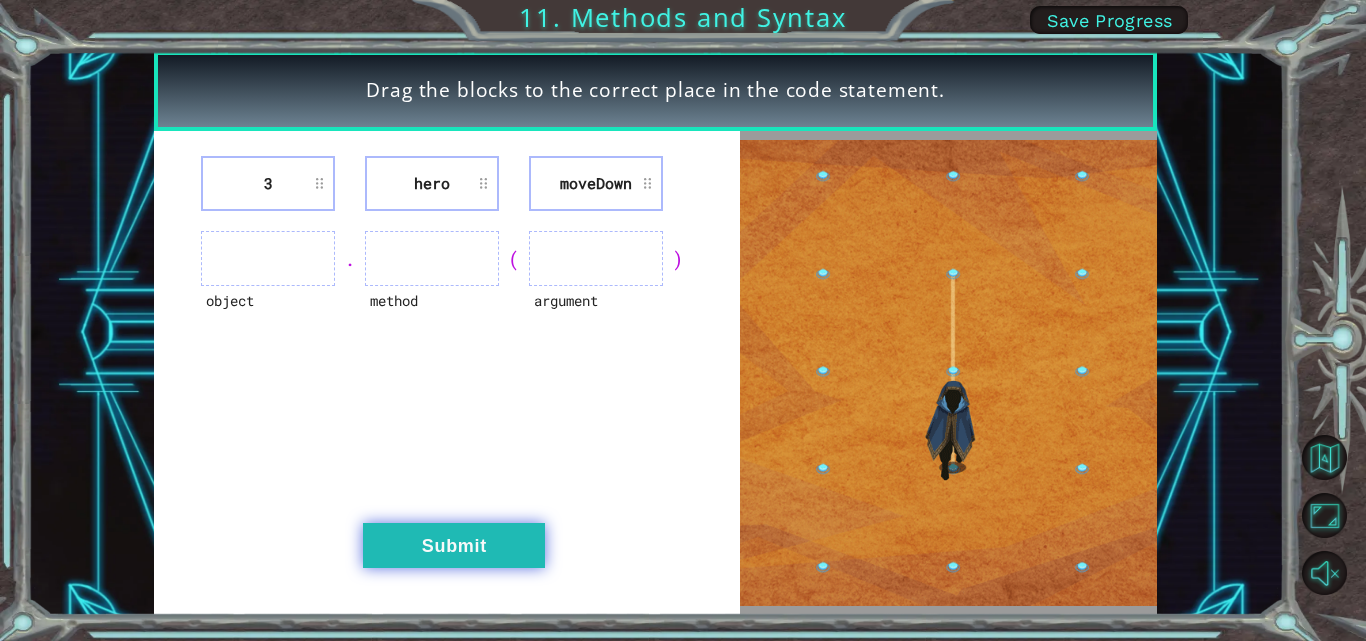 click on "Submit" at bounding box center [454, 545] 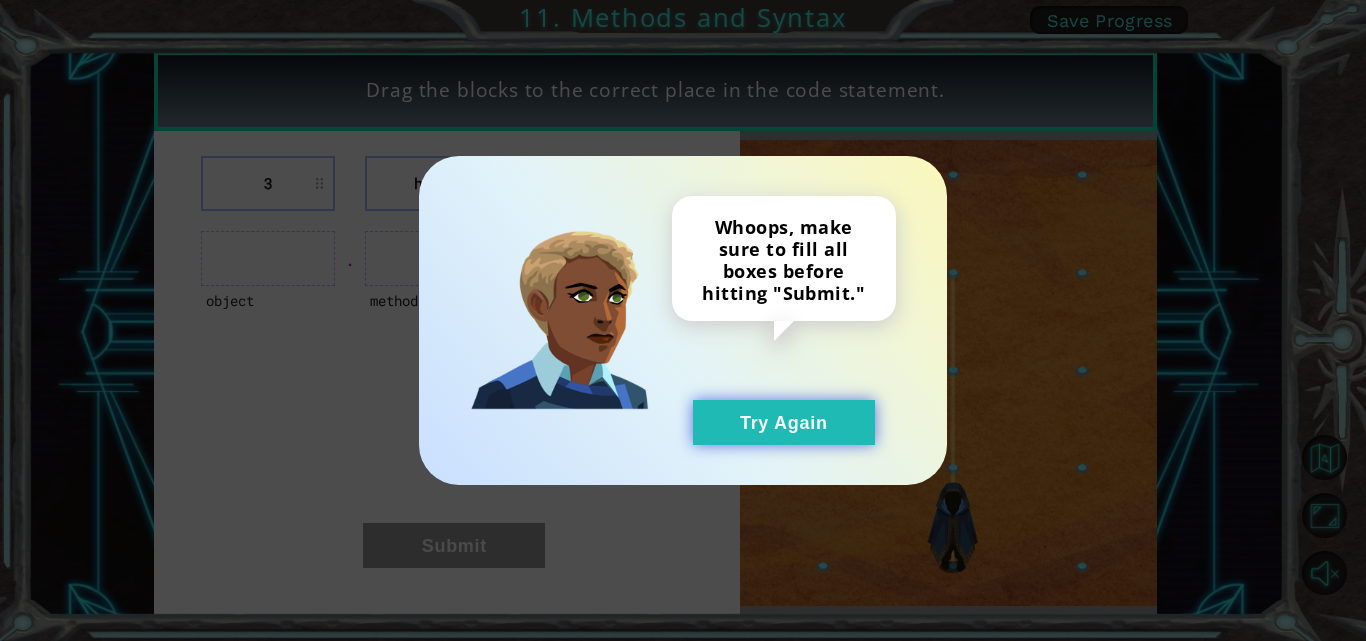 click on "Try Again" at bounding box center [784, 422] 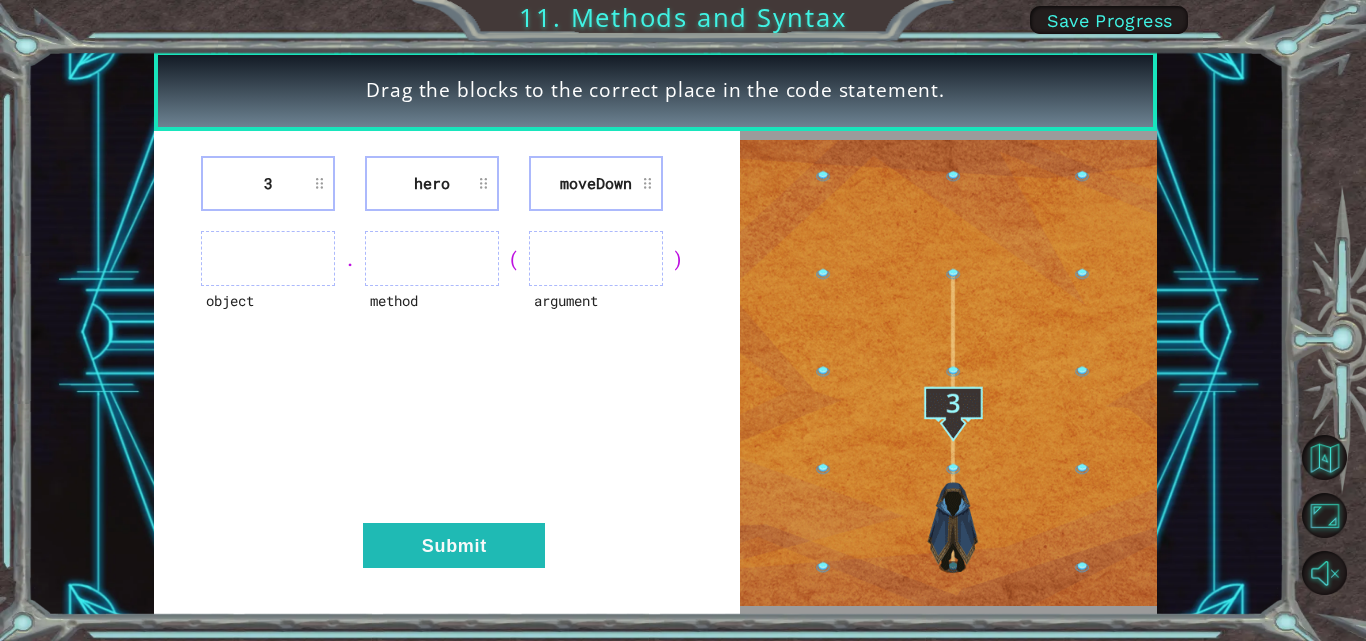 click at bounding box center [948, 372] 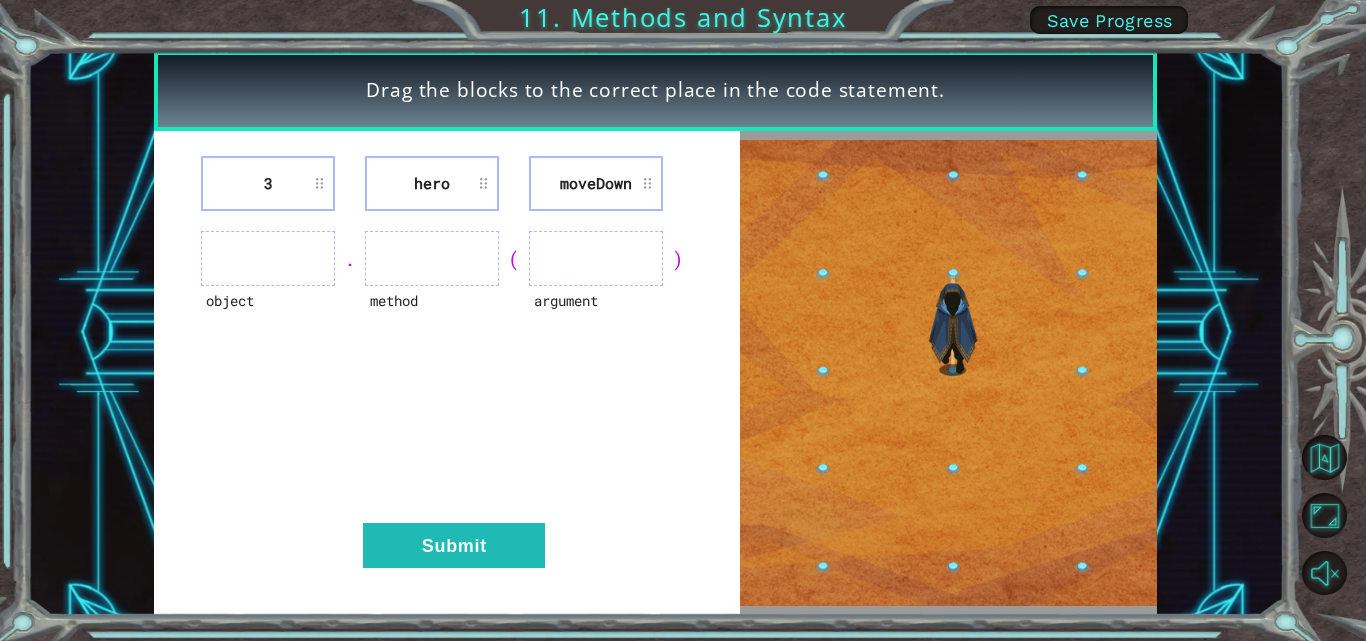 click at bounding box center [268, 258] 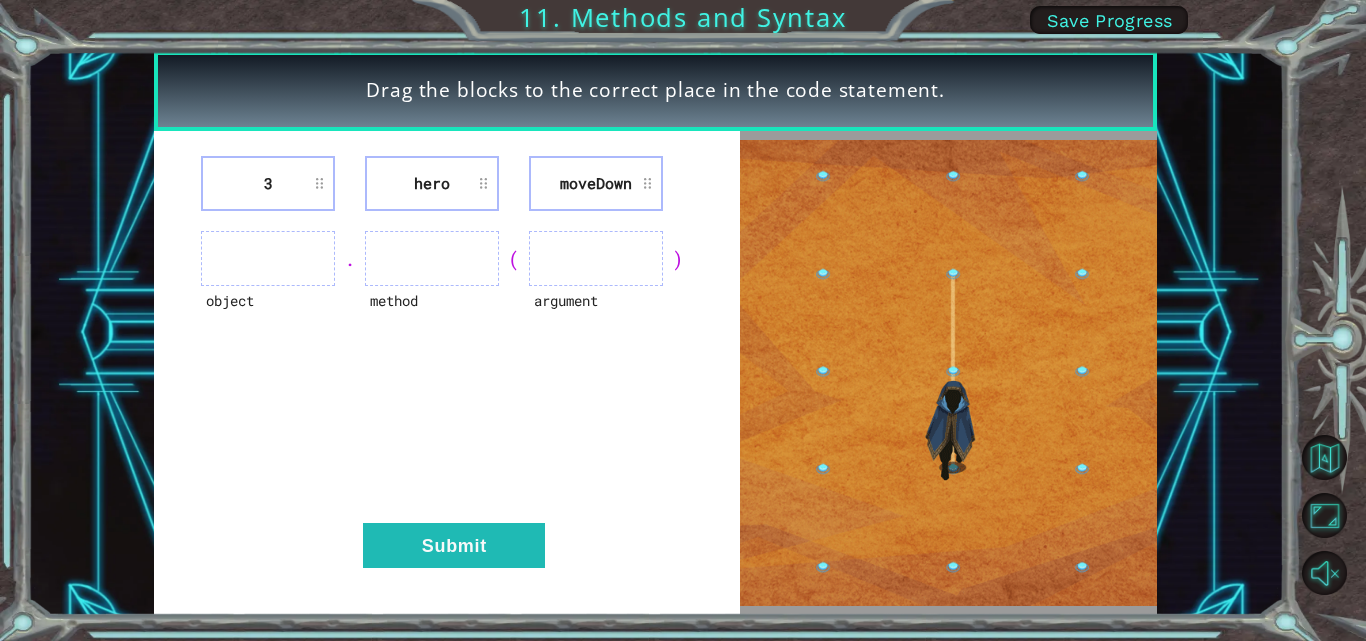click at bounding box center (268, 258) 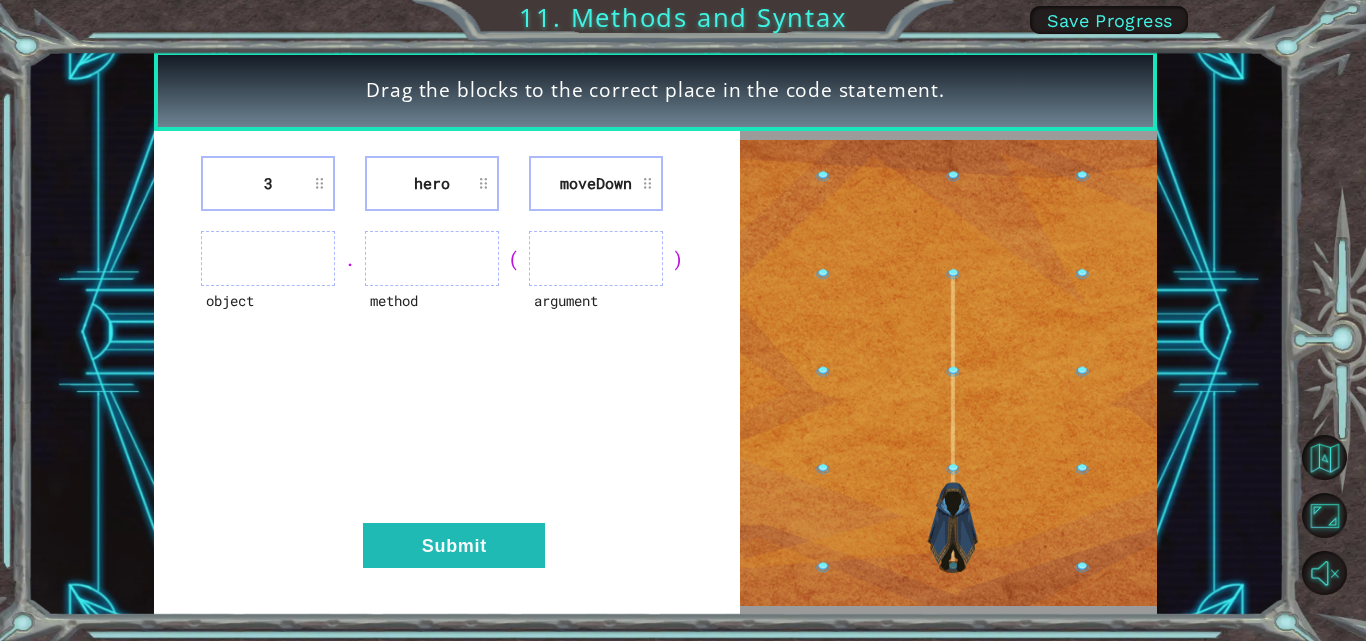 click at bounding box center [268, 258] 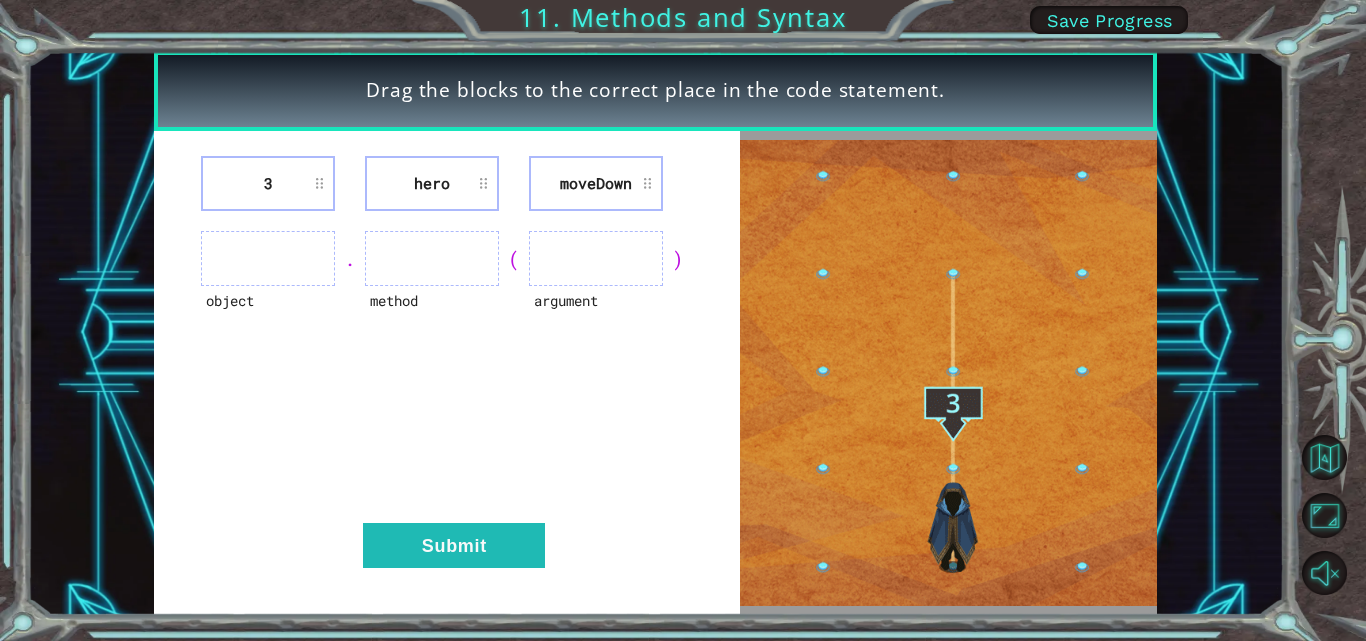click on "3" at bounding box center (268, 183) 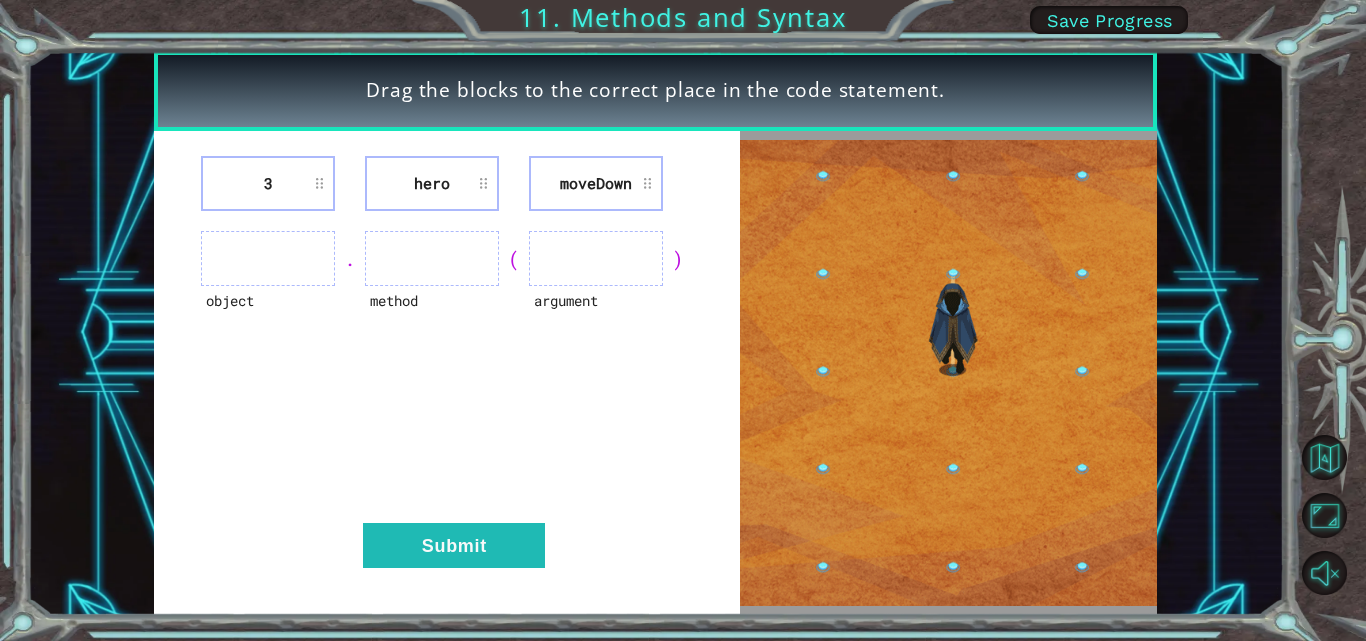 type 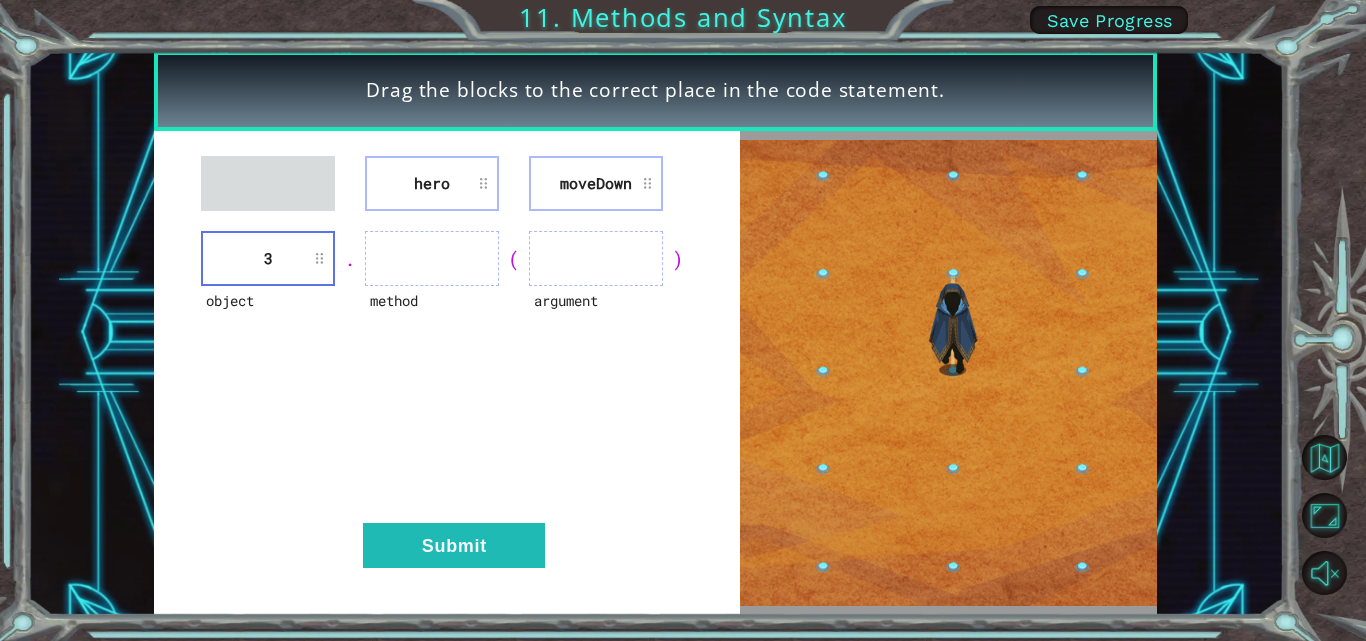 type 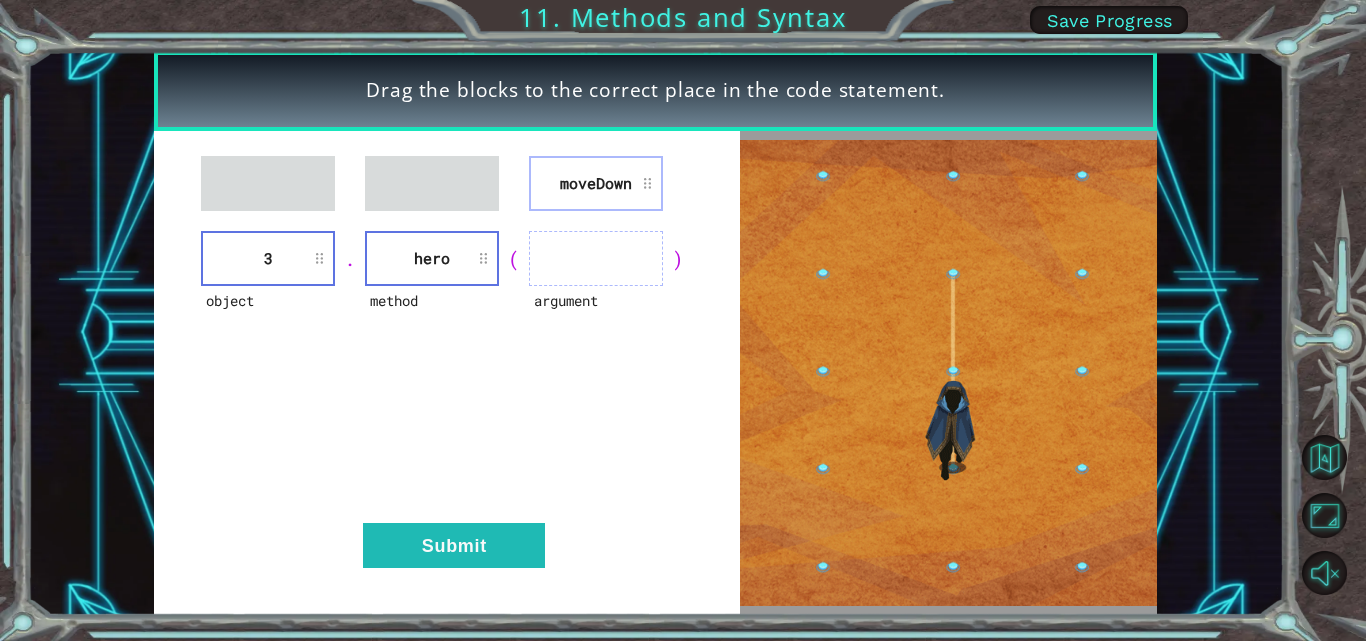 type 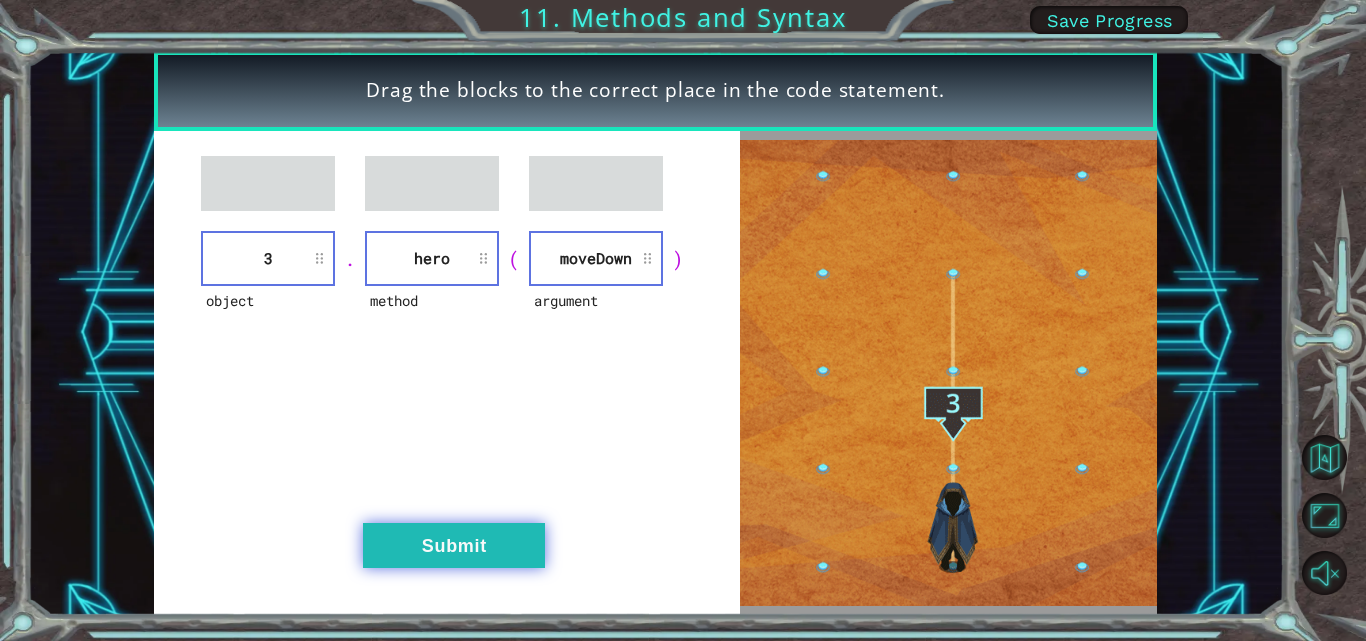 click on "Submit" at bounding box center (454, 545) 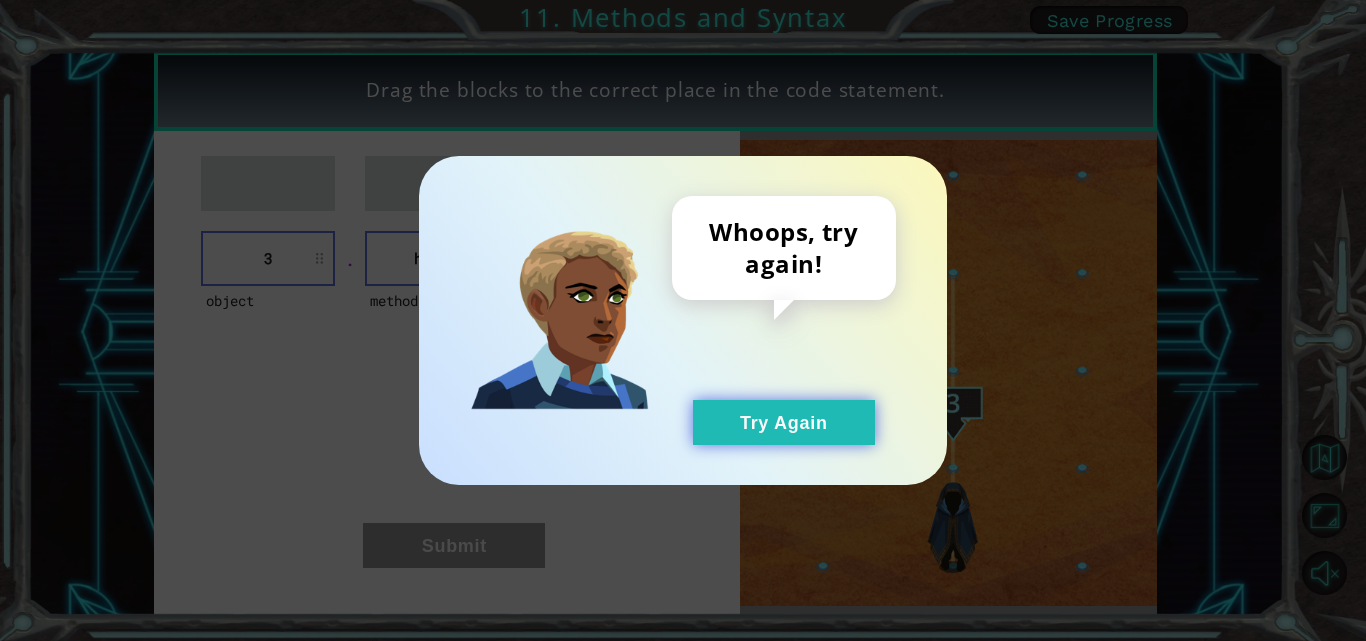 drag, startPoint x: 791, startPoint y: 395, endPoint x: 767, endPoint y: 430, distance: 42.43819 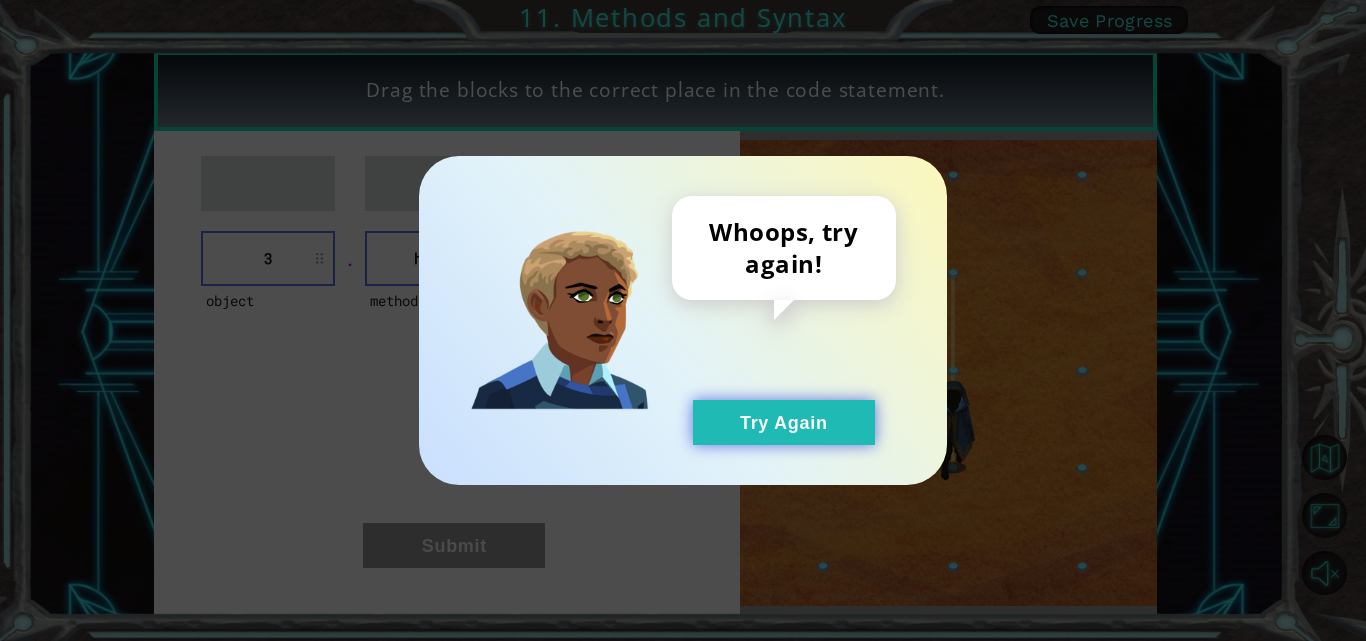 click on "Try Again" at bounding box center [784, 422] 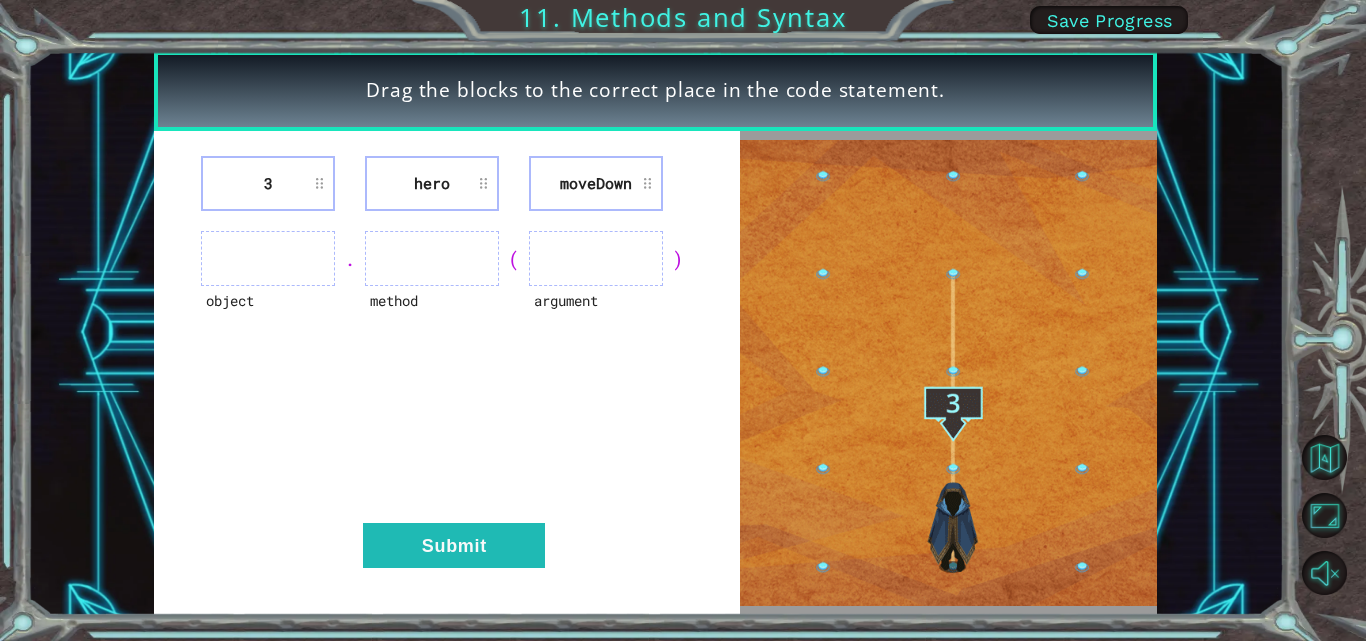 click on "Save Progress" at bounding box center [1110, 20] 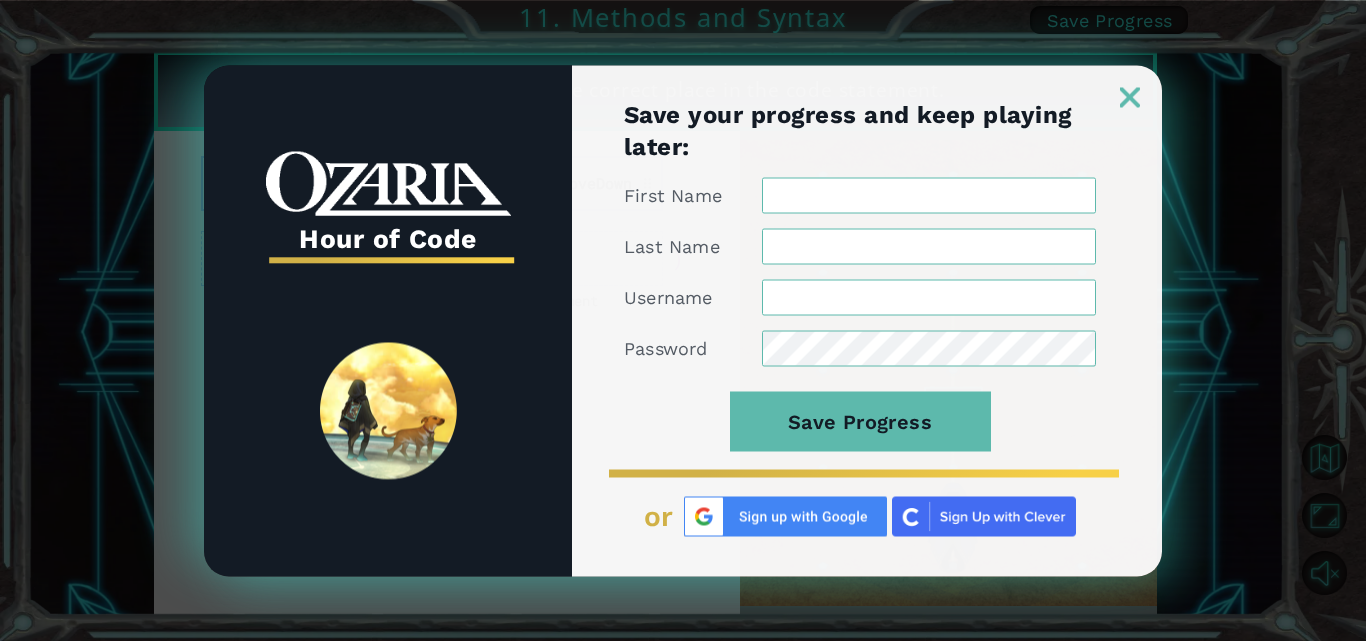 click at bounding box center [867, 86] 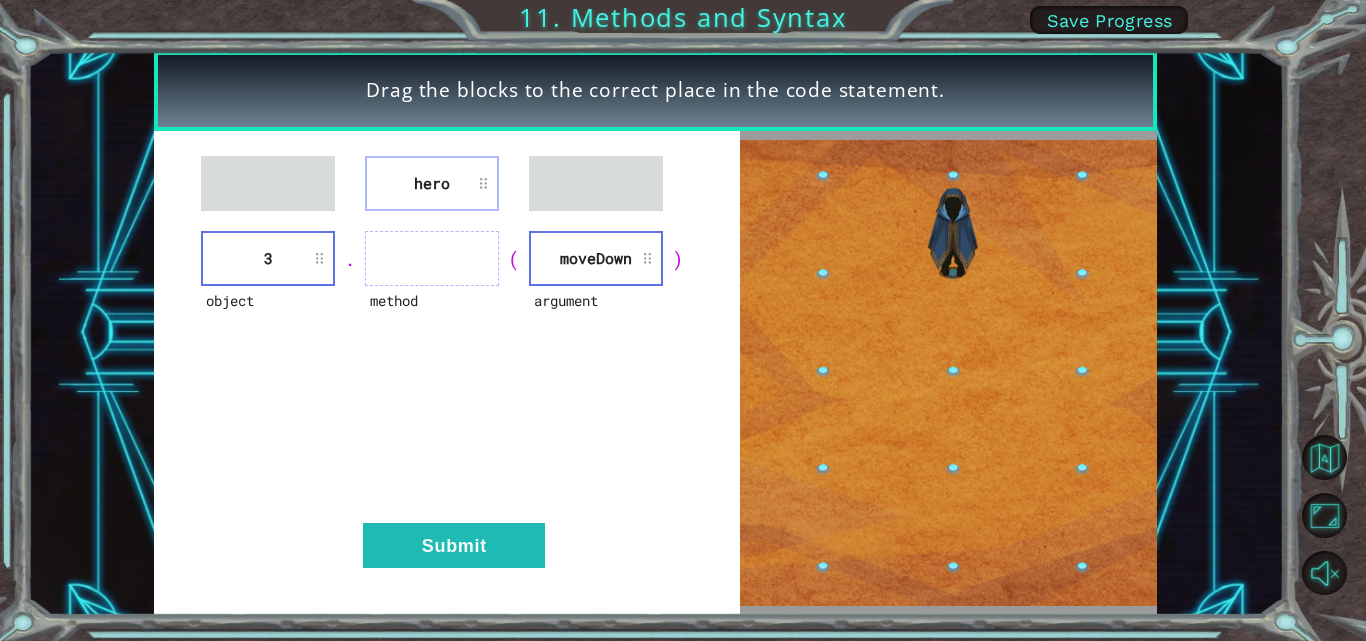 type 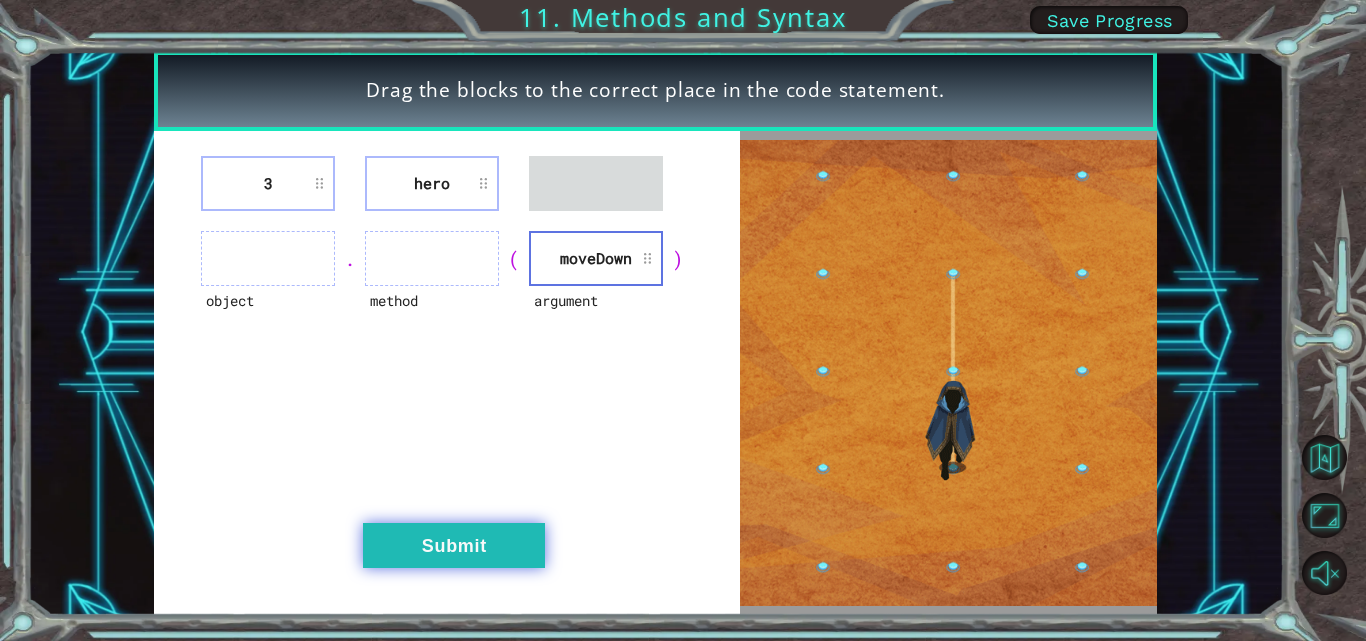 click on "Submit" at bounding box center [454, 545] 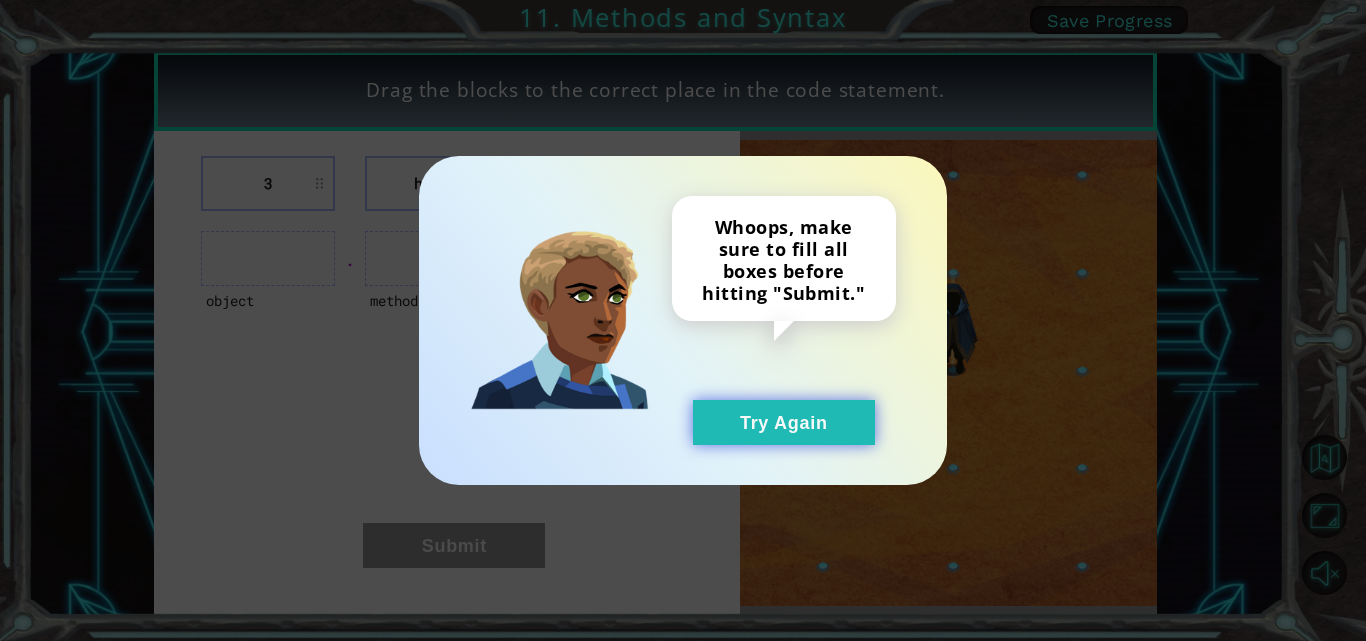 click on "Try Again" at bounding box center (784, 422) 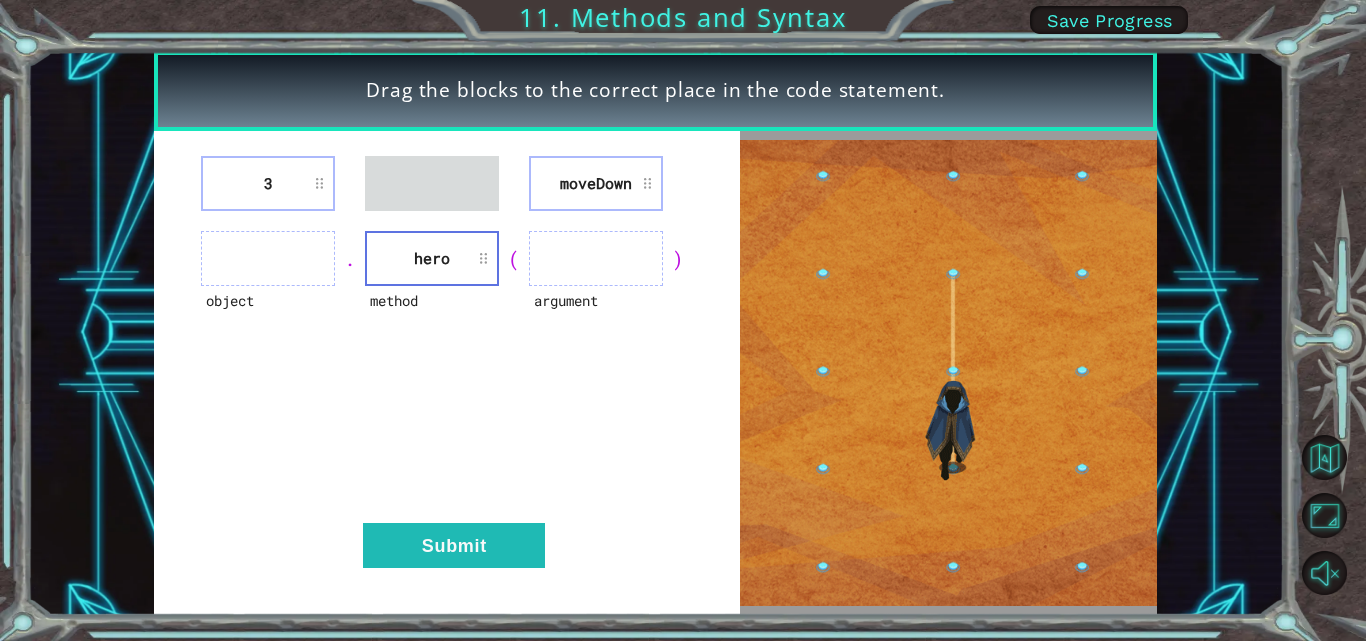 drag, startPoint x: 622, startPoint y: 221, endPoint x: 637, endPoint y: 293, distance: 73.545906 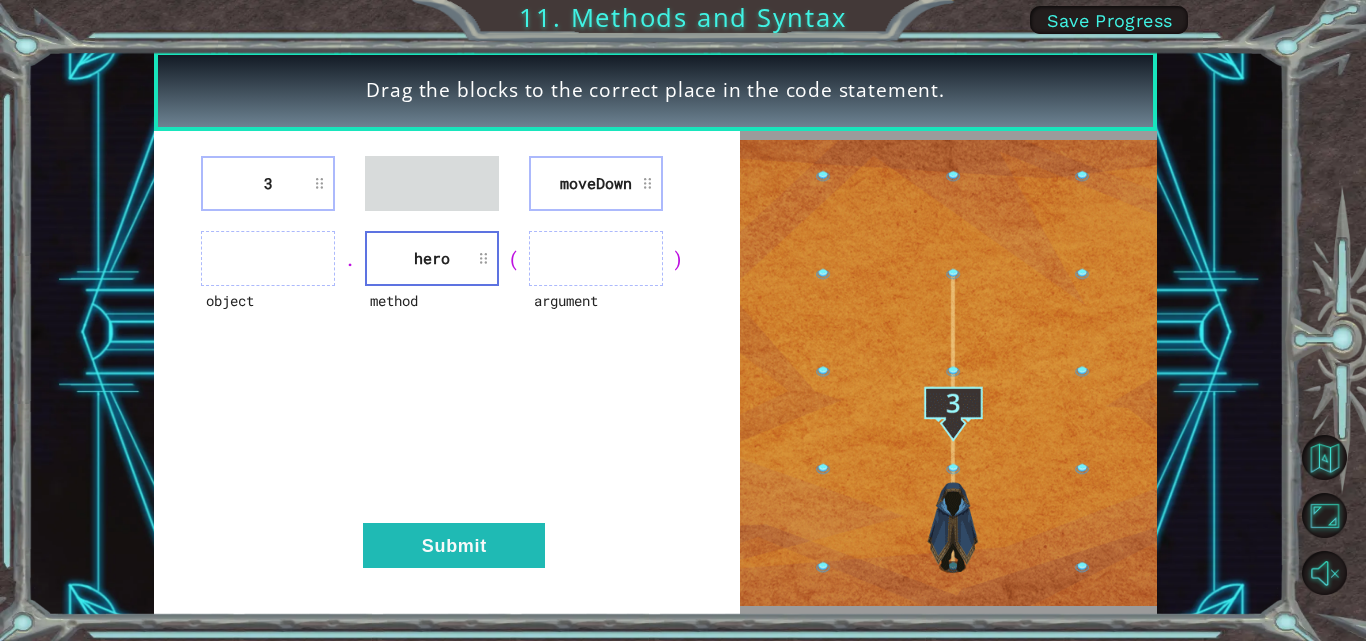 click on "3
moveDown
object
.
method
hero
(
argument
)
Submit" at bounding box center (447, 373) 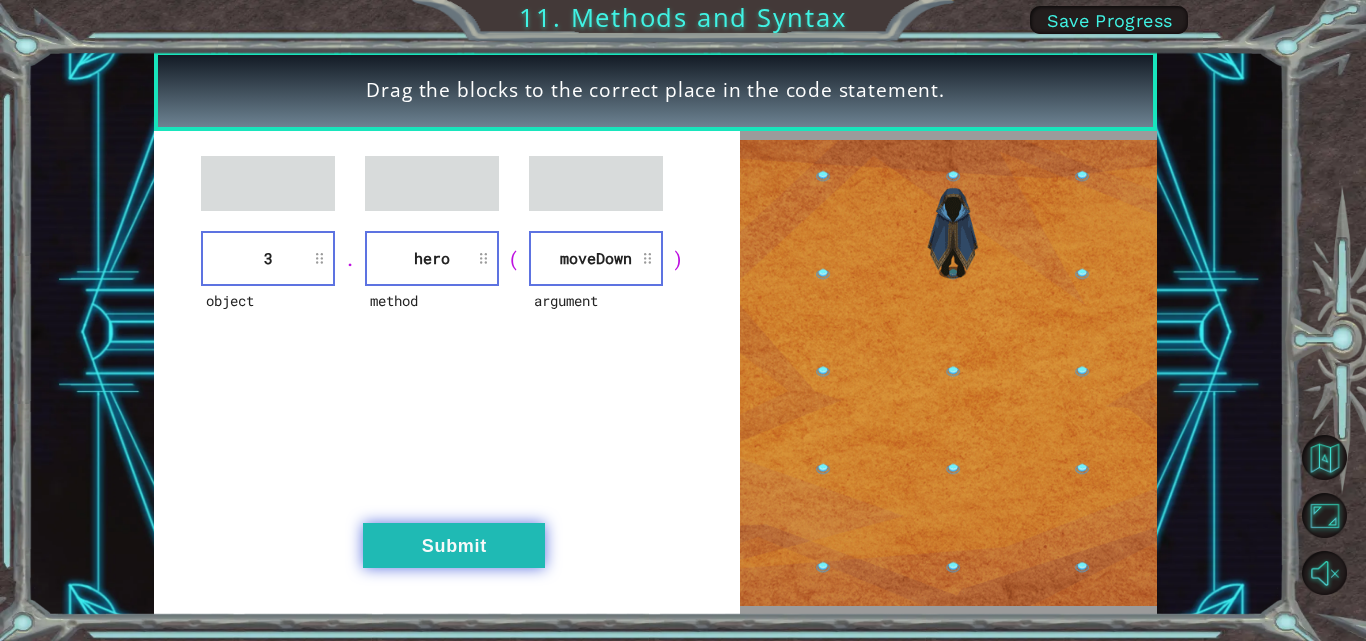 click on "Submit" at bounding box center (454, 545) 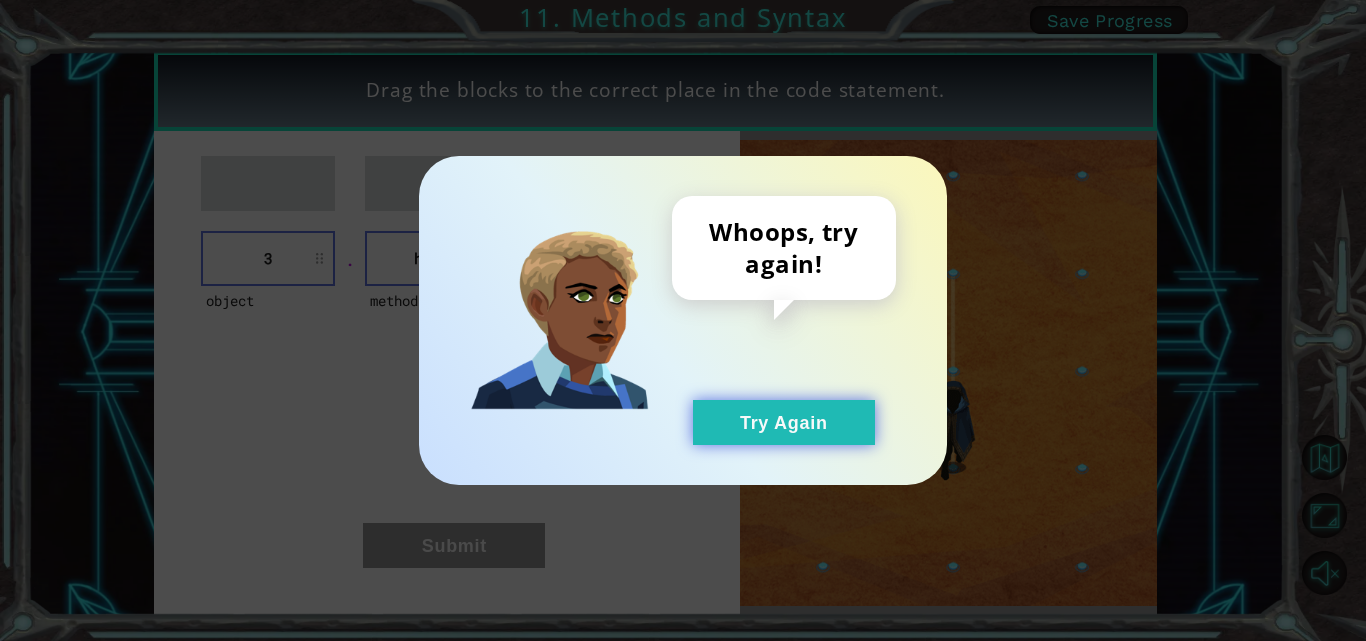 click on "Try Again" at bounding box center (784, 422) 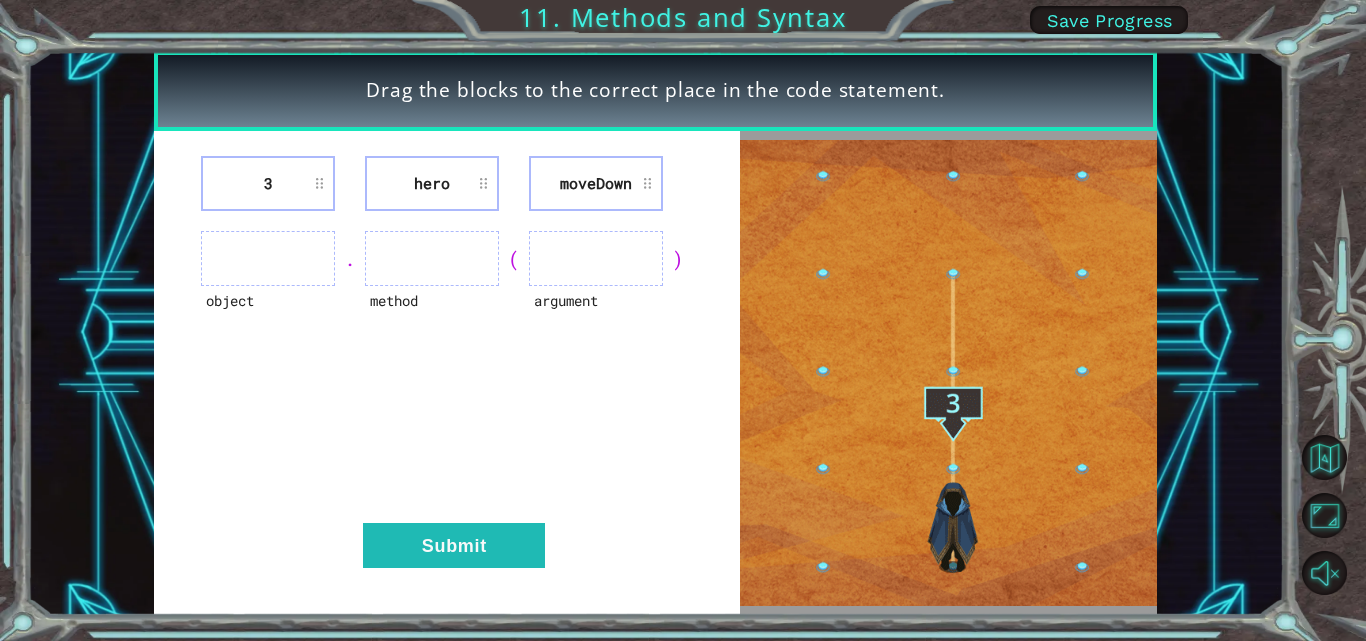 drag, startPoint x: 336, startPoint y: 198, endPoint x: 280, endPoint y: 191, distance: 56.435802 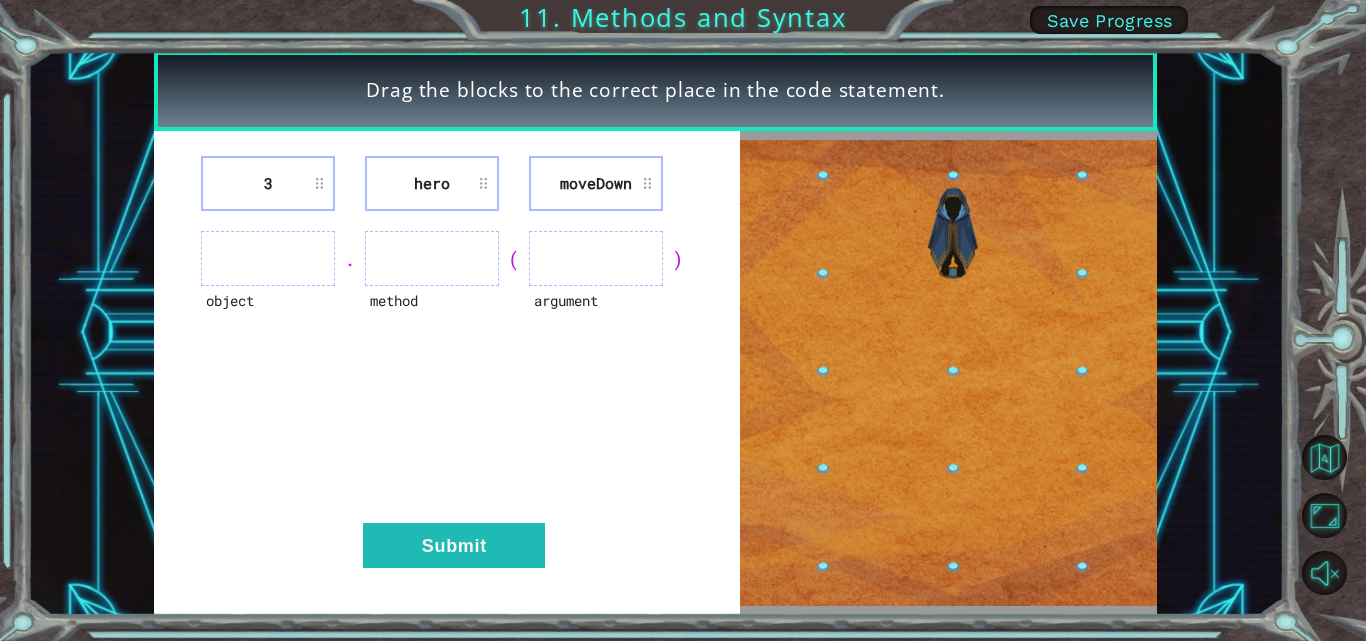 click on "3
hero
moveDown
object
.
method
(
argument
)
Submit" at bounding box center (447, 373) 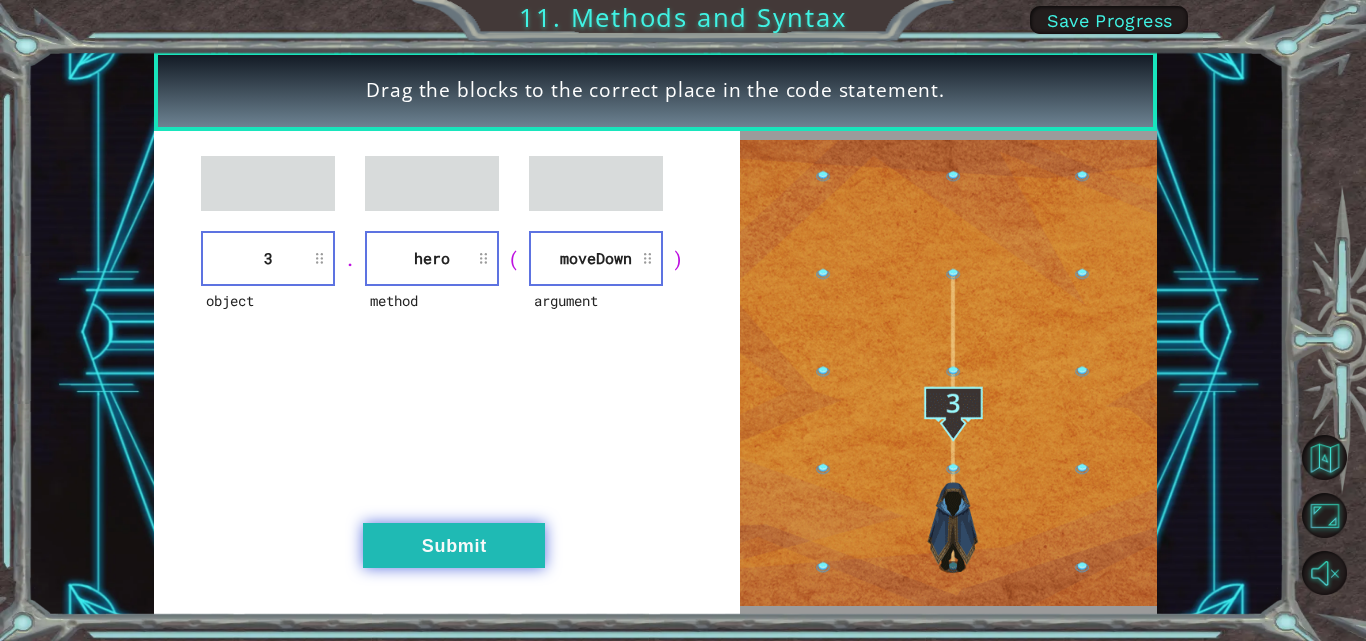 click on "Submit" at bounding box center (454, 545) 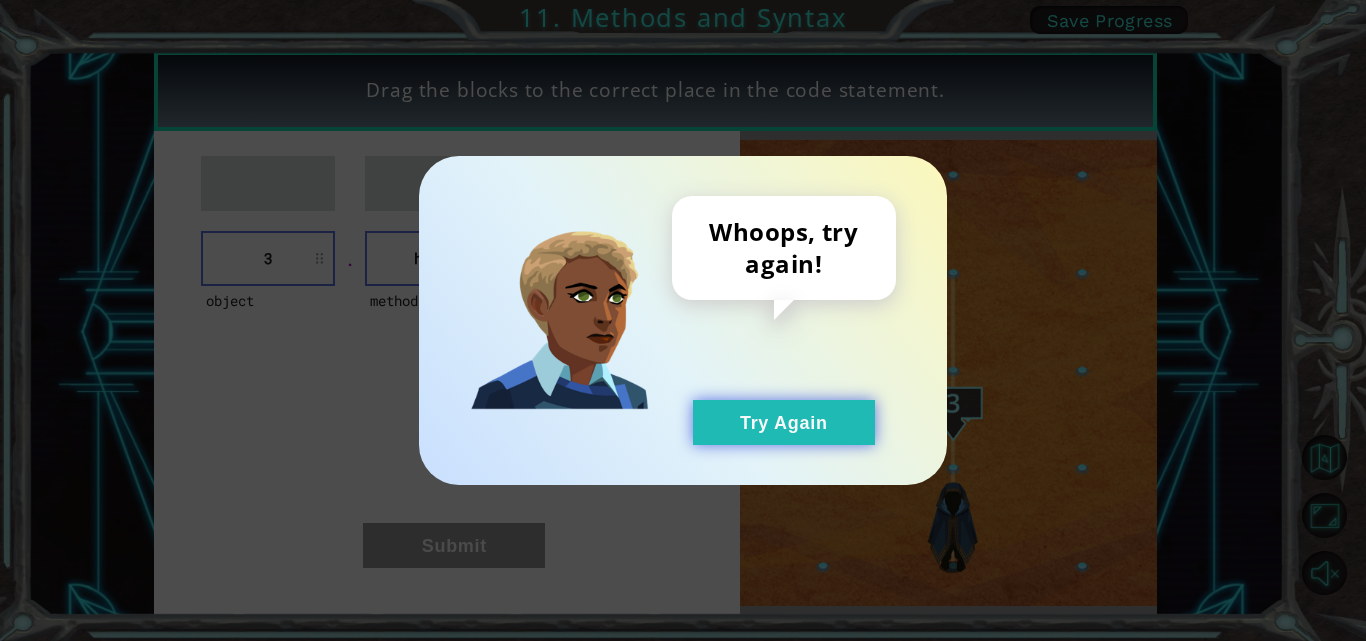 click on "Try Again" at bounding box center (784, 422) 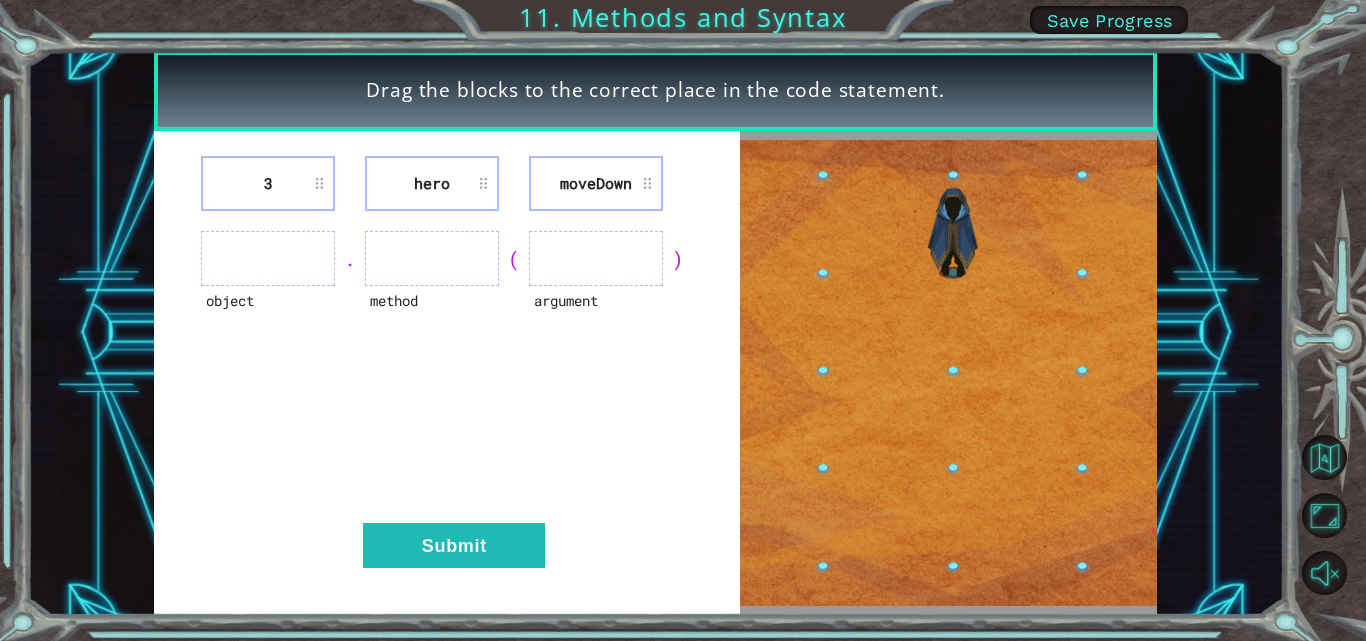 click at bounding box center (948, 372) 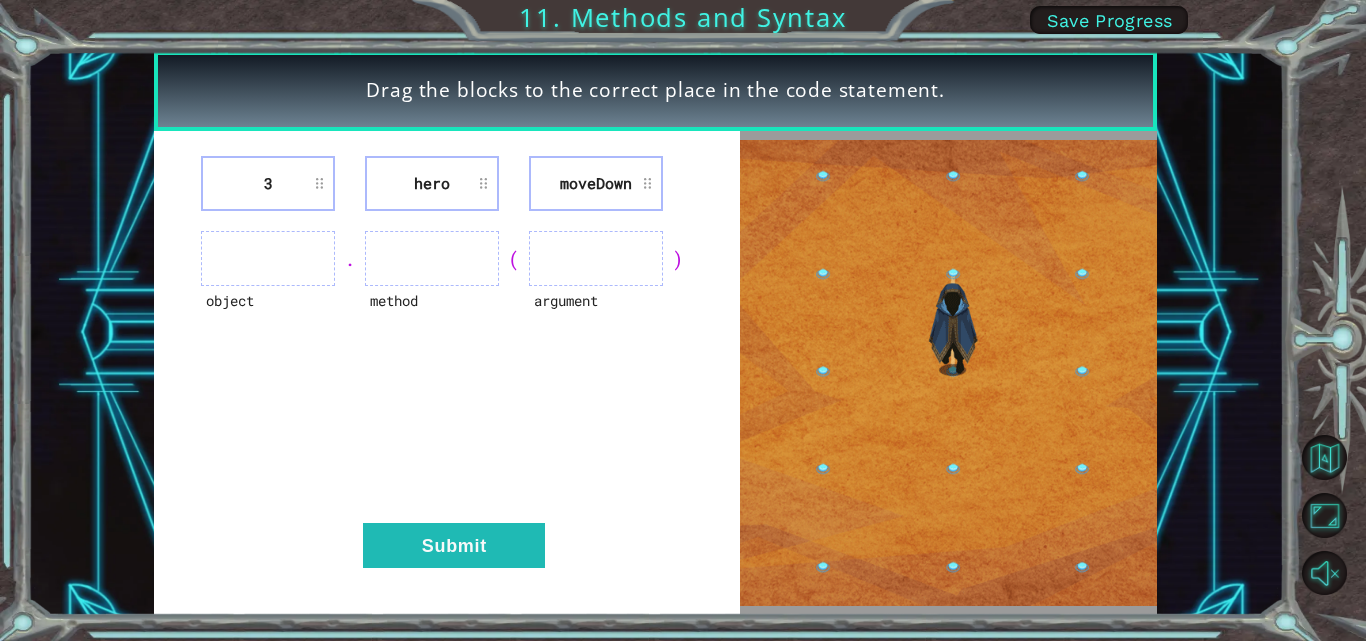 click at bounding box center (948, 372) 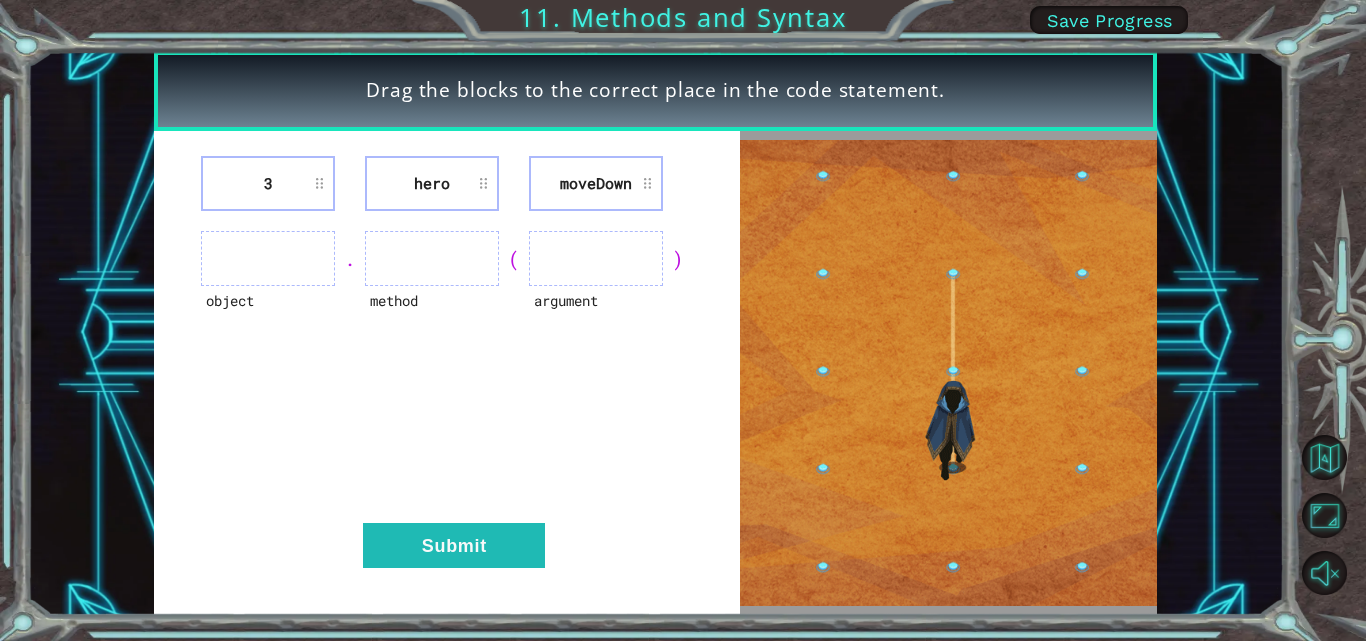 click at bounding box center (948, 372) 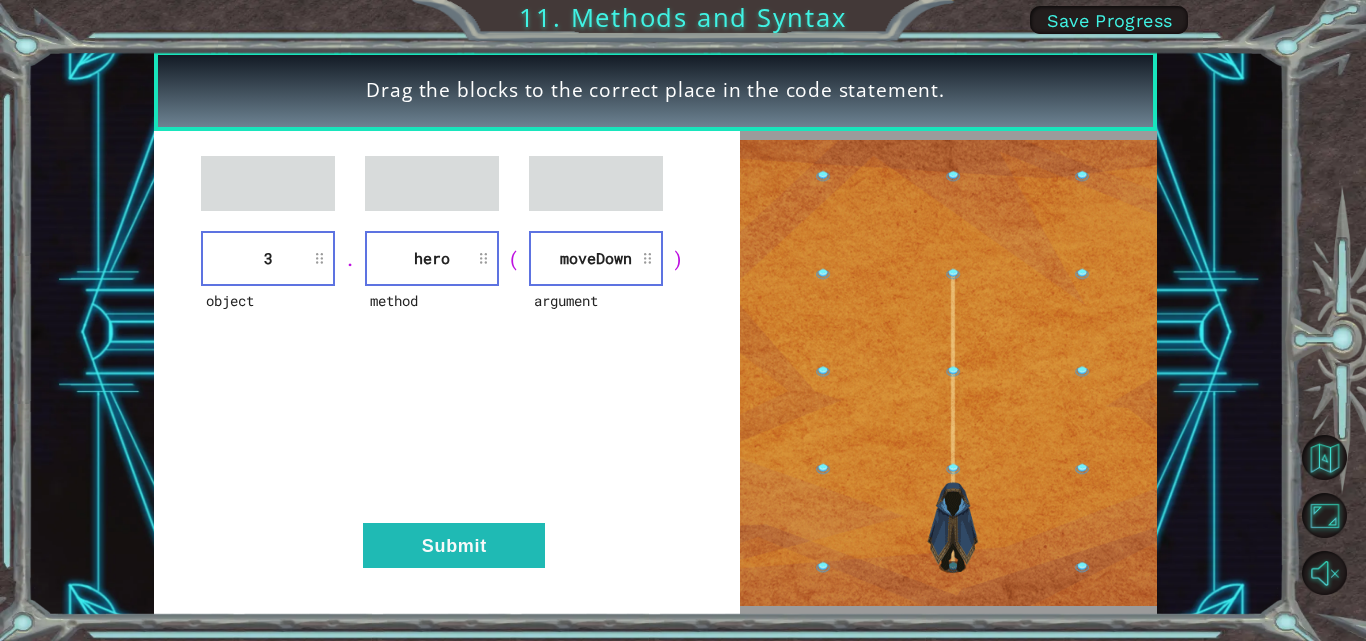 type 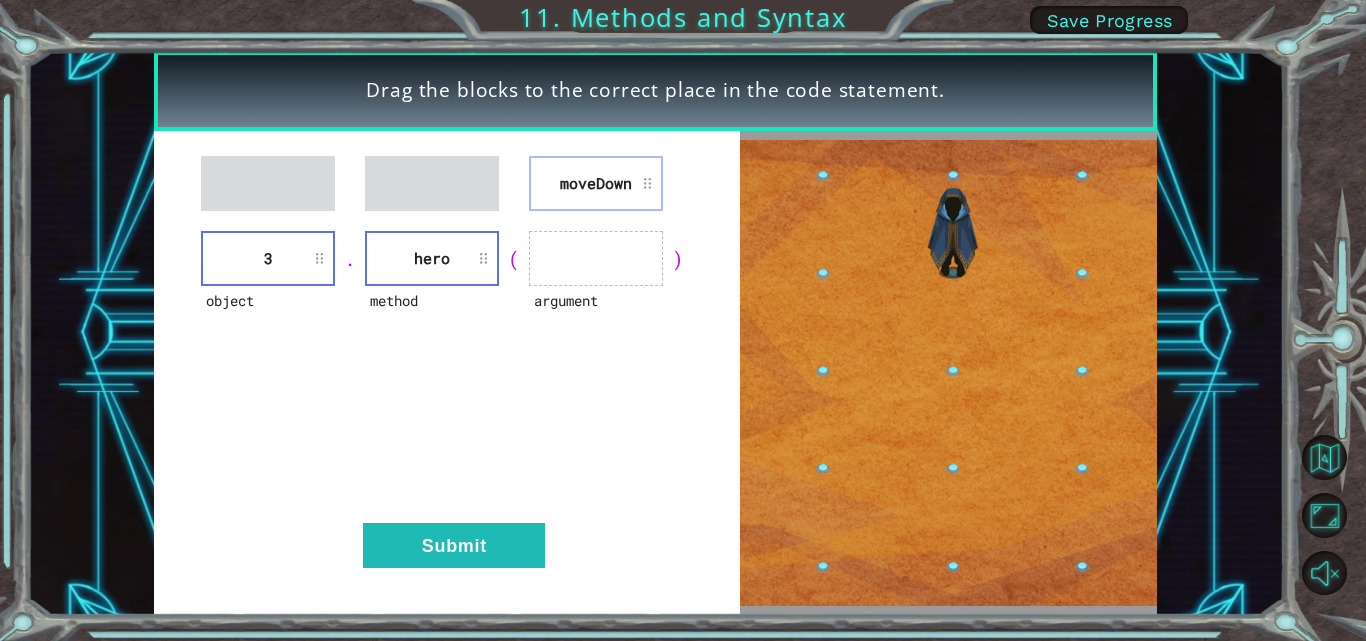 type 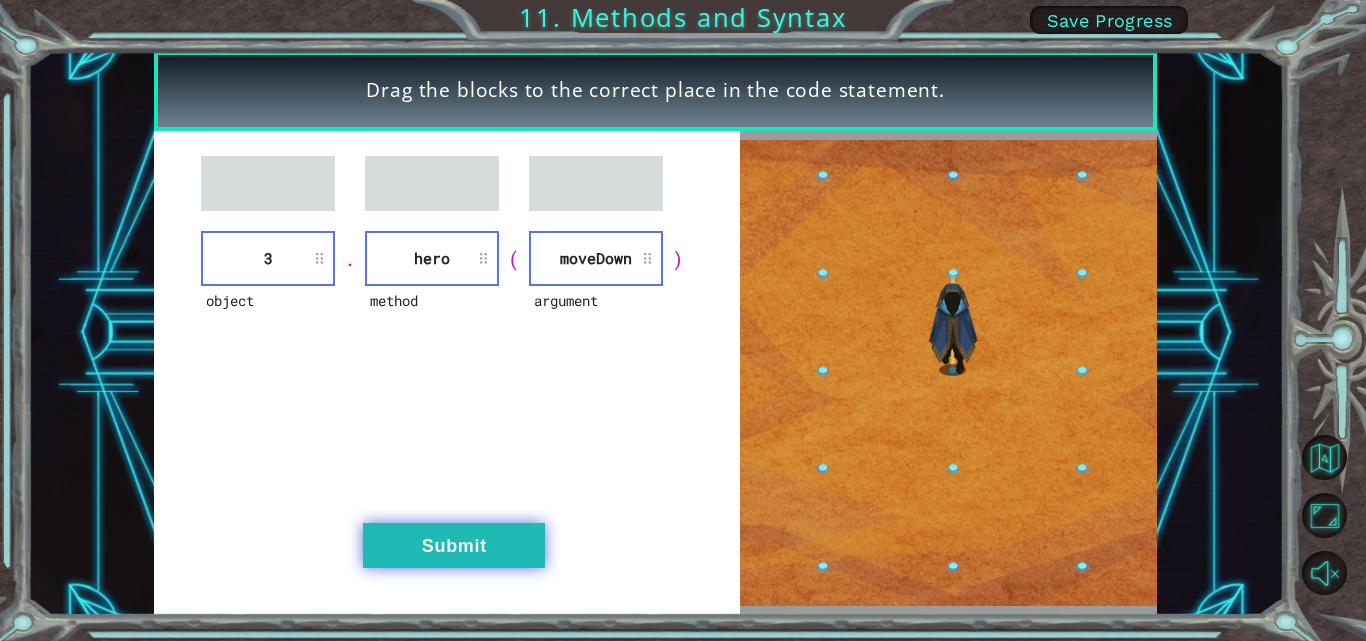 click on "Submit" at bounding box center (454, 545) 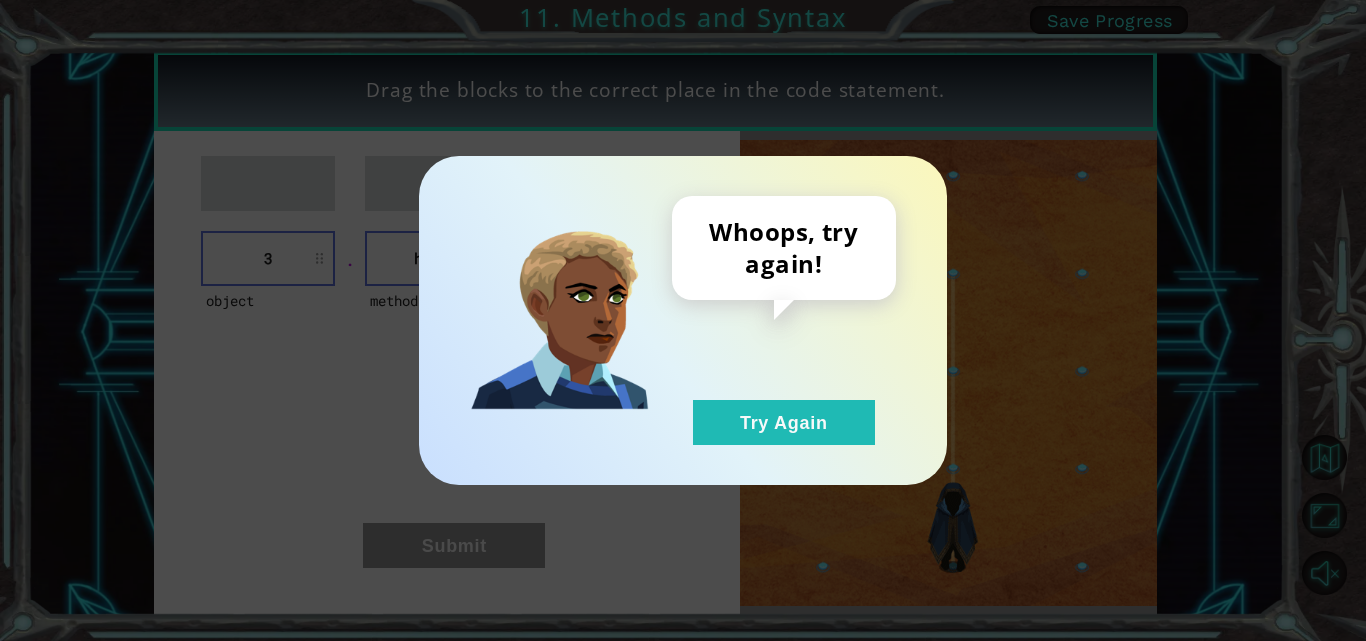 drag, startPoint x: 805, startPoint y: 434, endPoint x: 546, endPoint y: 279, distance: 301.8377 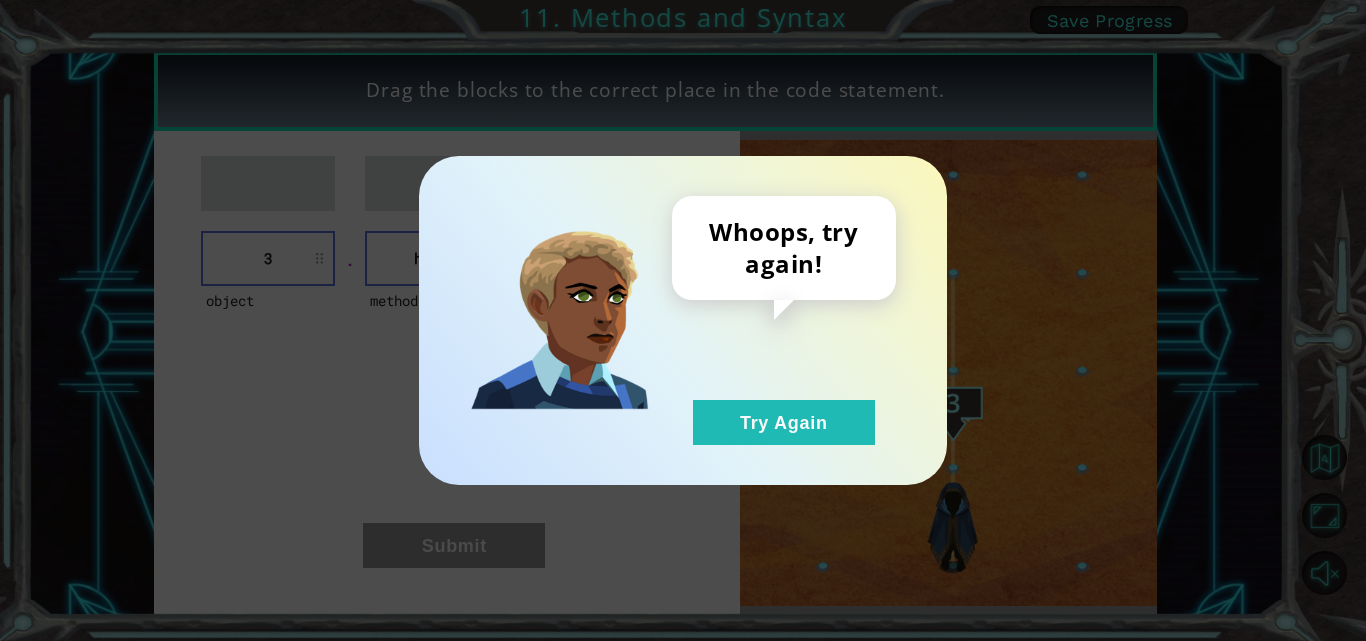 click on "Try Again" at bounding box center [784, 422] 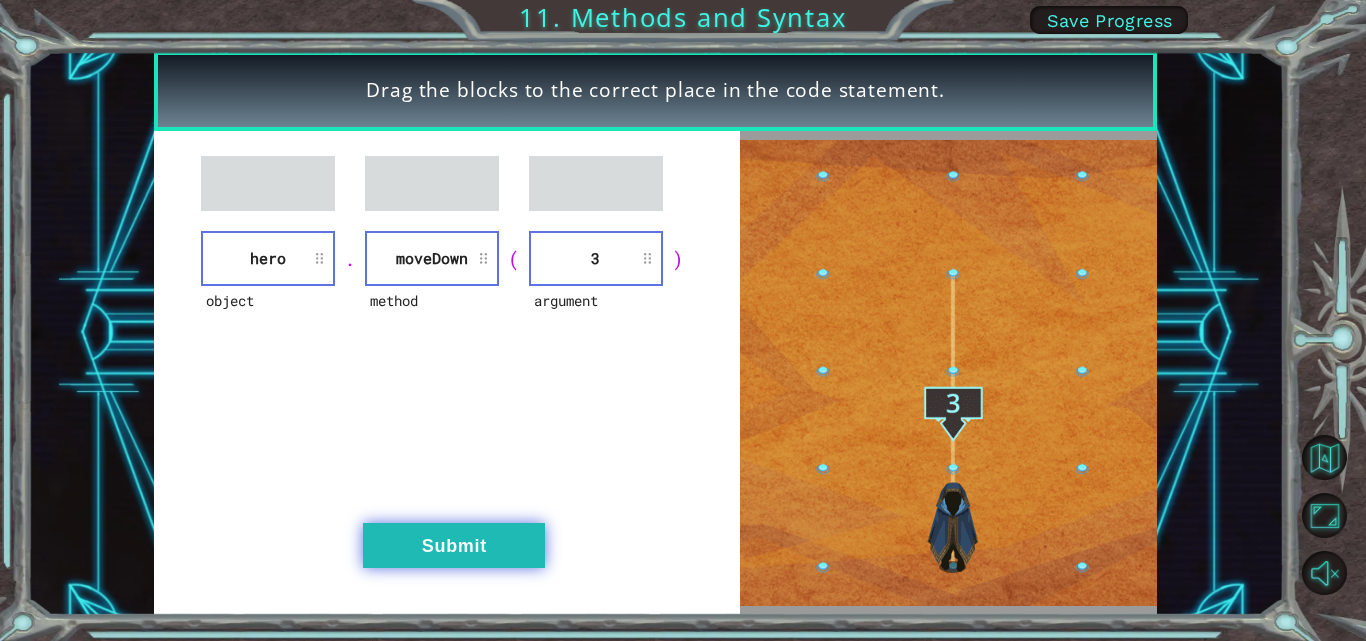 click on "Submit" at bounding box center [454, 545] 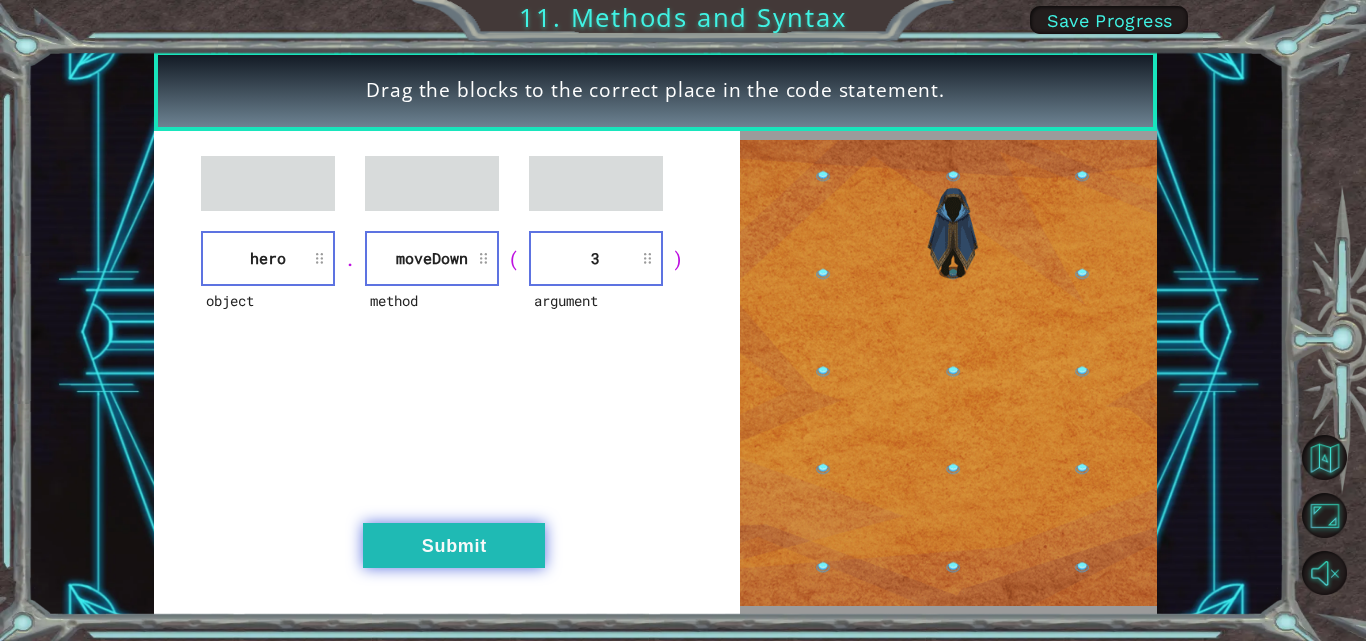 click on "Drag the blocks to the correct place in the code statement.
object
hero
.
method
moveDown
(
argument
3
)
Submit
11. Methods and Syntax    Save Progress" at bounding box center [683, 0] 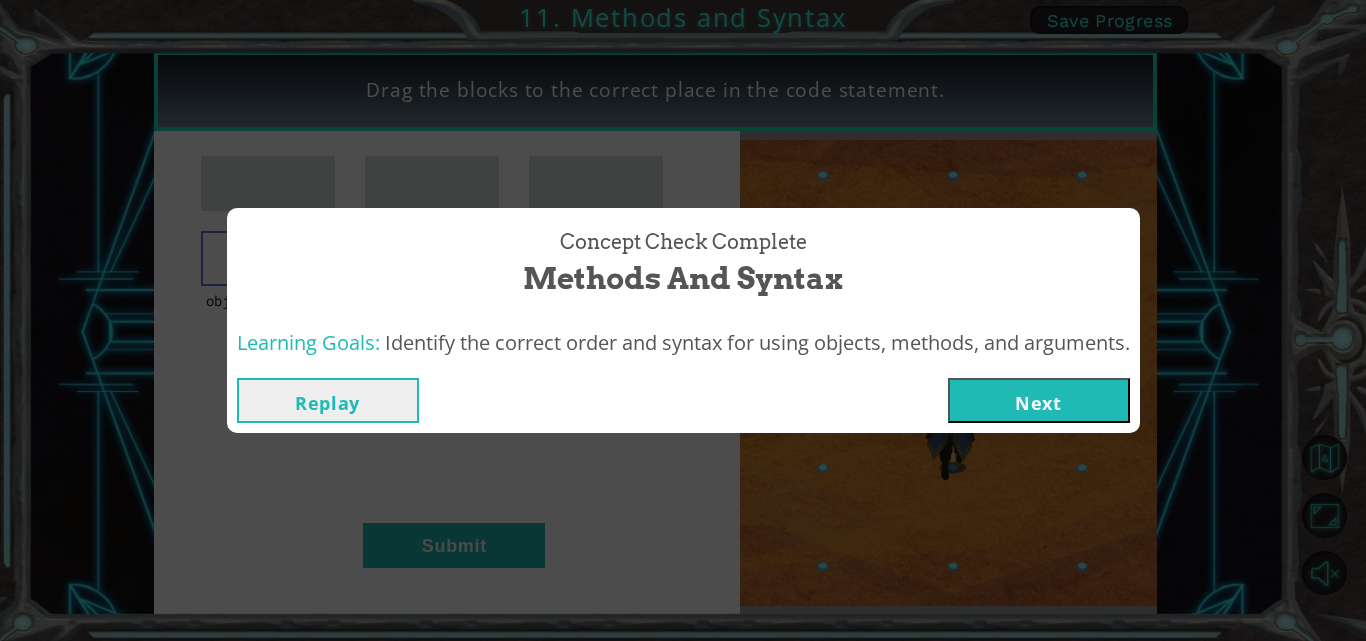 click on "Next" at bounding box center [1039, 400] 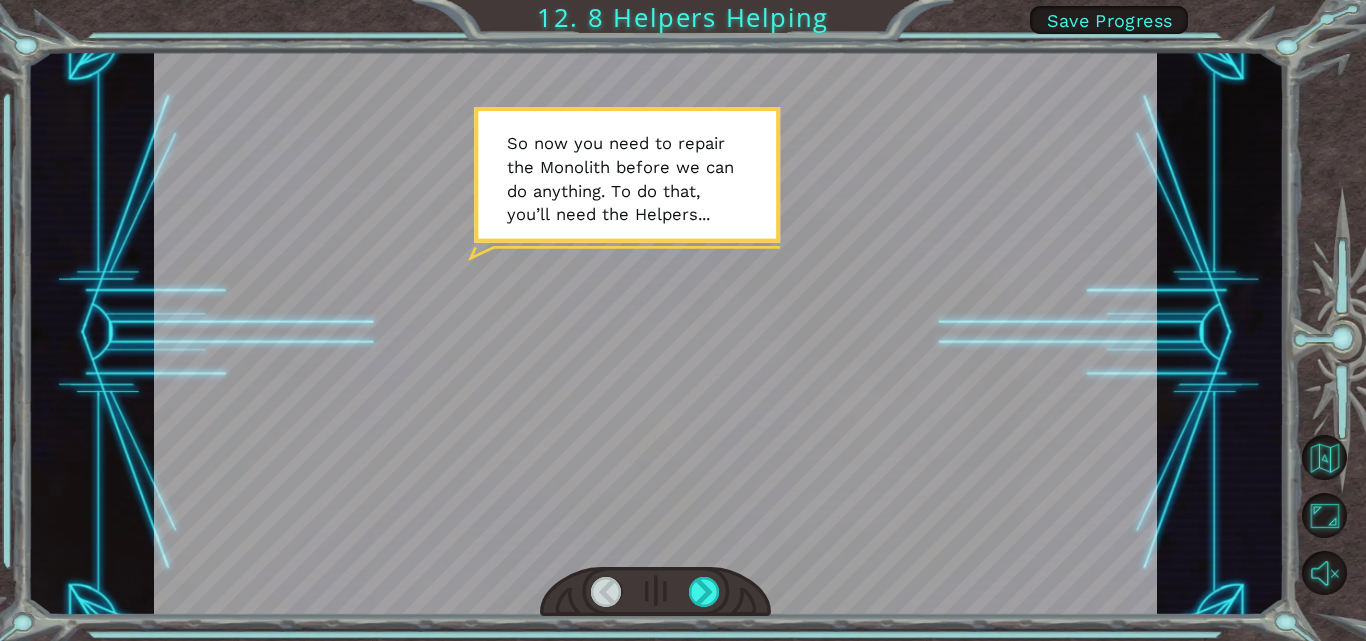 click at bounding box center [655, 333] 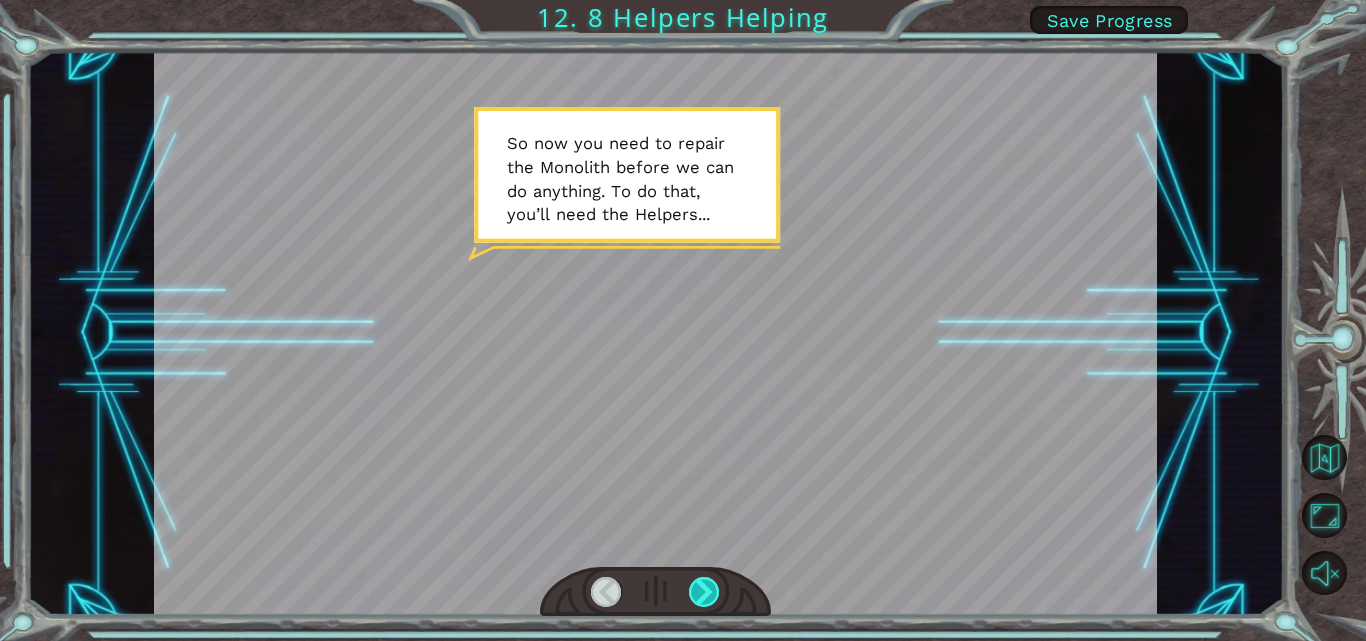 click at bounding box center [655, 592] 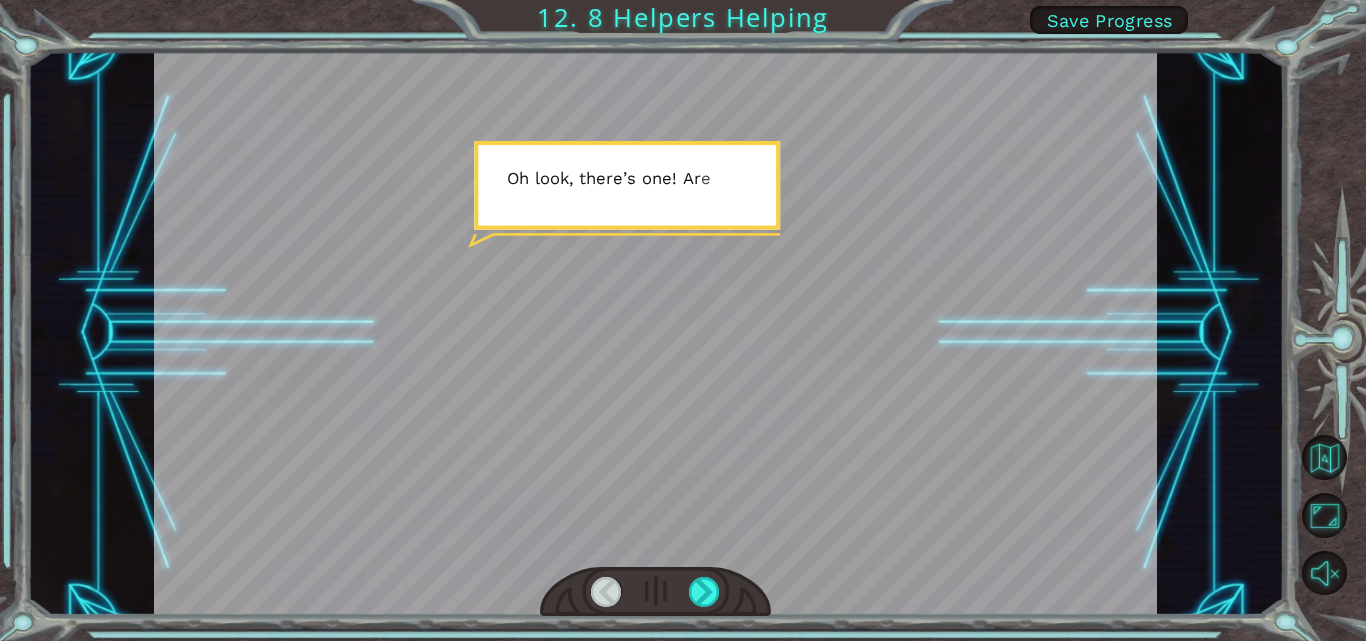 drag, startPoint x: 819, startPoint y: 420, endPoint x: 777, endPoint y: 448, distance: 50.47772 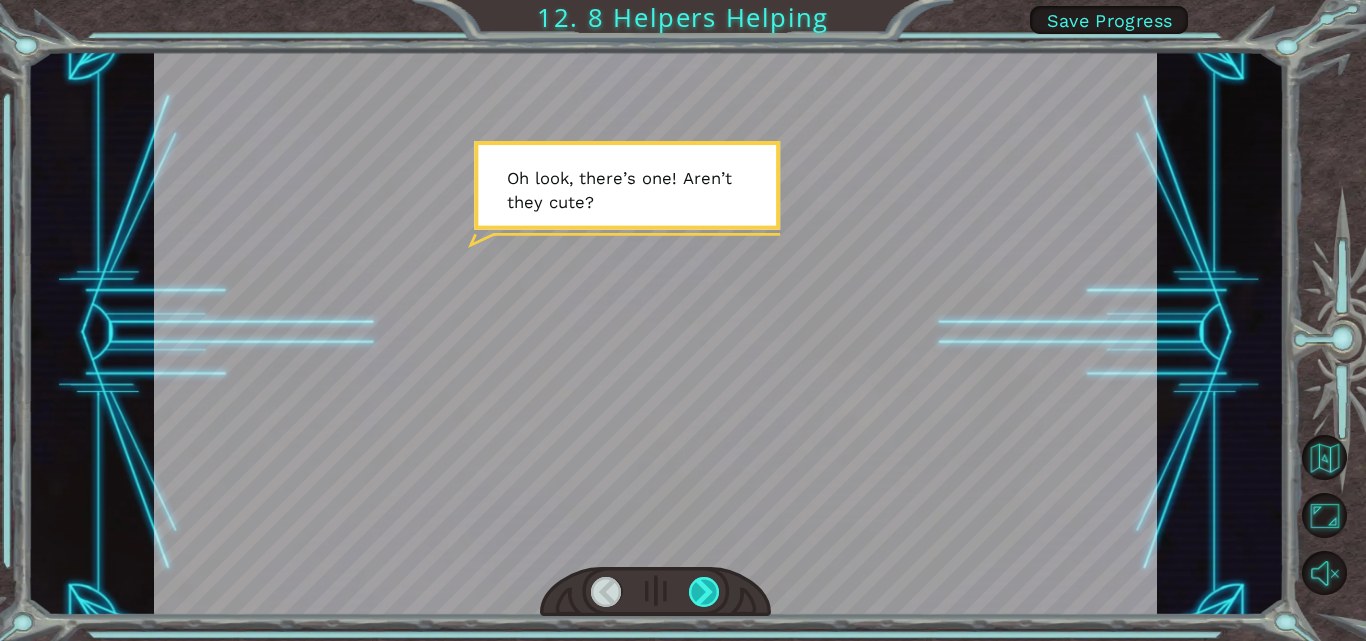 click at bounding box center [704, 592] 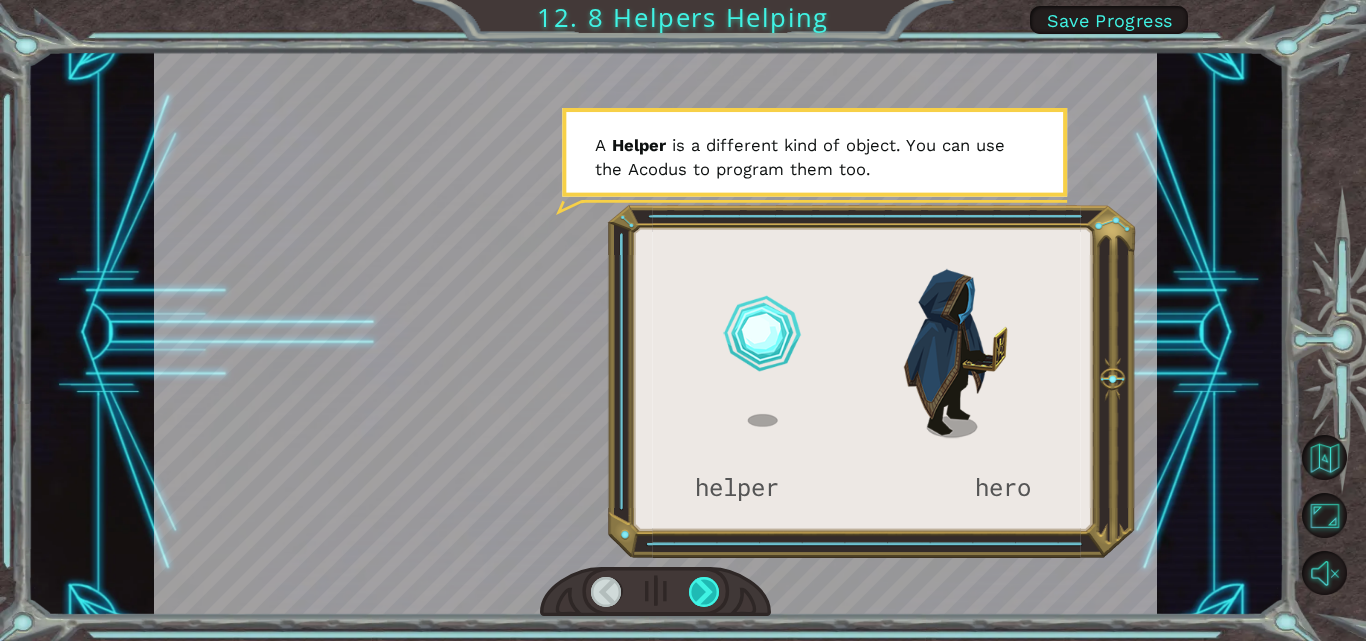 click at bounding box center (704, 592) 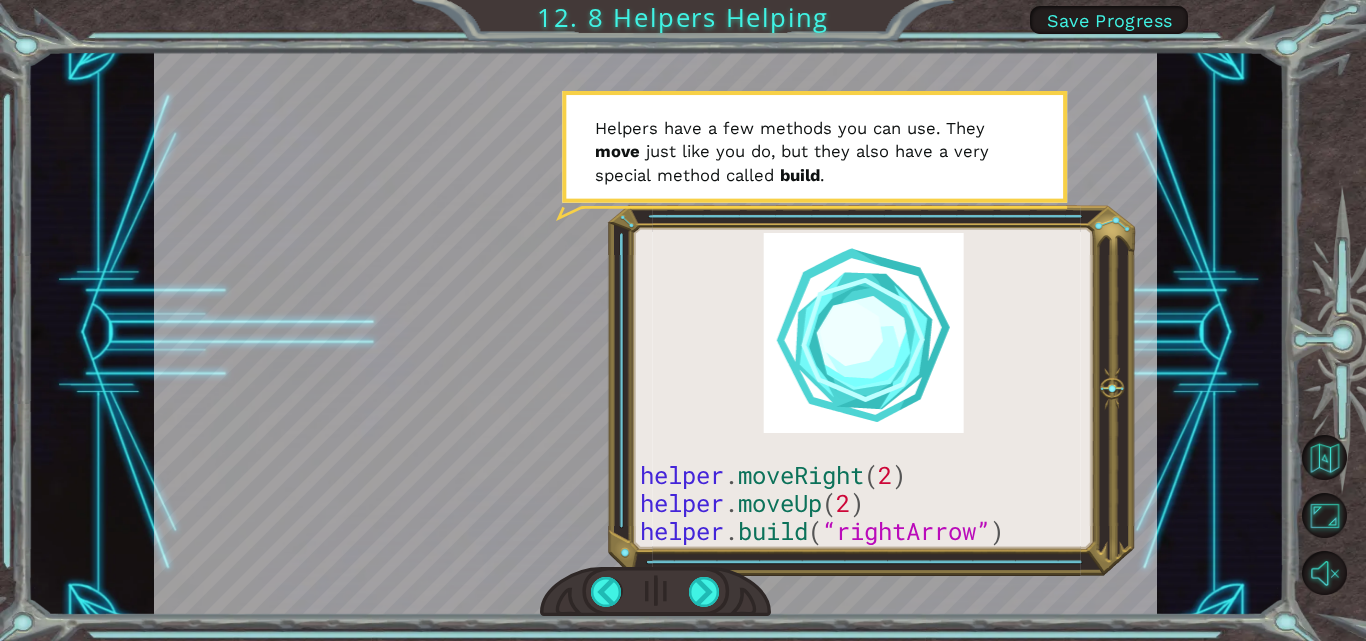 click at bounding box center [655, 333] 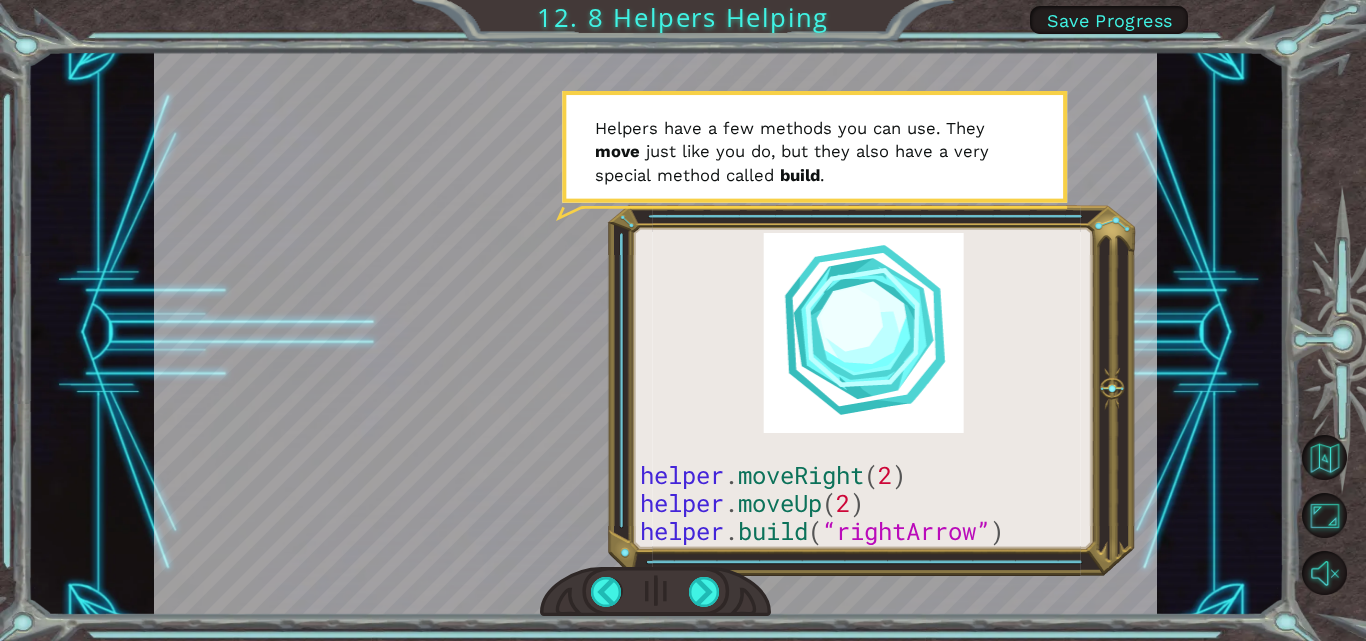 drag, startPoint x: 842, startPoint y: 447, endPoint x: 833, endPoint y: 453, distance: 10.816654 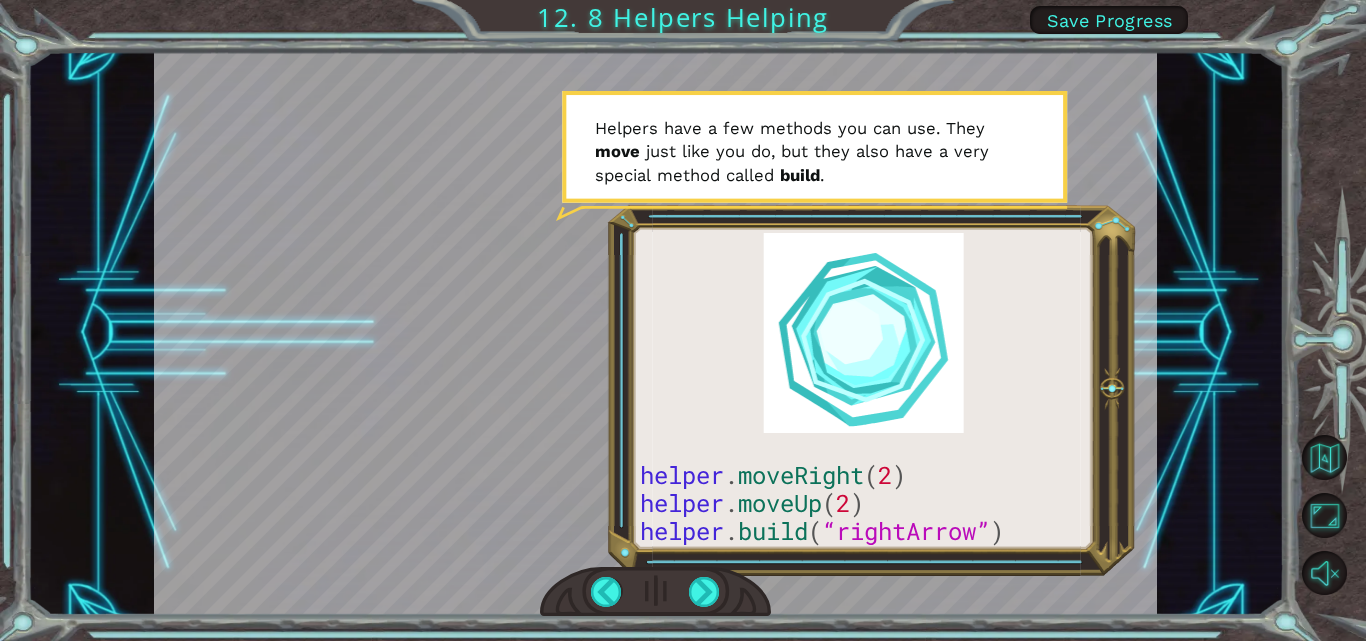 click at bounding box center (655, 333) 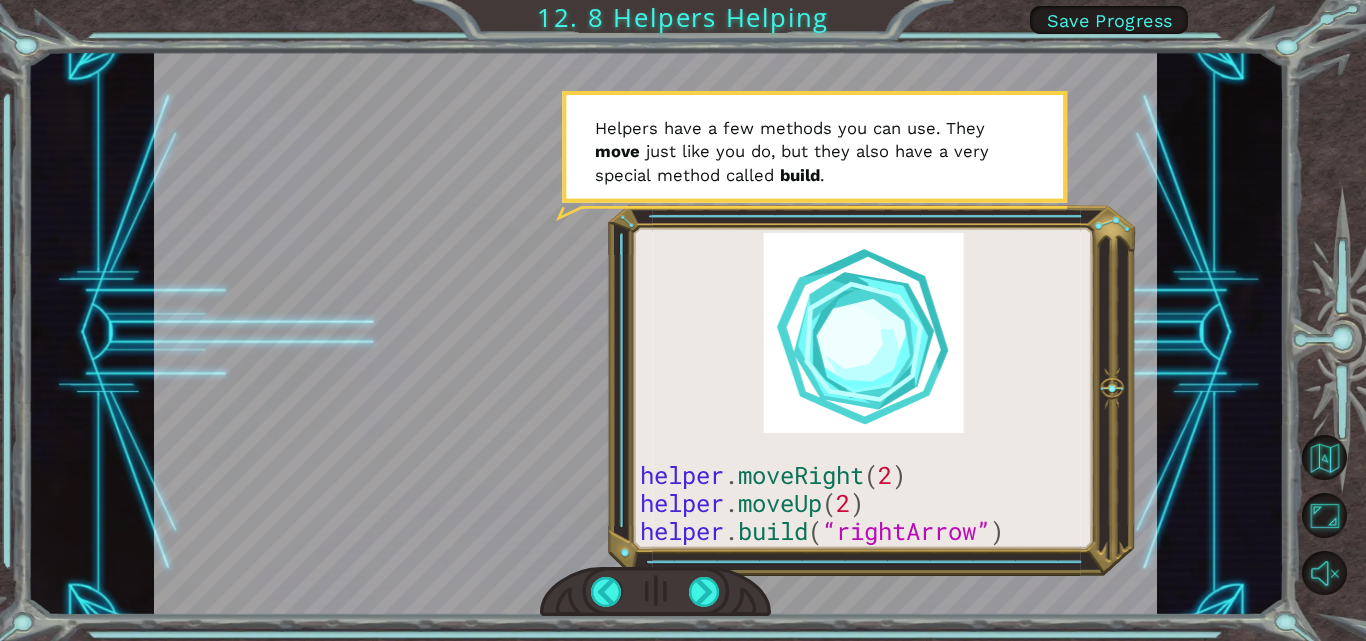 click at bounding box center [655, 333] 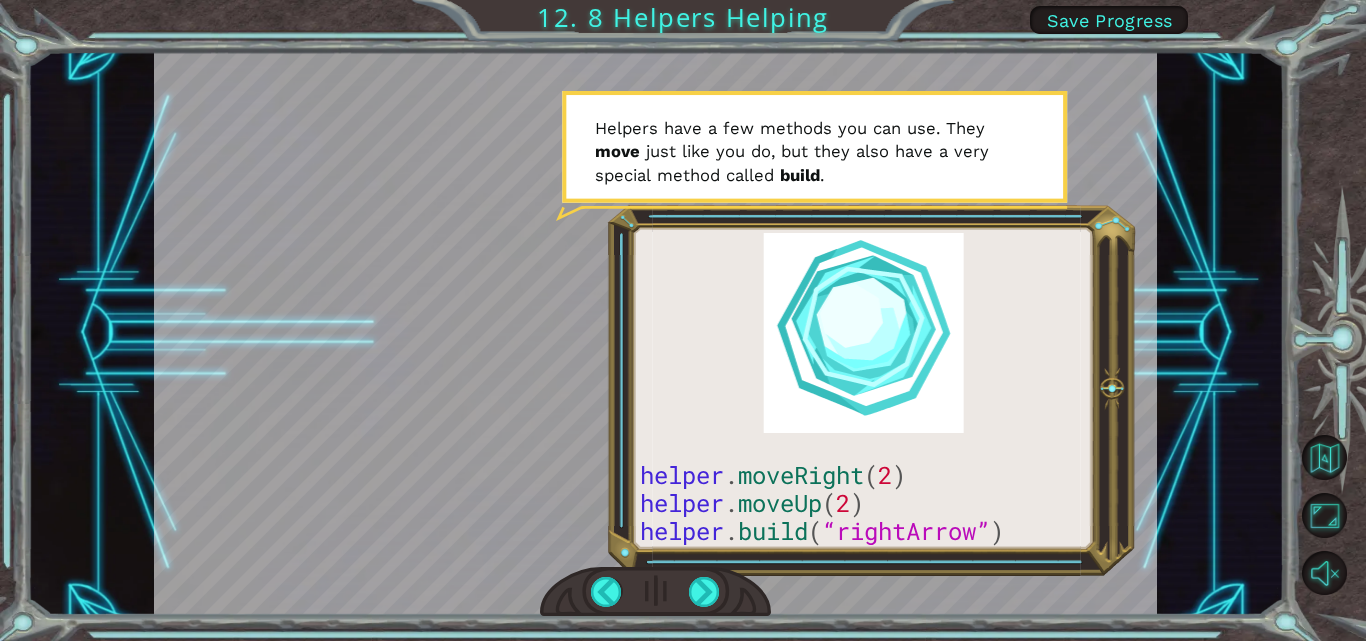 click at bounding box center (655, 333) 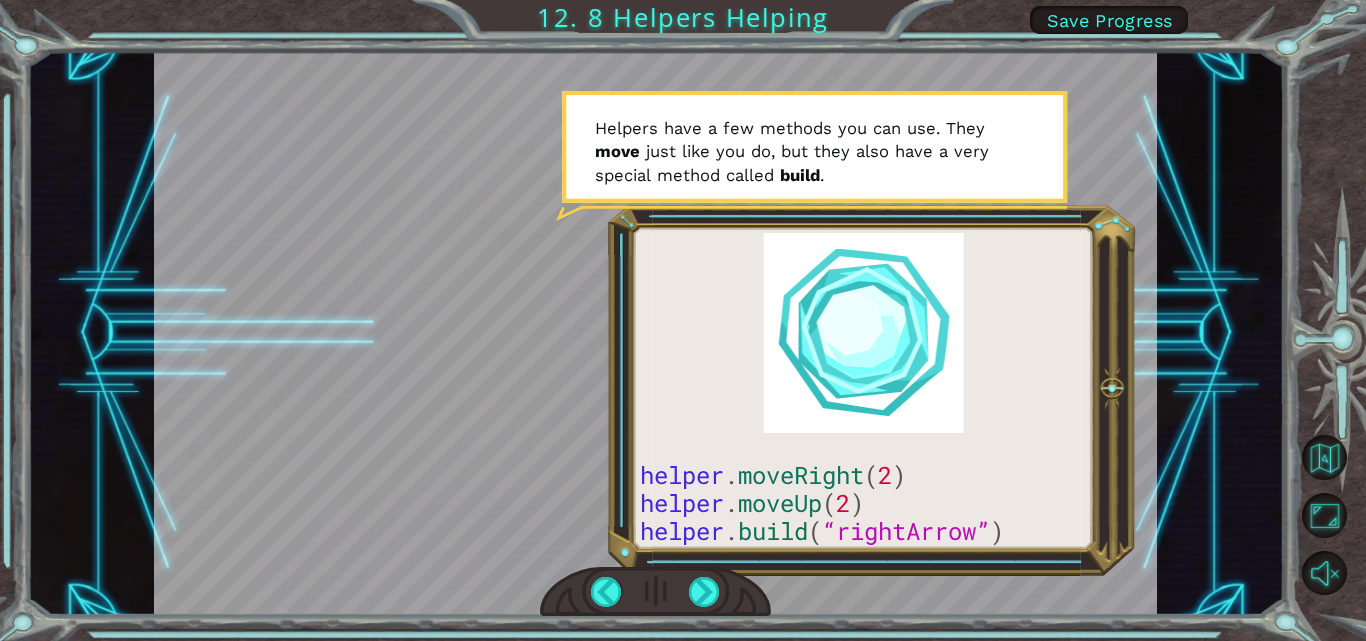 click at bounding box center [655, 333] 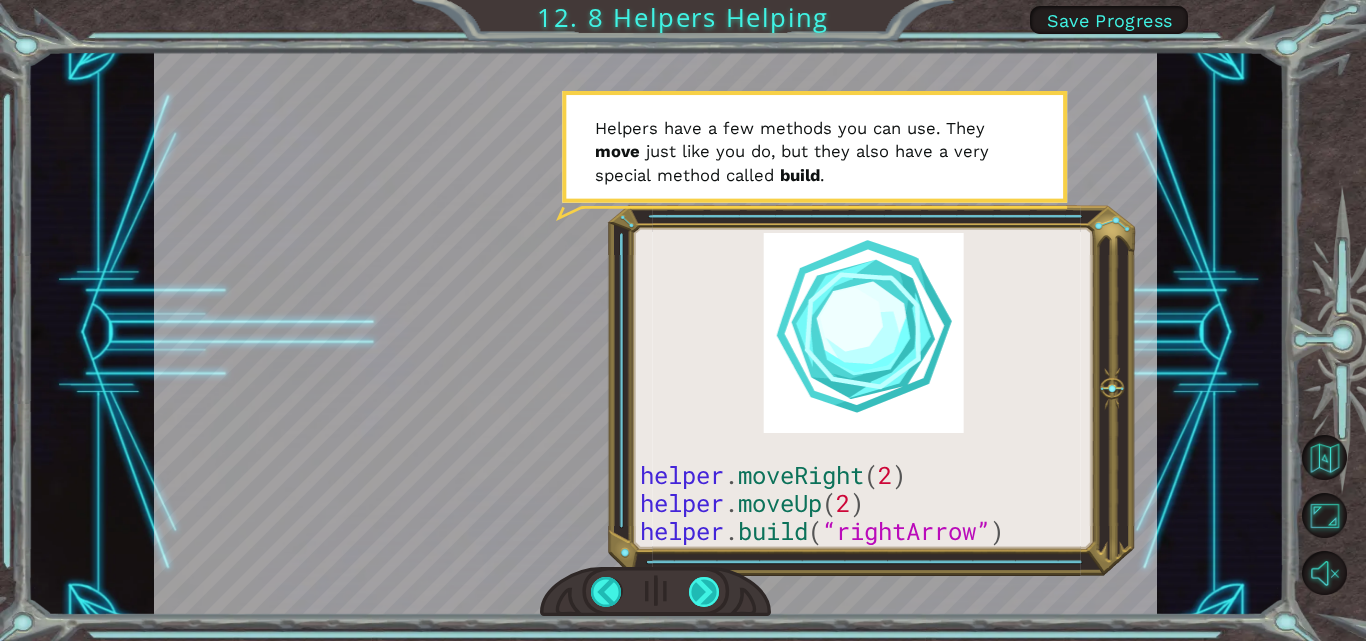 click at bounding box center (704, 592) 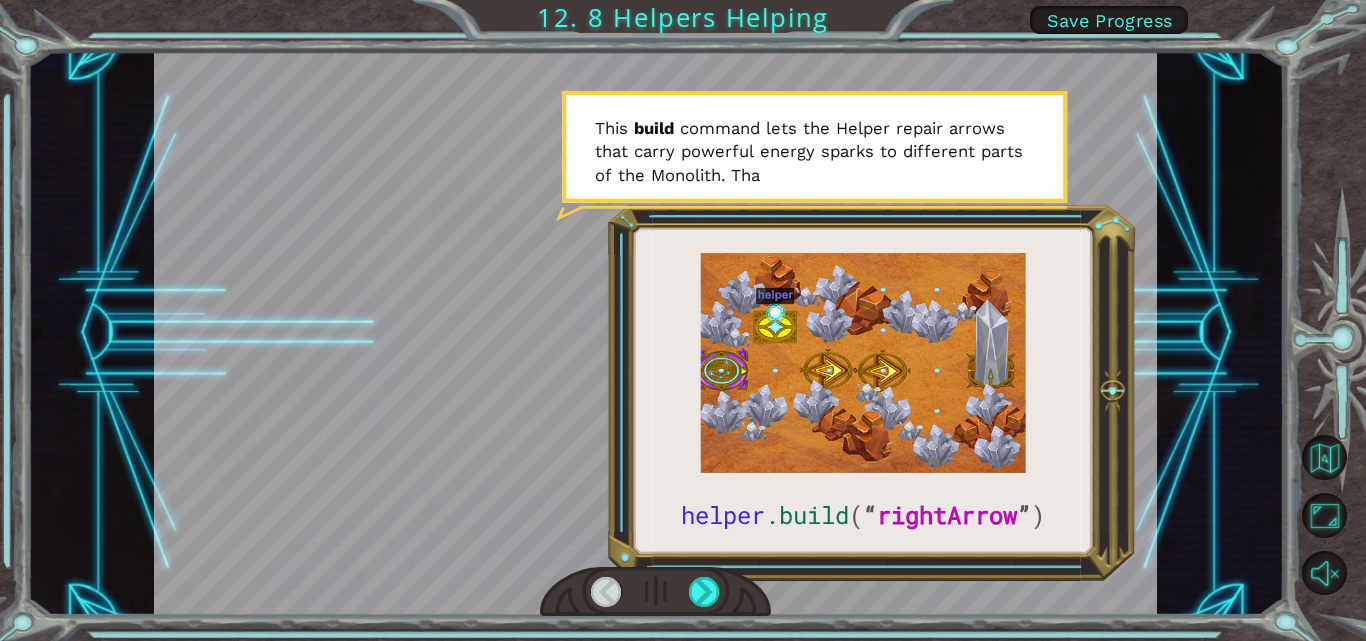 drag, startPoint x: 709, startPoint y: 603, endPoint x: 1002, endPoint y: 520, distance: 304.52914 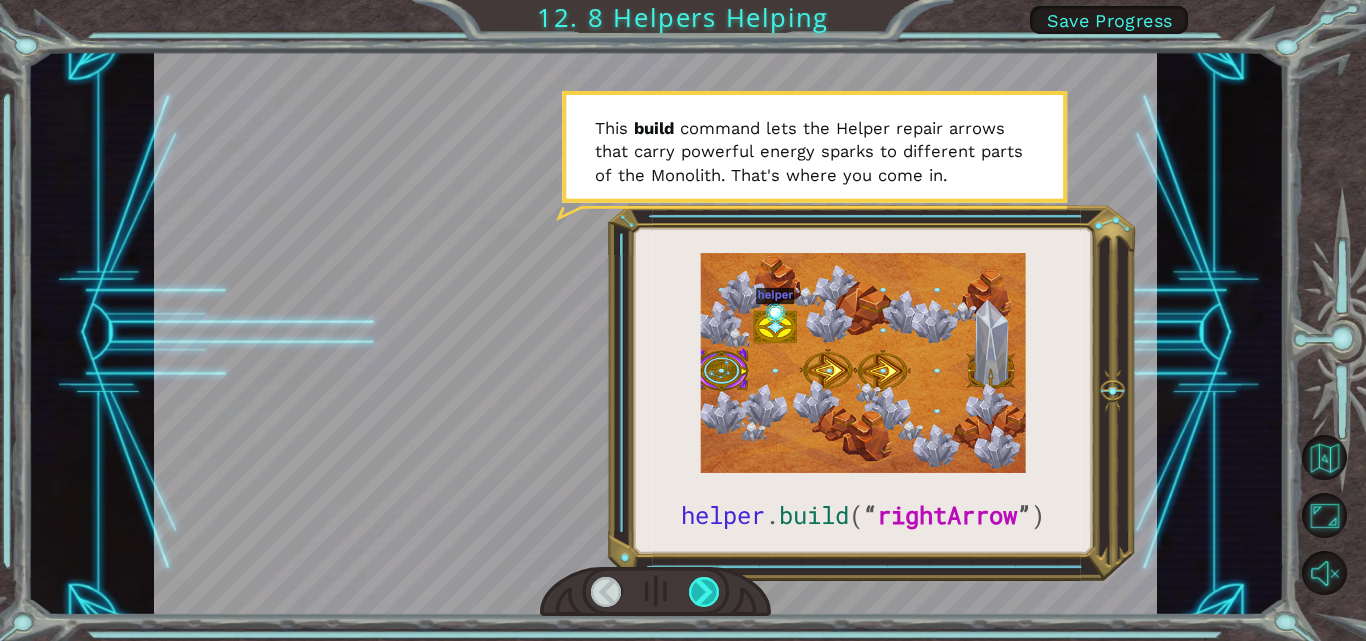 click at bounding box center [704, 592] 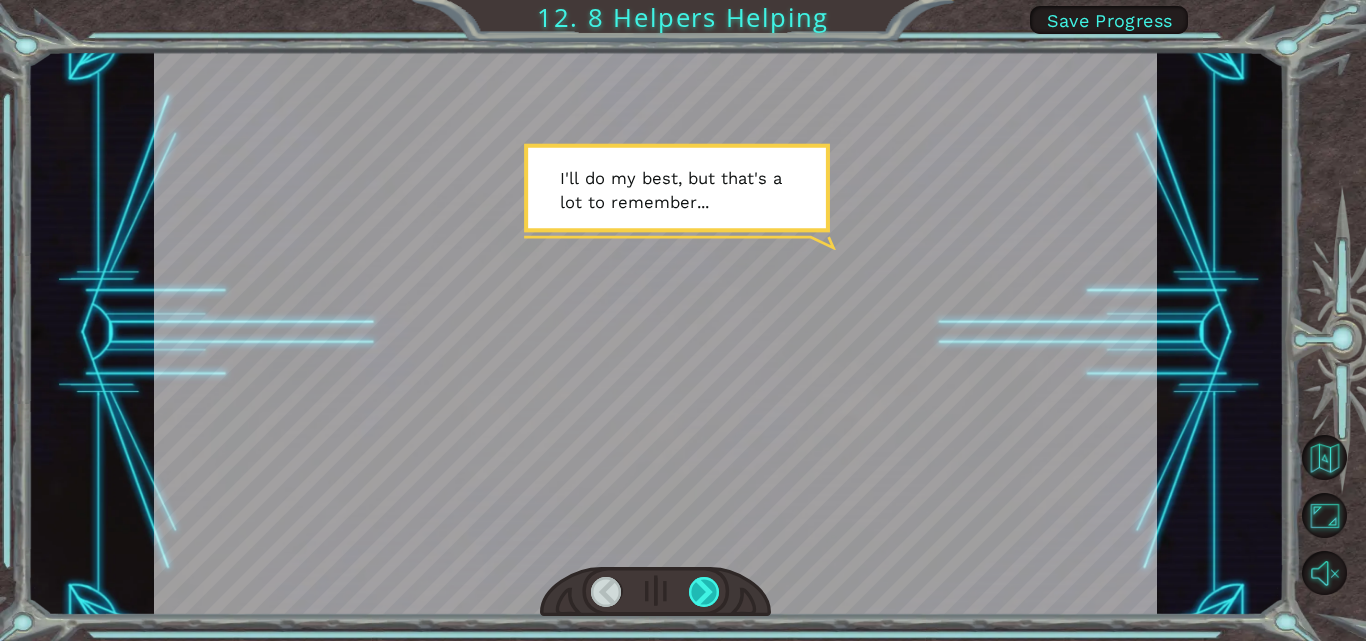 click at bounding box center (704, 592) 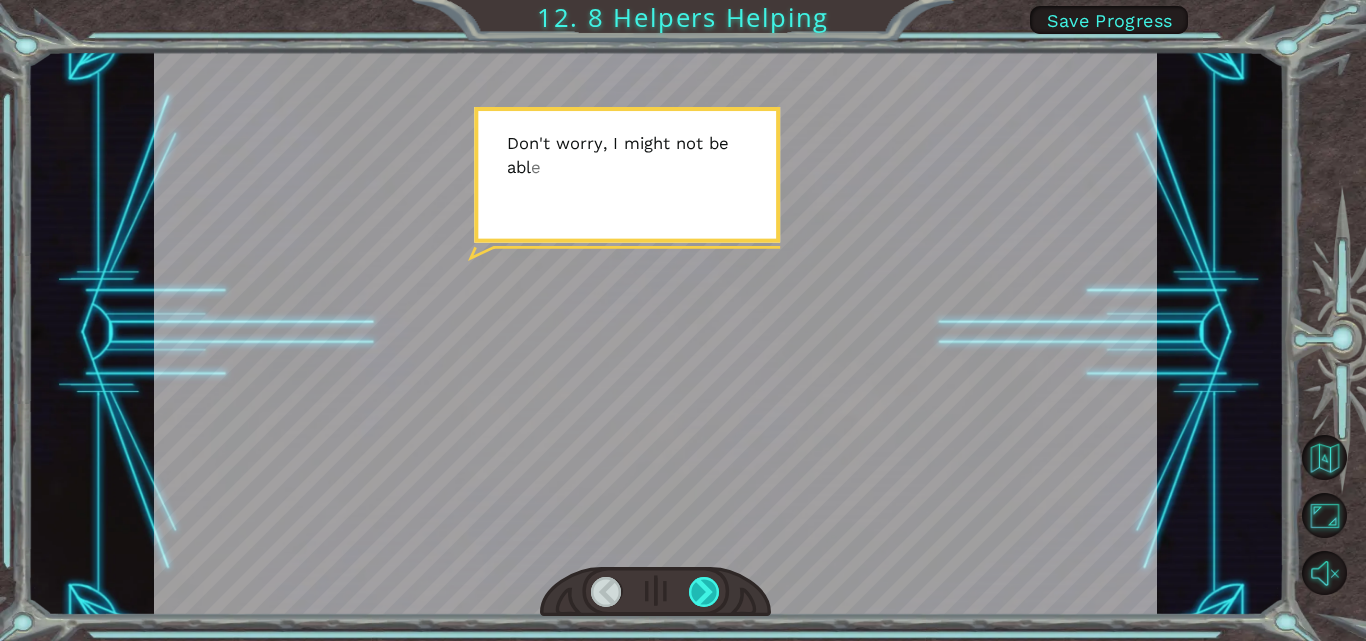 click at bounding box center [704, 592] 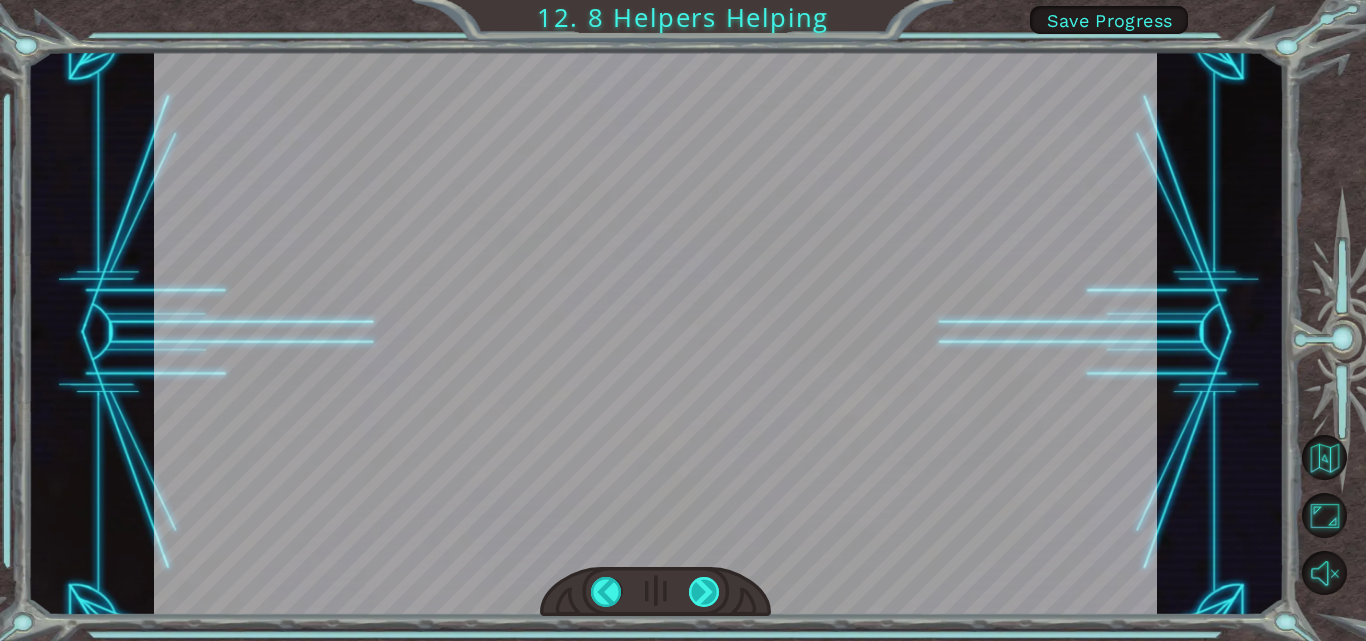 click at bounding box center [704, 592] 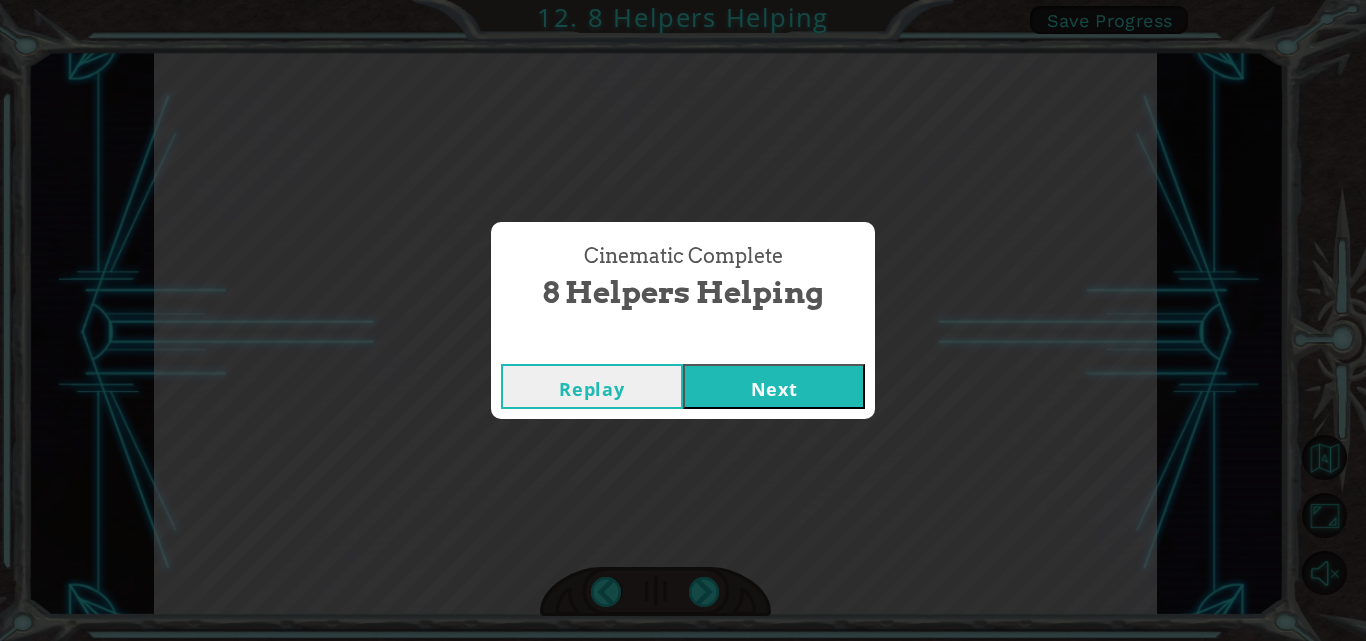 click on "Next" at bounding box center (774, 386) 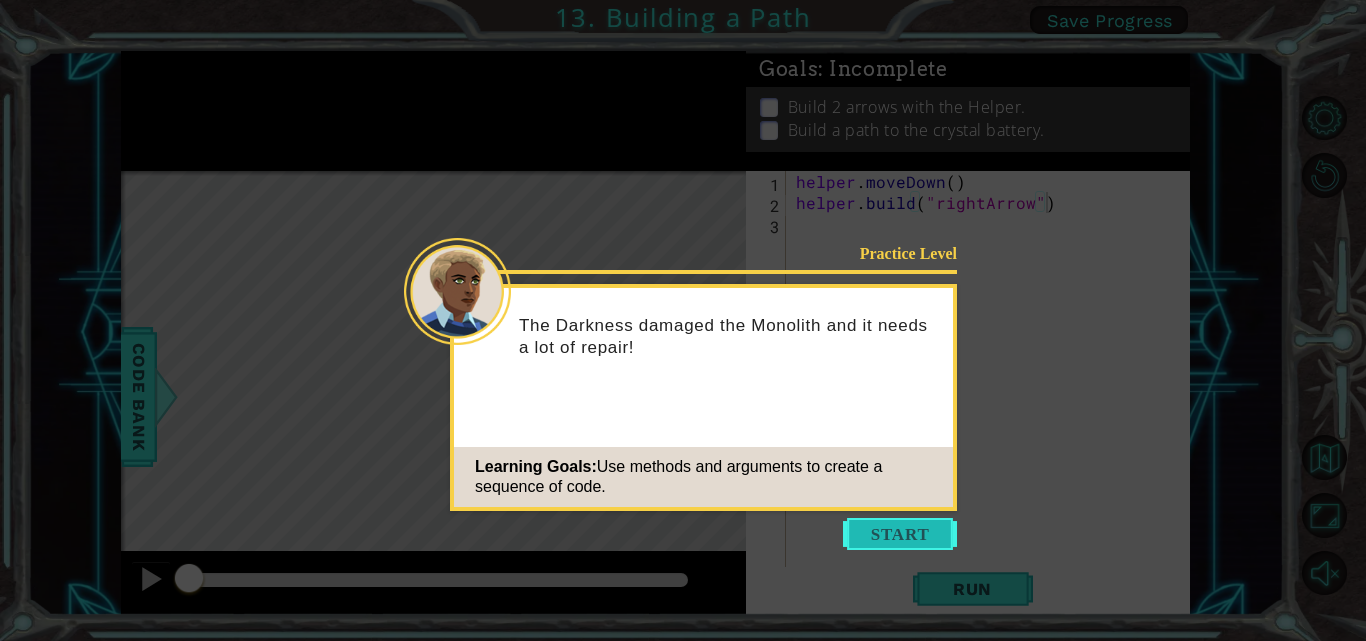 click at bounding box center (900, 534) 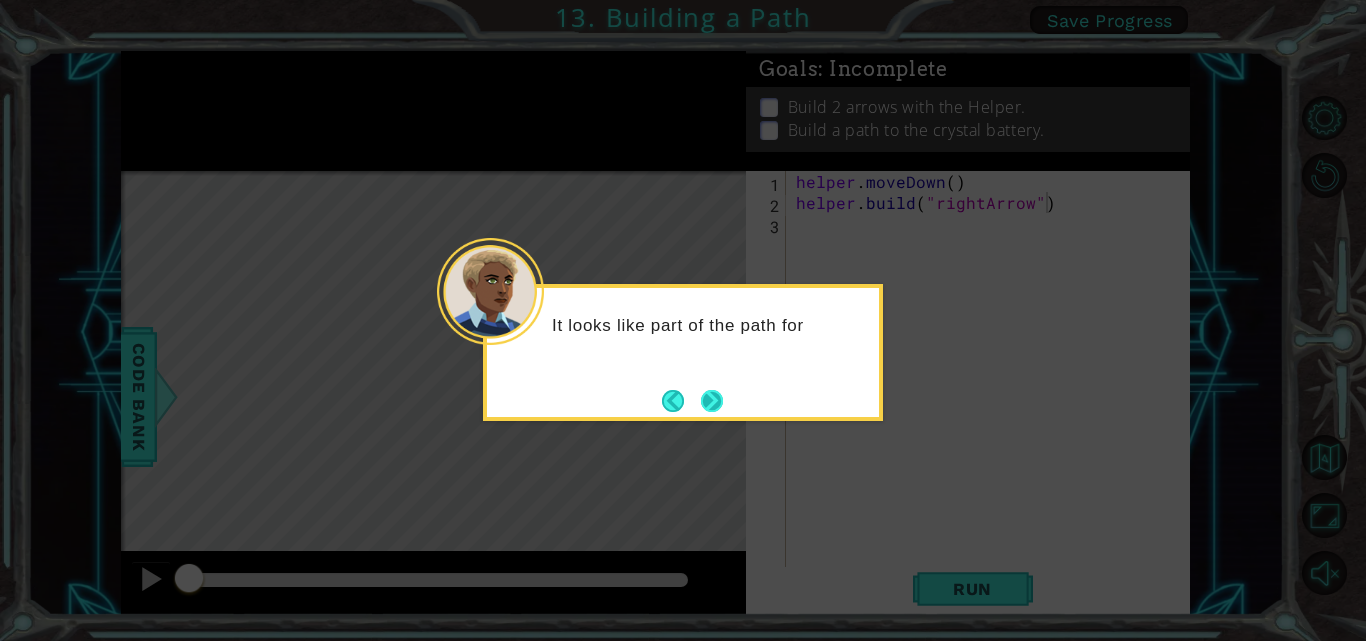 click at bounding box center (711, 400) 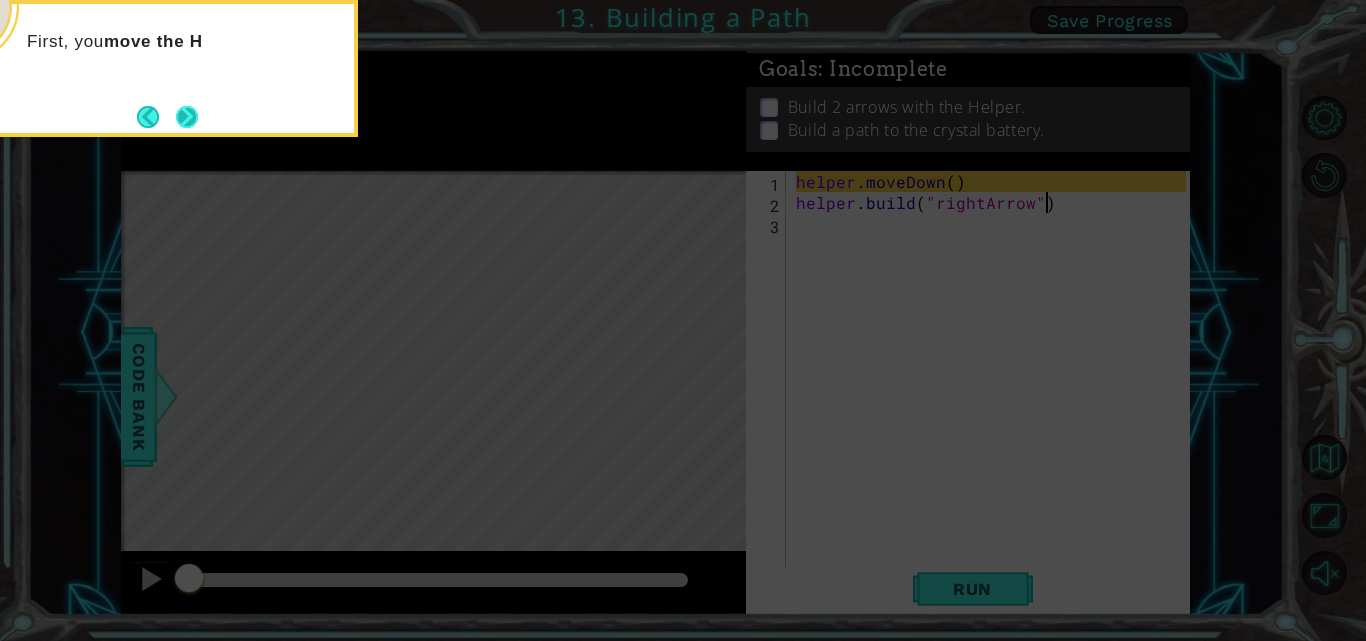 click at bounding box center [187, 117] 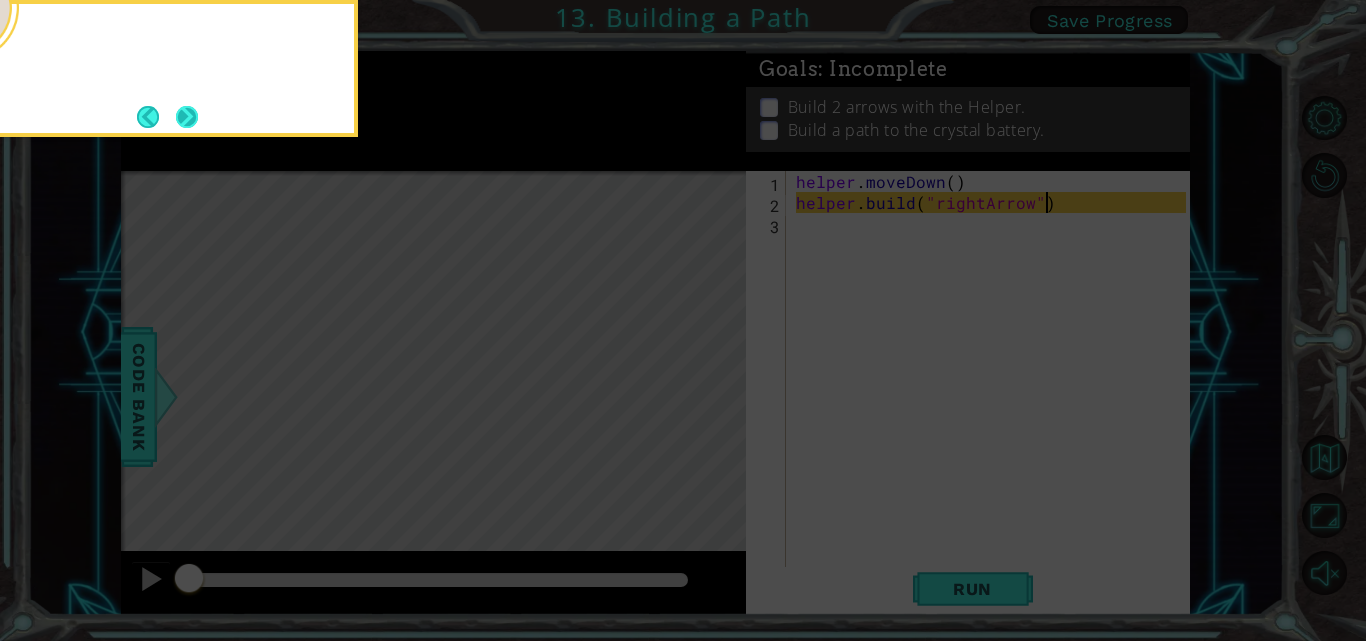 click at bounding box center (187, 117) 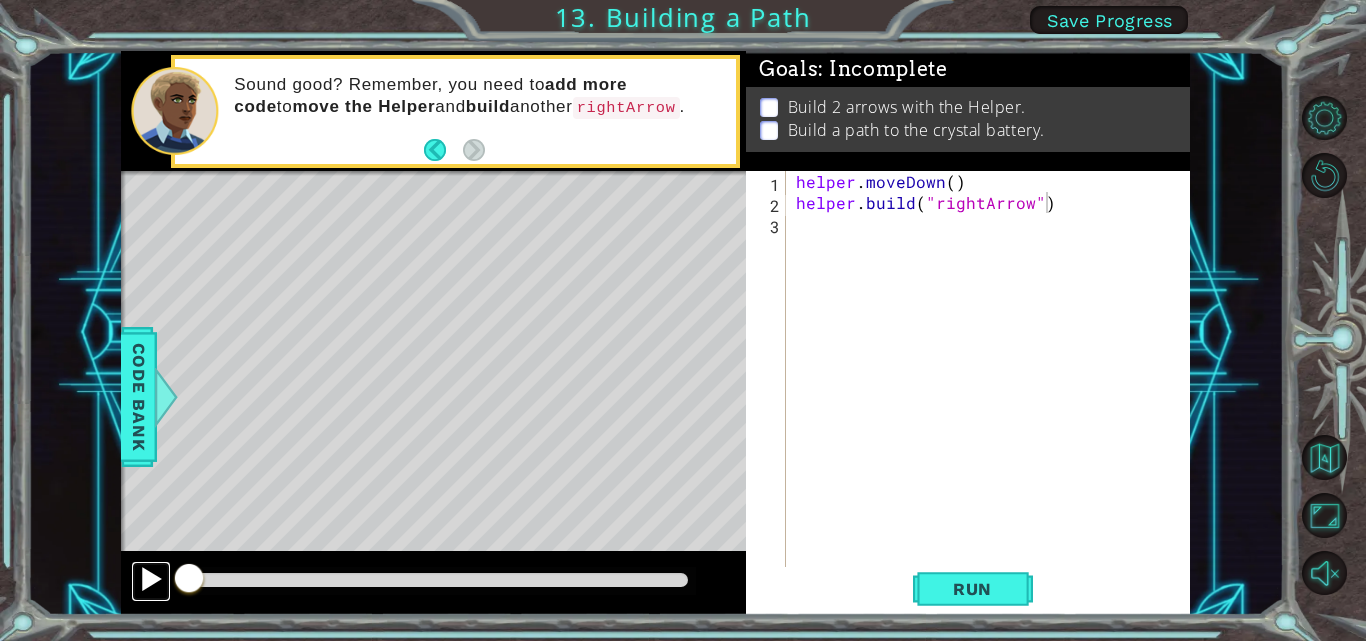 click at bounding box center [151, 579] 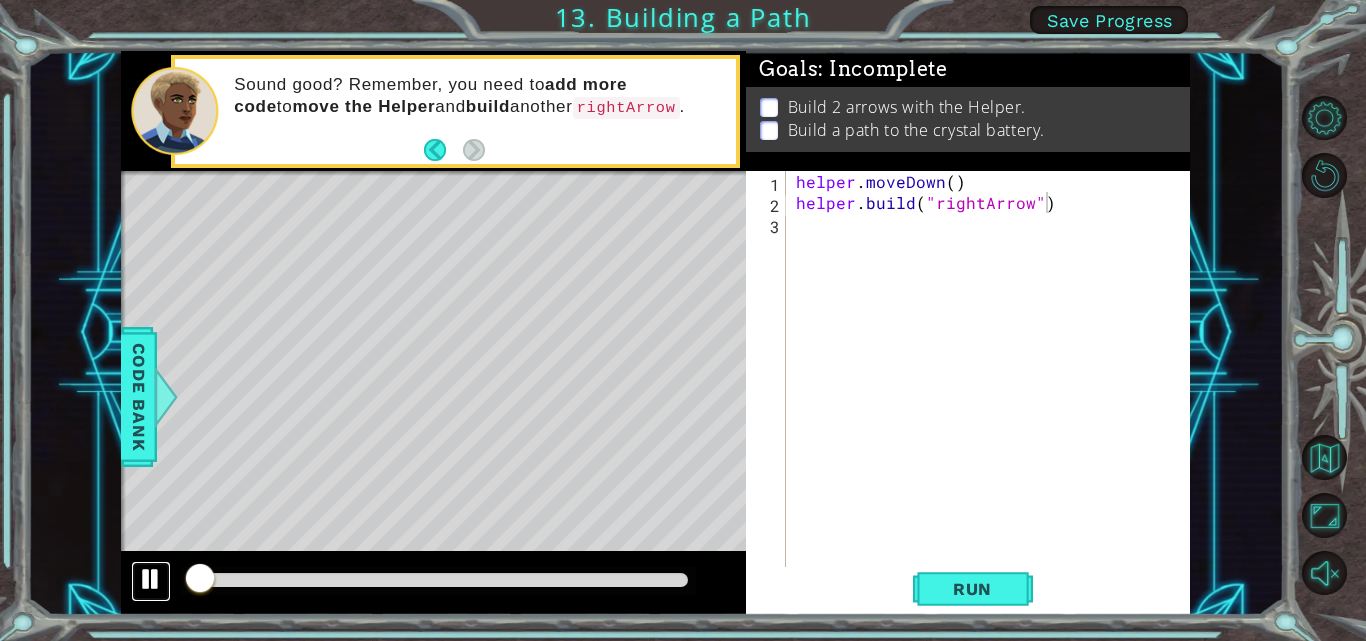 click at bounding box center [151, 579] 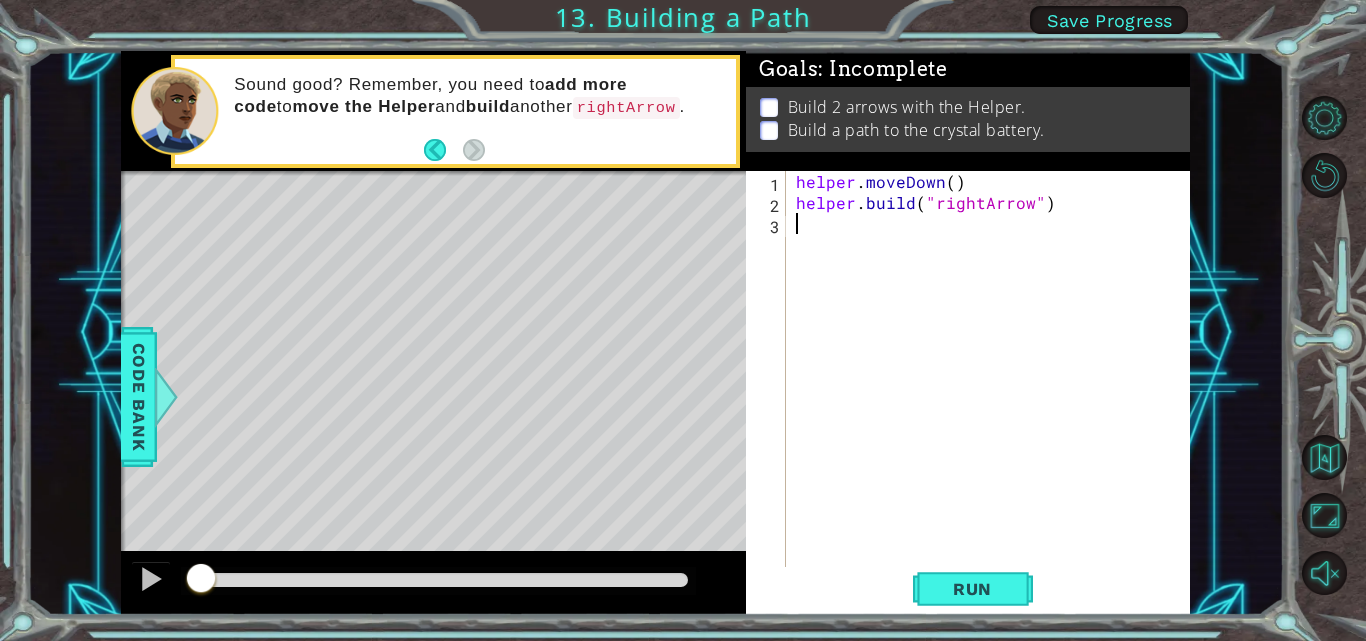 click on "helper . moveDown ( ) helper . build ( "rightArrow" )" at bounding box center [994, 391] 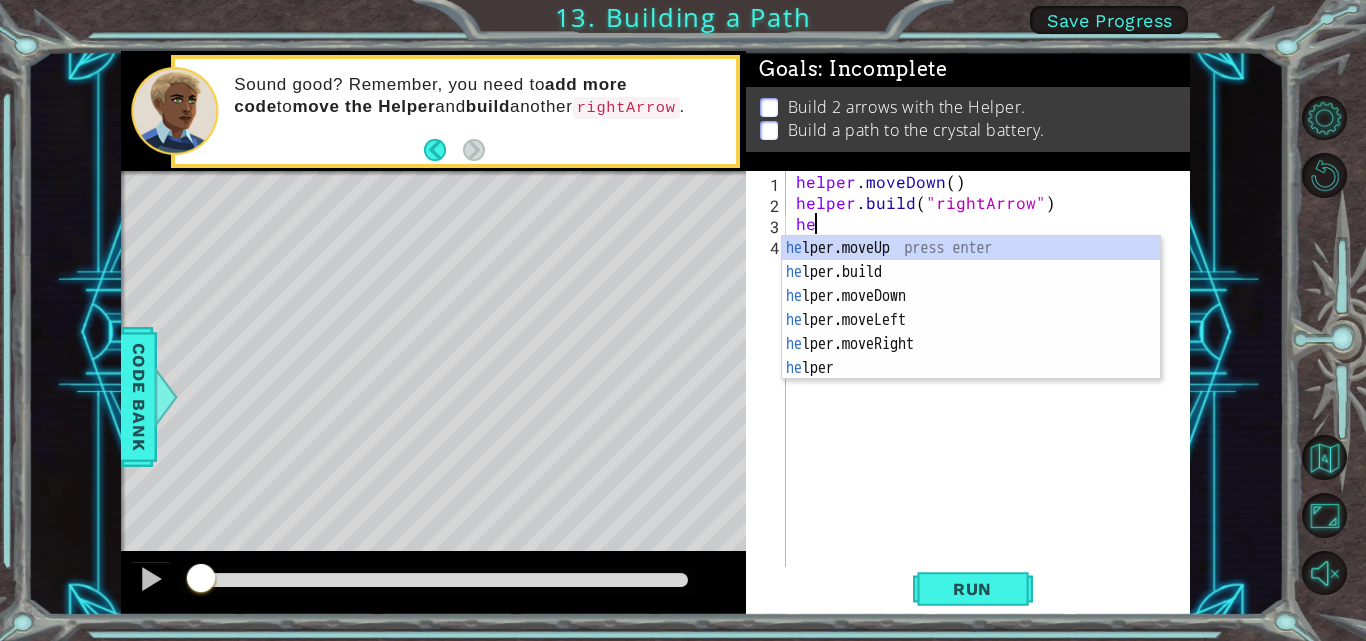 scroll, scrollTop: 0, scrollLeft: 1, axis: horizontal 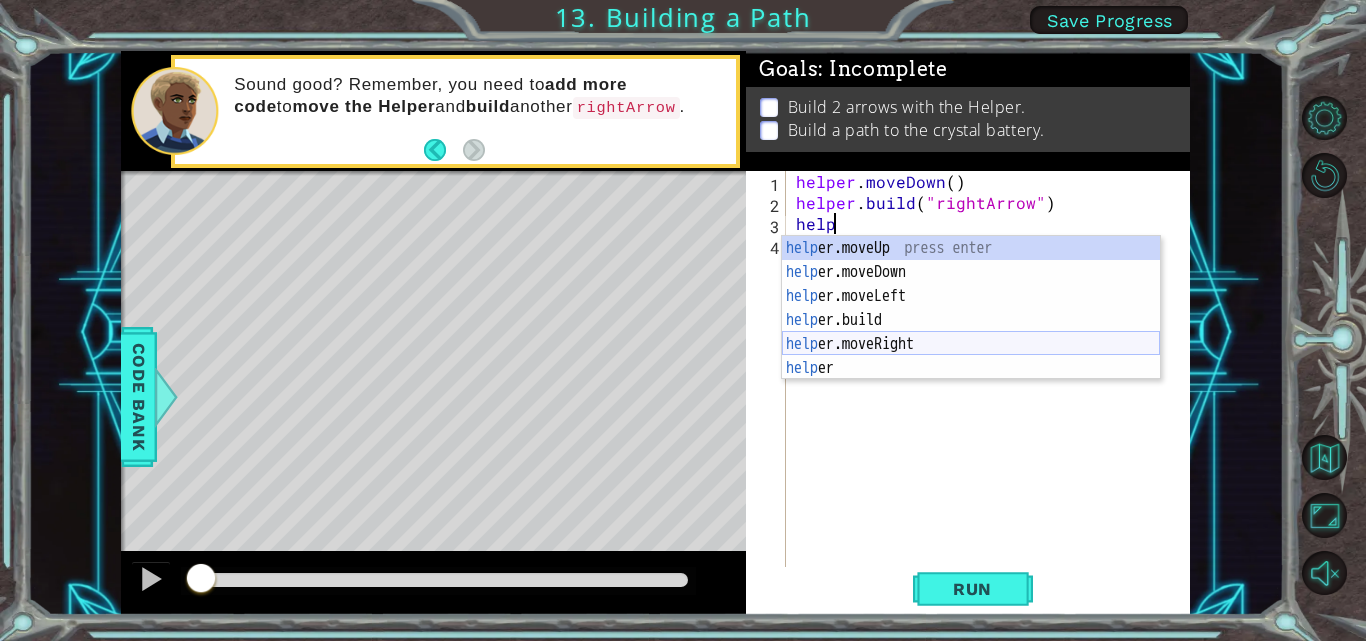click on "help er.moveUp press enter help er.moveDown press enter help er.moveLeft press enter help er.build press enter help er.moveRight press enter help er press enter" at bounding box center (971, 332) 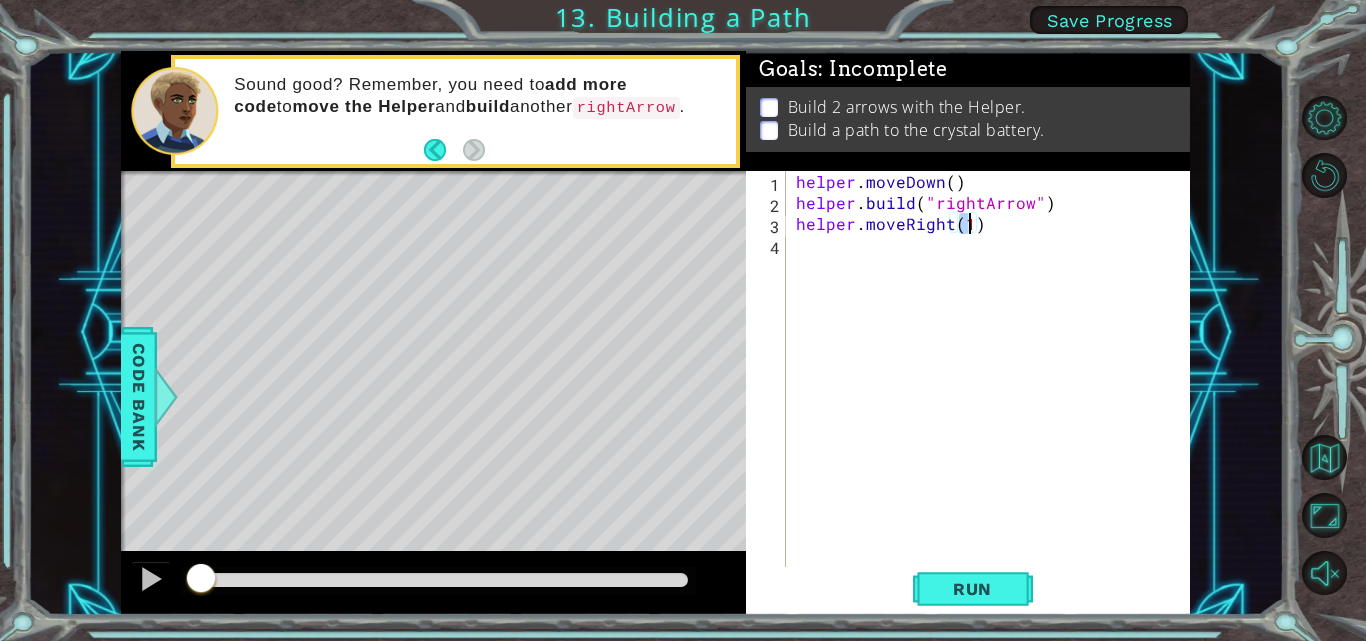 click on "helper . moveDown ( ) helper . build ( "rightArrow" ) helper . moveRight ( 1 )" at bounding box center (994, 391) 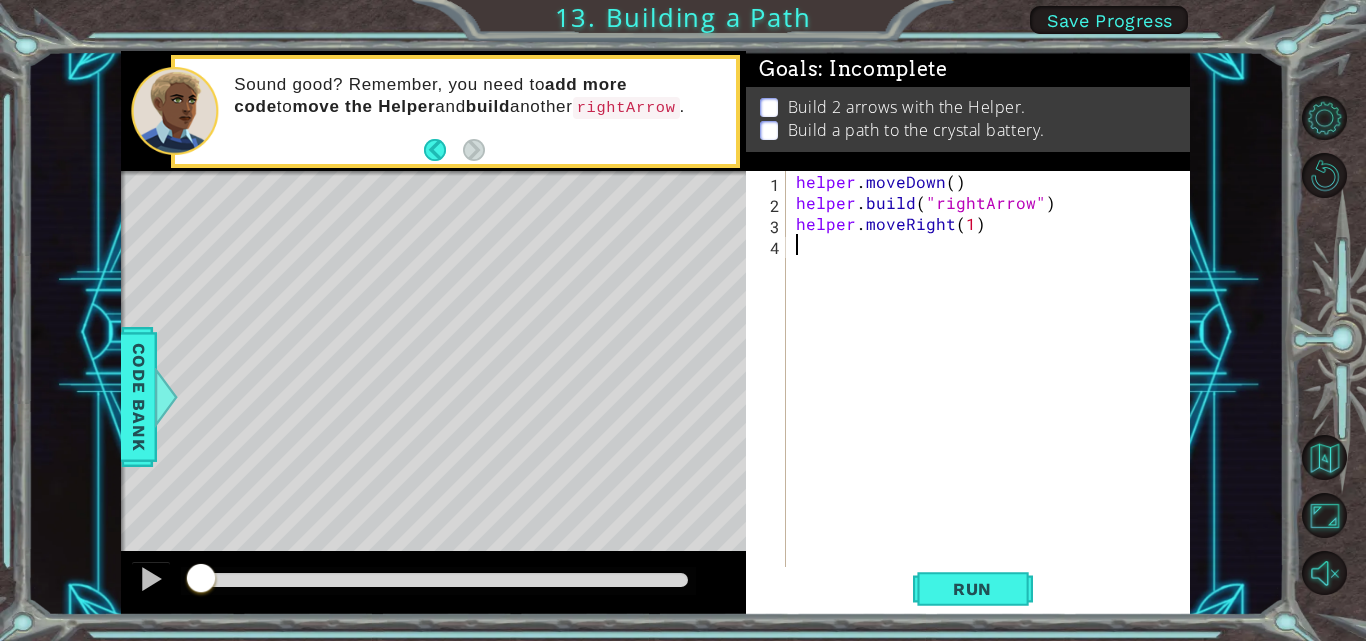 scroll, scrollTop: 0, scrollLeft: 0, axis: both 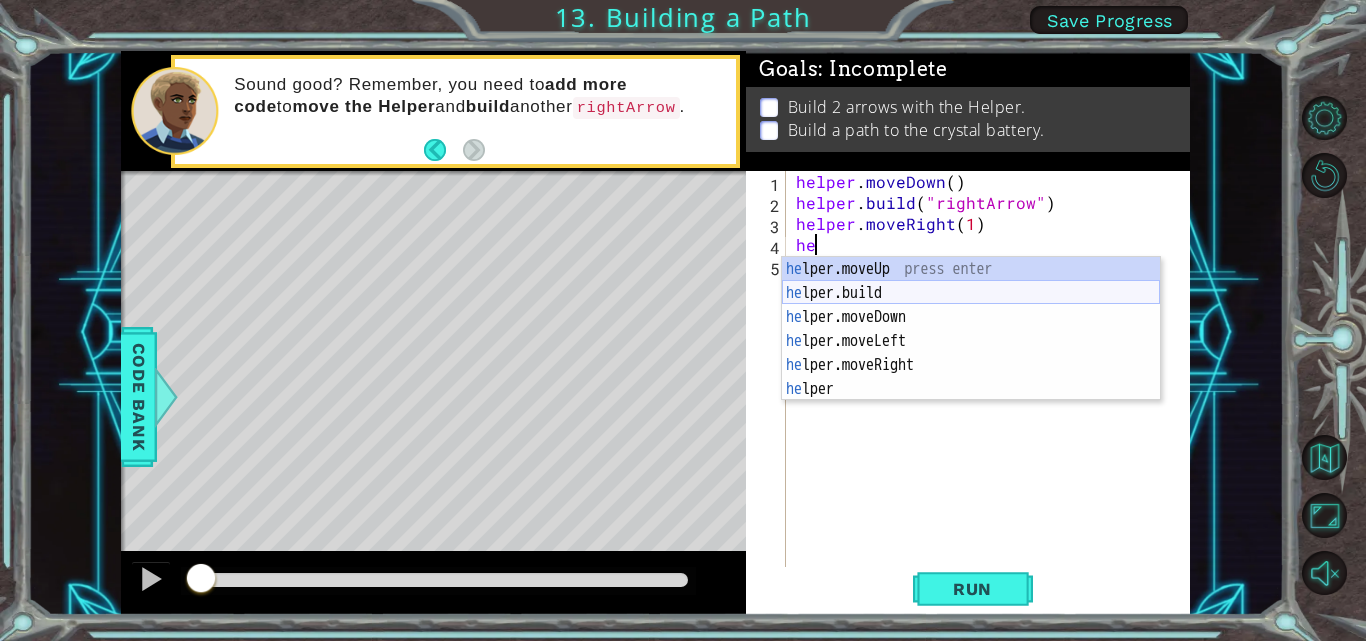 click on "he lper.moveUp press enter he lper.build press enter he lper.moveDown press enter he lper.moveLeft press enter he lper.moveRight press enter he lper press enter" at bounding box center [971, 353] 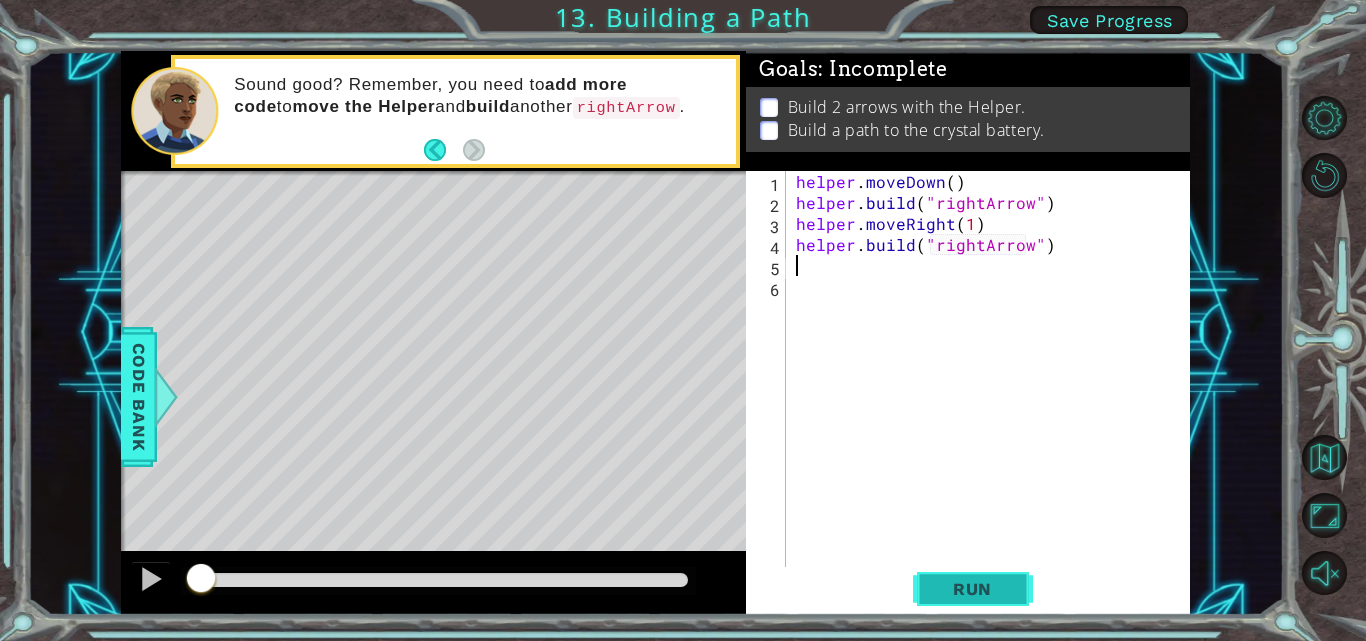type on "helper.build("rightArrow")" 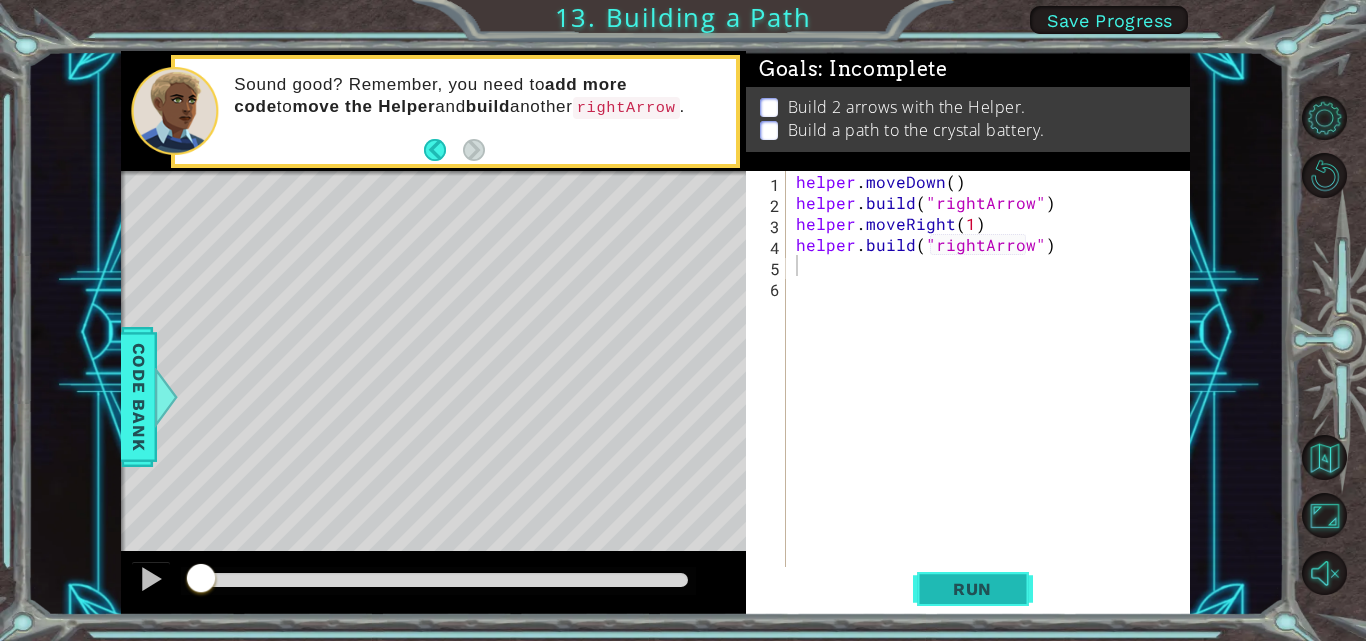 click on "Run" at bounding box center (973, 589) 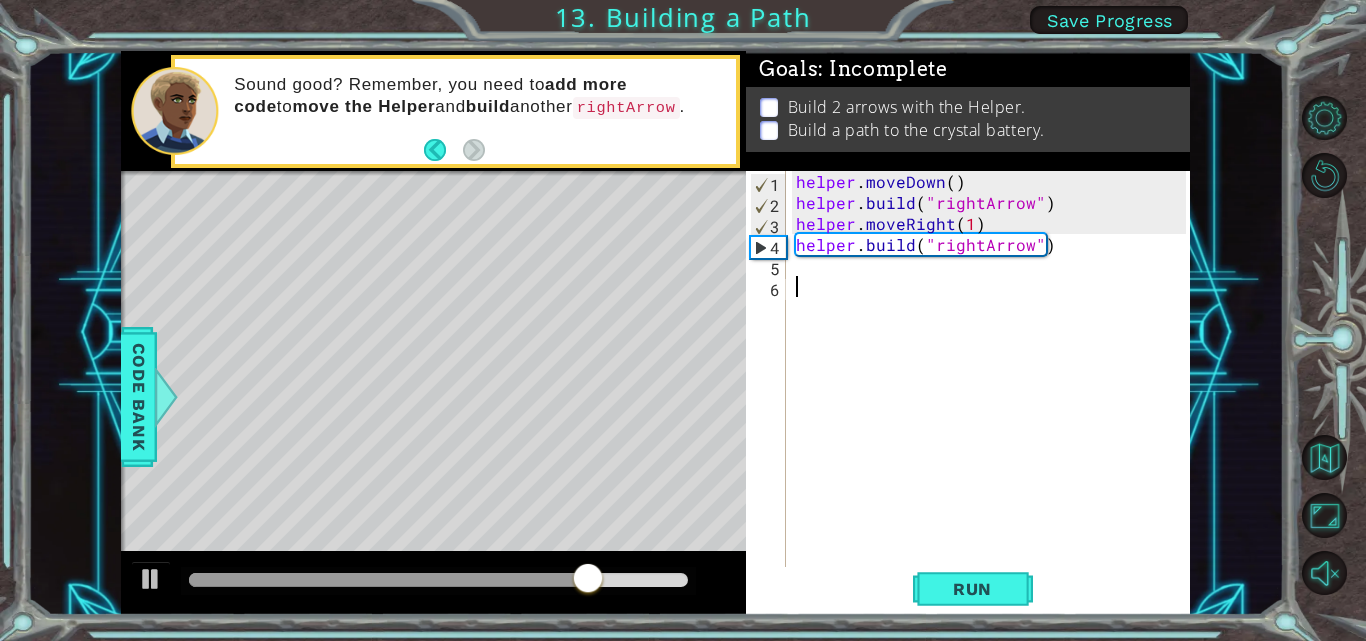 drag, startPoint x: 844, startPoint y: 300, endPoint x: 857, endPoint y: 285, distance: 19.849434 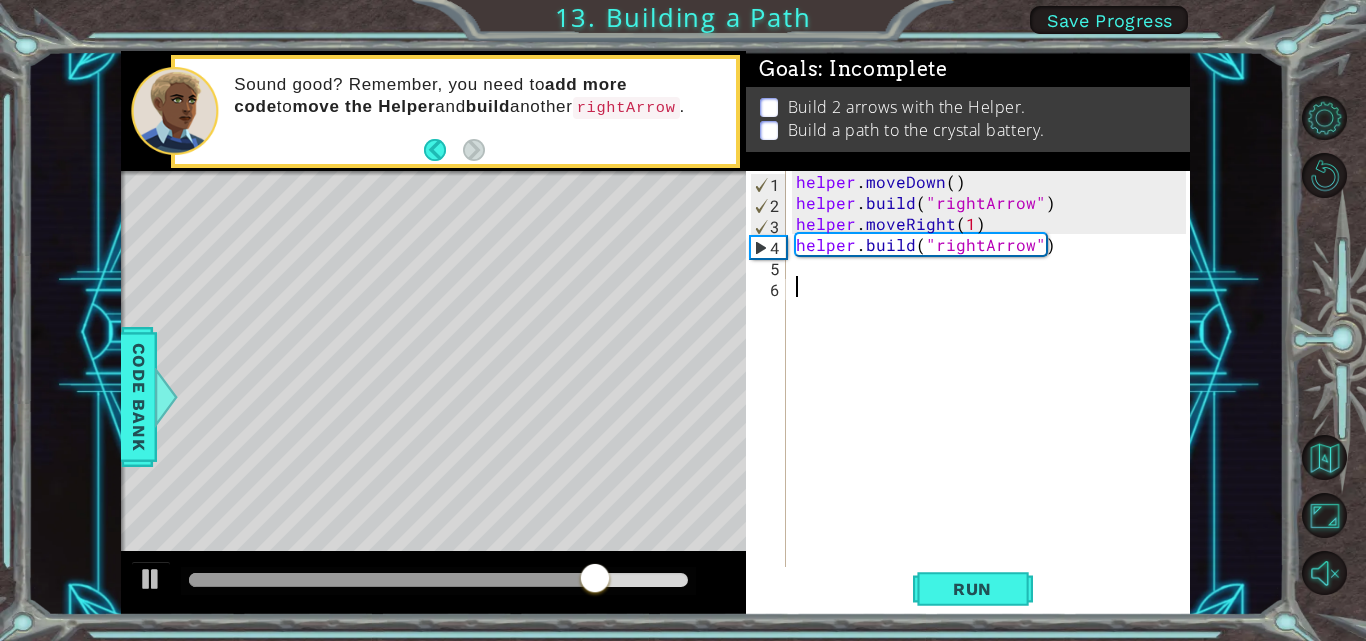 click on "helper . moveDown ( ) helper . build ( "rightArrow" ) helper . moveRight ( 1 ) helper . build ( "rightArrow" )" at bounding box center (994, 391) 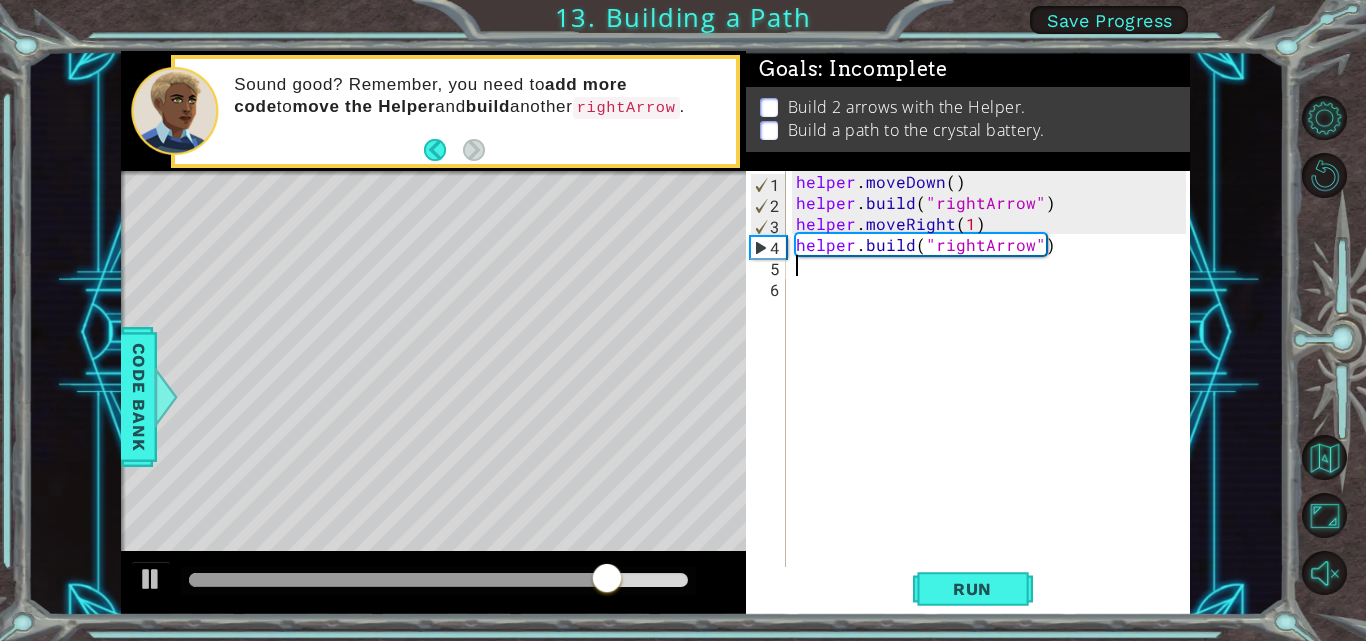 drag, startPoint x: 871, startPoint y: 274, endPoint x: 882, endPoint y: 277, distance: 11.401754 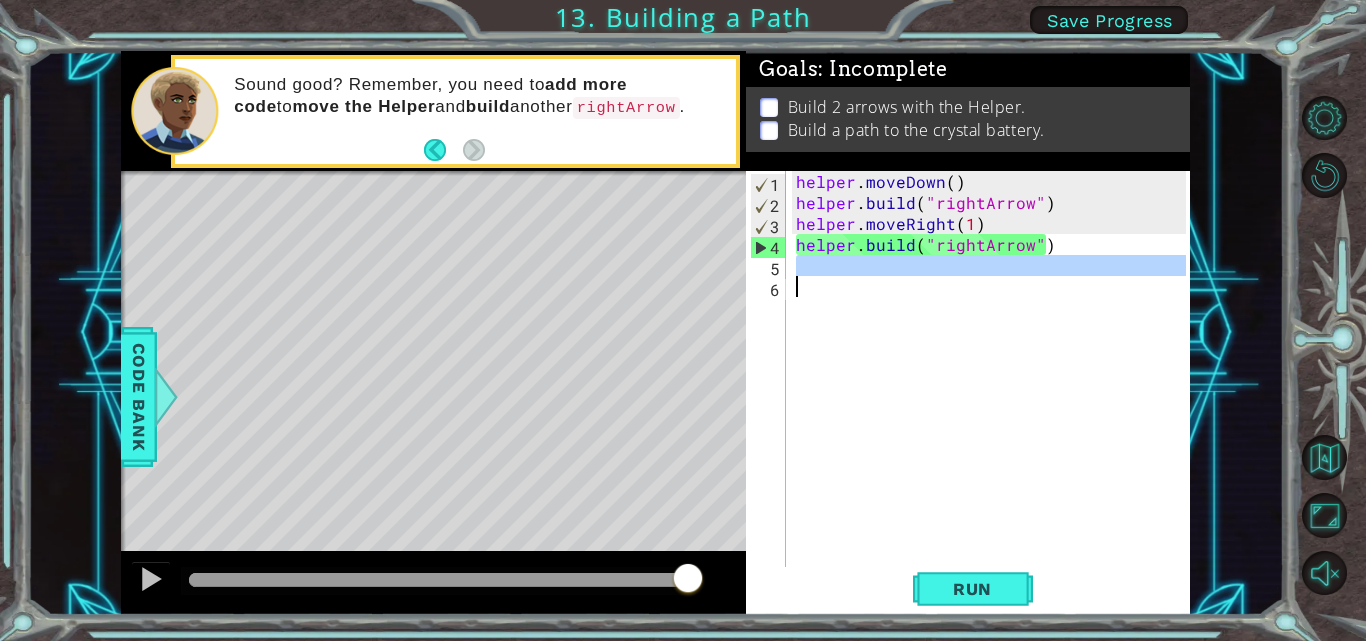 drag, startPoint x: 1022, startPoint y: 255, endPoint x: 1013, endPoint y: 270, distance: 17.492855 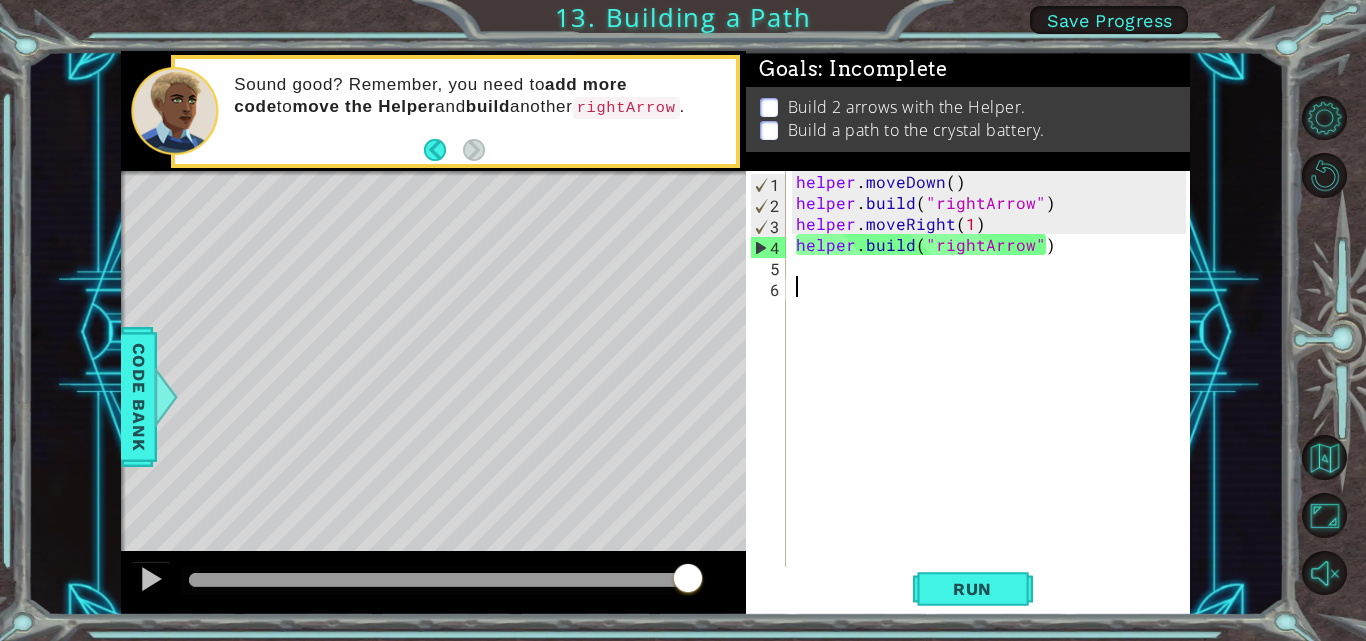 click on "helper . moveDown ( ) helper . build ( "rightArrow" ) helper . moveRight ( 1 ) helper . build ( "rightArrow" )" at bounding box center [994, 391] 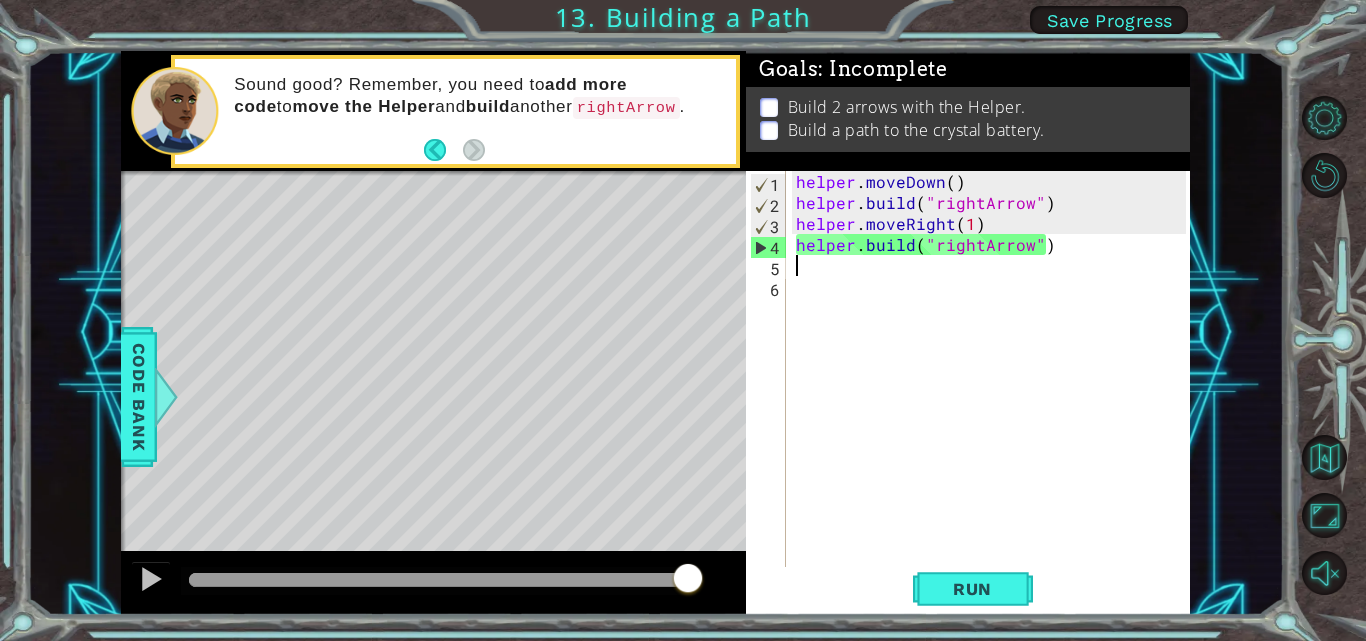 click on "helper . moveDown ( ) helper . build ( "rightArrow" ) helper . moveRight ( 1 ) helper . build ( "rightArrow" )" at bounding box center (994, 391) 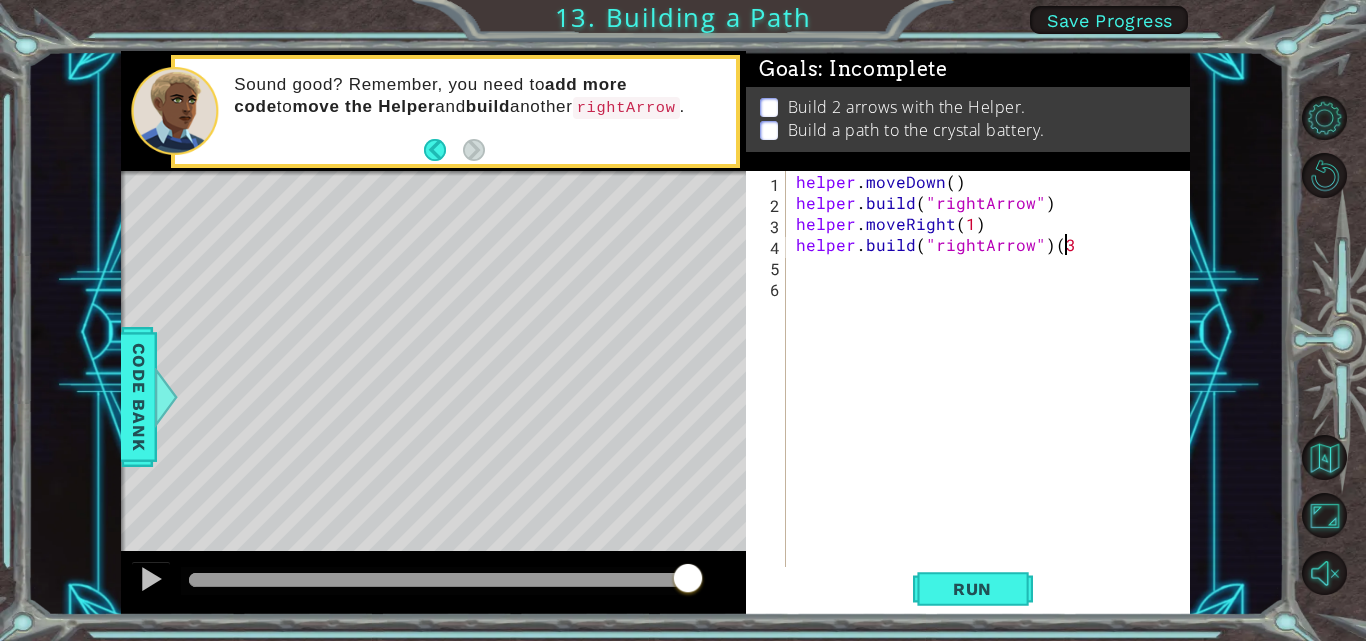 scroll, scrollTop: 0, scrollLeft: 16, axis: horizontal 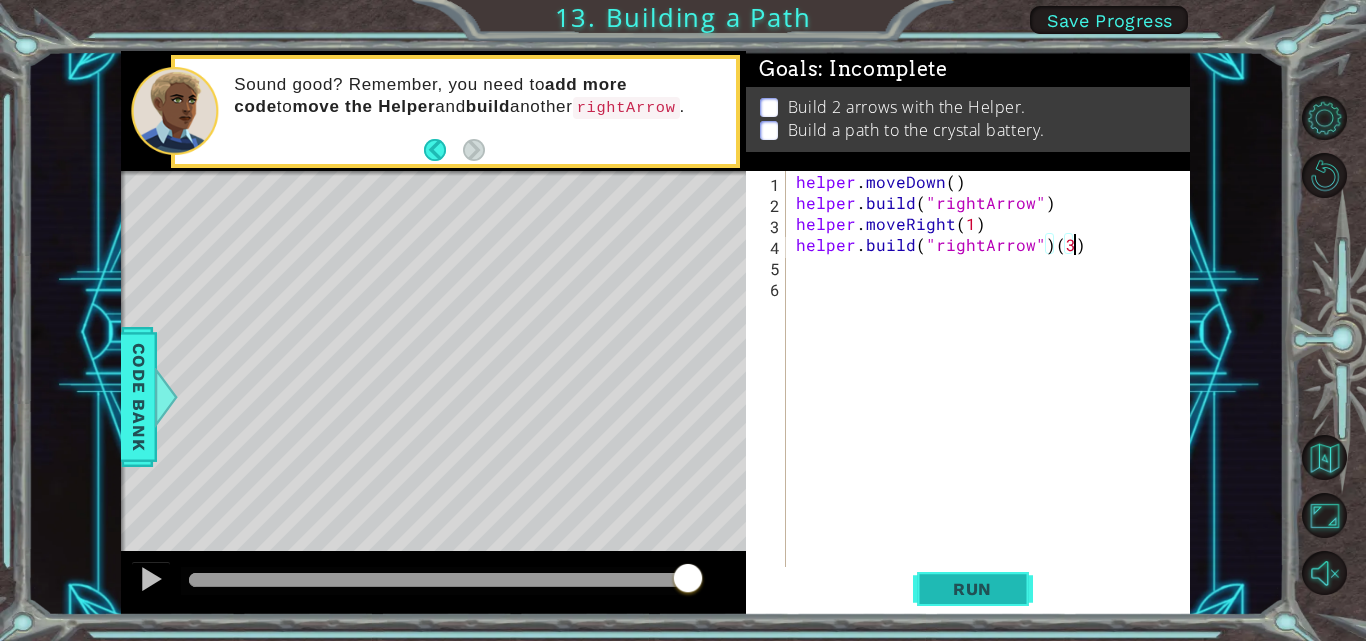 click on "Run" at bounding box center (973, 589) 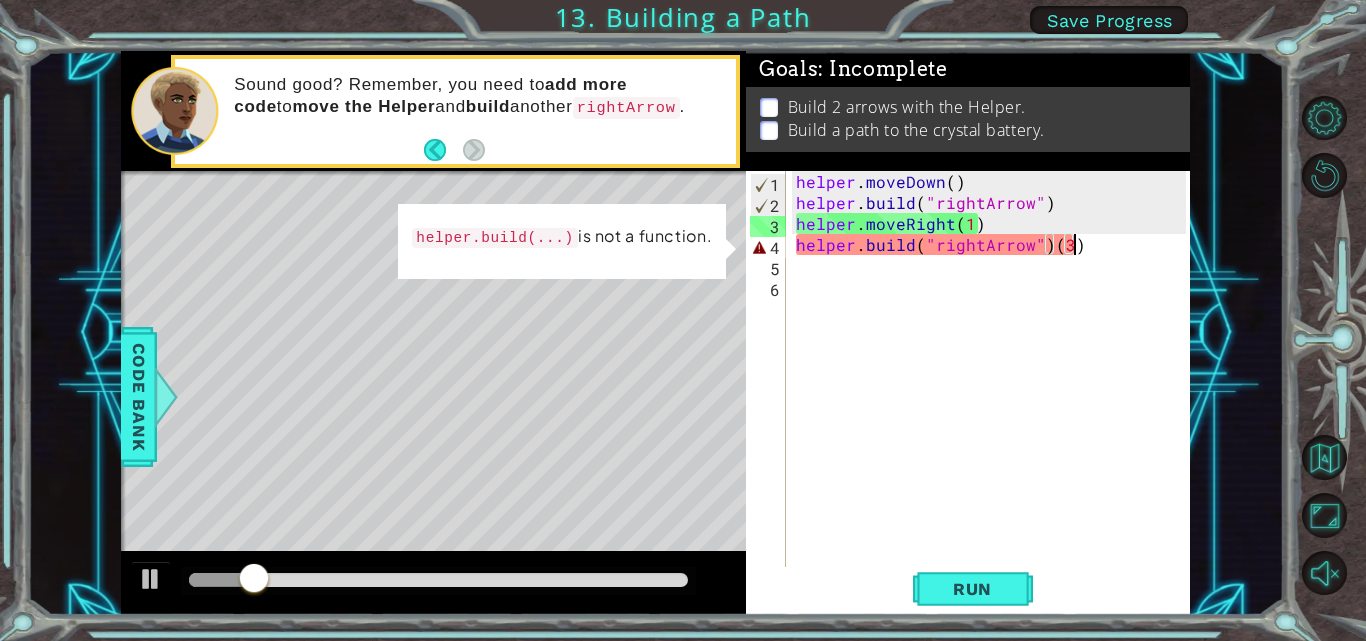 click on "helper . moveDown ( ) helper . build ( "rightArrow" ) helper . moveRight ( 1 ) helper . build ( "rightArrow" ) ( 3 )" at bounding box center [994, 391] 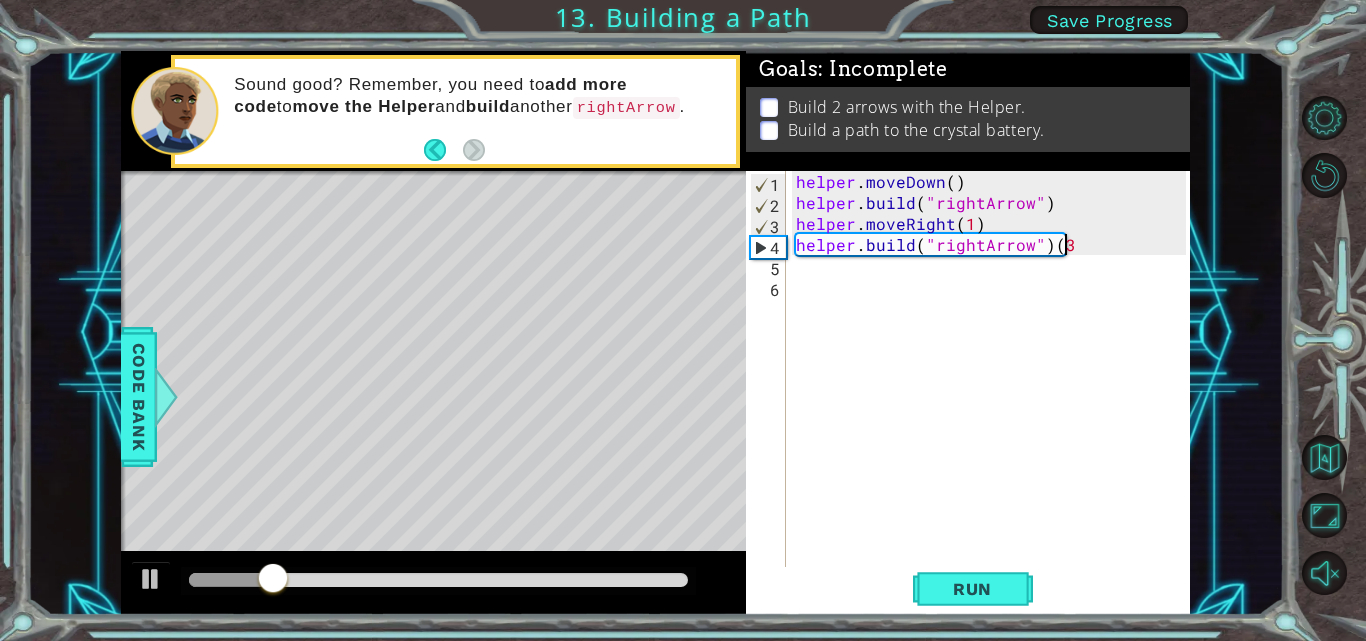scroll, scrollTop: 0, scrollLeft: 15, axis: horizontal 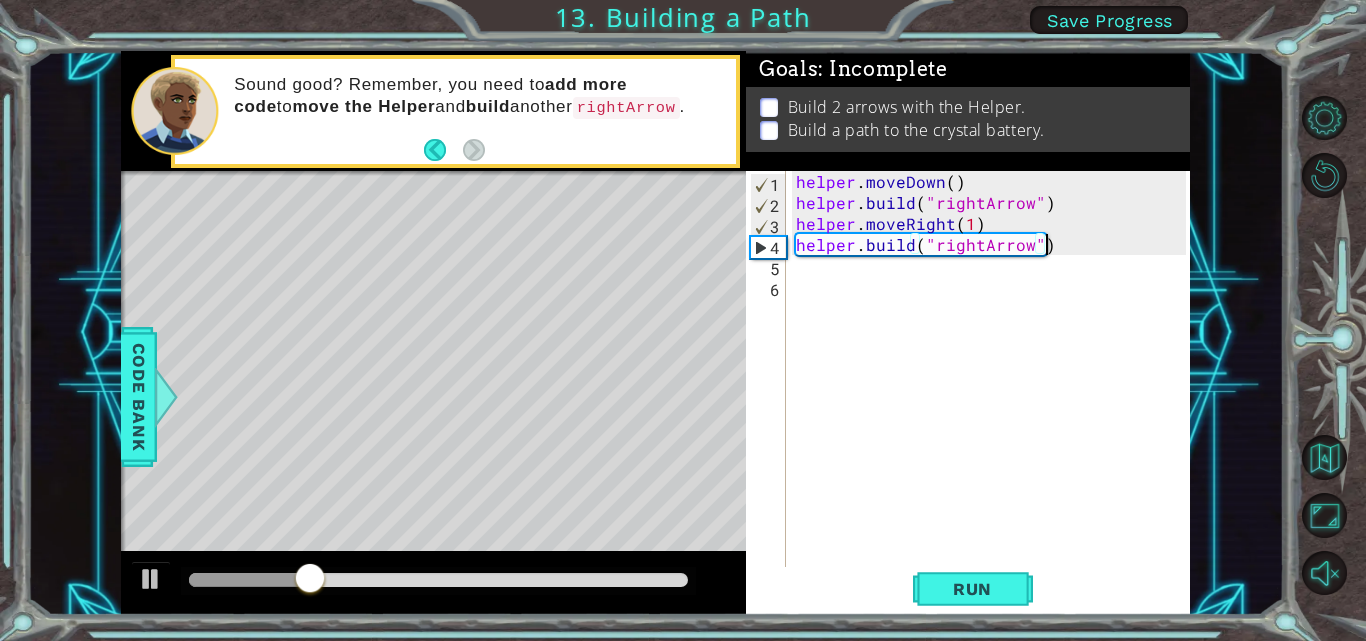 click on "helper . moveDown ( ) helper . build ( "rightArrow" ) helper . moveRight ( 1 ) helper . build ( "rightArrow" )" at bounding box center (994, 391) 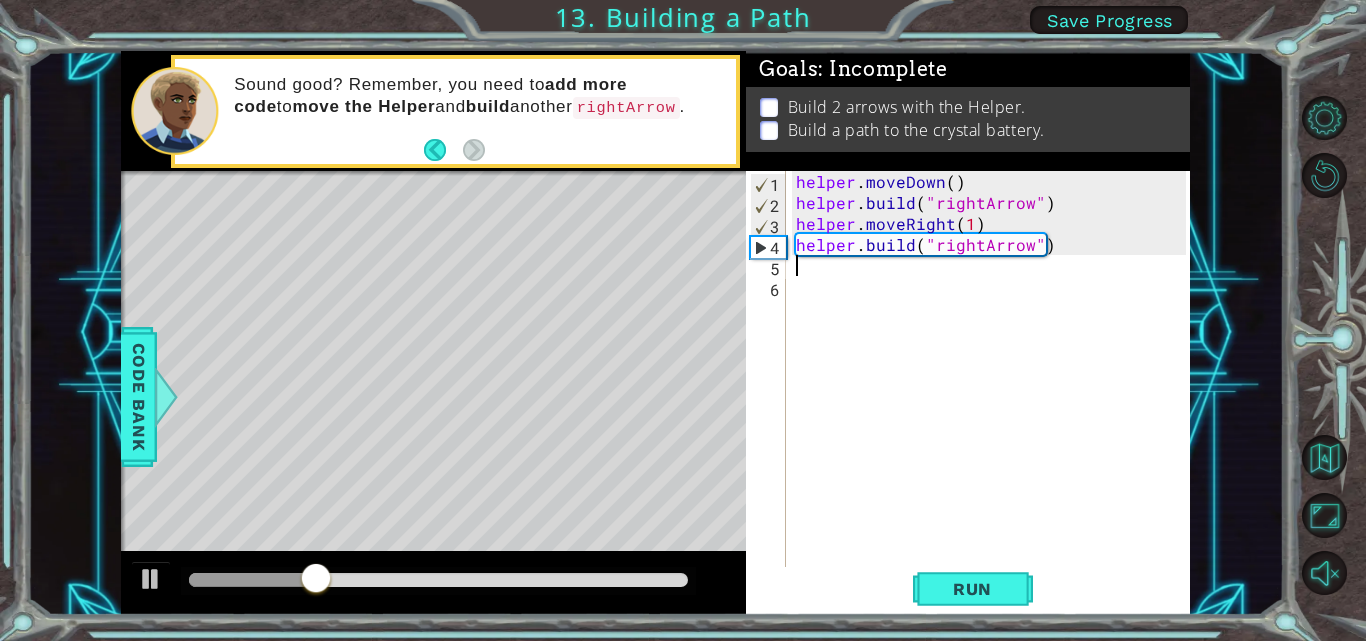 scroll, scrollTop: 0, scrollLeft: 0, axis: both 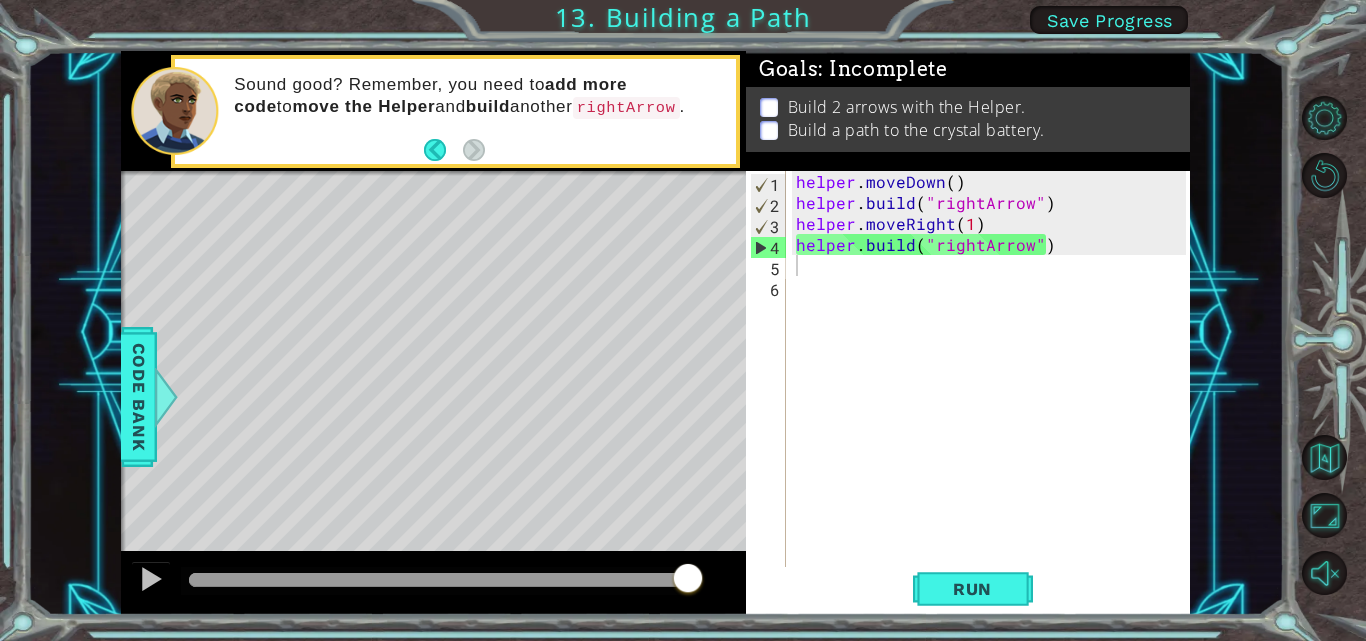 click on "Save Progress" at bounding box center [1109, 20] 